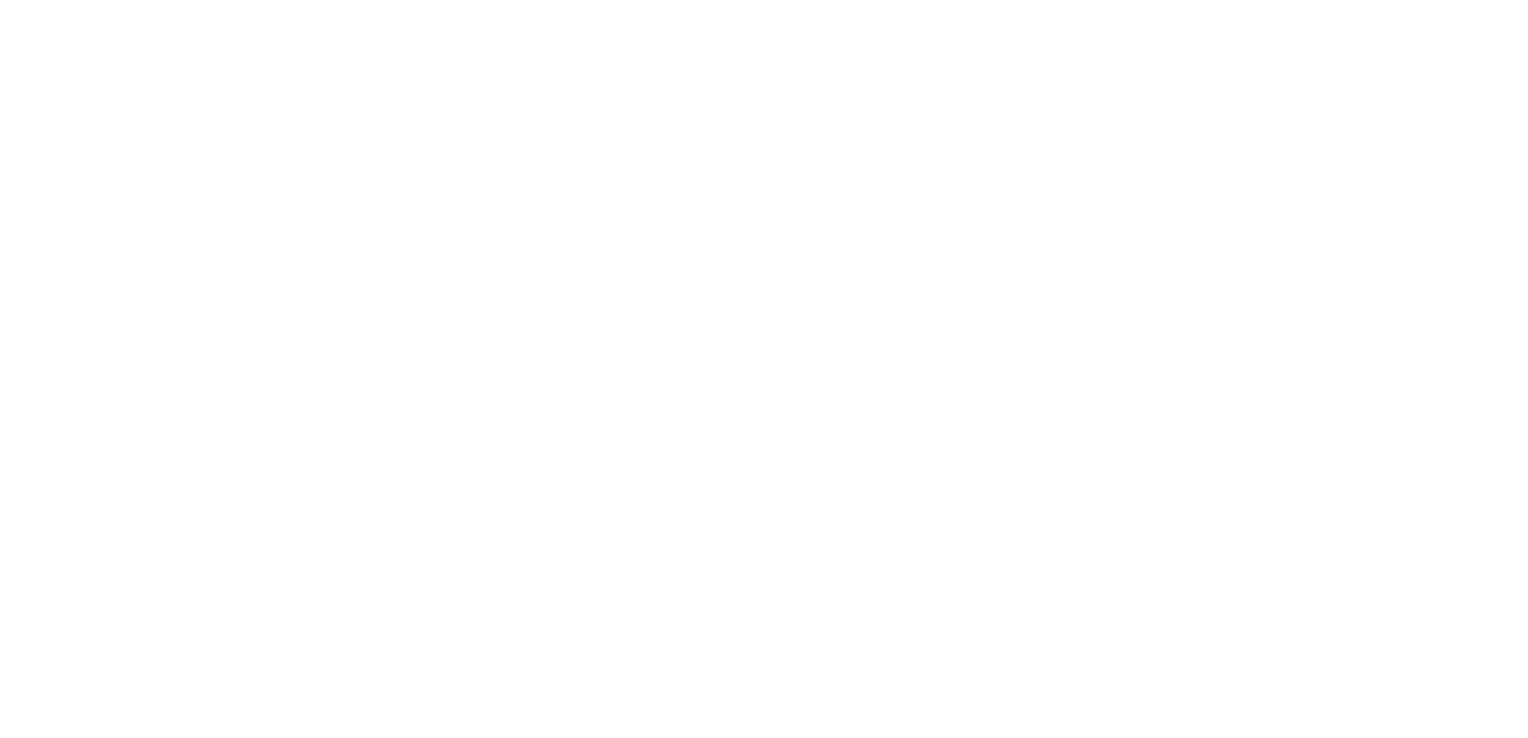 scroll, scrollTop: 0, scrollLeft: 0, axis: both 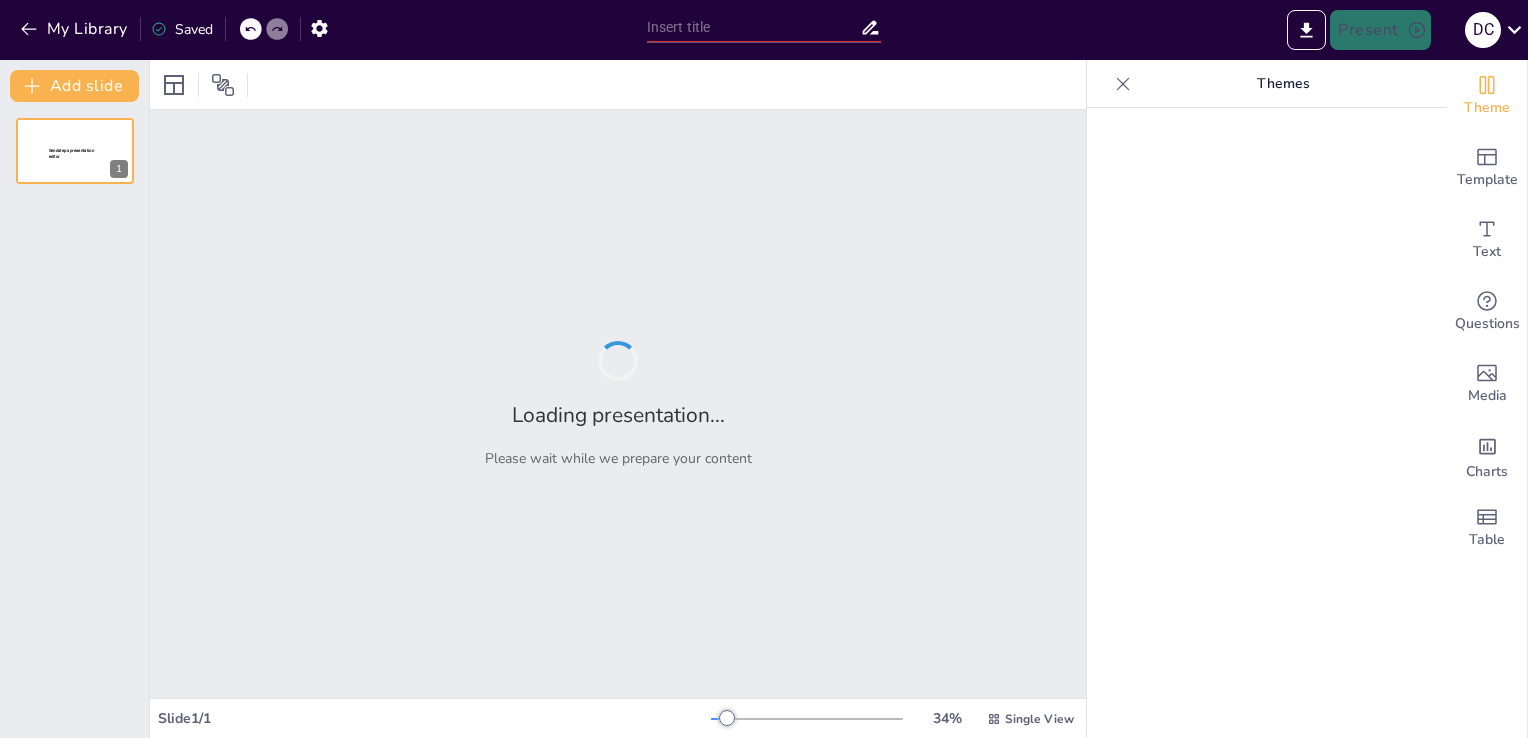 type on "Fostering Intentional Pedagogy: Building Connections for Transformative Change" 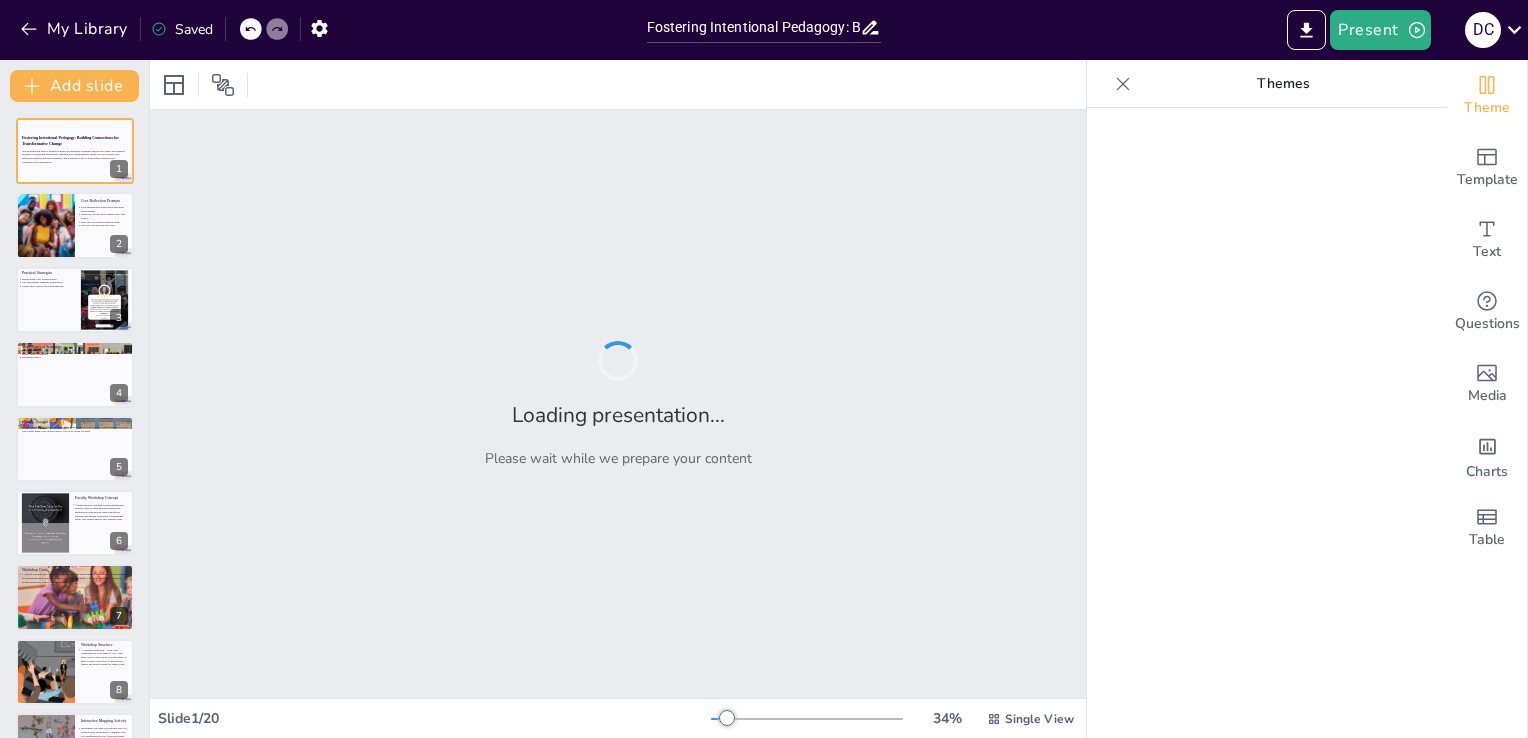 checkbox on "true" 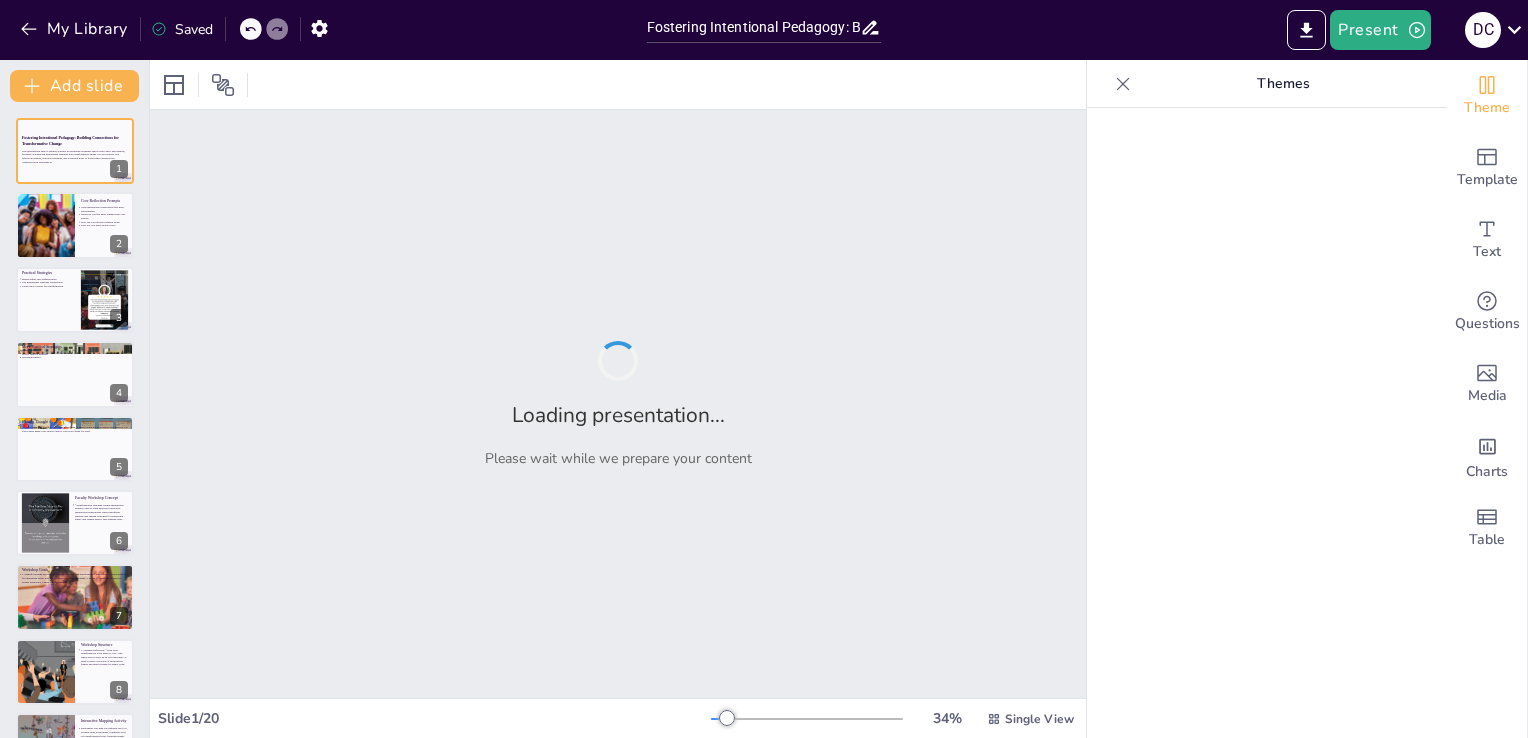 checkbox on "true" 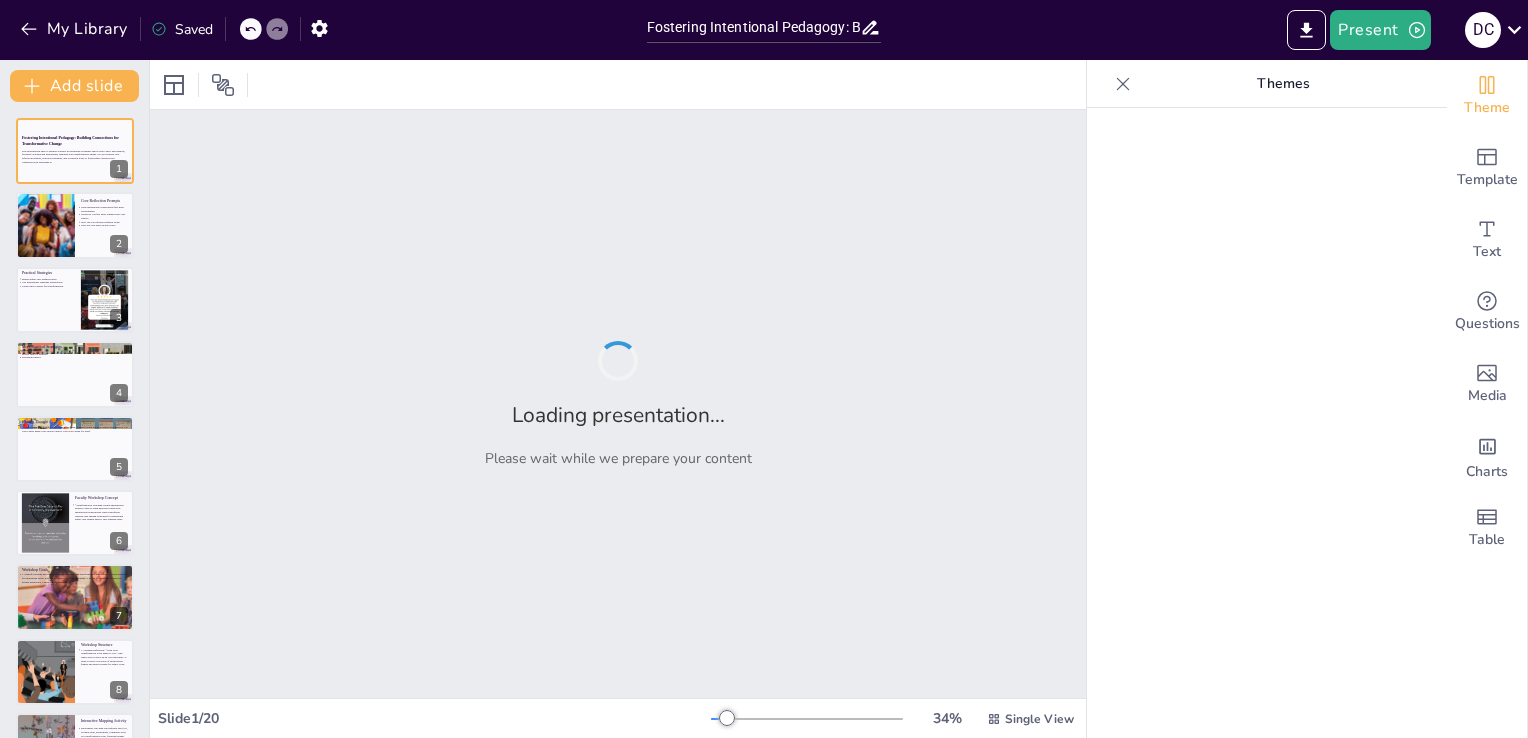 checkbox on "true" 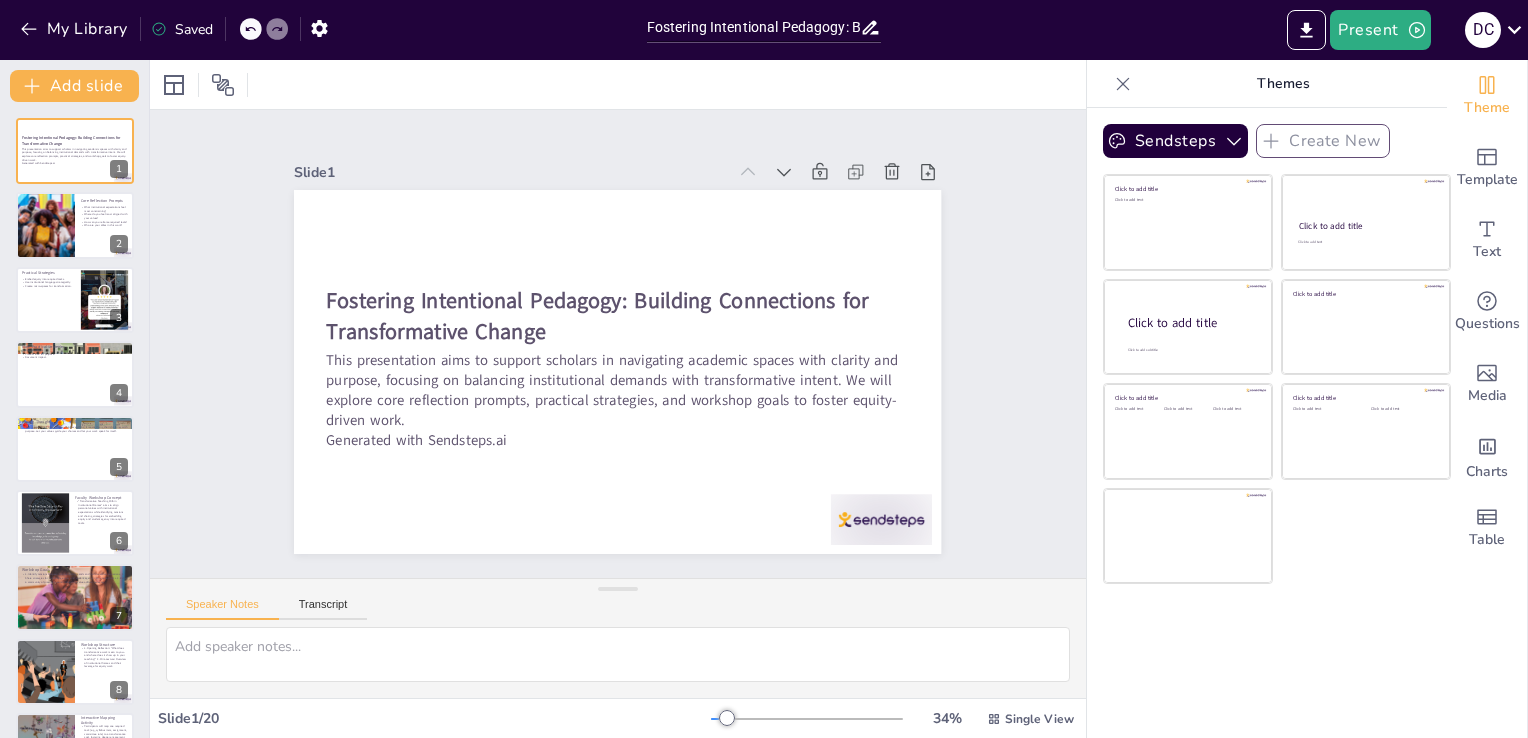 checkbox on "true" 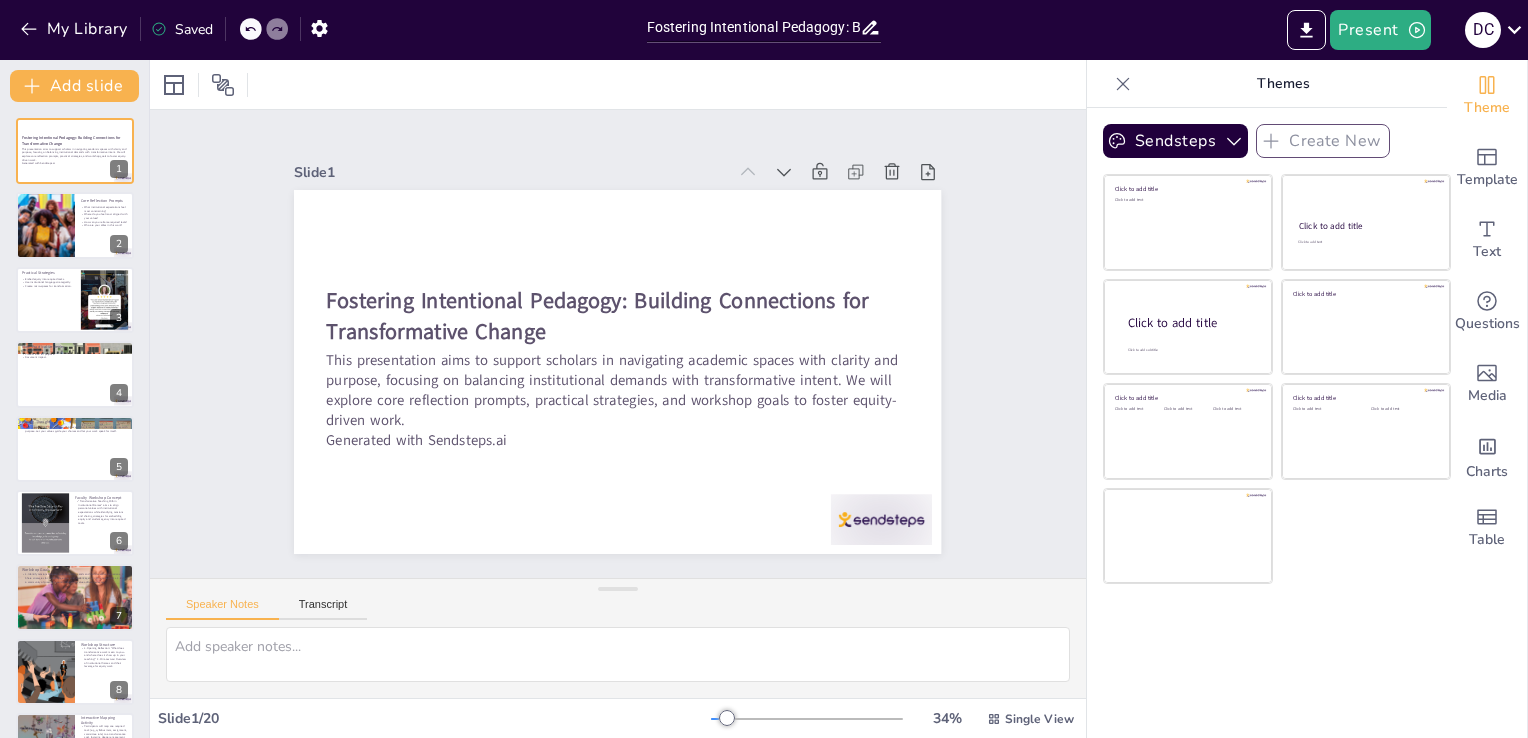checkbox on "true" 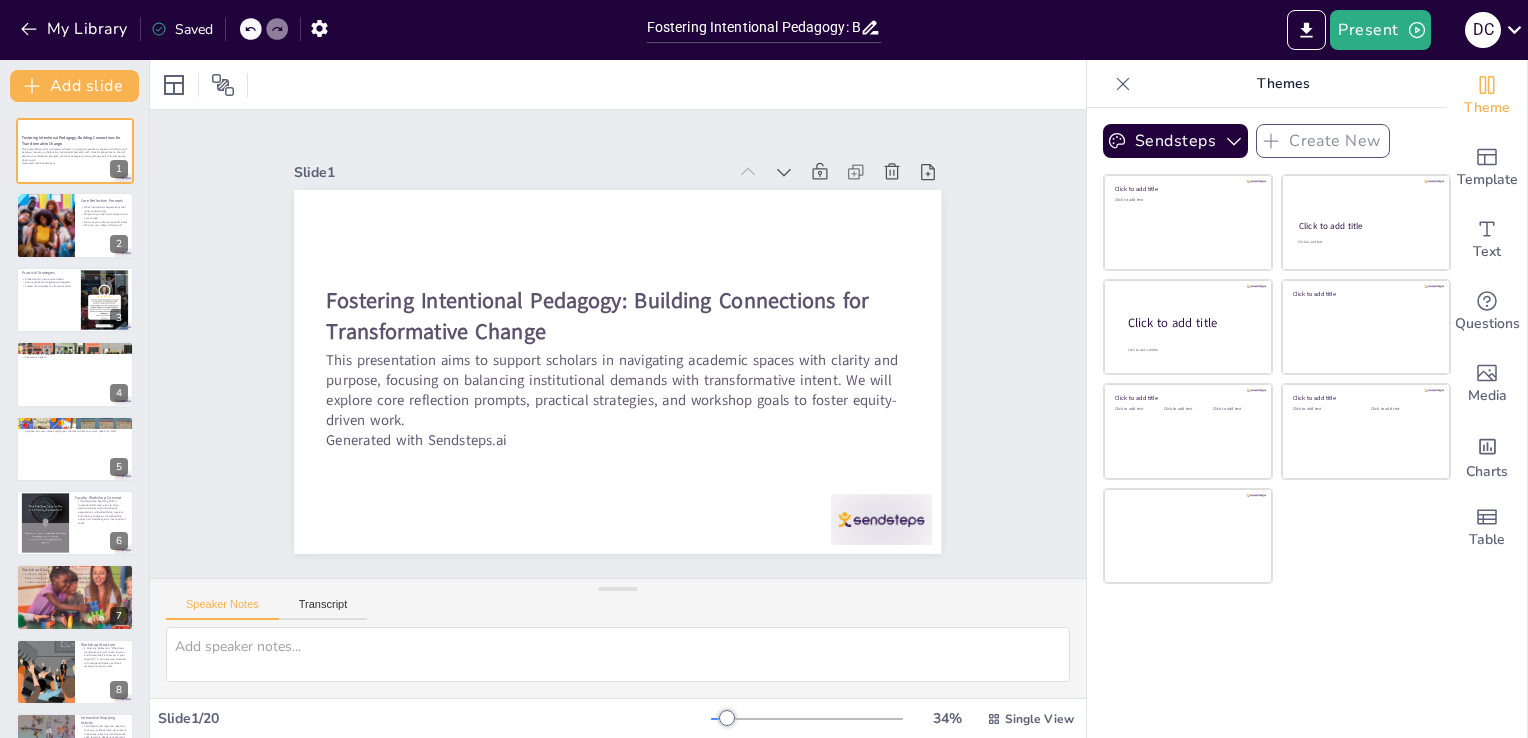 checkbox on "true" 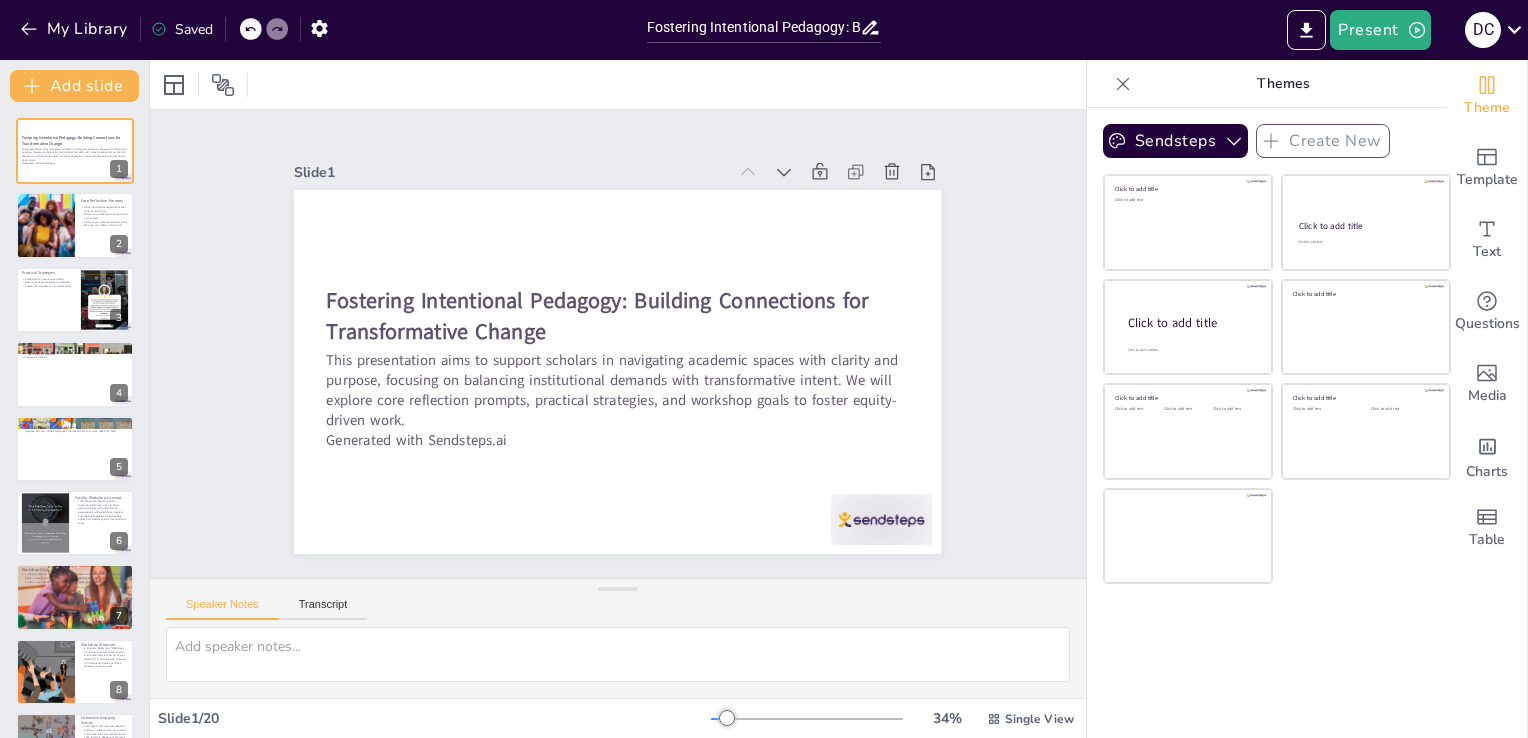 checkbox on "true" 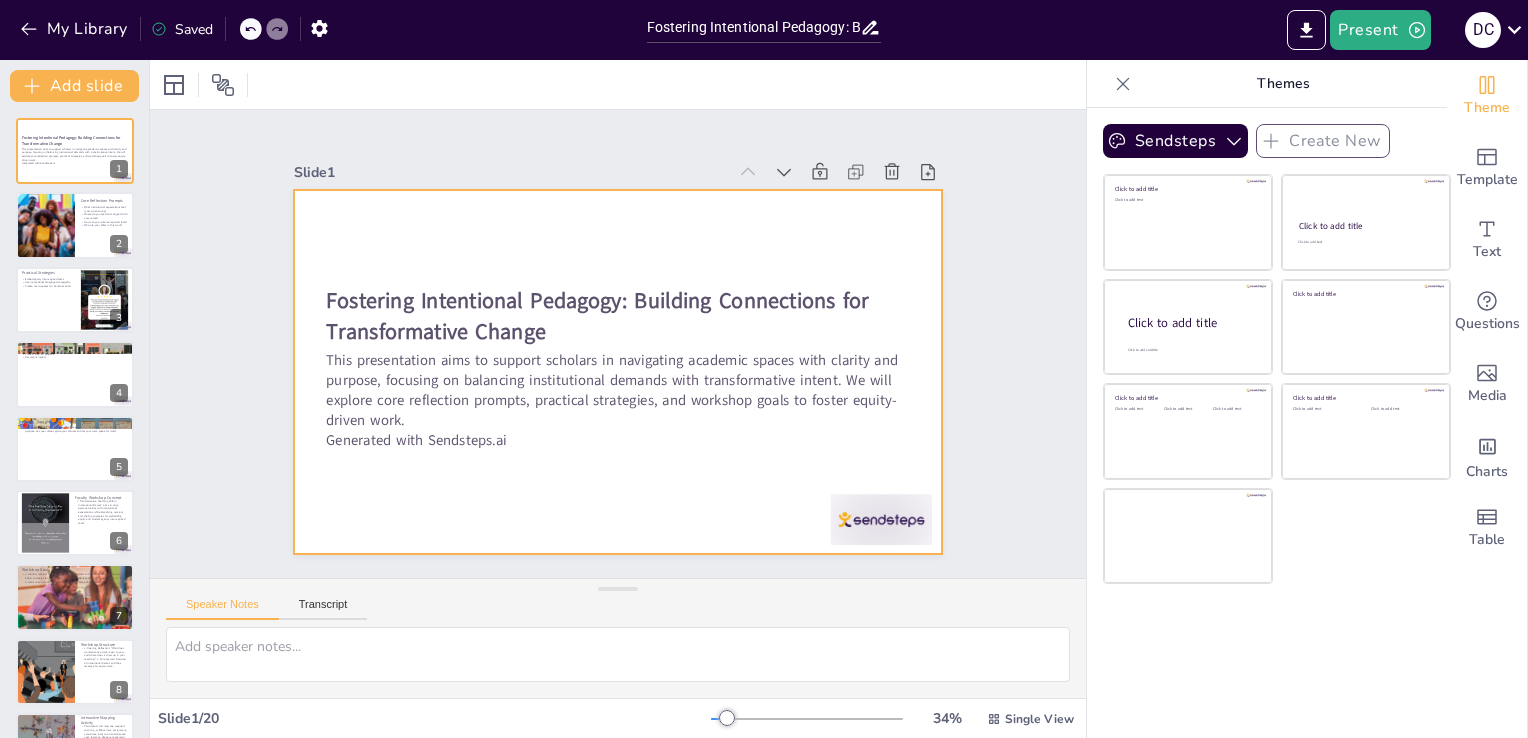 checkbox on "true" 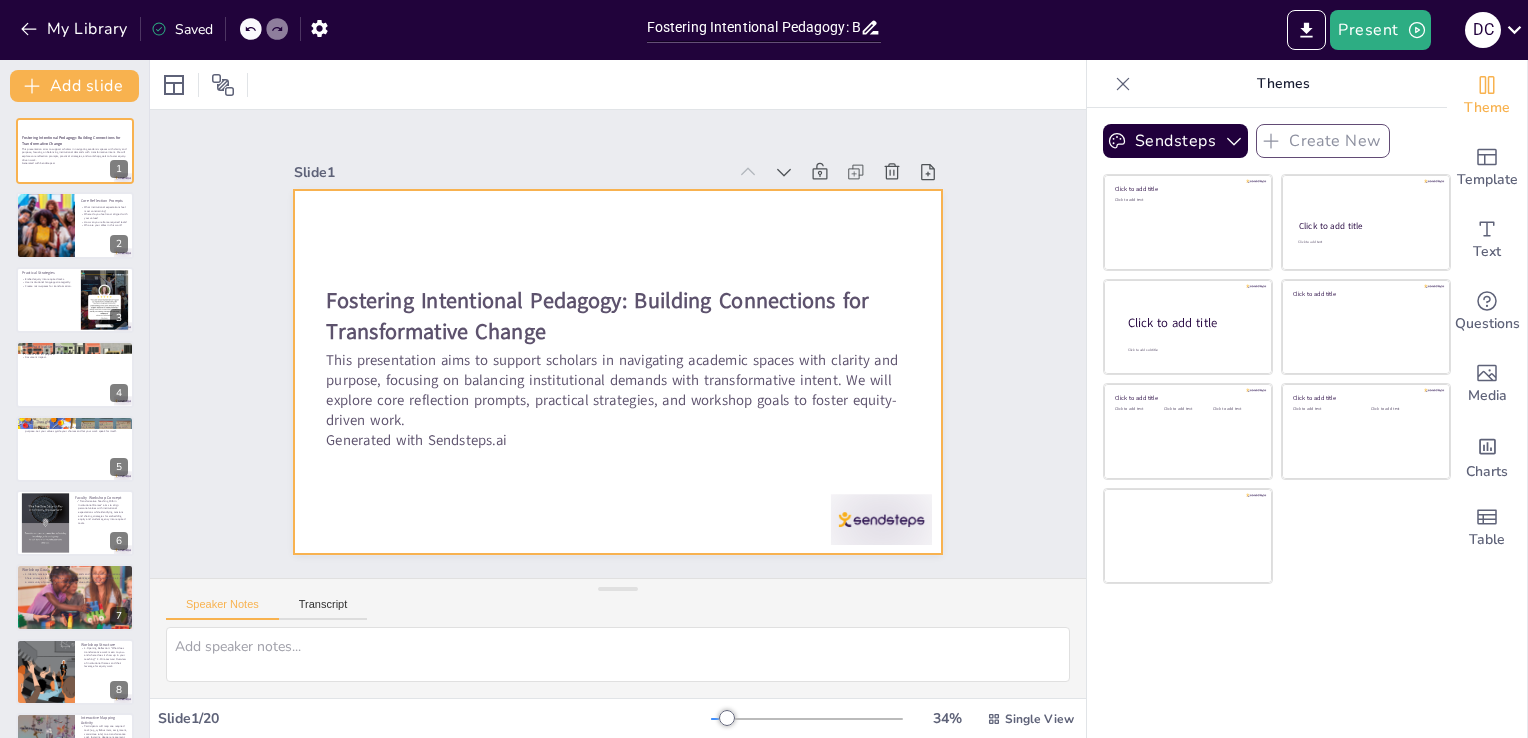 checkbox on "true" 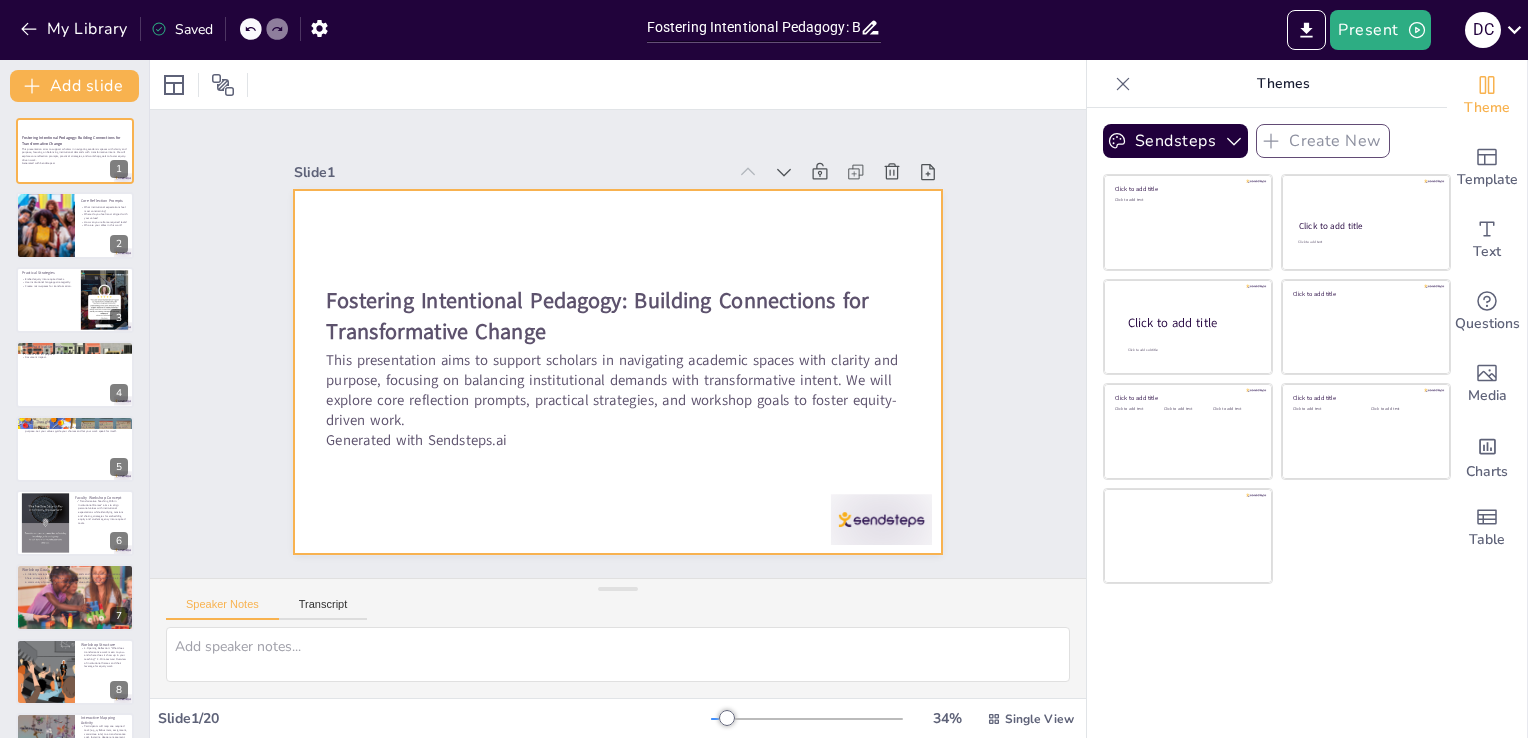 checkbox on "true" 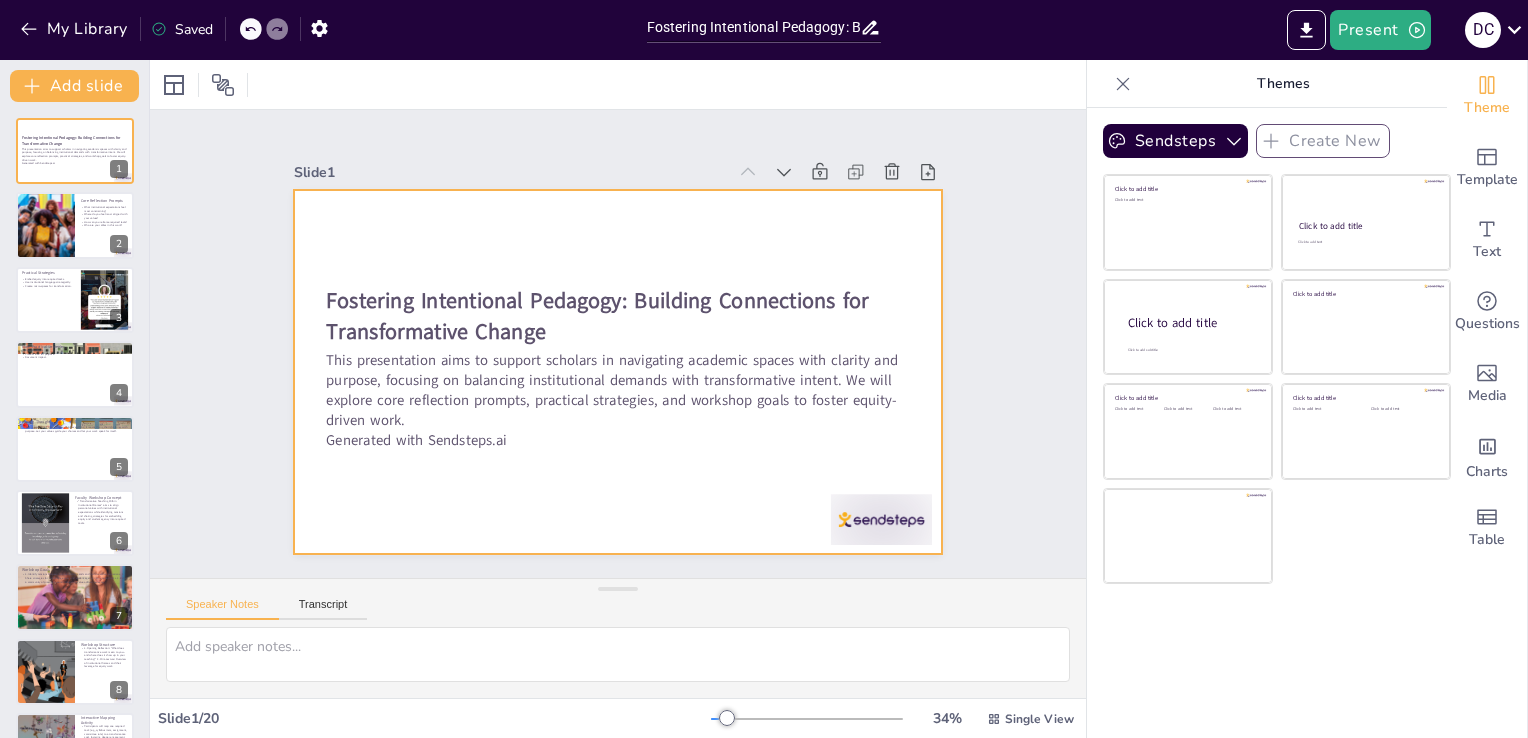 checkbox on "true" 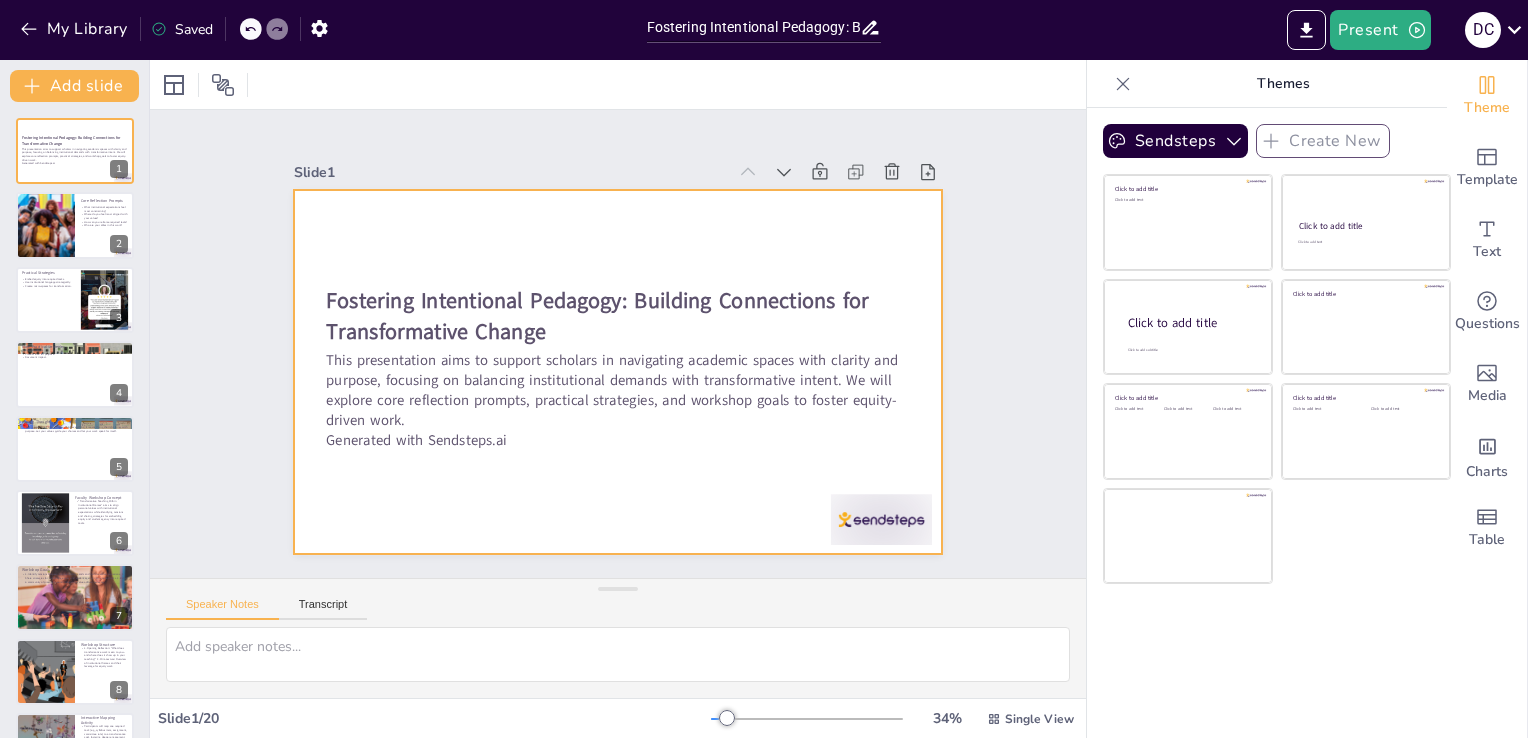 checkbox on "true" 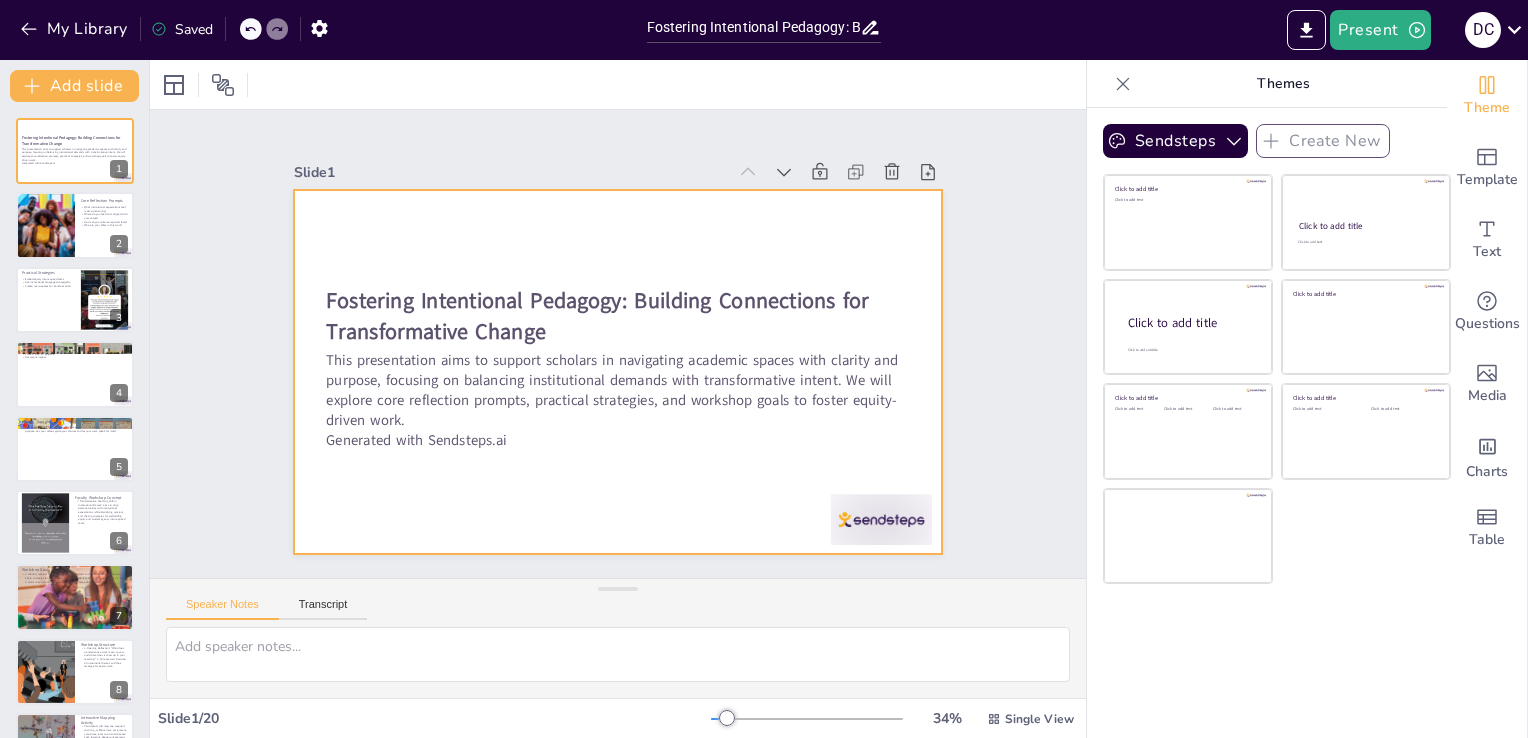 checkbox on "true" 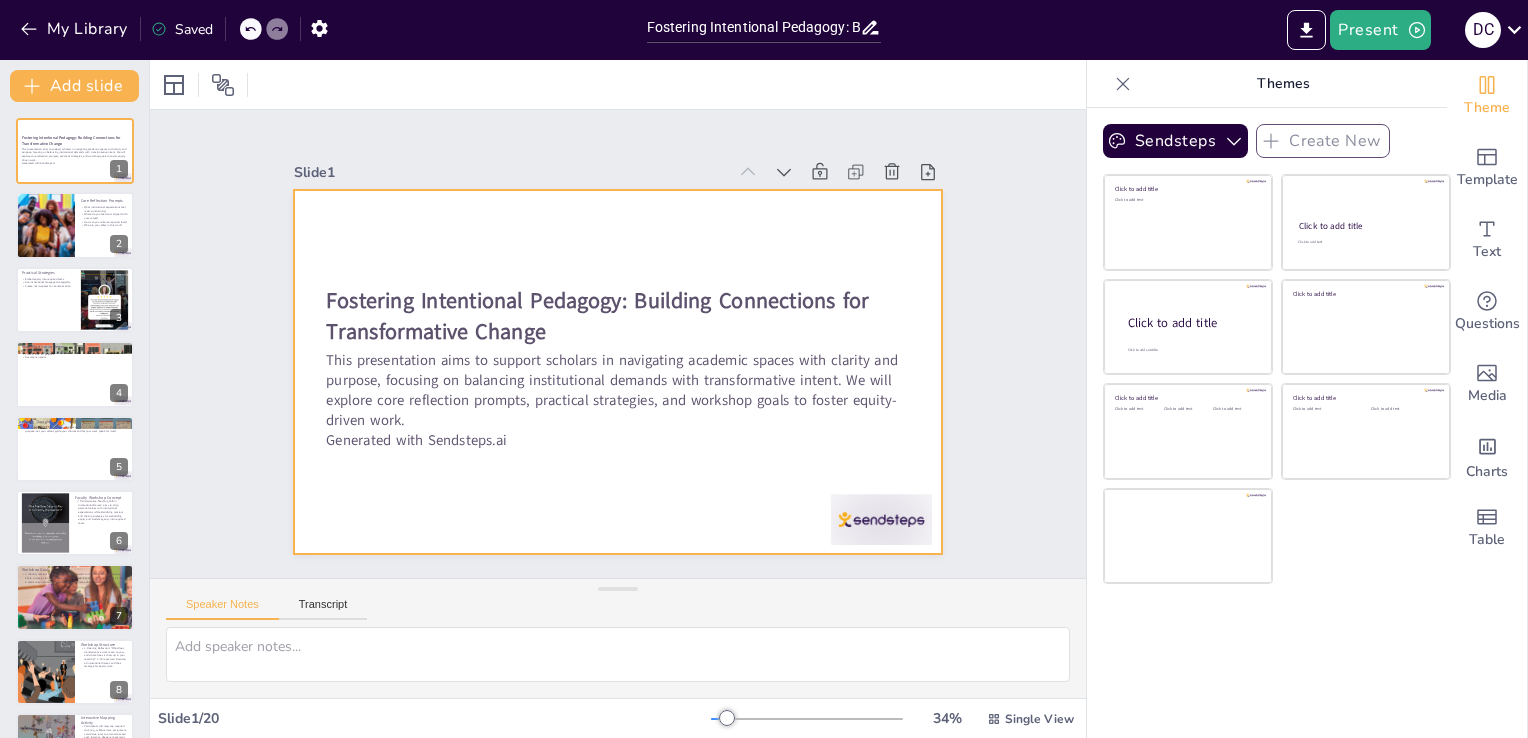 checkbox on "true" 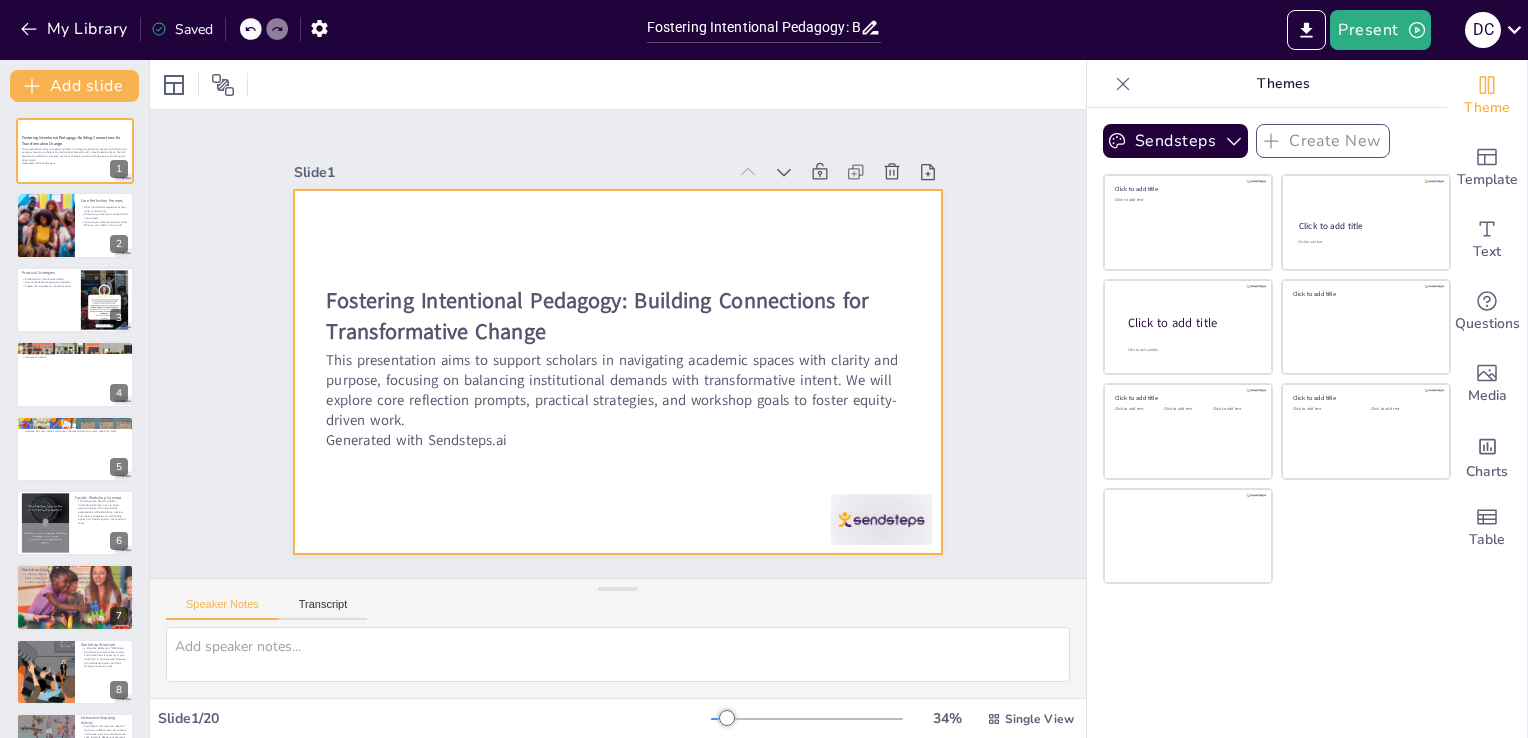 checkbox on "true" 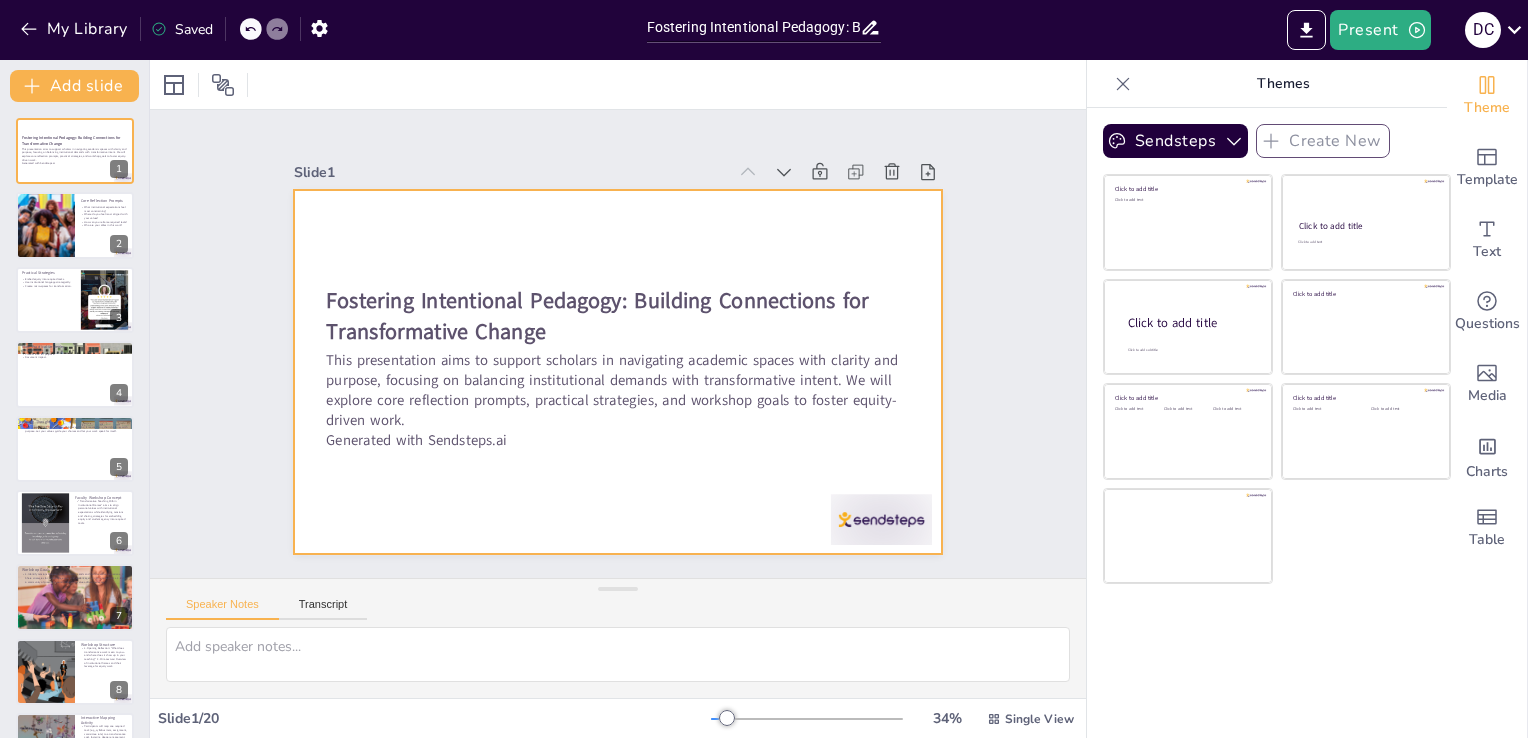 checkbox on "true" 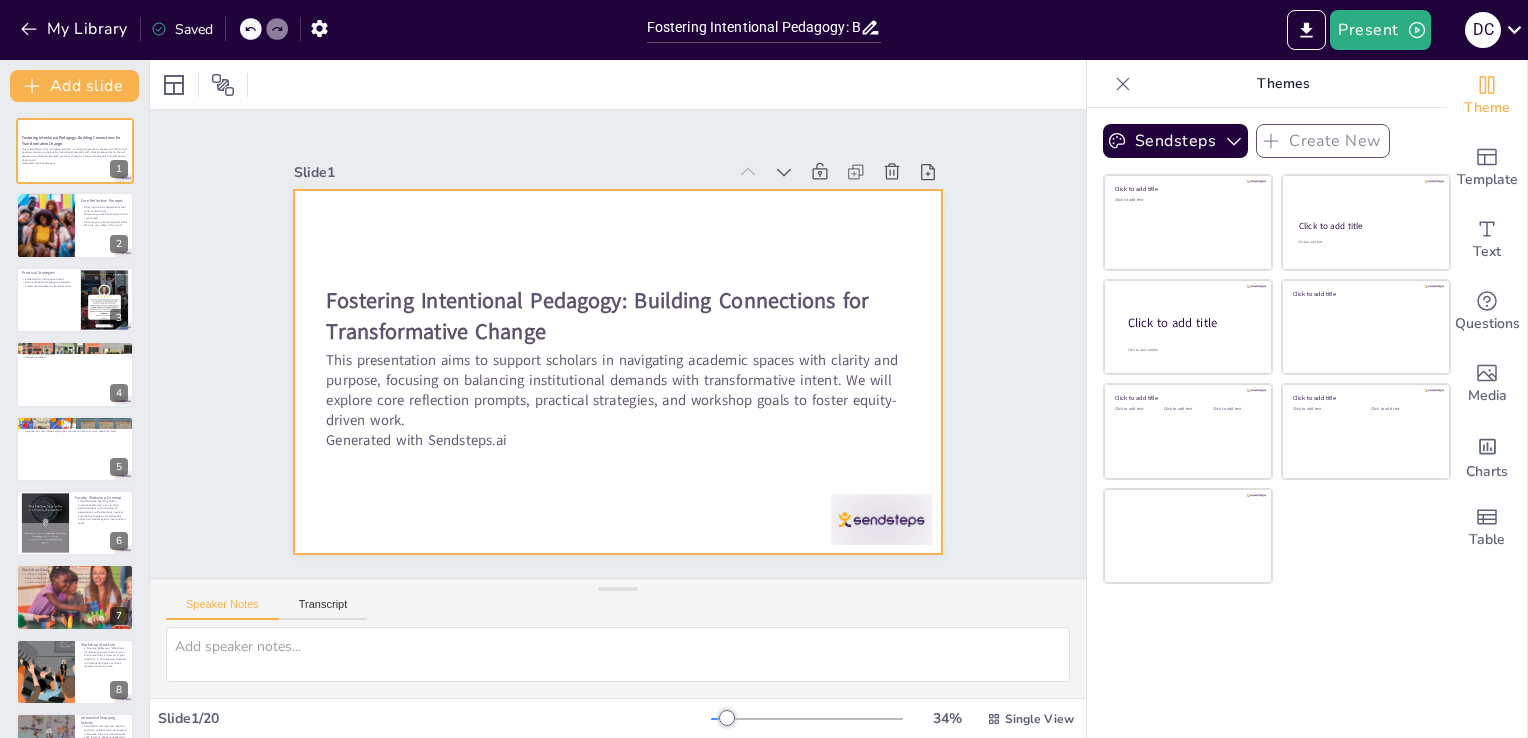 checkbox on "true" 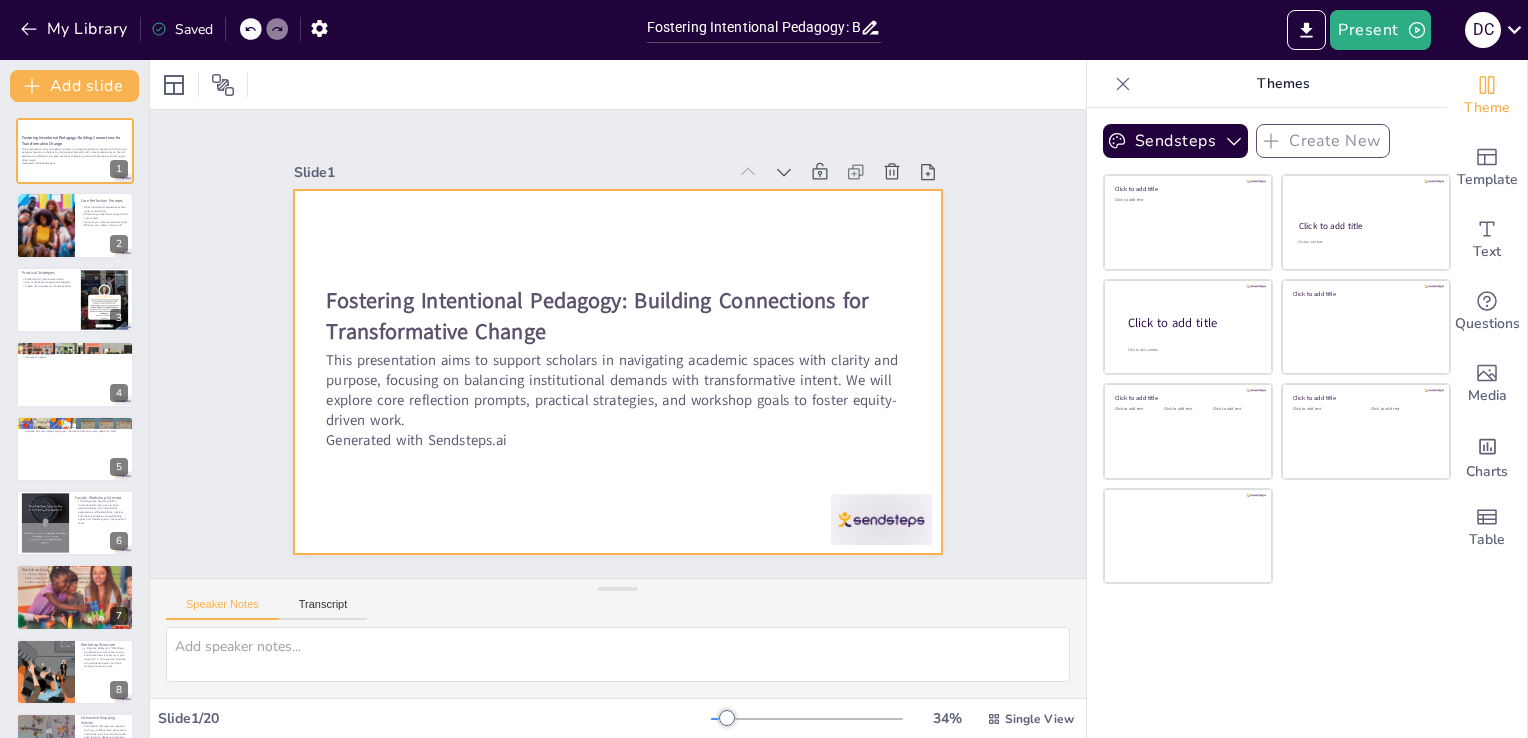 checkbox on "true" 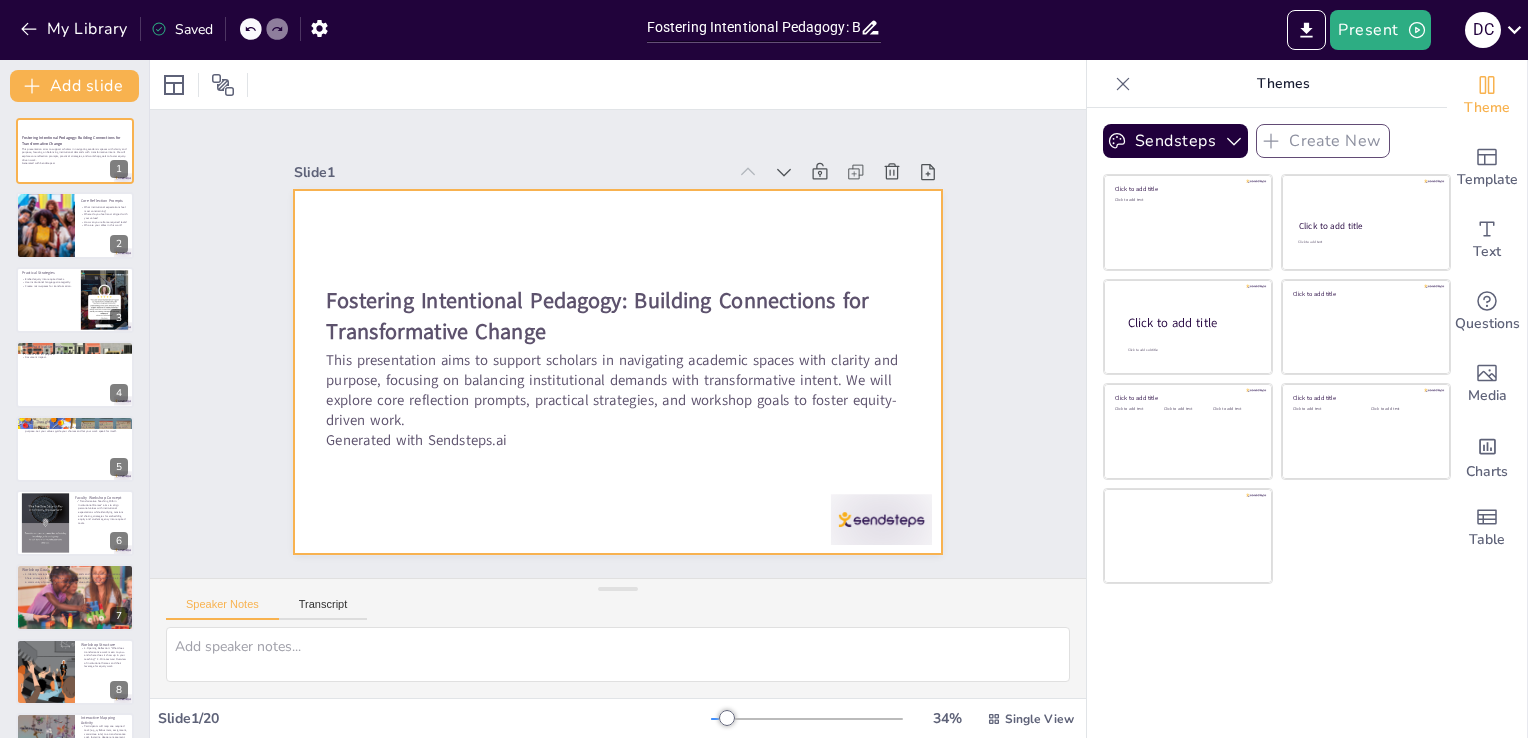 checkbox on "true" 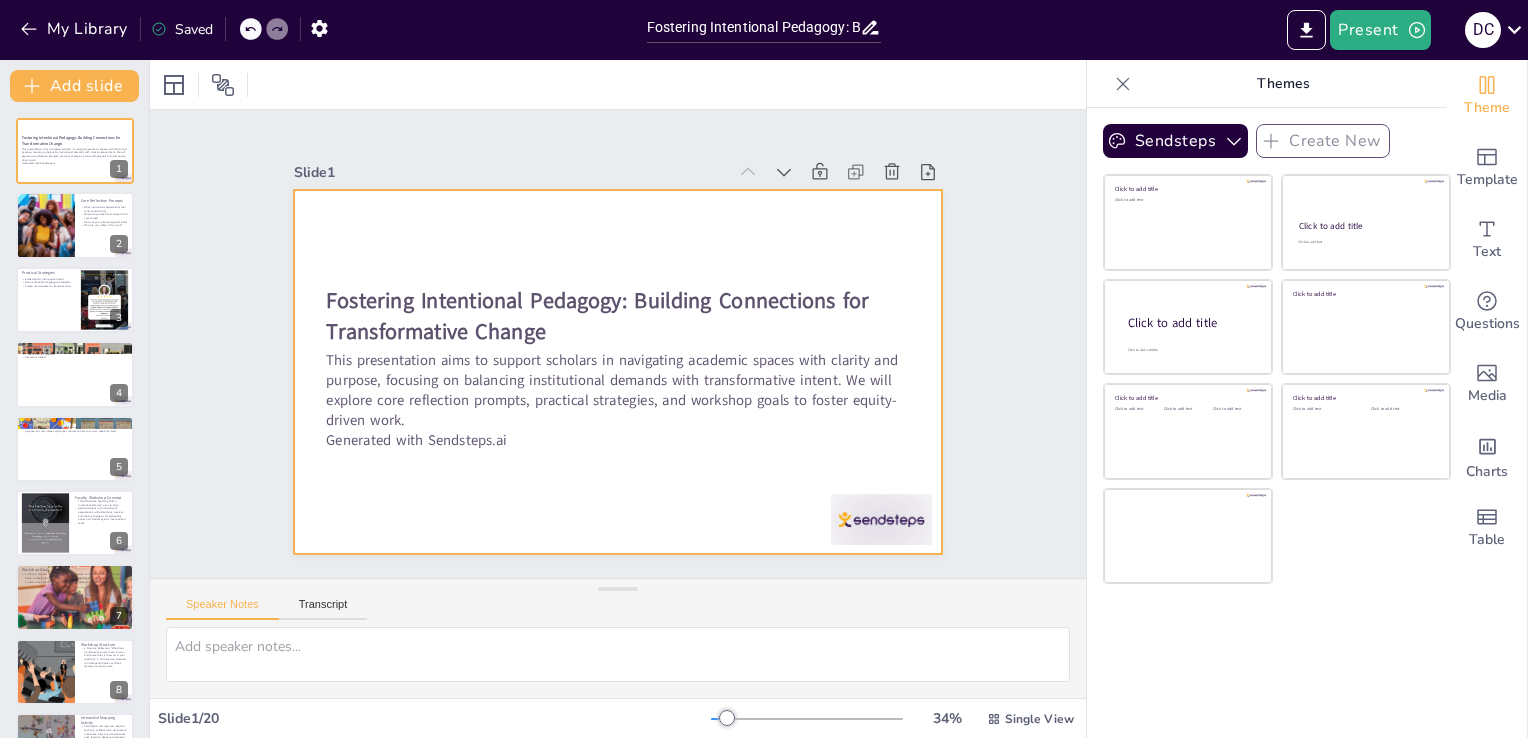 checkbox on "true" 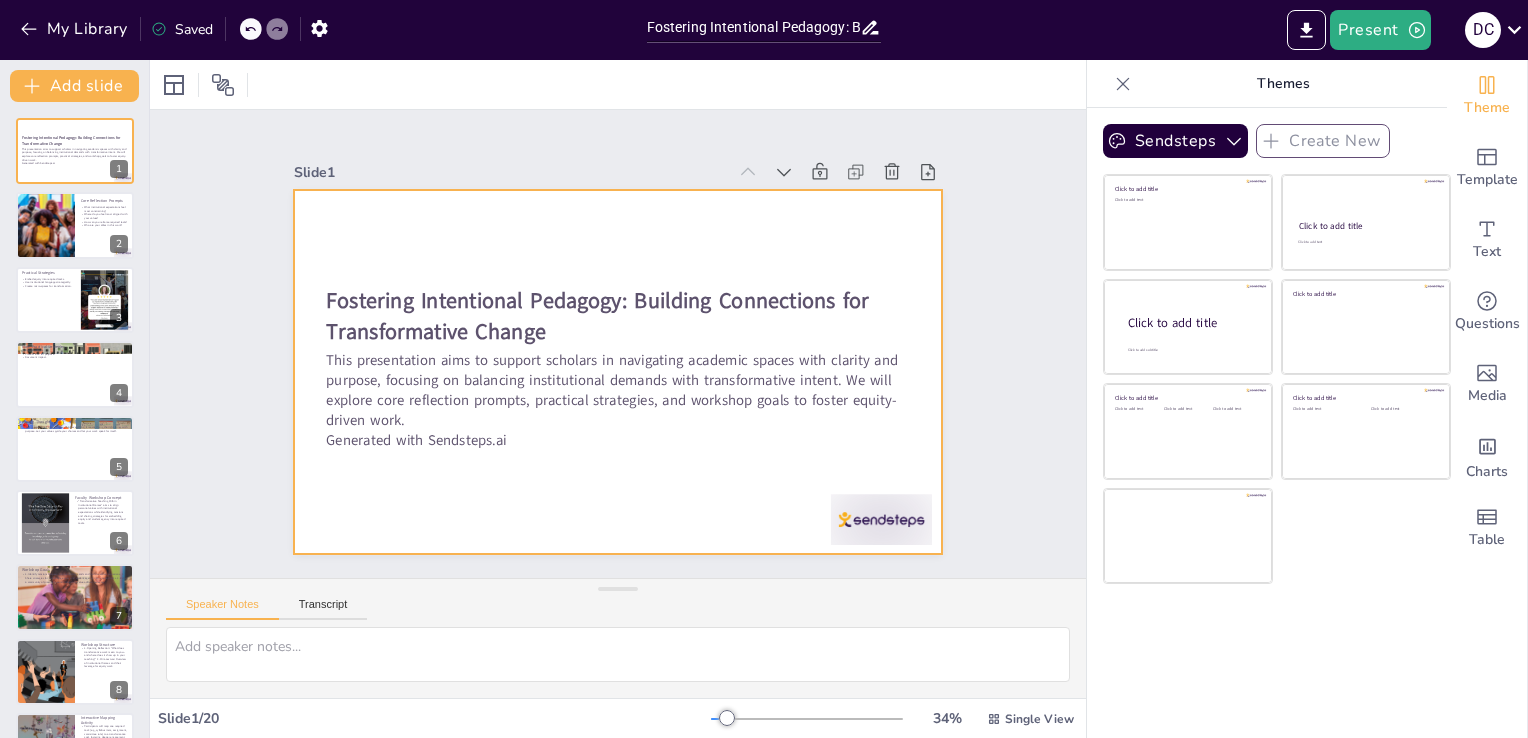 checkbox on "true" 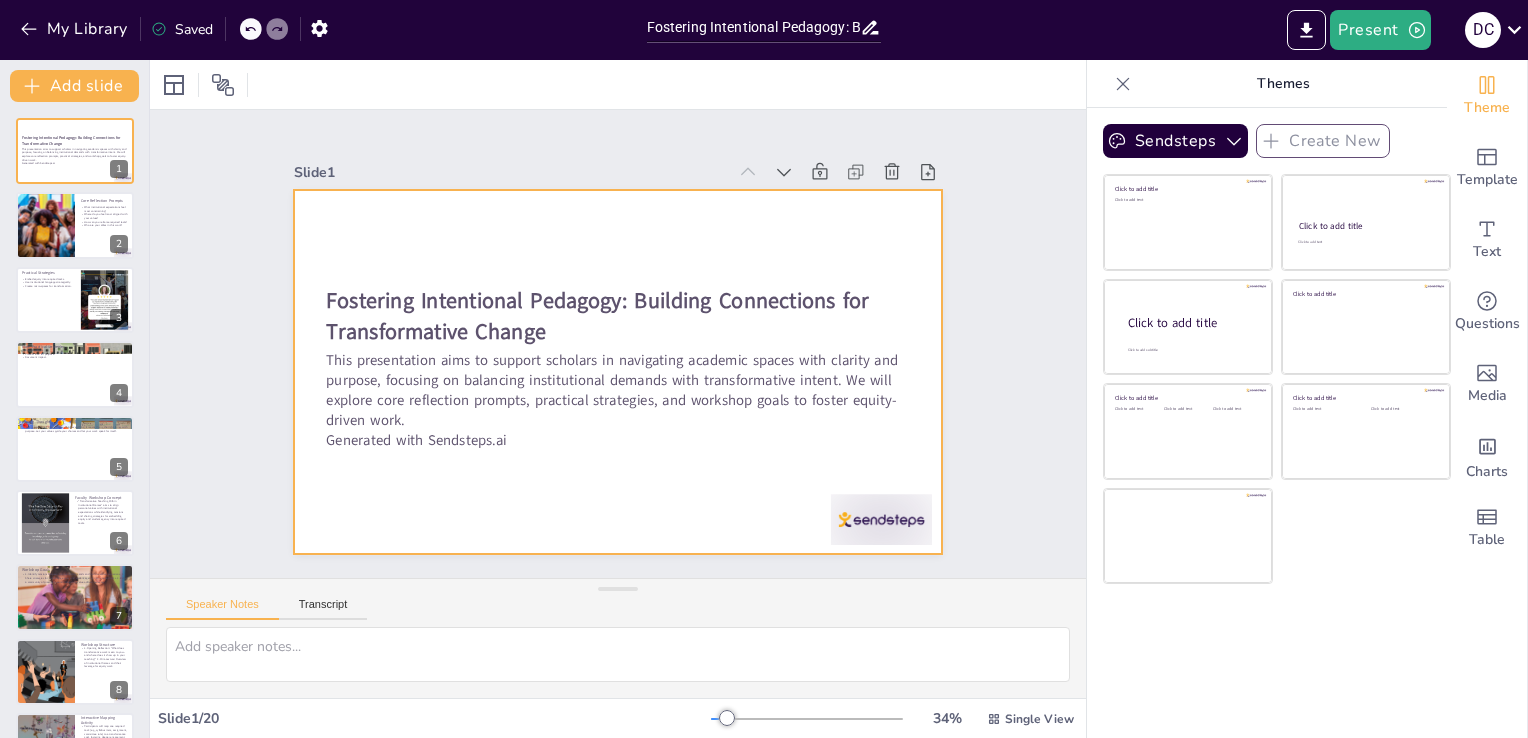 checkbox on "true" 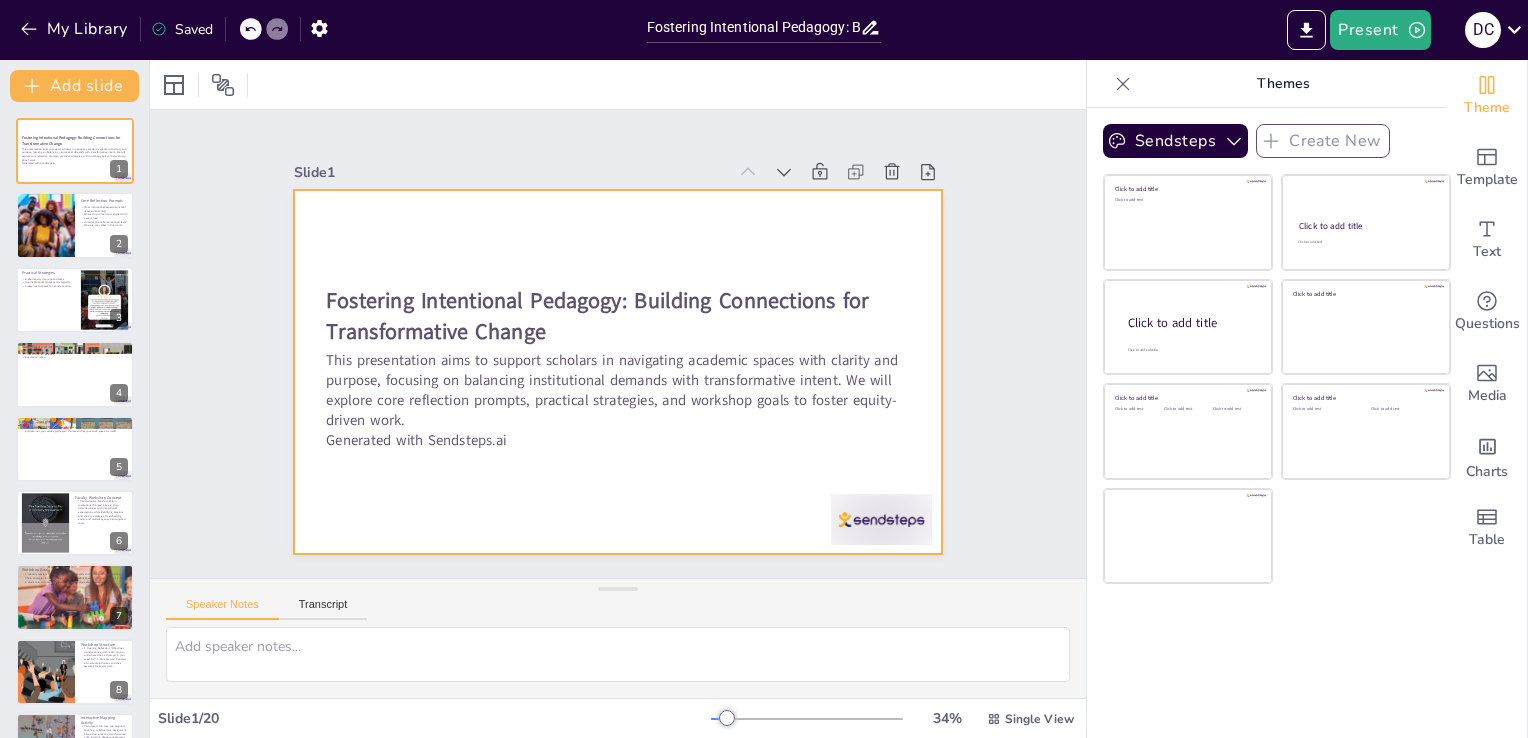 checkbox on "true" 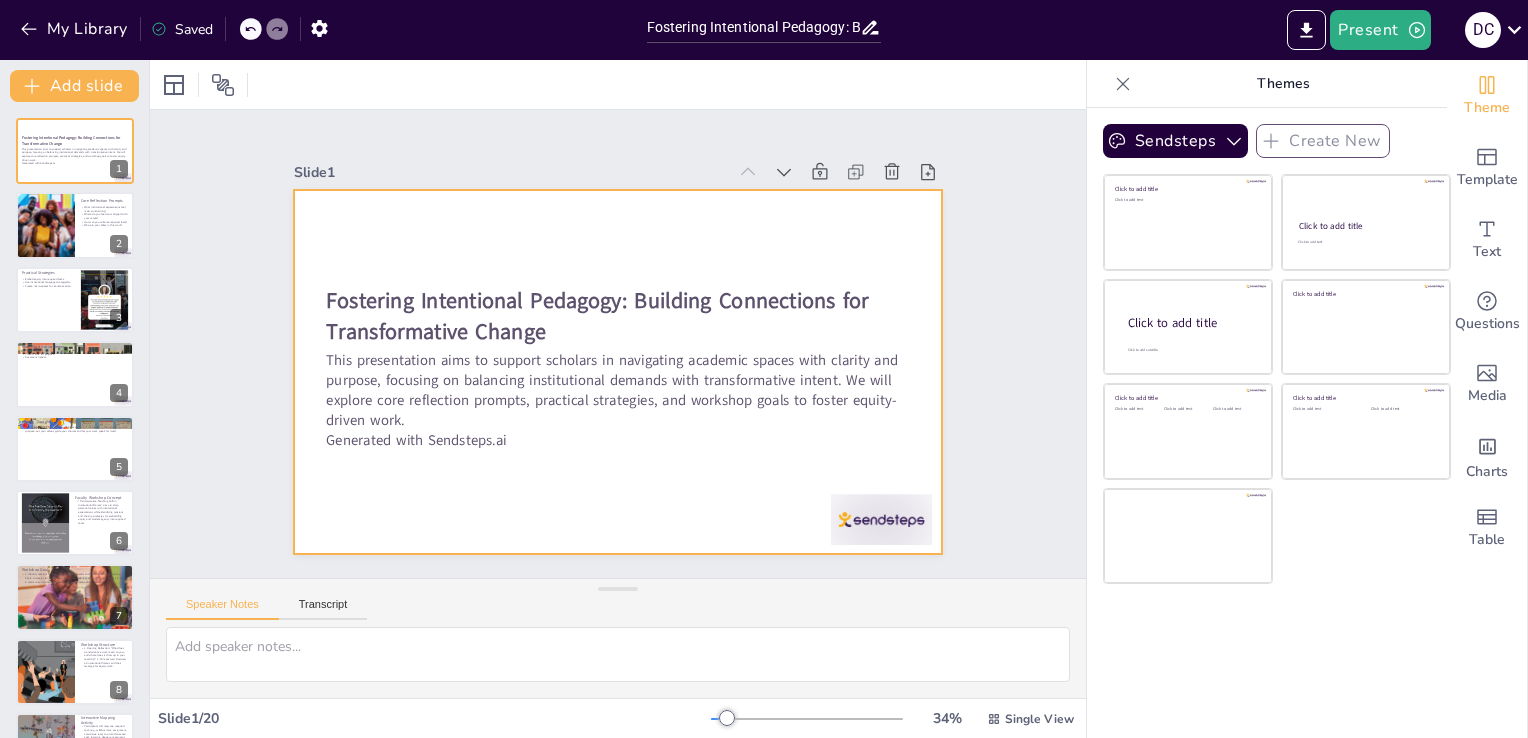 checkbox on "true" 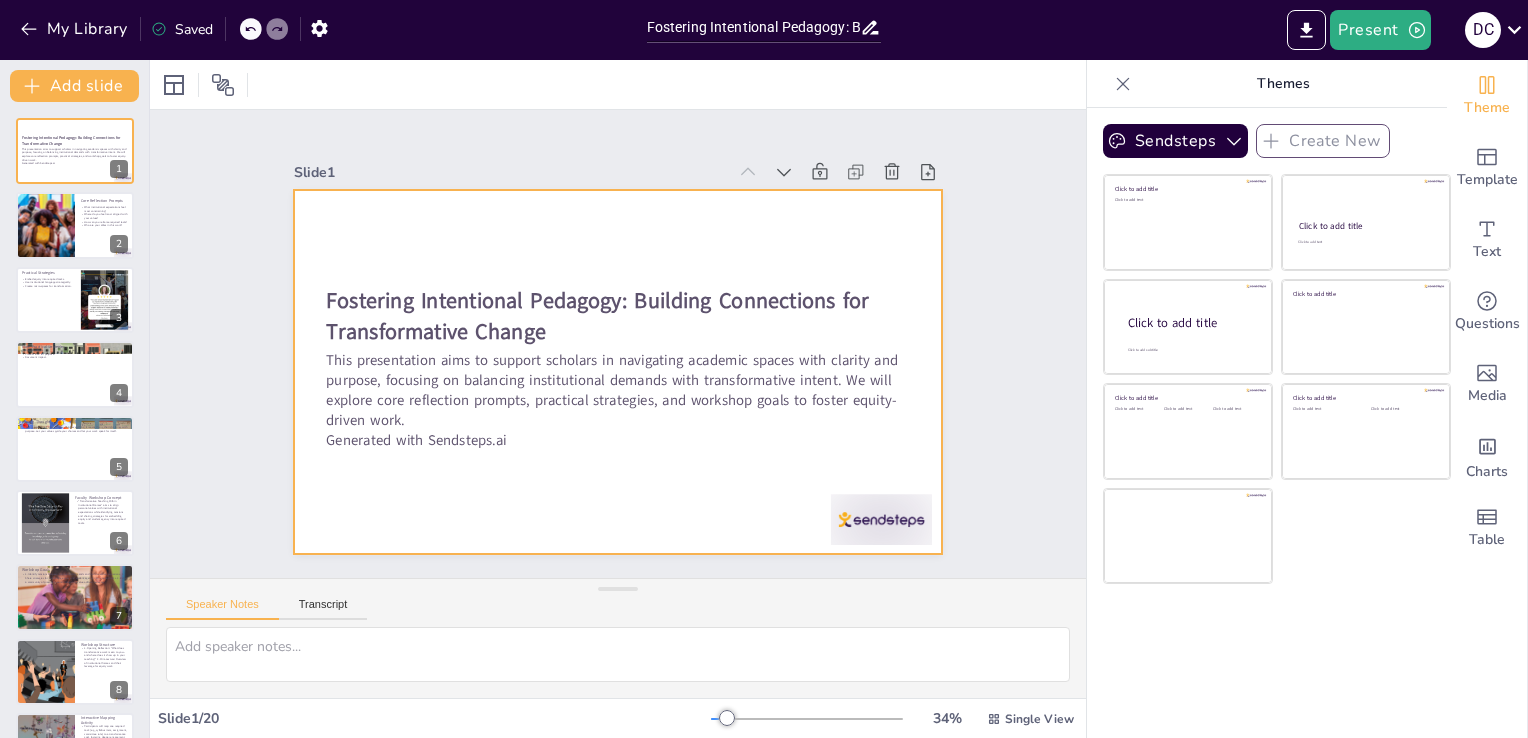 checkbox on "true" 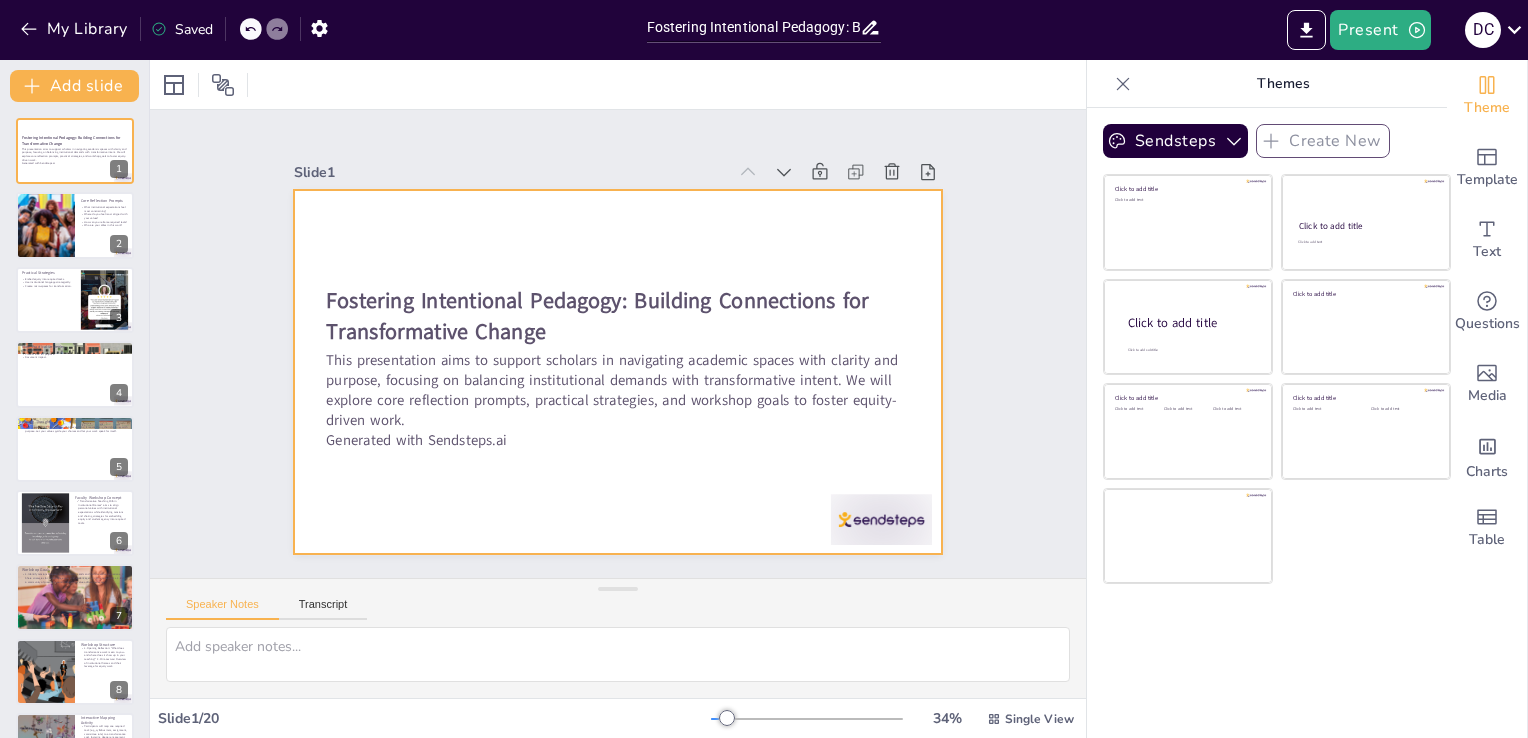 checkbox on "true" 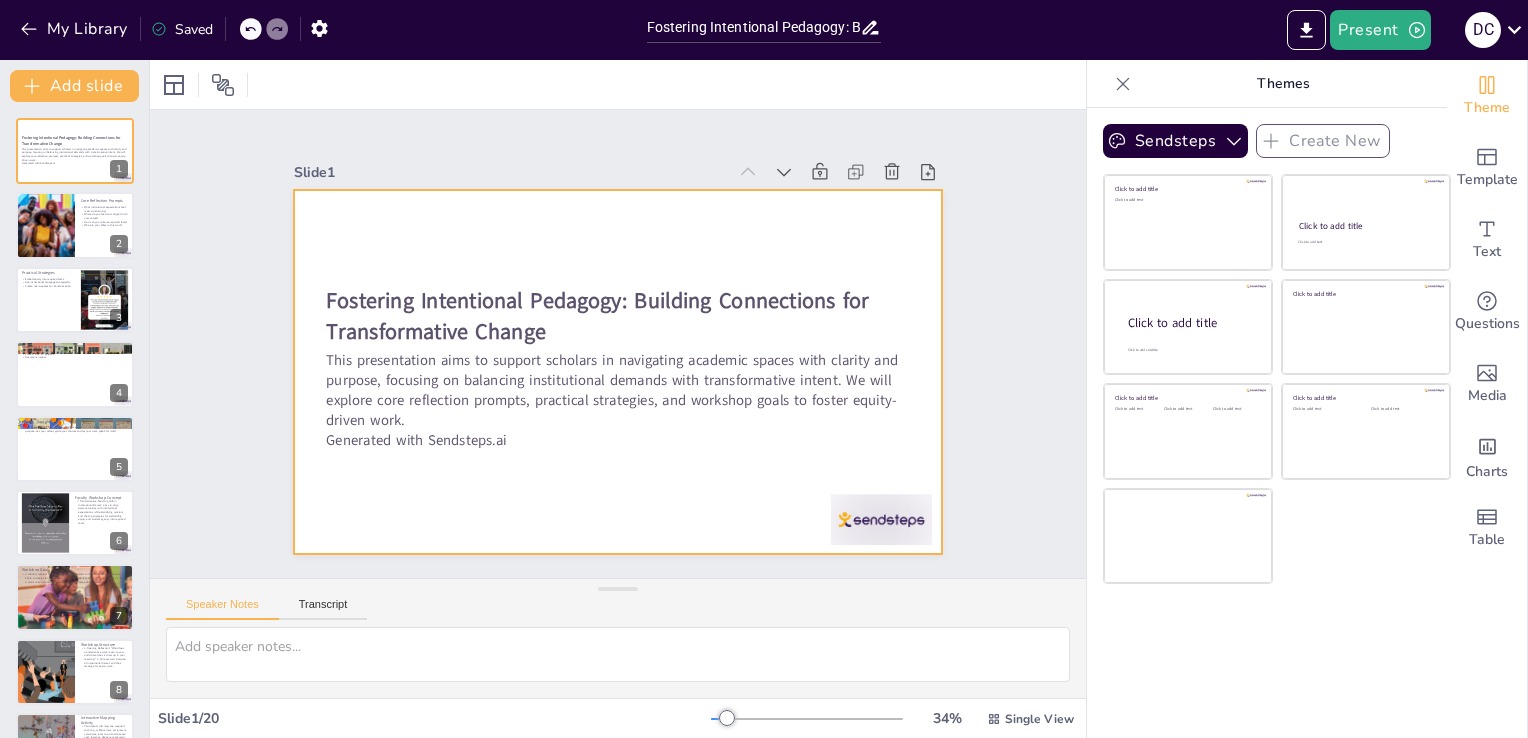 checkbox on "true" 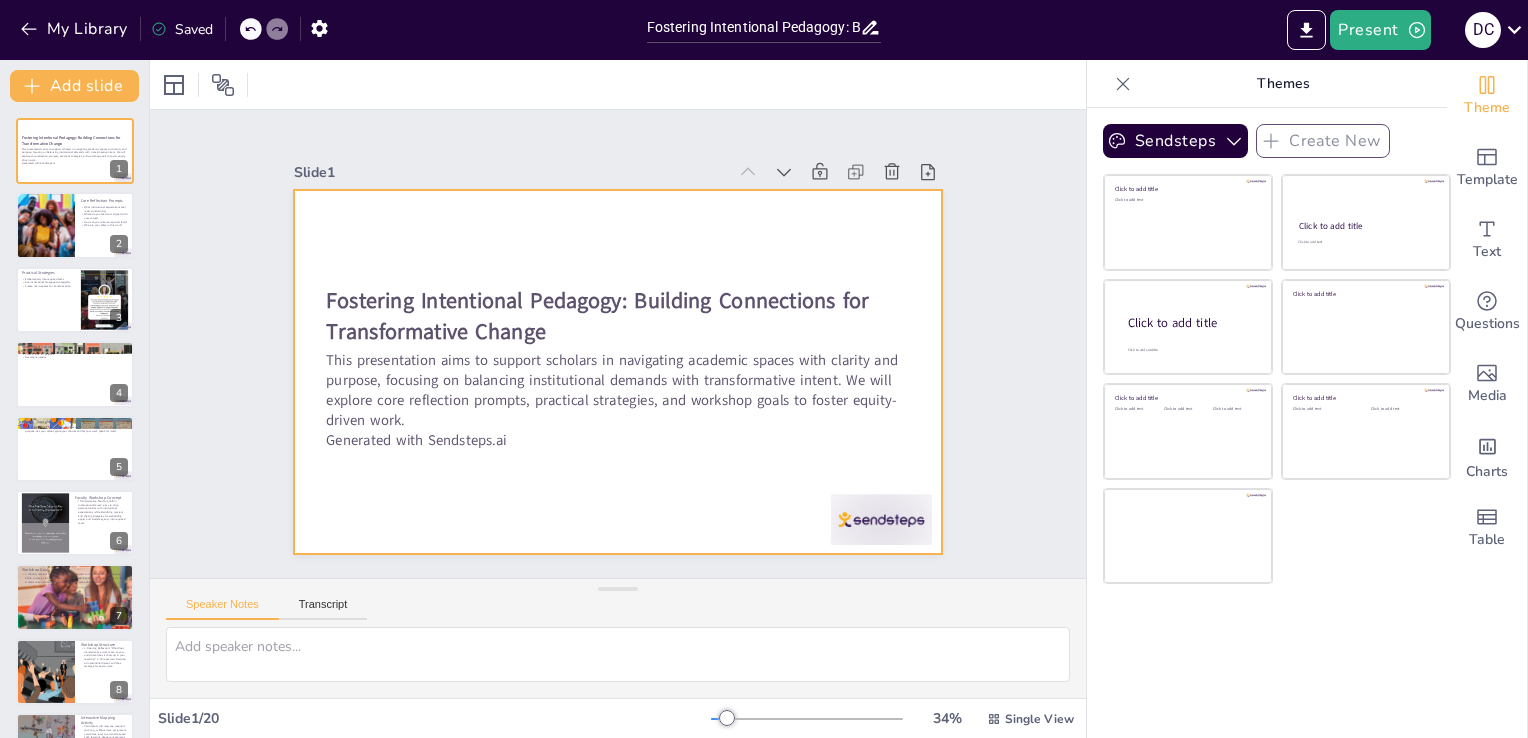 checkbox on "true" 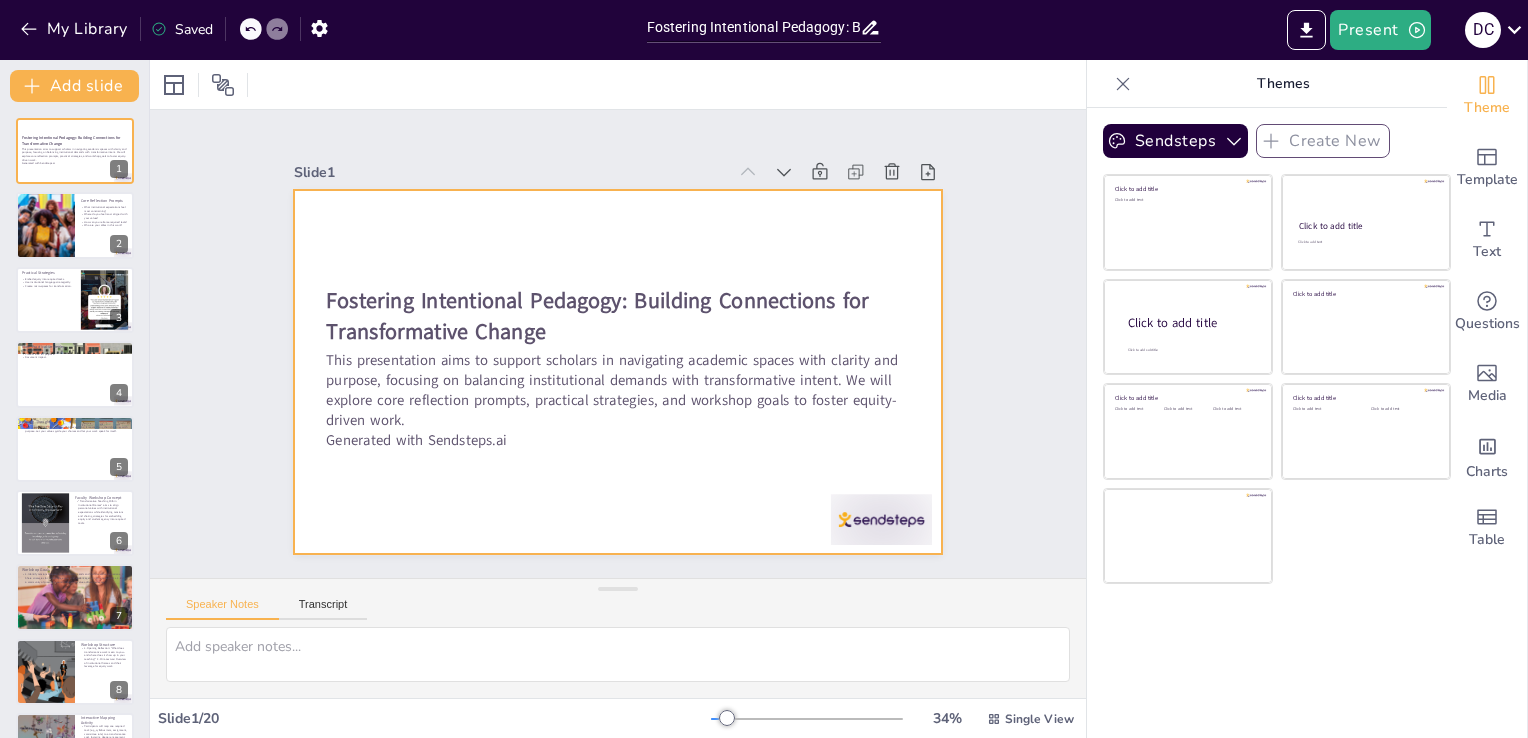 checkbox on "true" 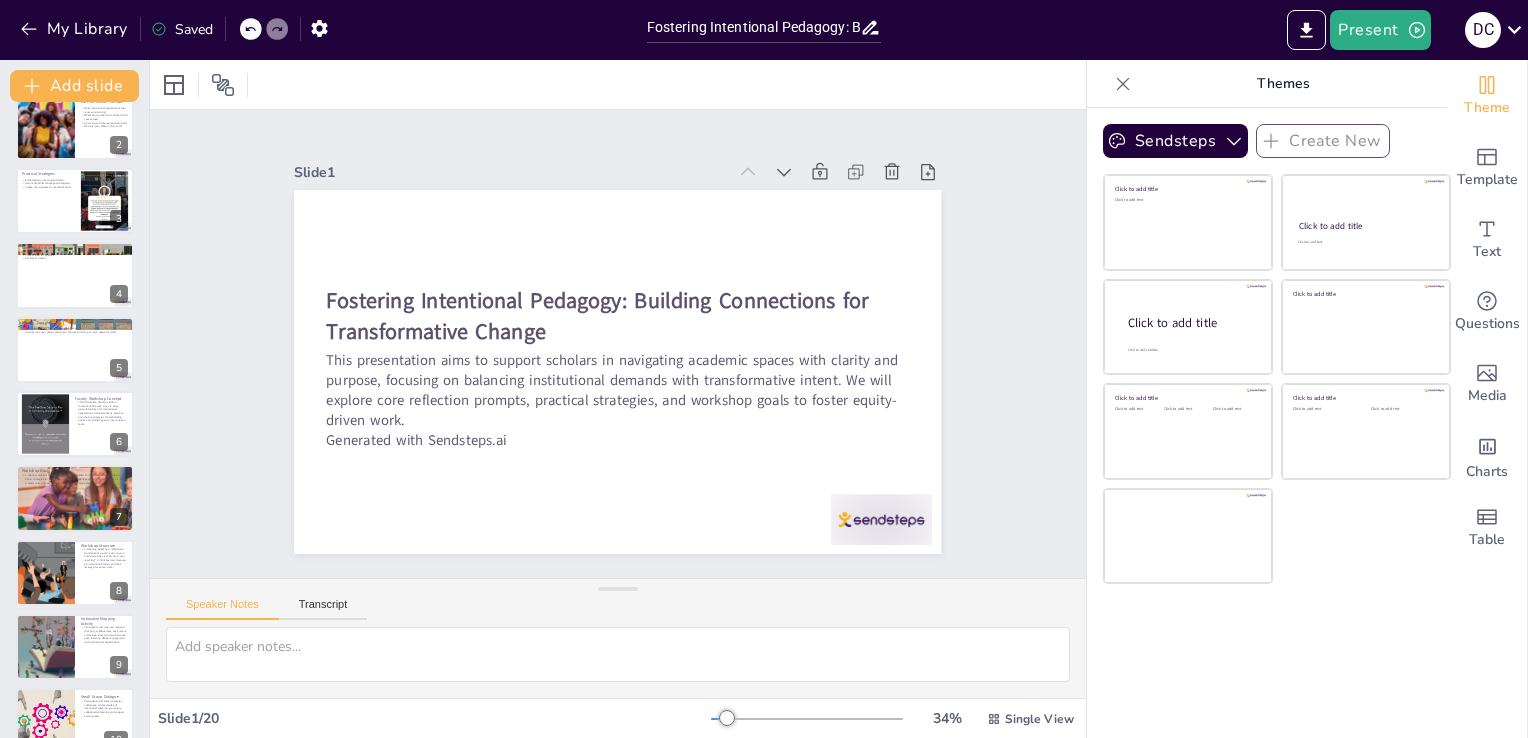 scroll, scrollTop: 117, scrollLeft: 0, axis: vertical 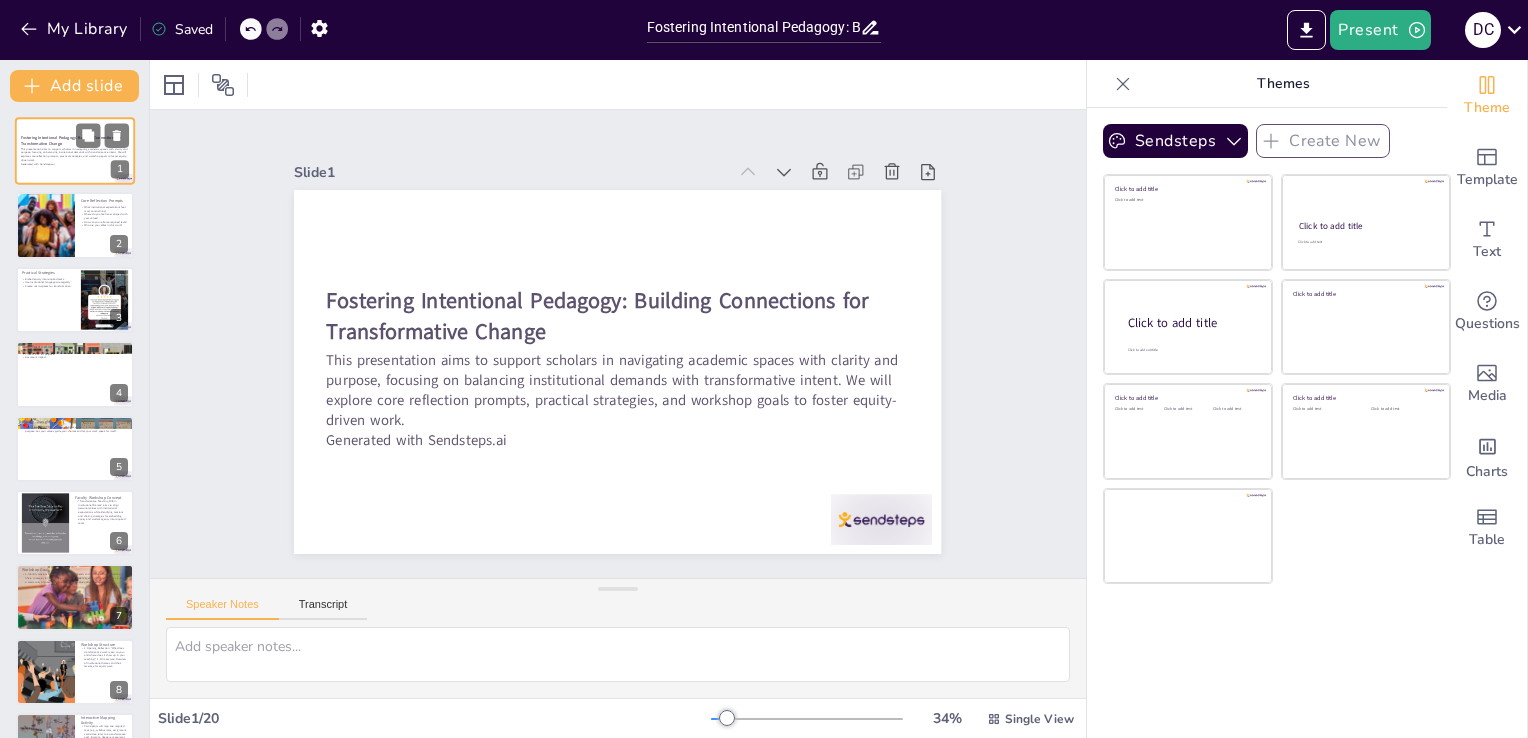checkbox on "true" 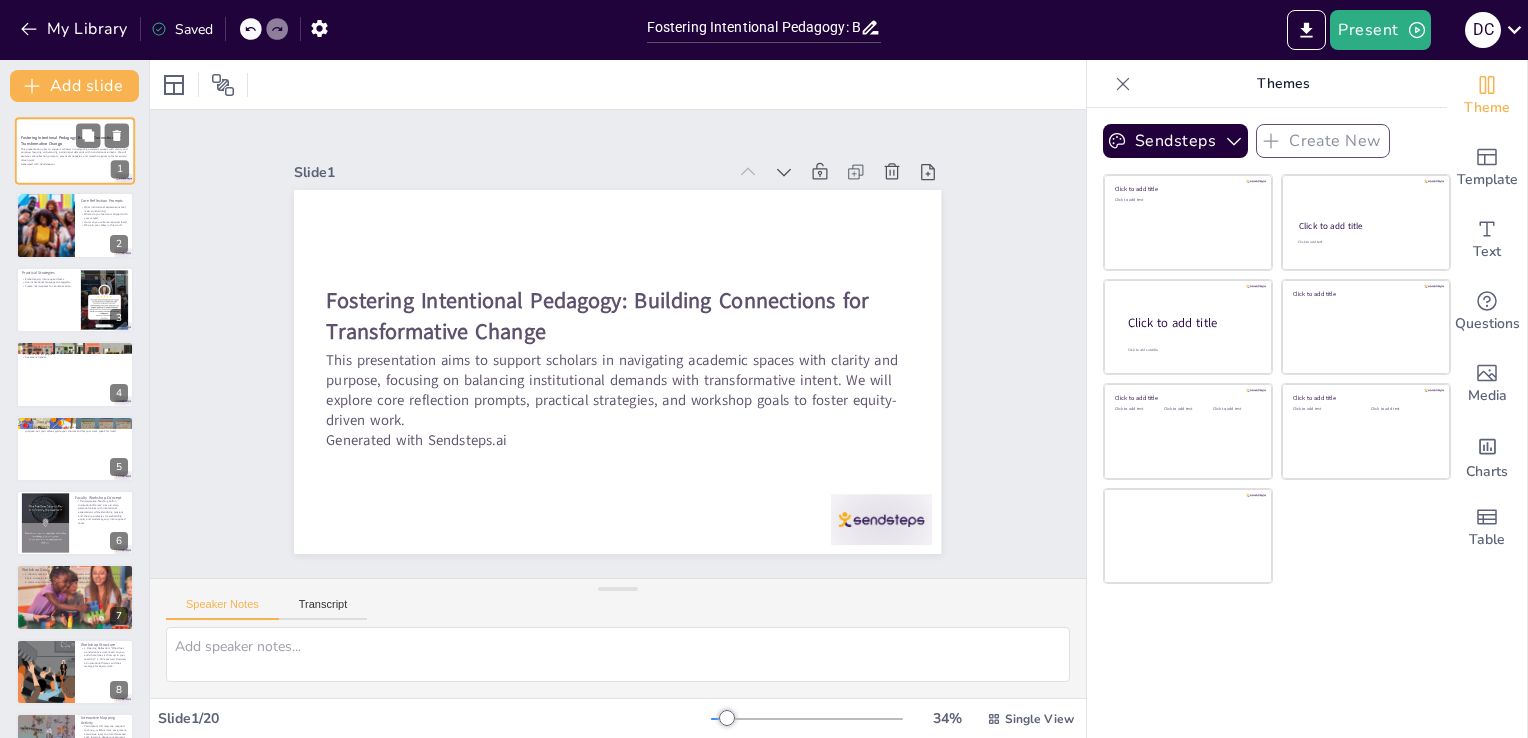 checkbox on "true" 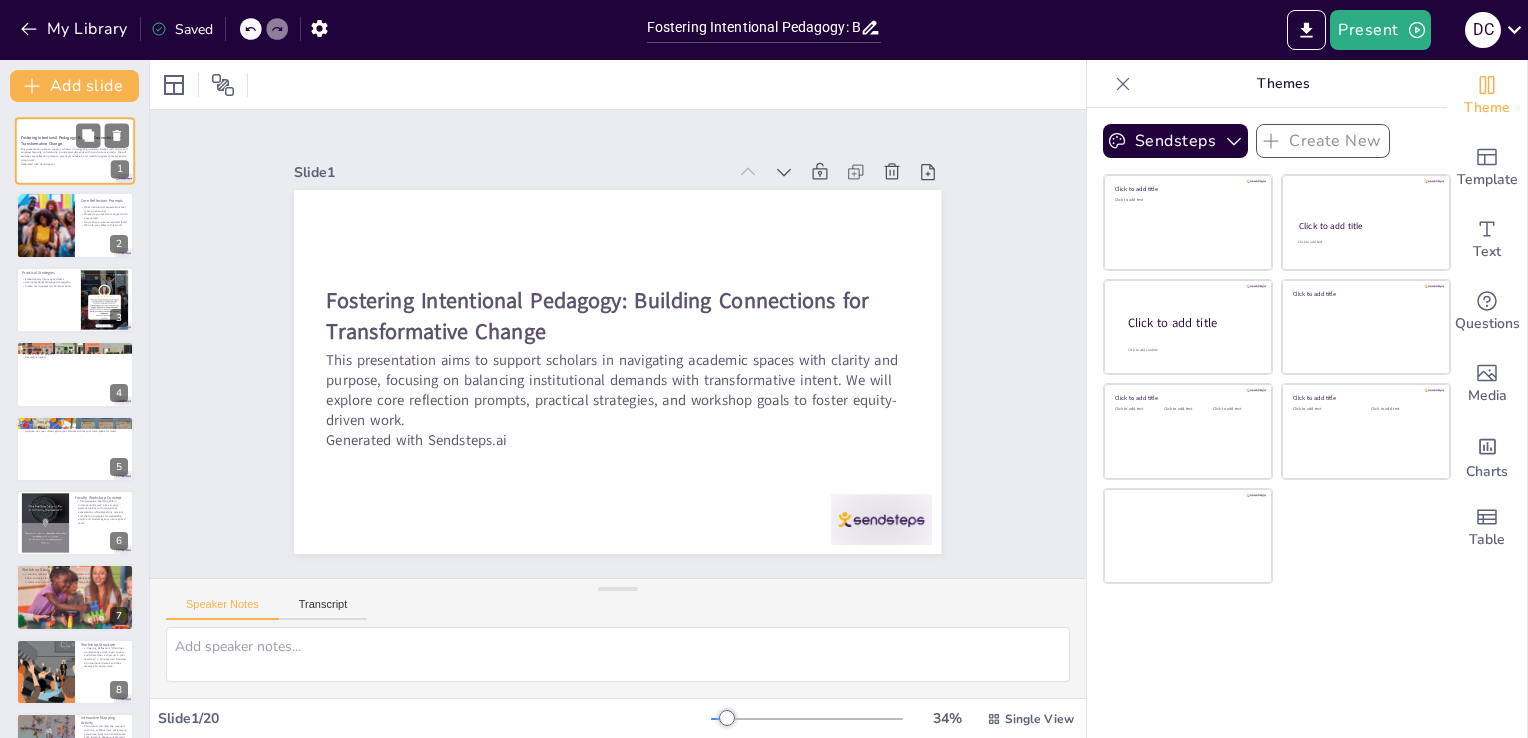 checkbox on "true" 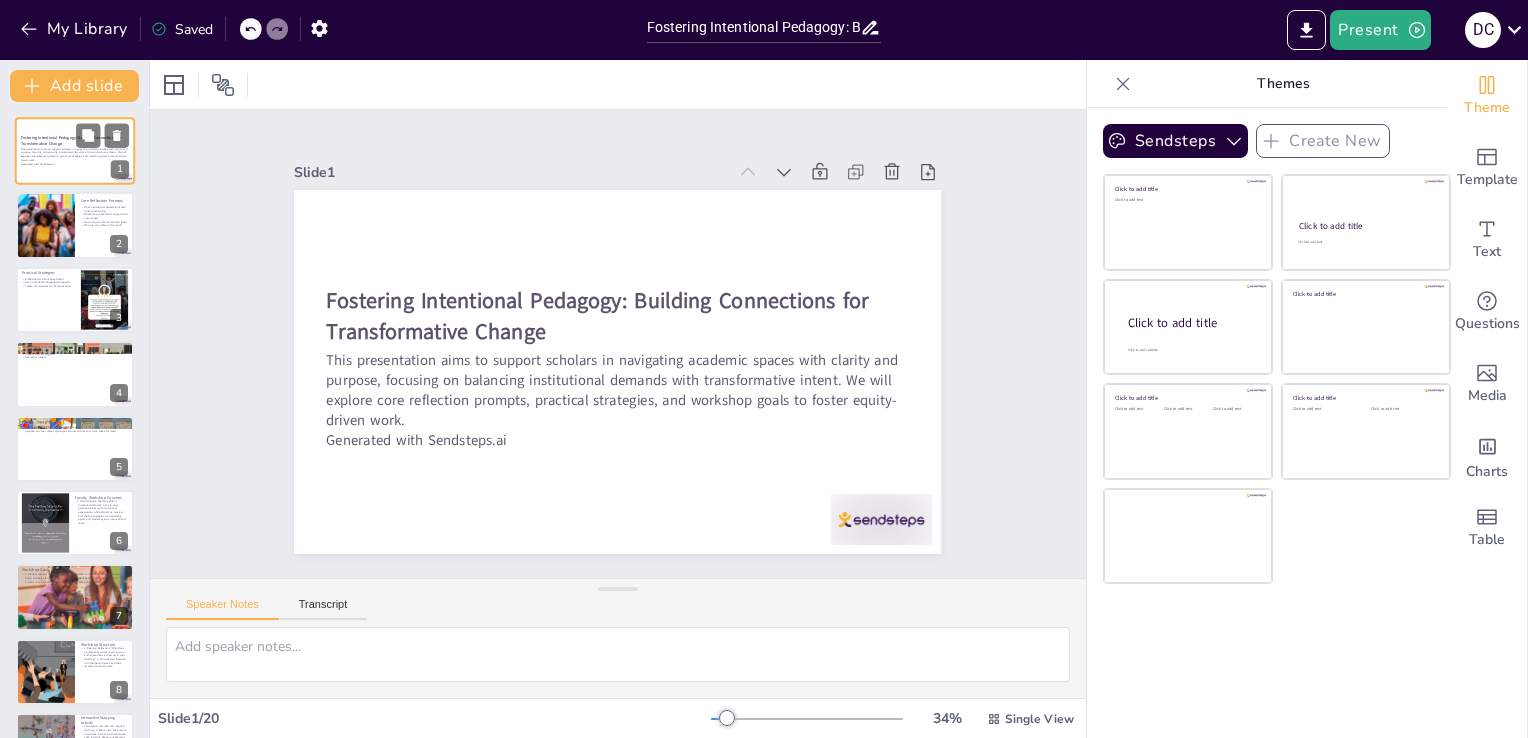 checkbox on "true" 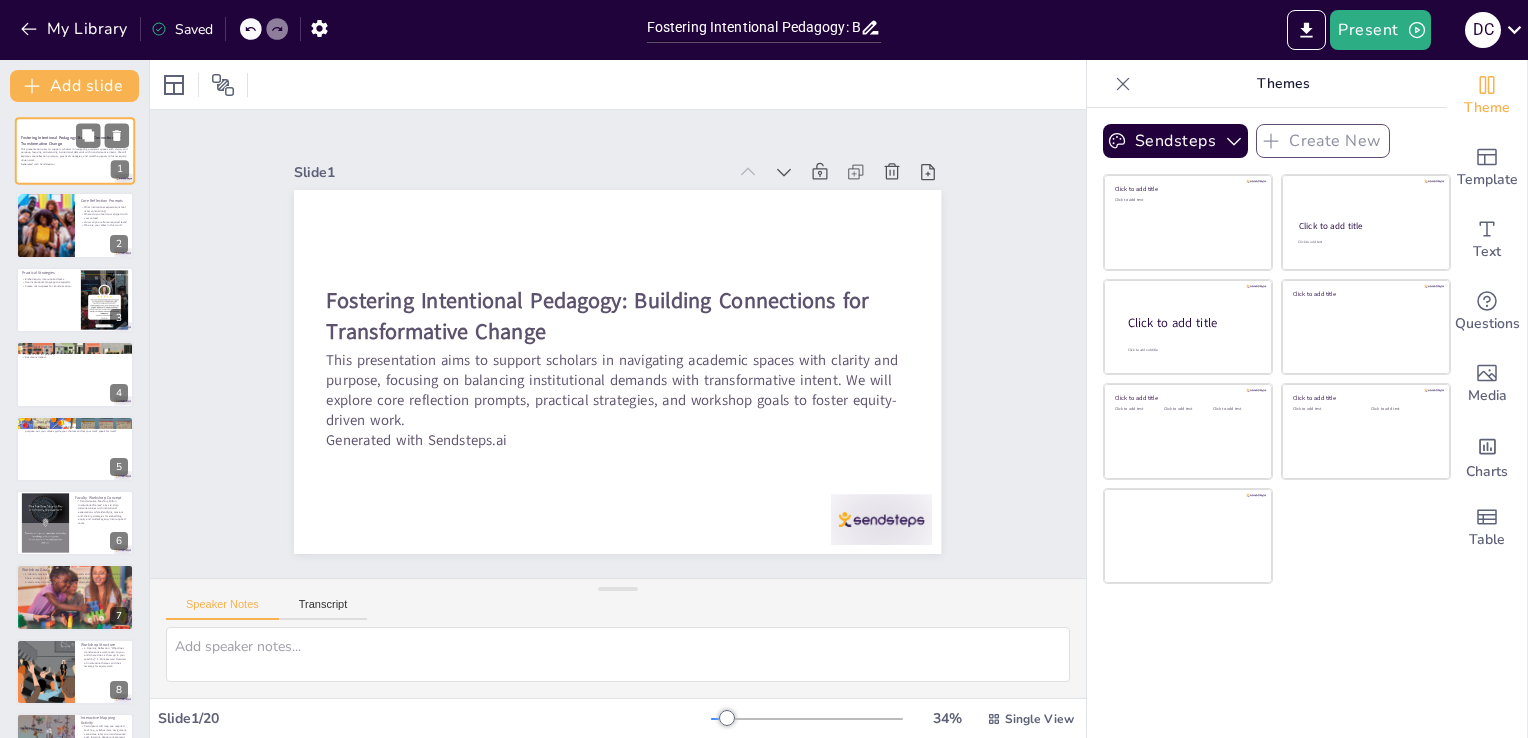 checkbox on "true" 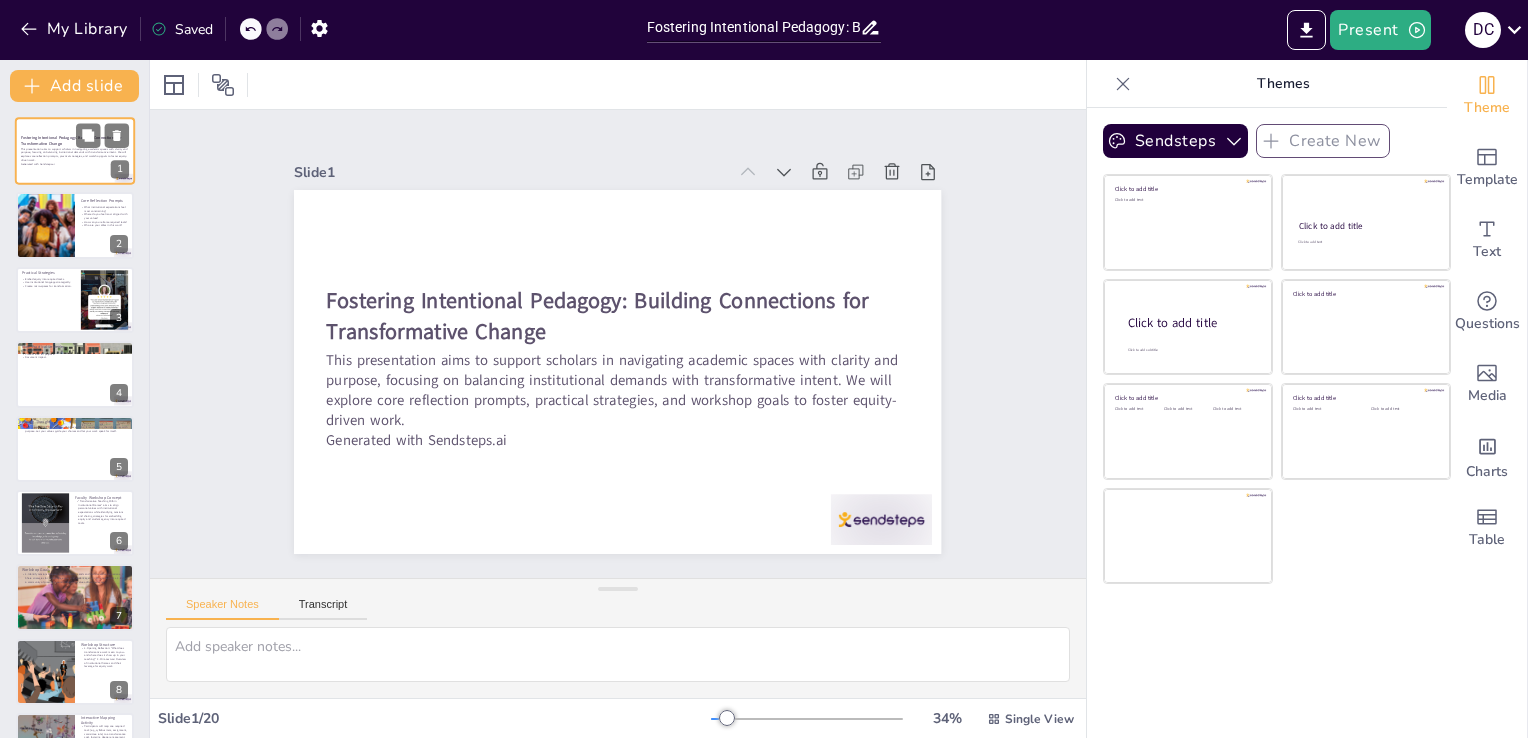 checkbox on "true" 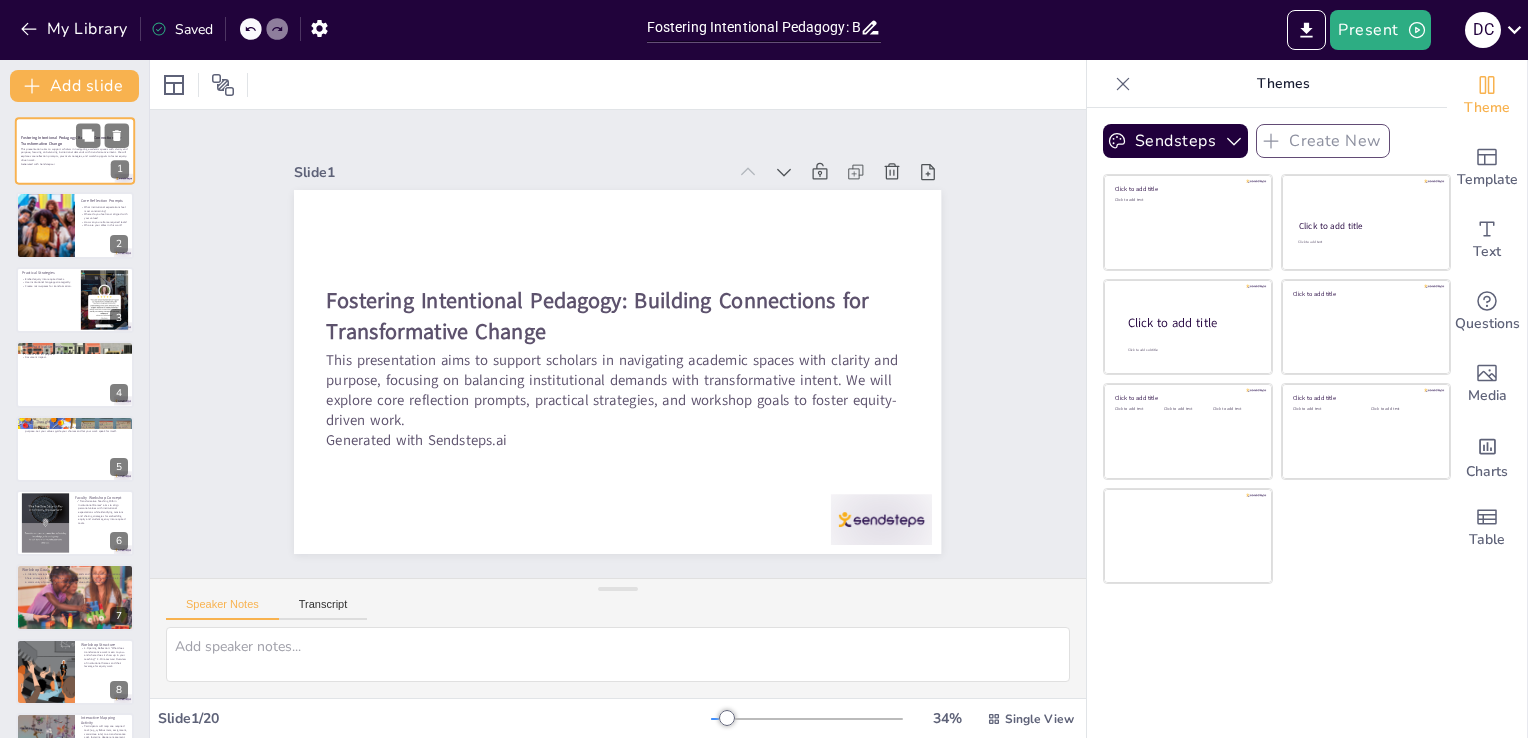 checkbox on "true" 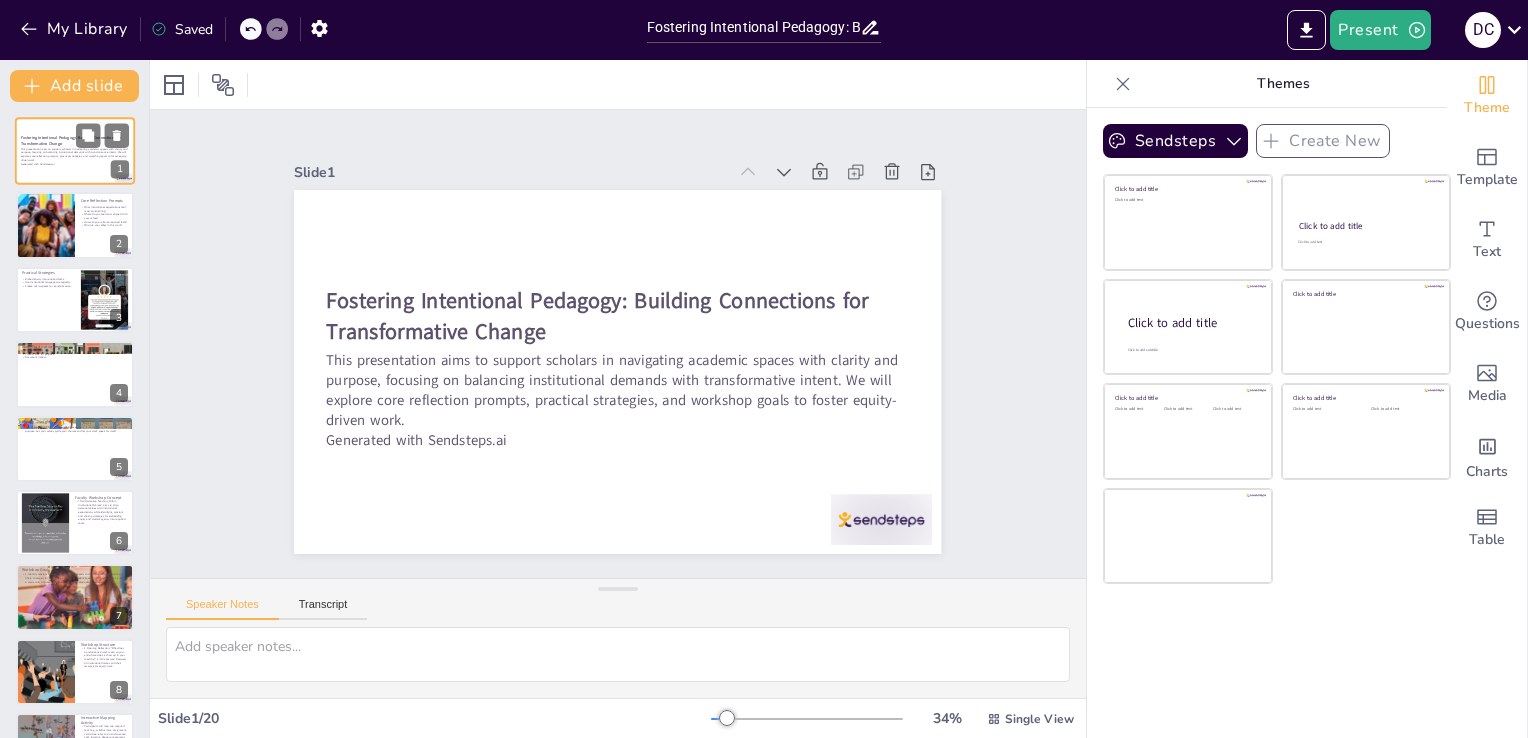 checkbox on "true" 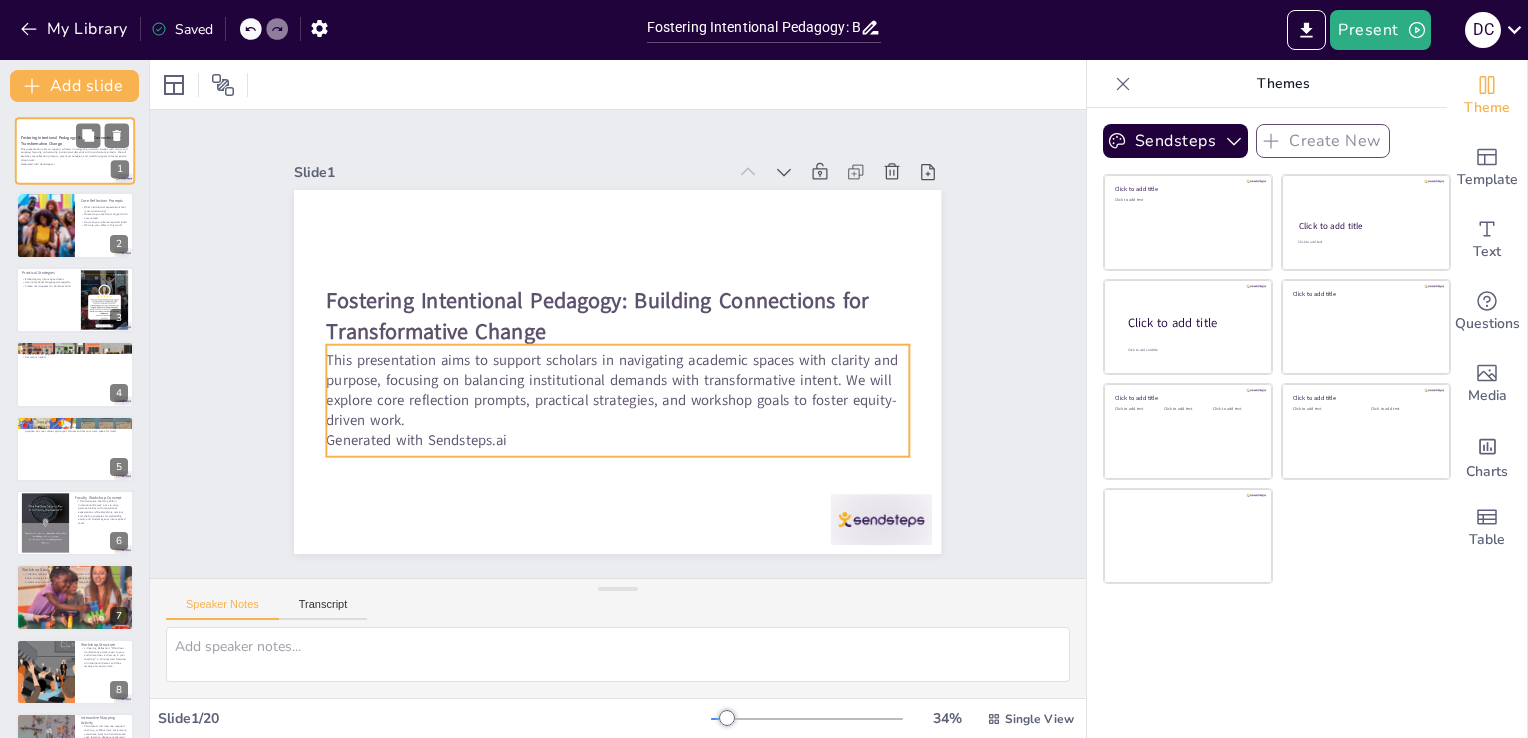 checkbox on "true" 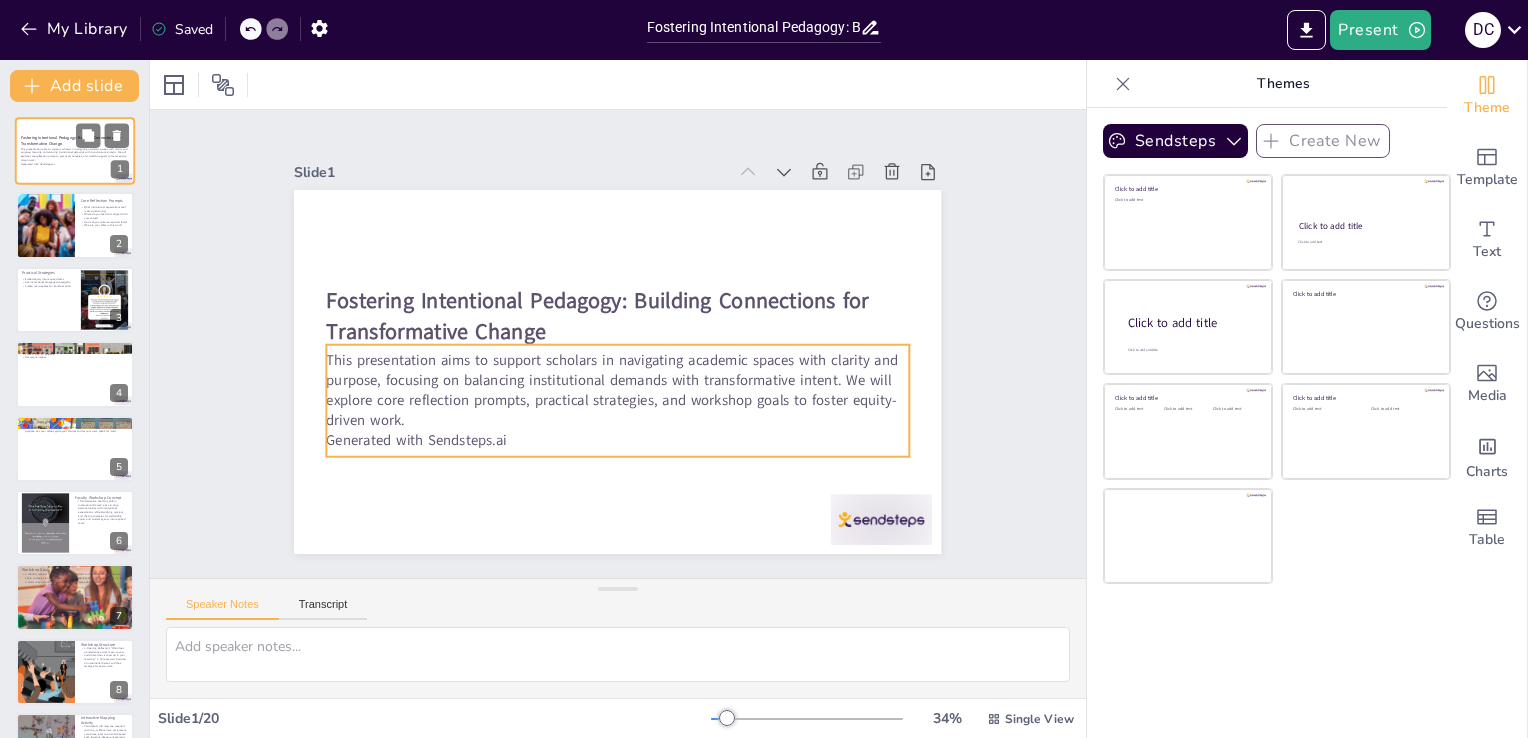 checkbox on "true" 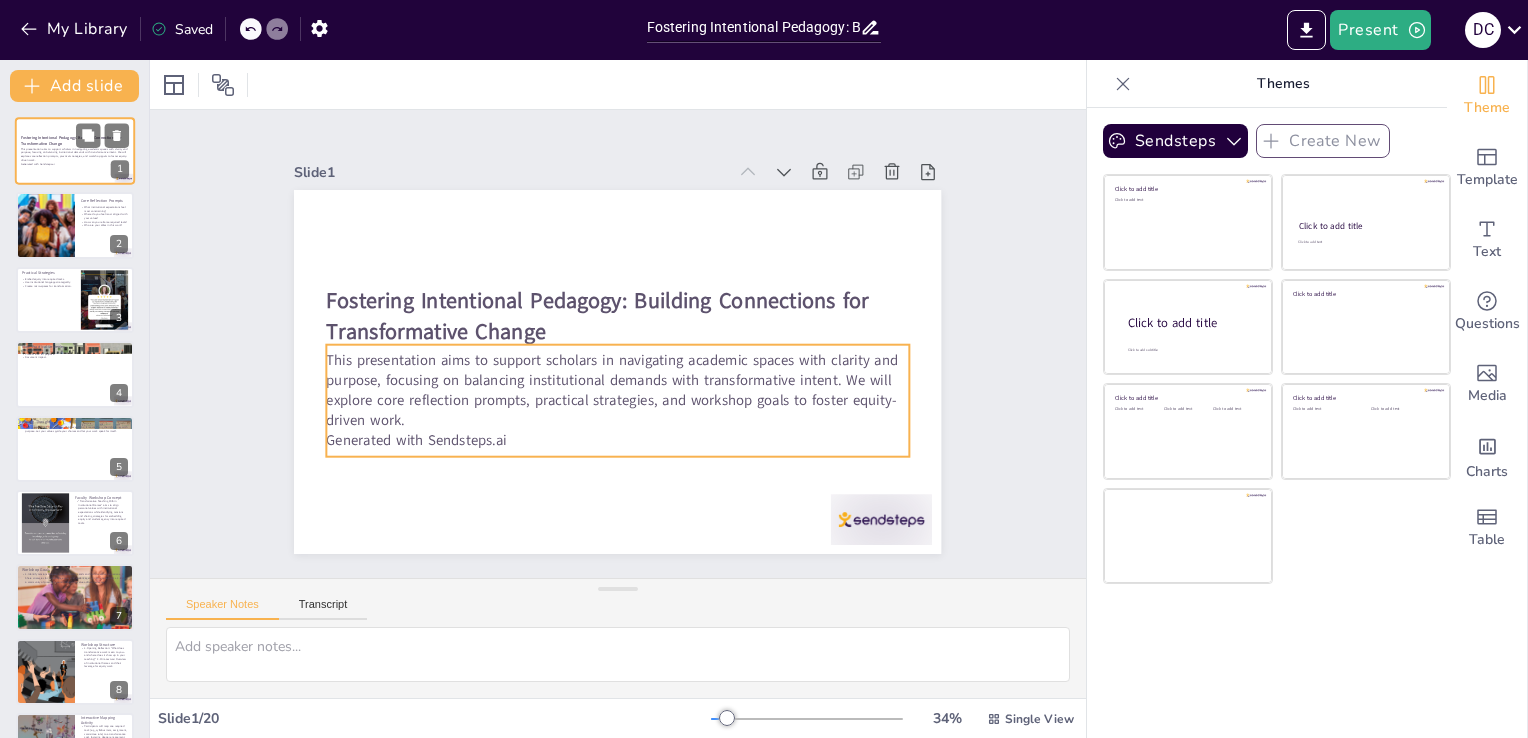 checkbox on "true" 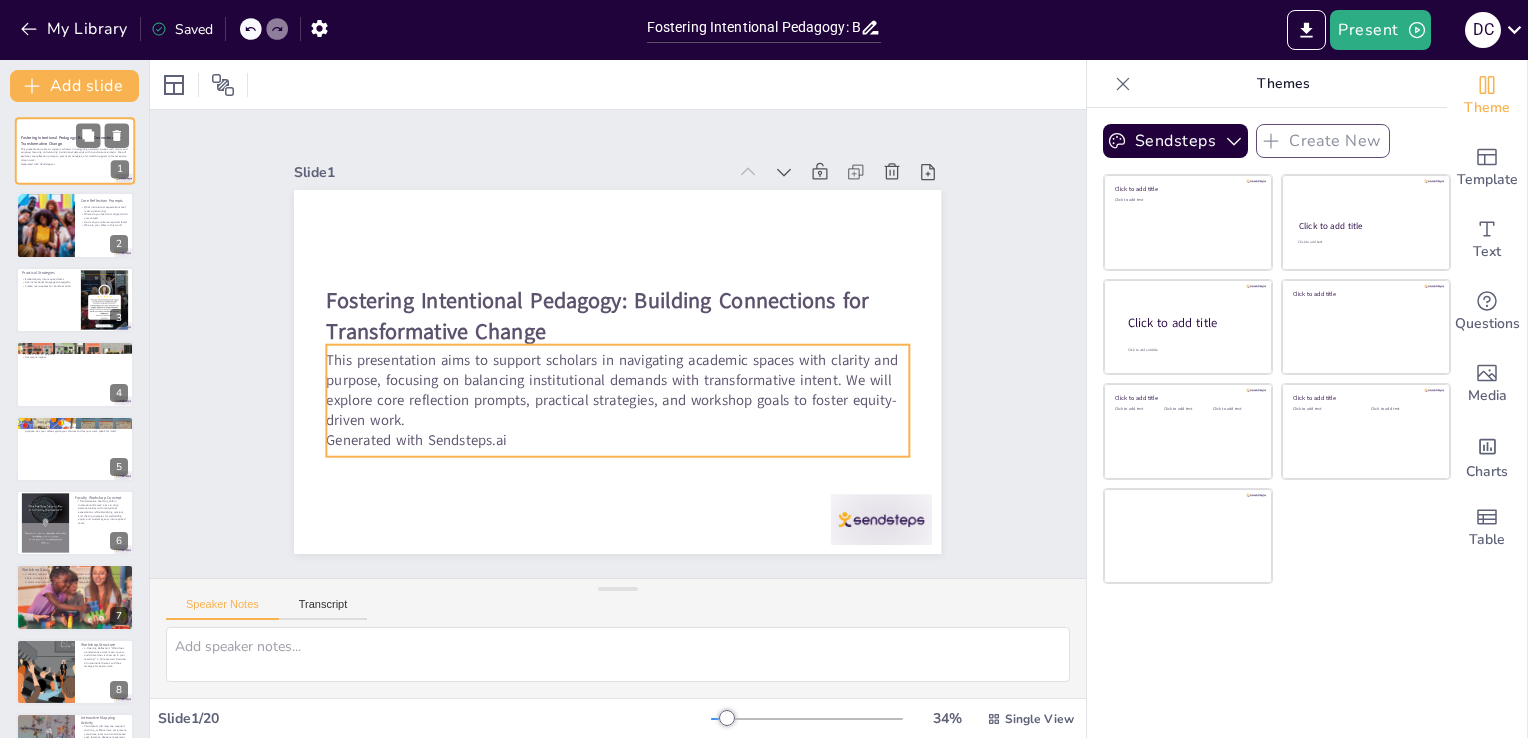 checkbox on "true" 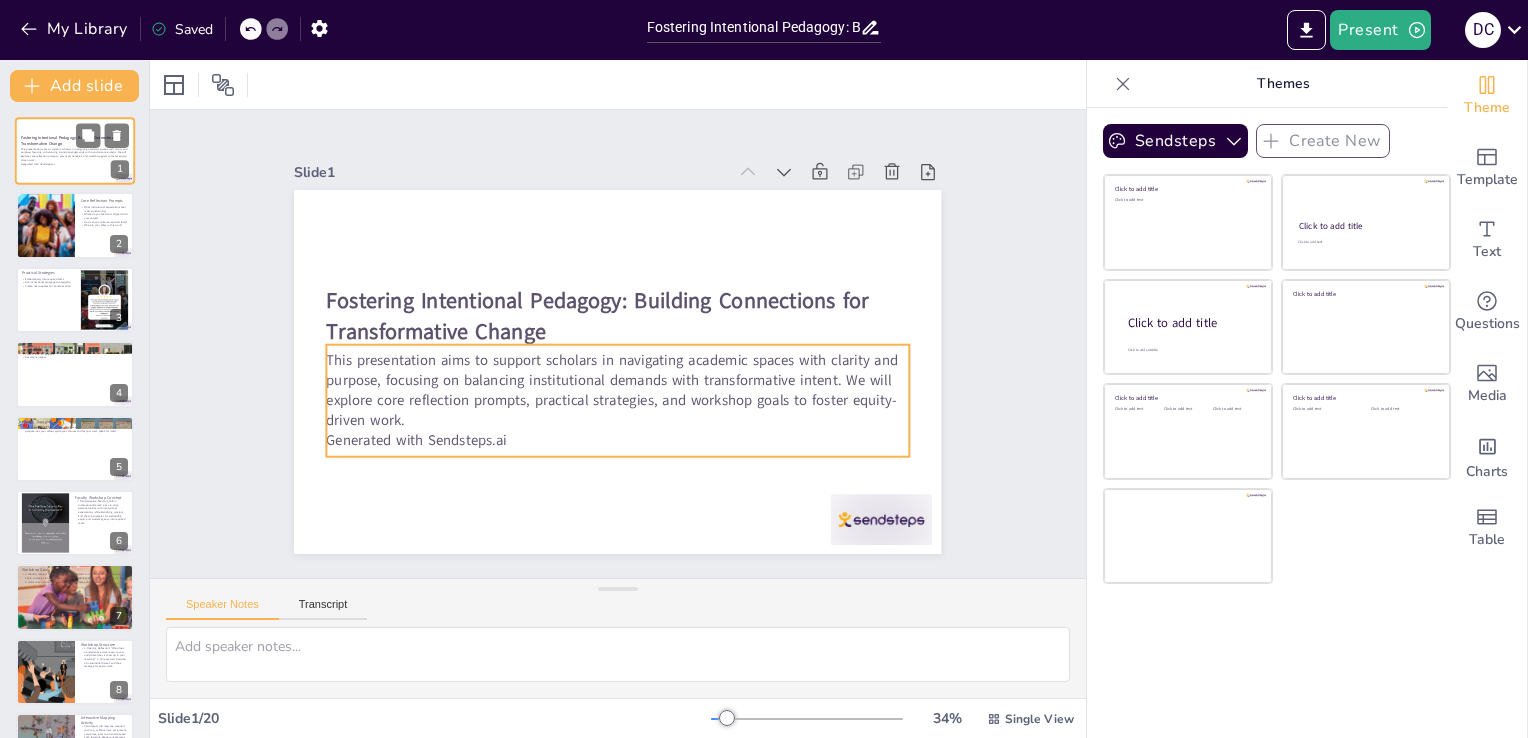 checkbox on "true" 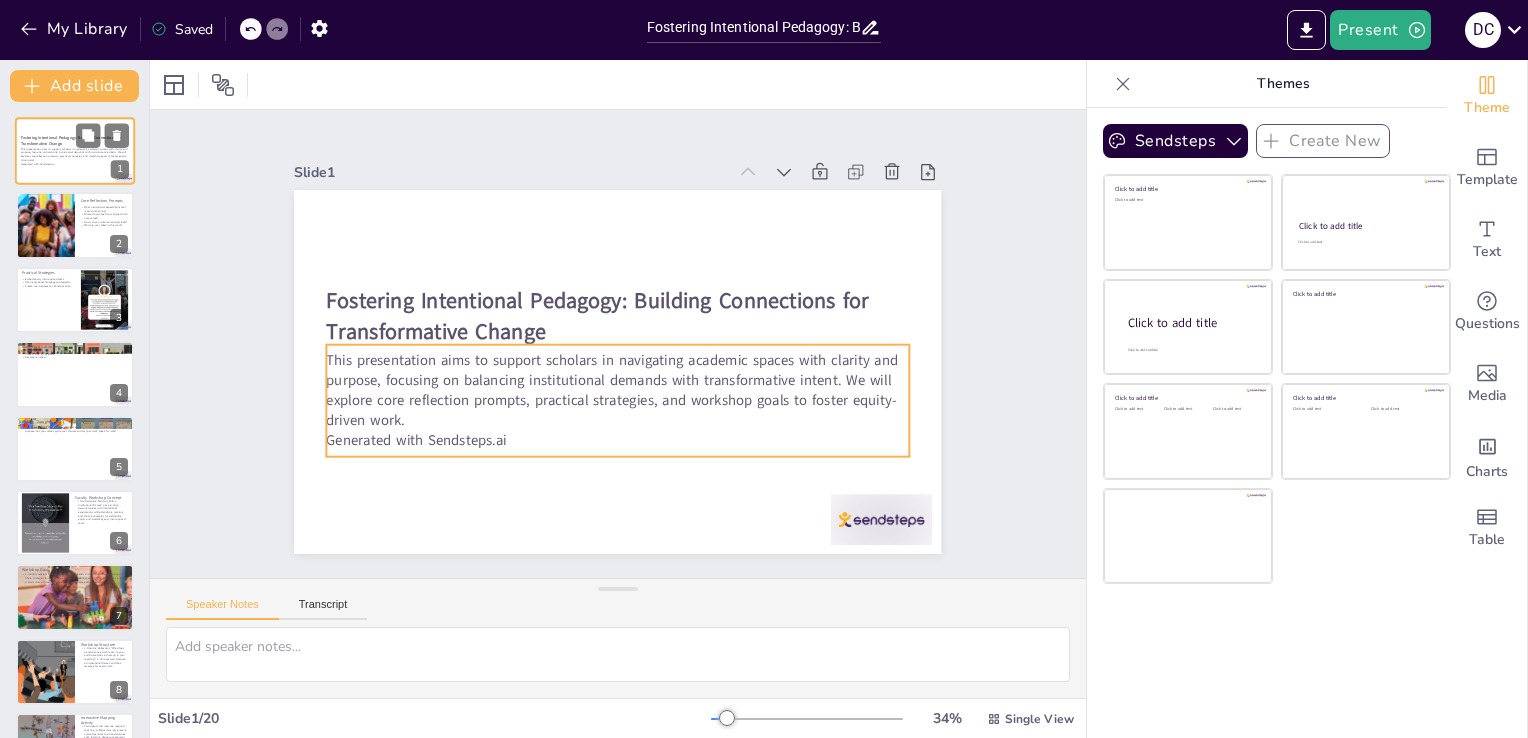 checkbox on "true" 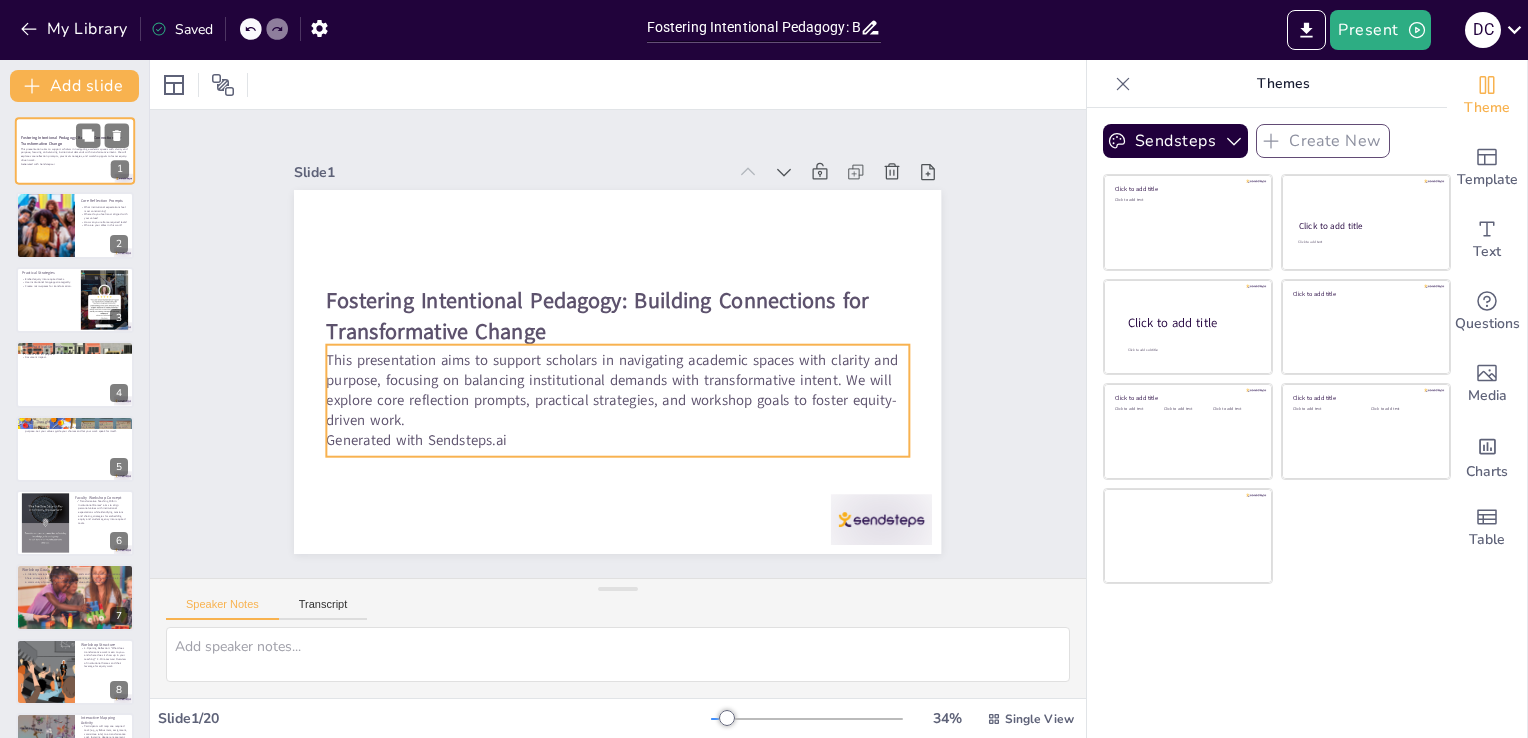checkbox on "true" 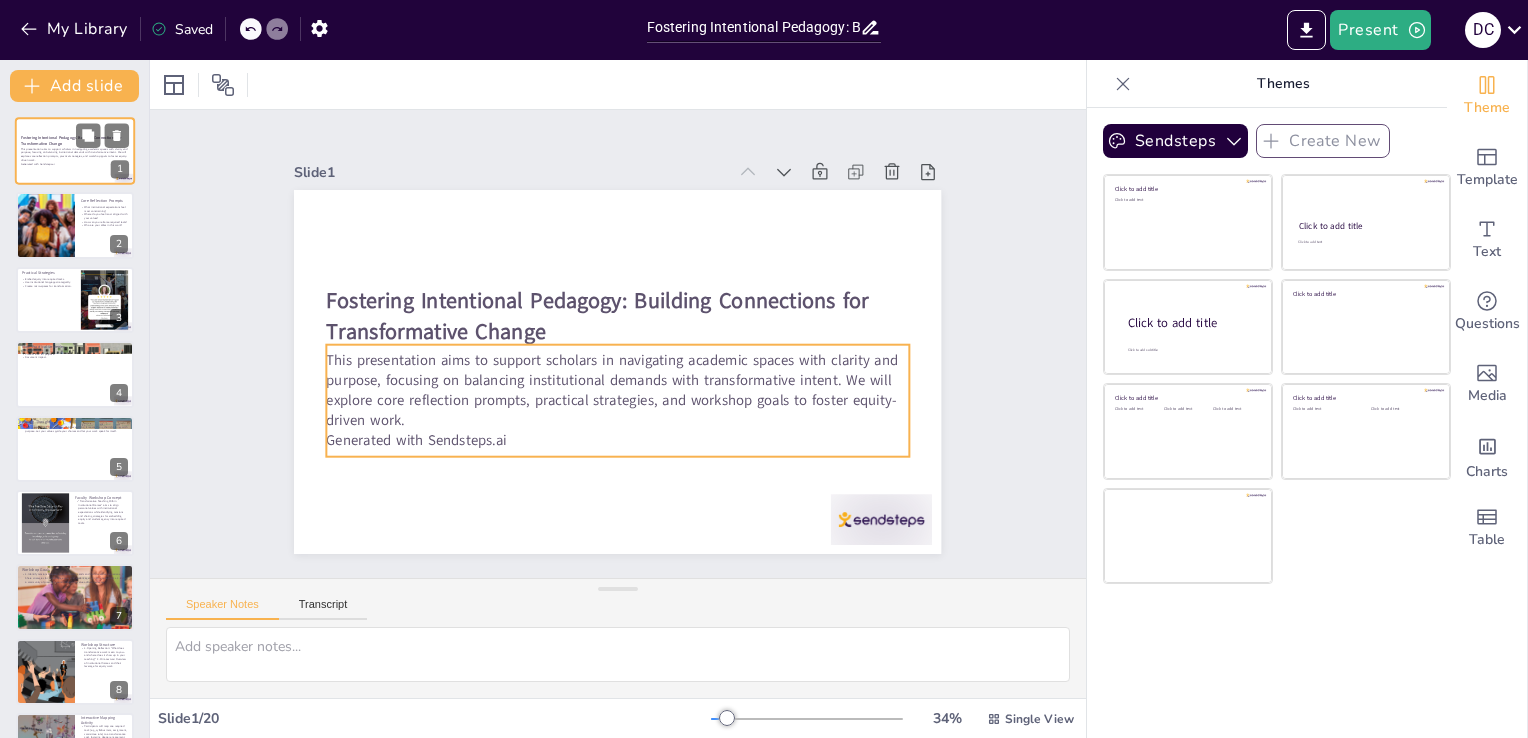 checkbox on "true" 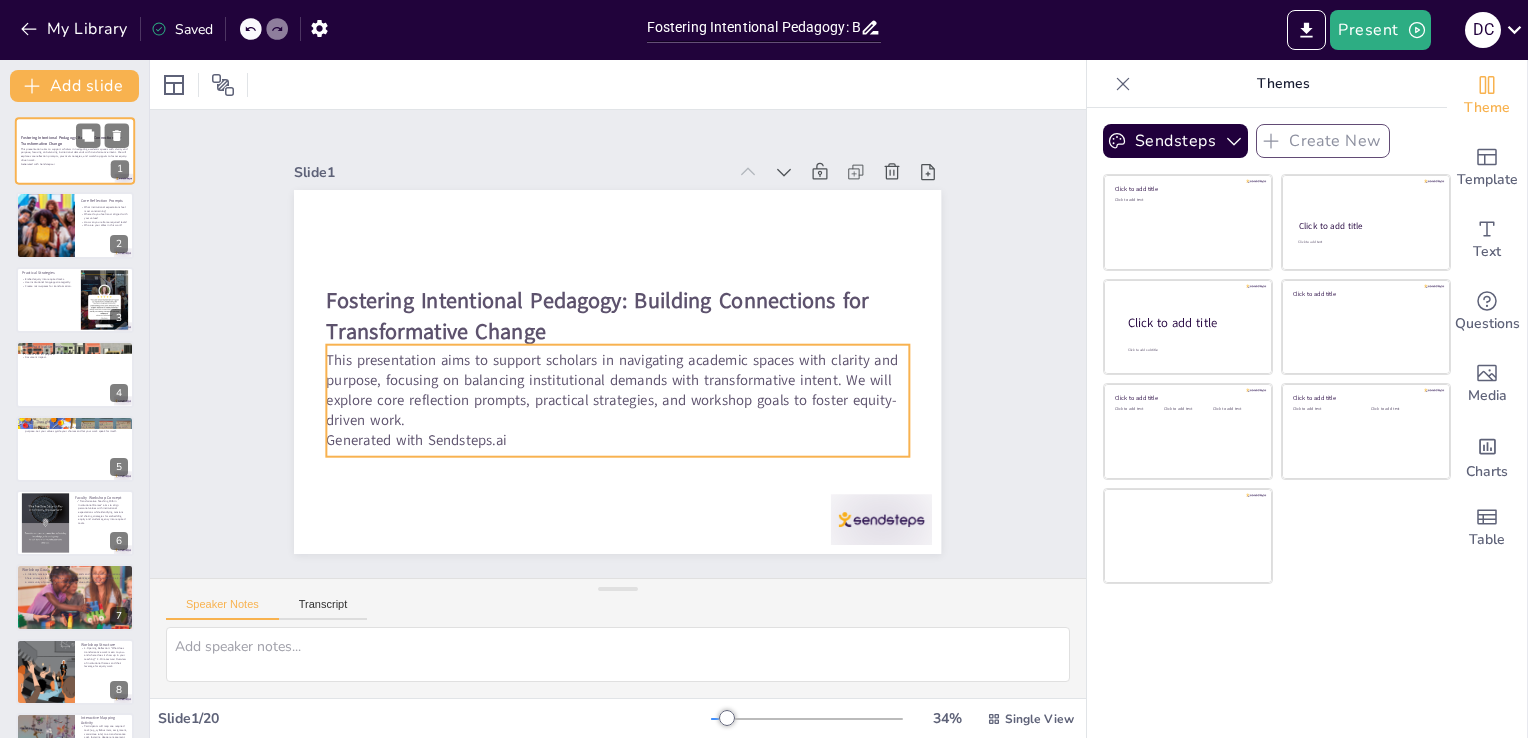 checkbox on "true" 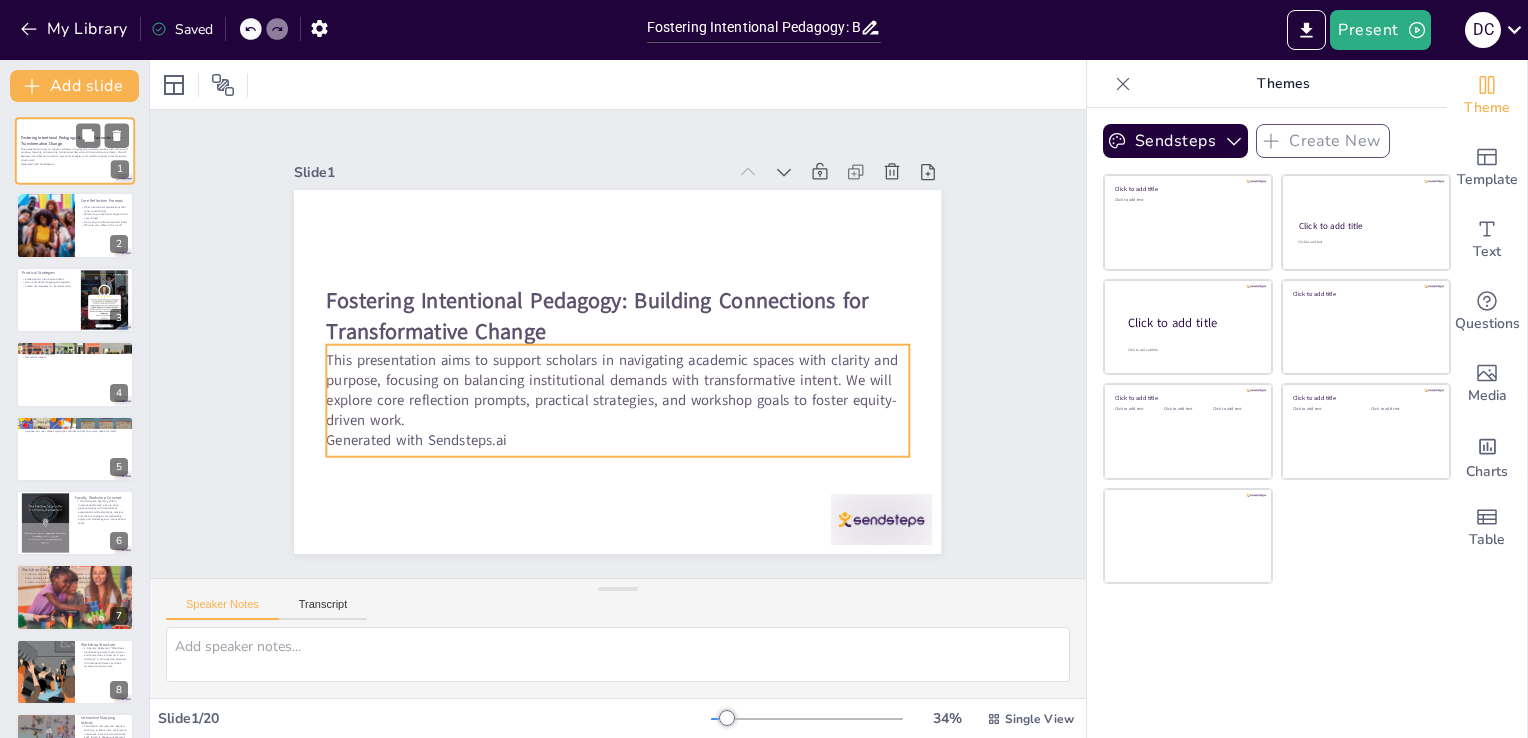 checkbox on "true" 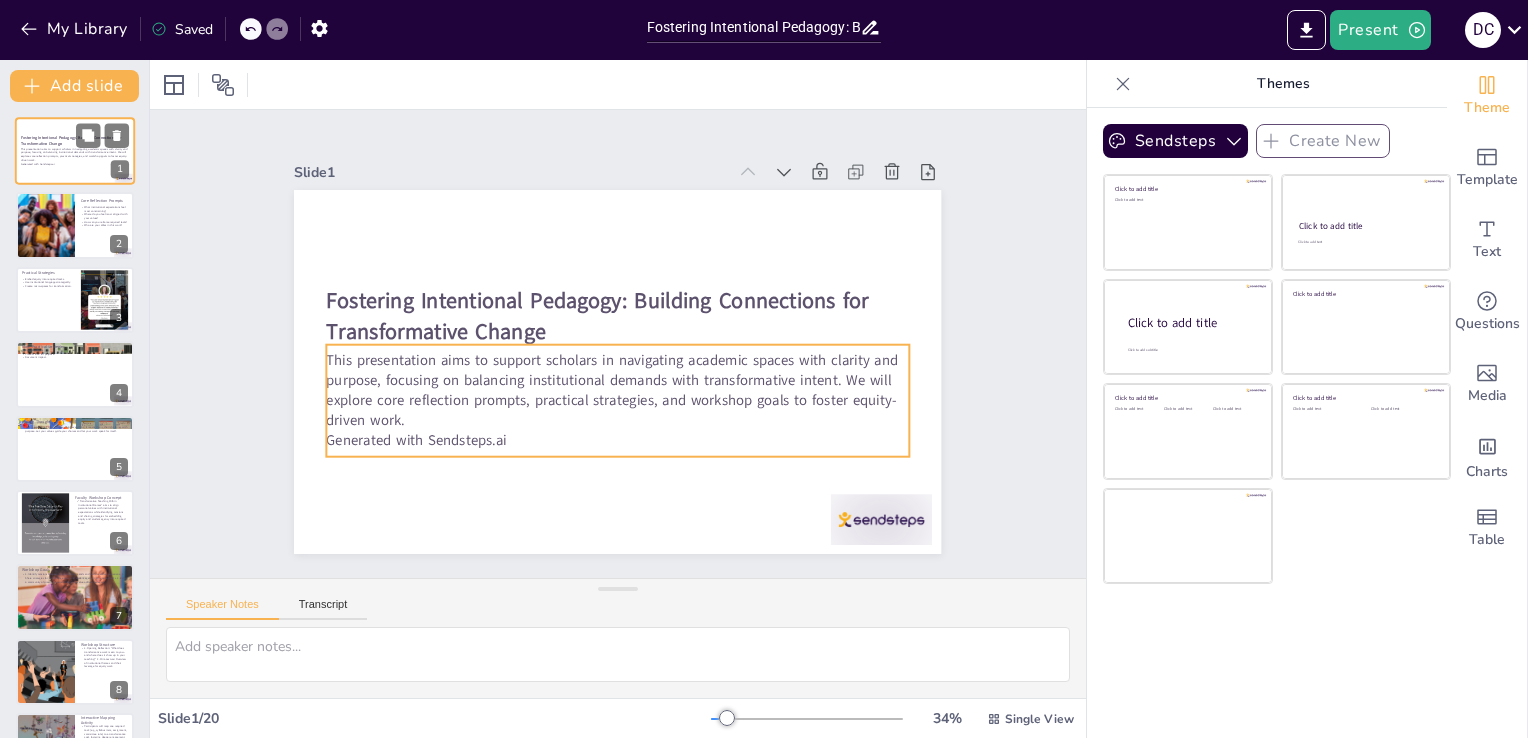 checkbox on "true" 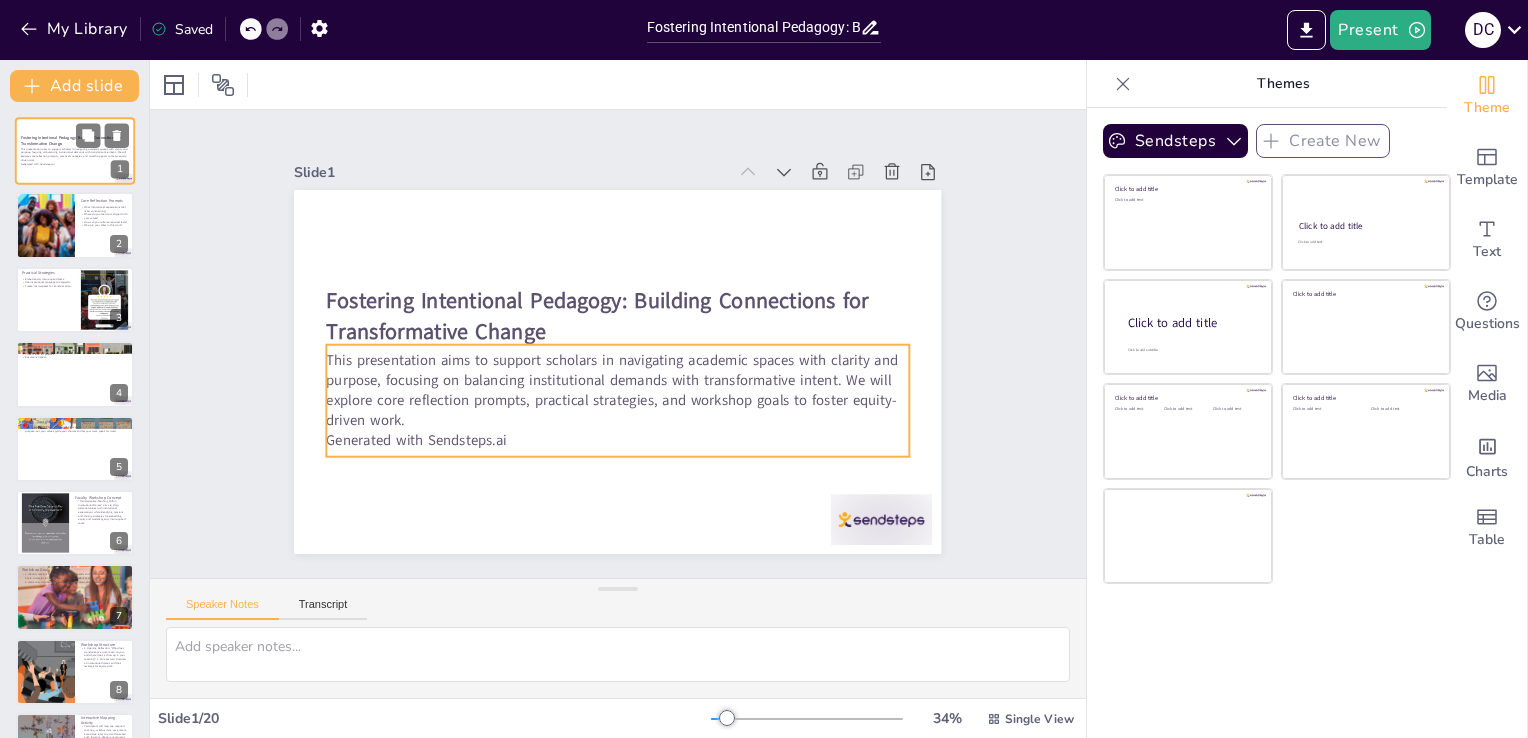 checkbox on "true" 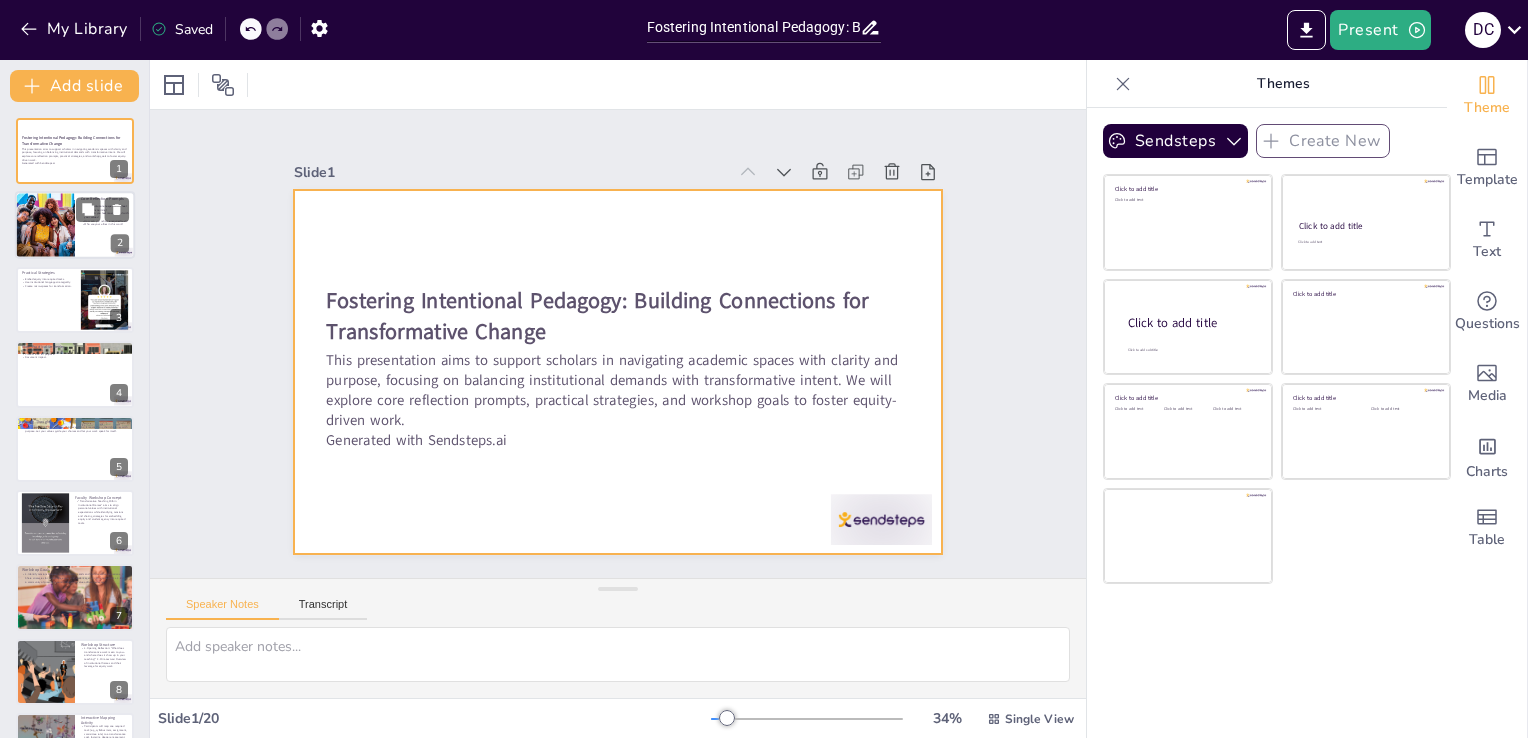 checkbox on "true" 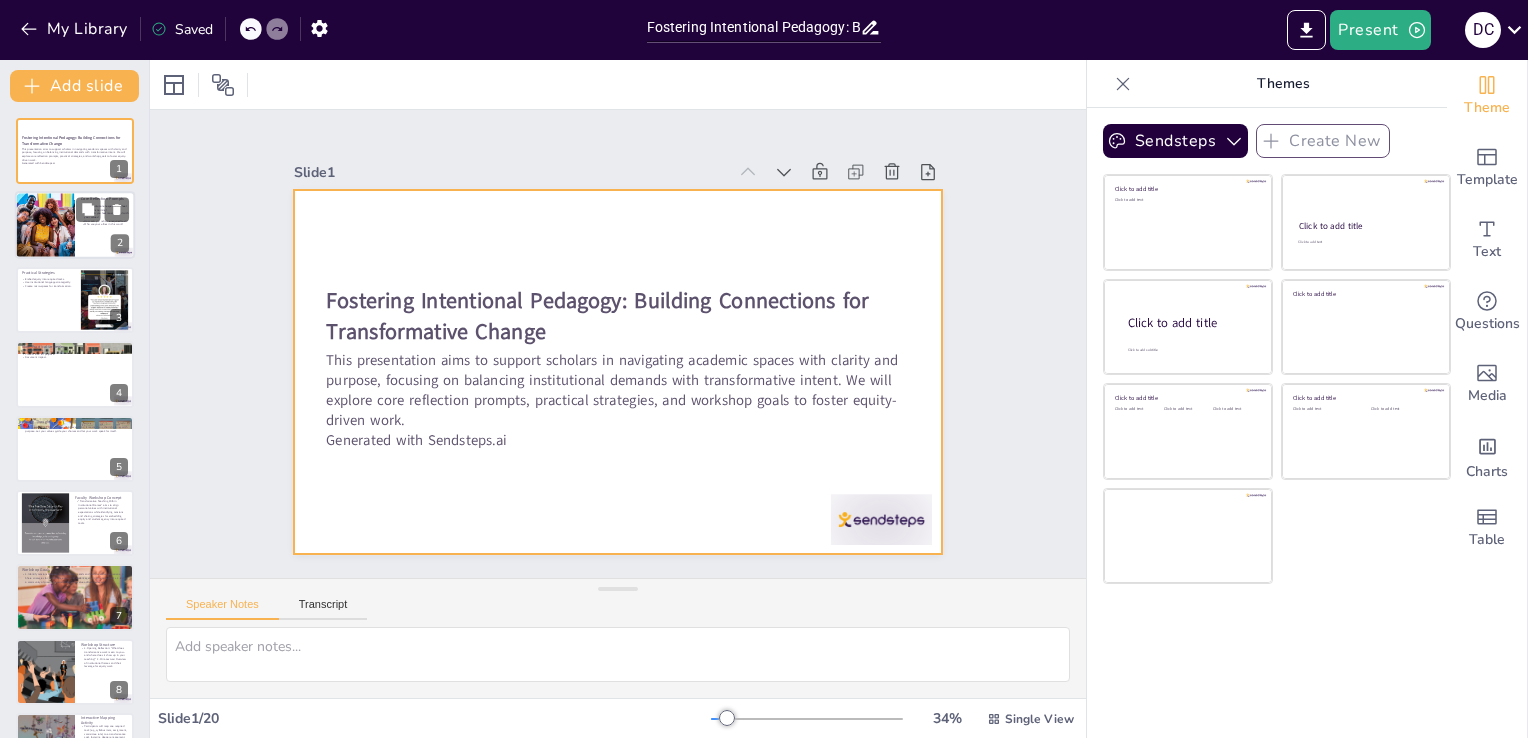 checkbox on "true" 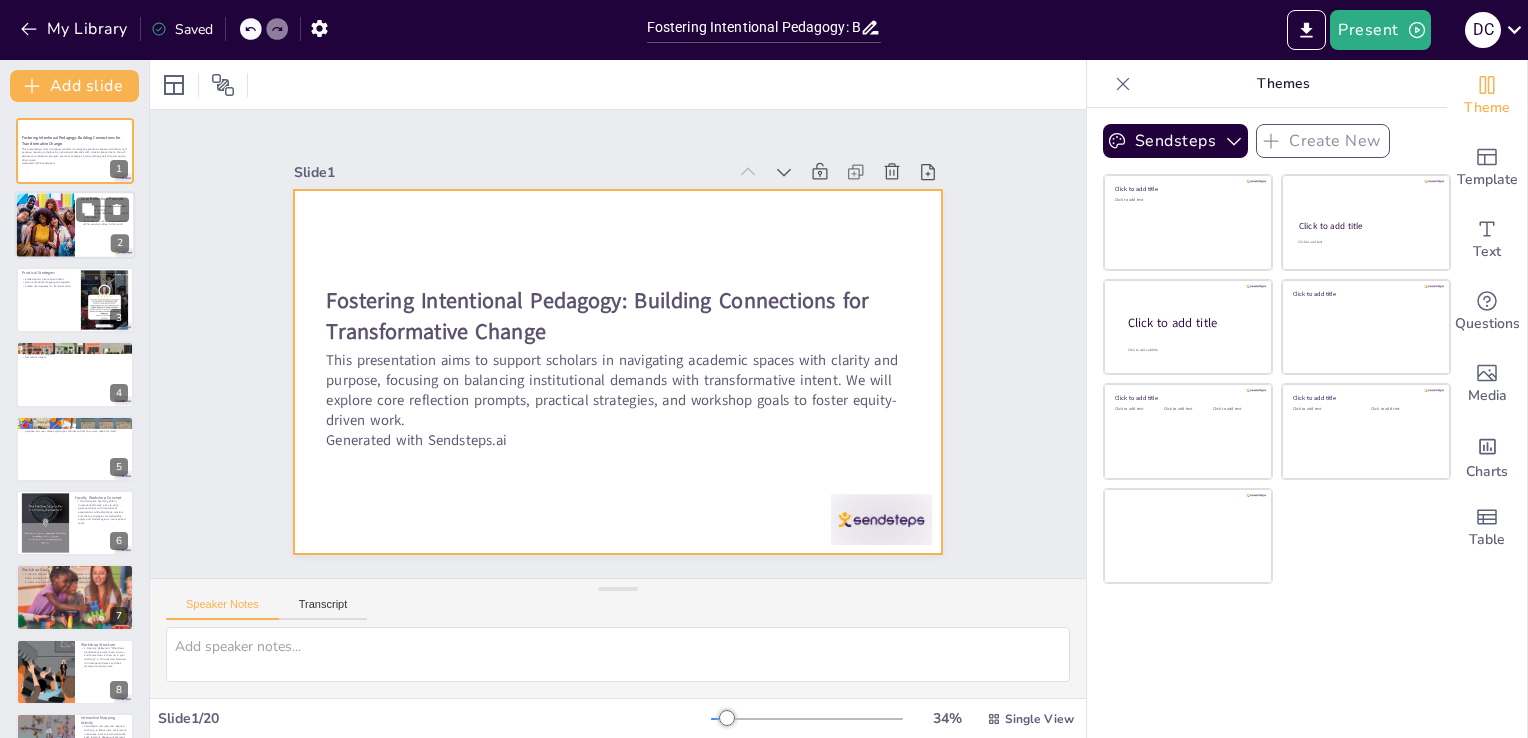 checkbox on "true" 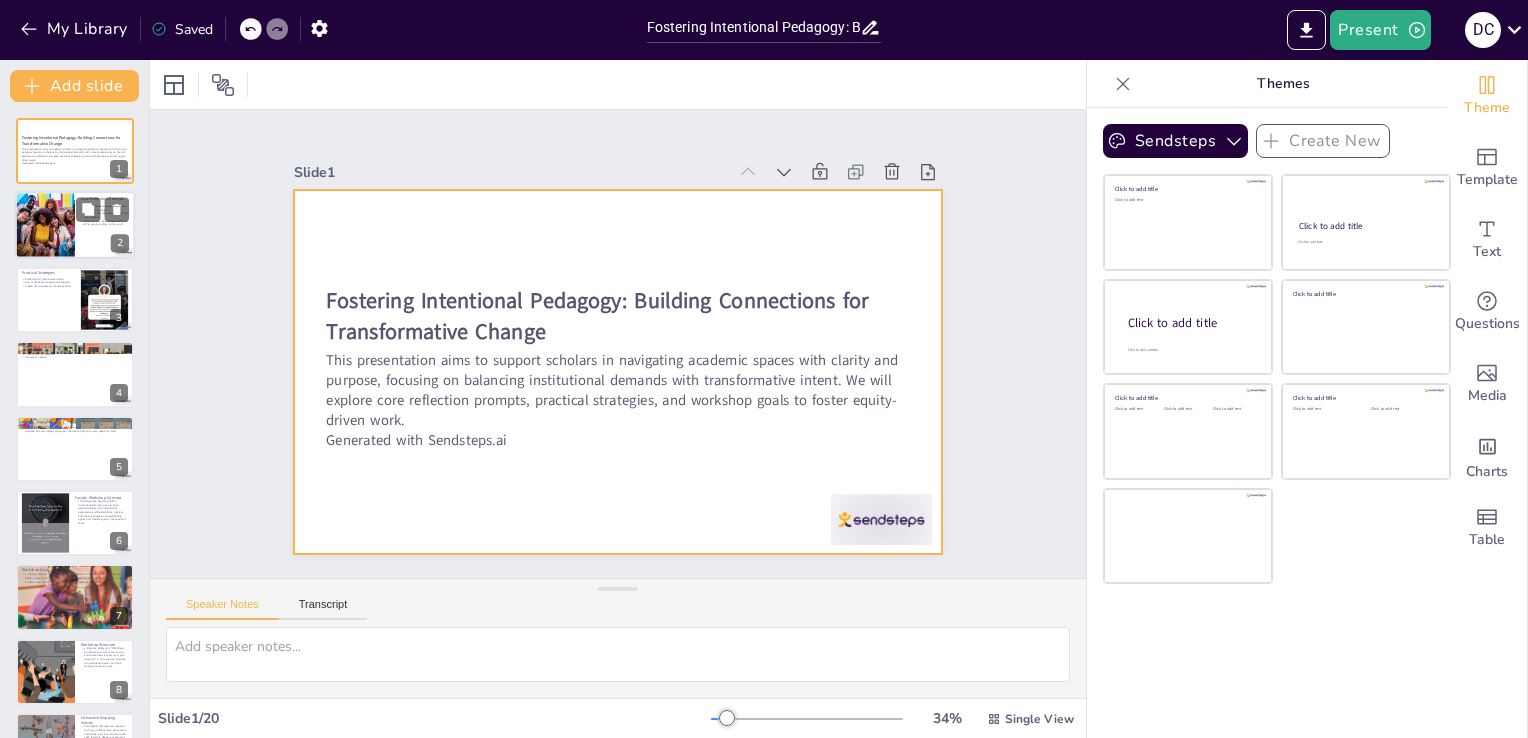 checkbox on "true" 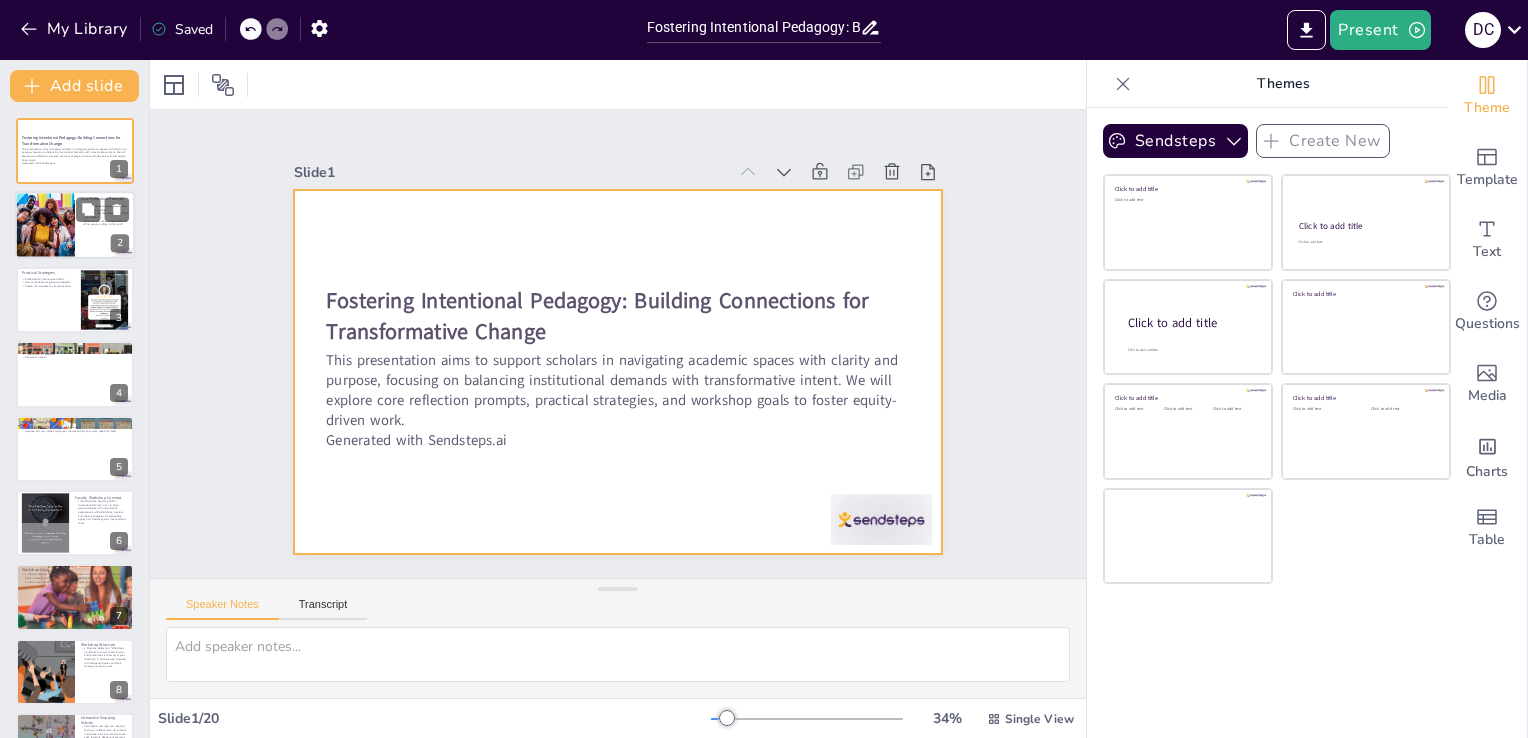 checkbox on "true" 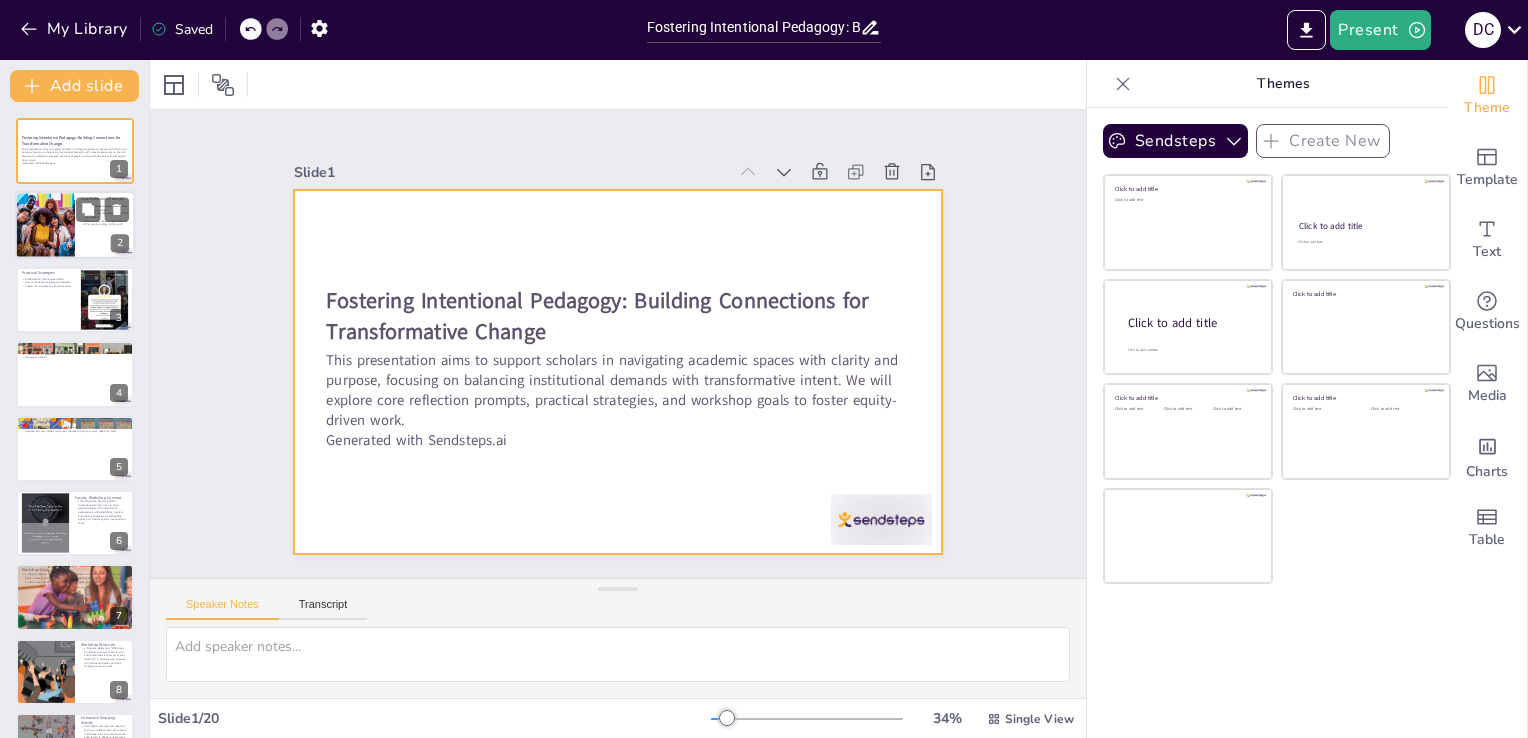 checkbox on "true" 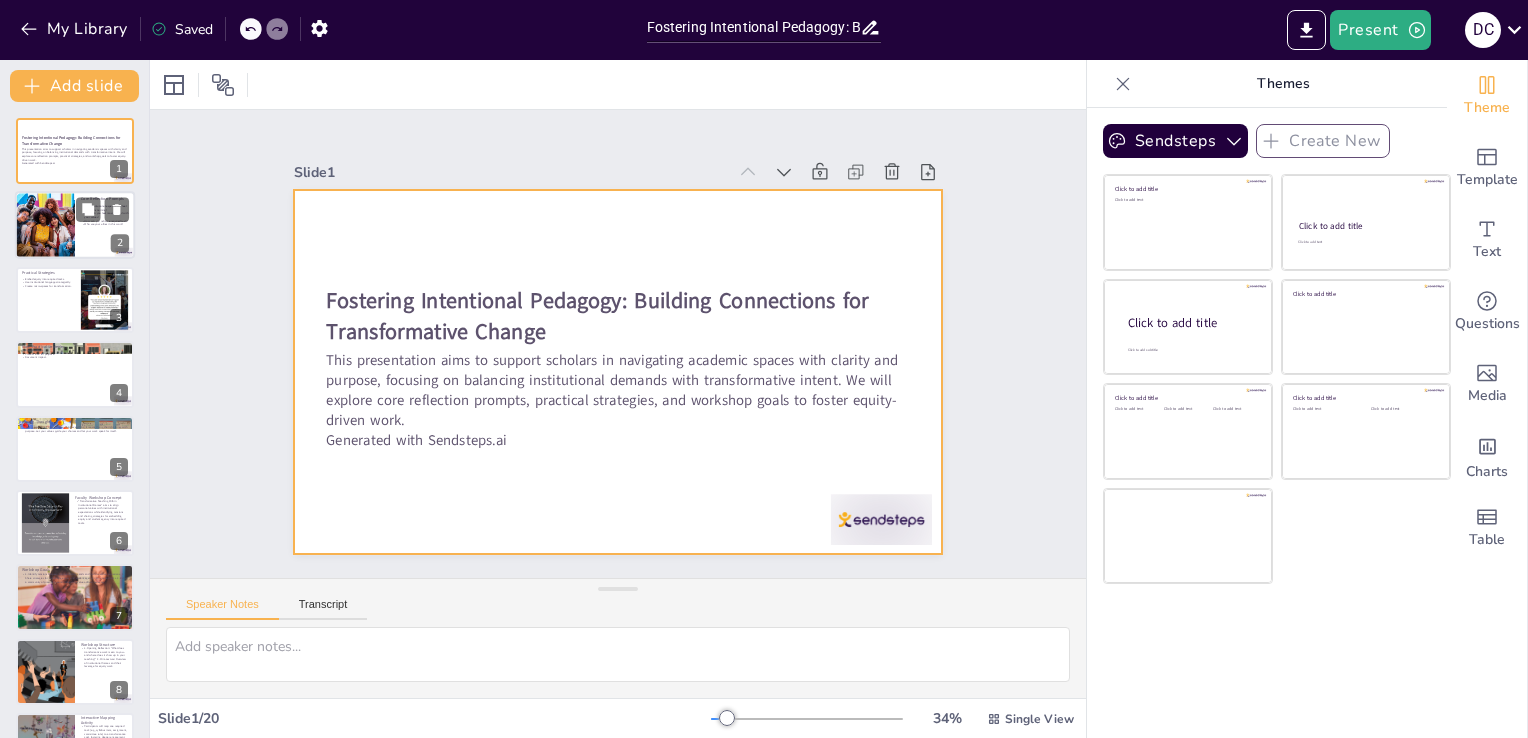 checkbox on "true" 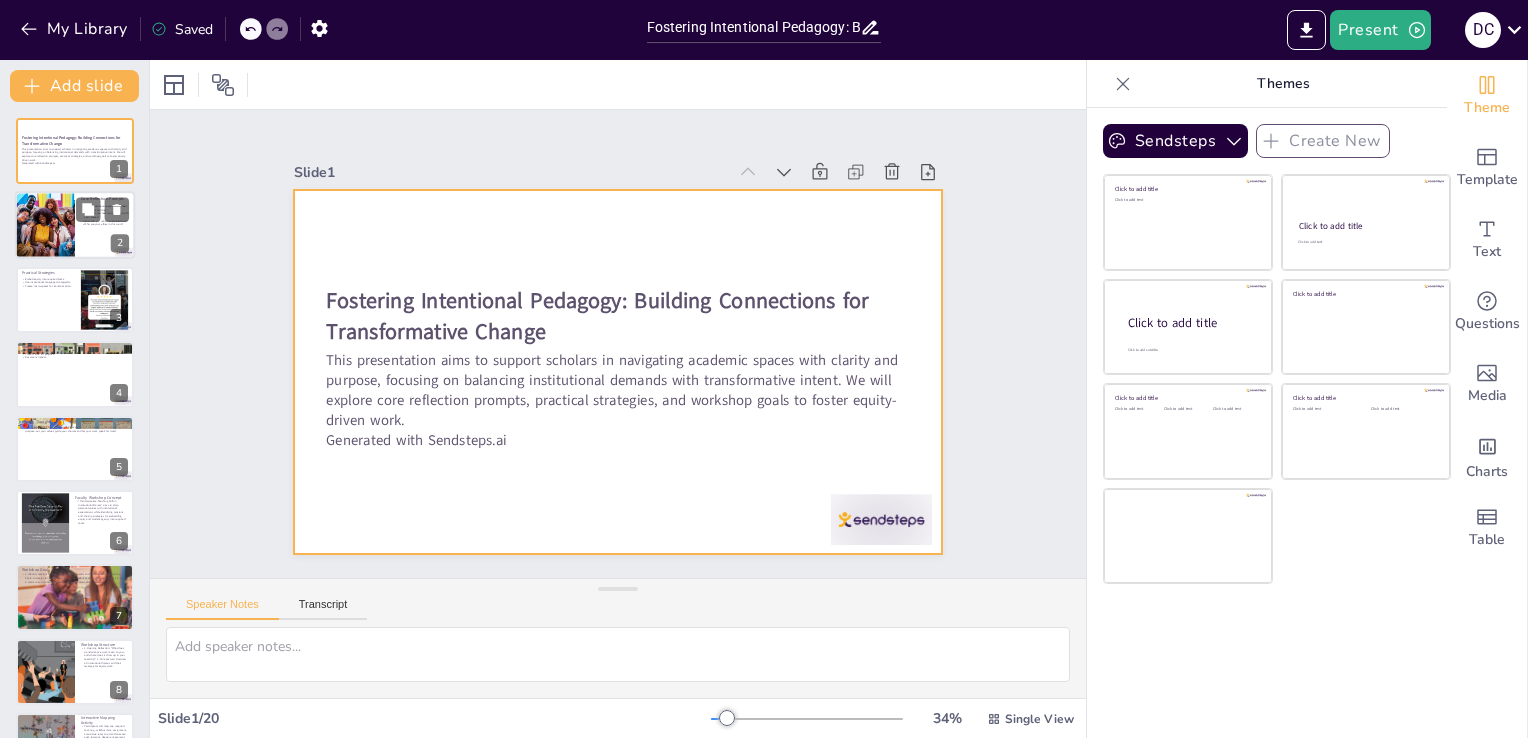checkbox on "true" 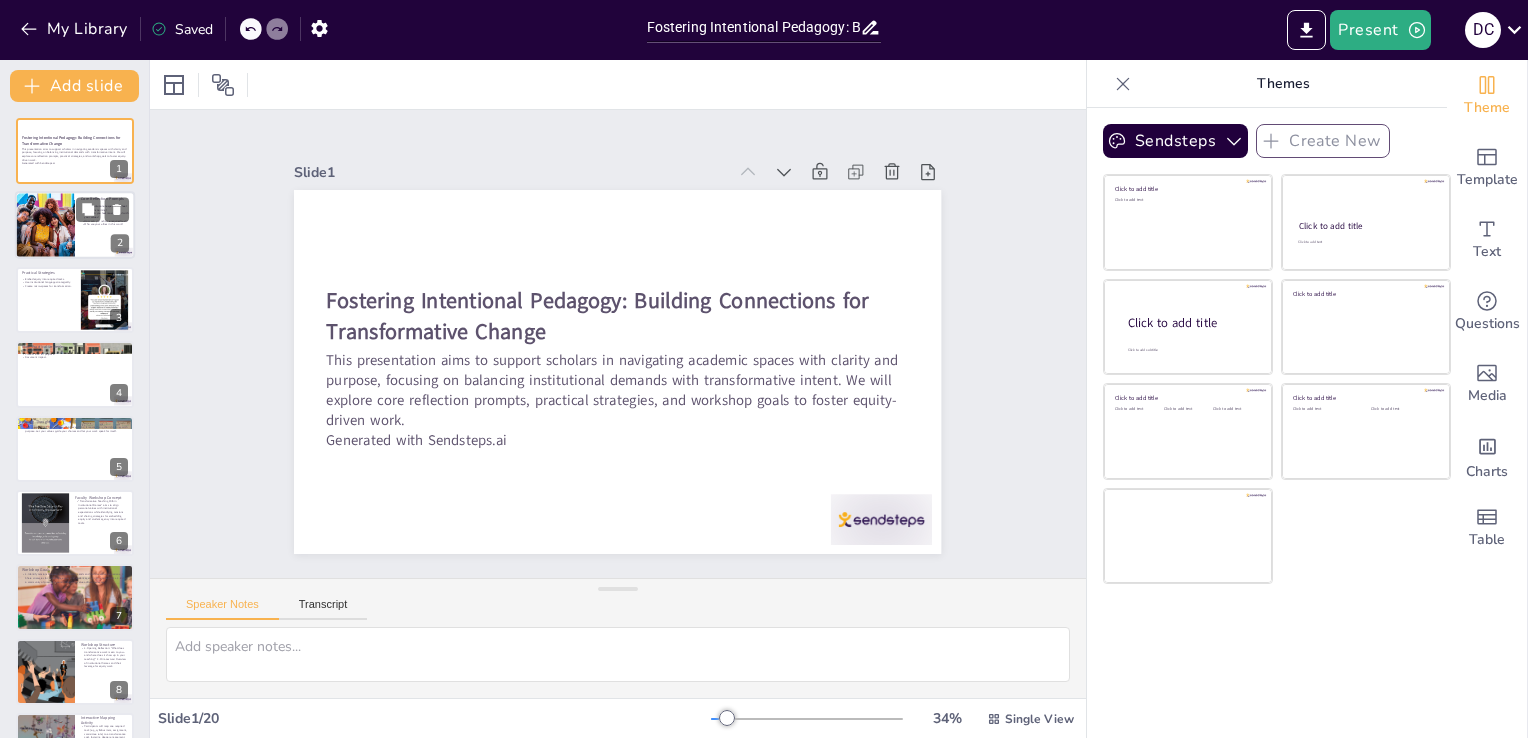 click at bounding box center [44, 226] 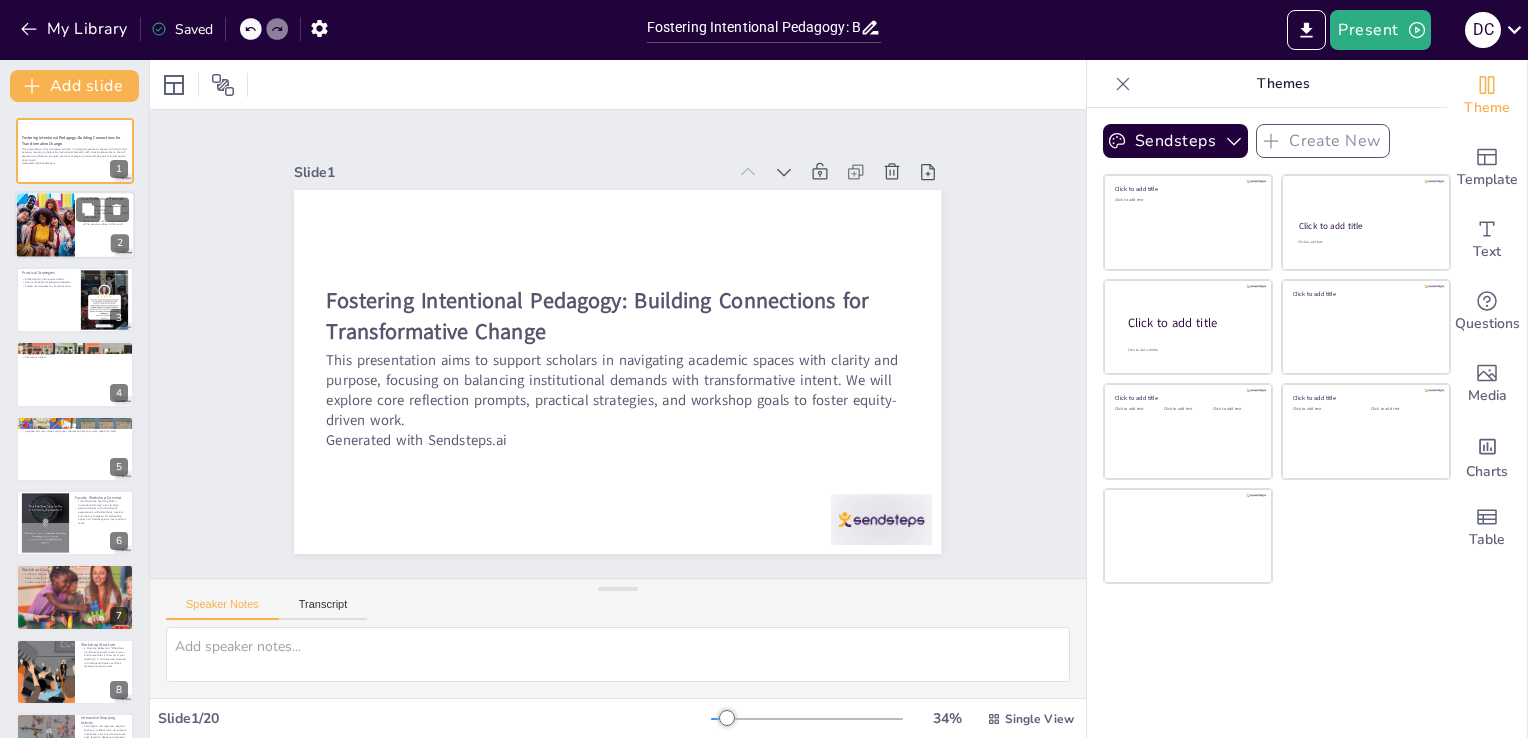 type on "Understanding what feels constraining allows scholars to identify specific barriers that may hinder their ability to engage in transformative work. This reflection is crucial for personal growth and for developing strategies to overcome these challenges.
Identifying areas of alignment with personal values is essential for fostering motivation and commitment to one's work. This reflection can help scholars focus on tasks that resonate with their beliefs and enhance their overall satisfaction in their roles.
Reframing tasks allows scholars to approach institutional requirements creatively, transforming them into opportunities for meaningful engagement. This process is vital for maintaining a sense of purpose in academic work.
Recognizing allies is crucial for building a supportive network that can facilitate transformative efforts. Collaborating with others who share similar goals can lead to more impactful initiatives and foster a sense of community." 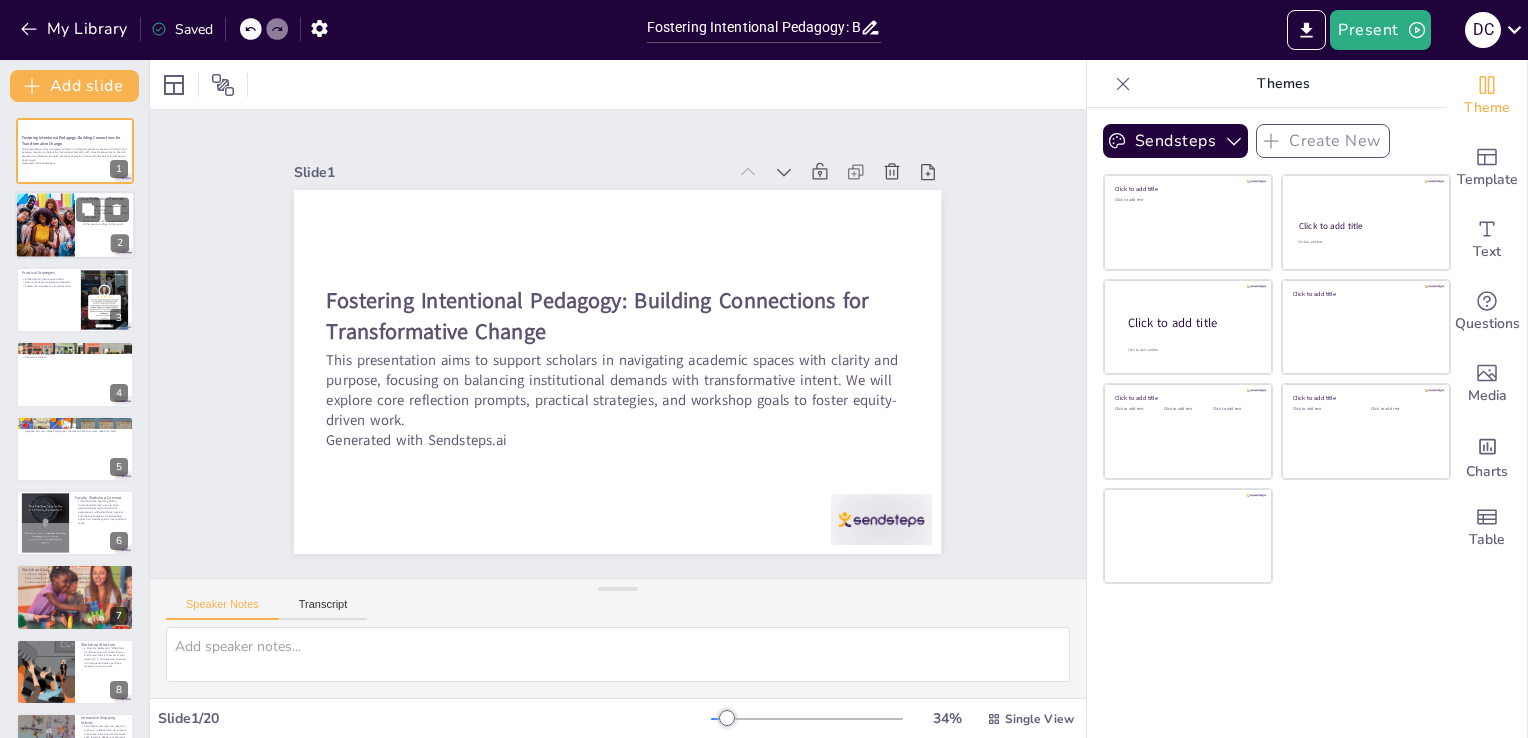 checkbox on "true" 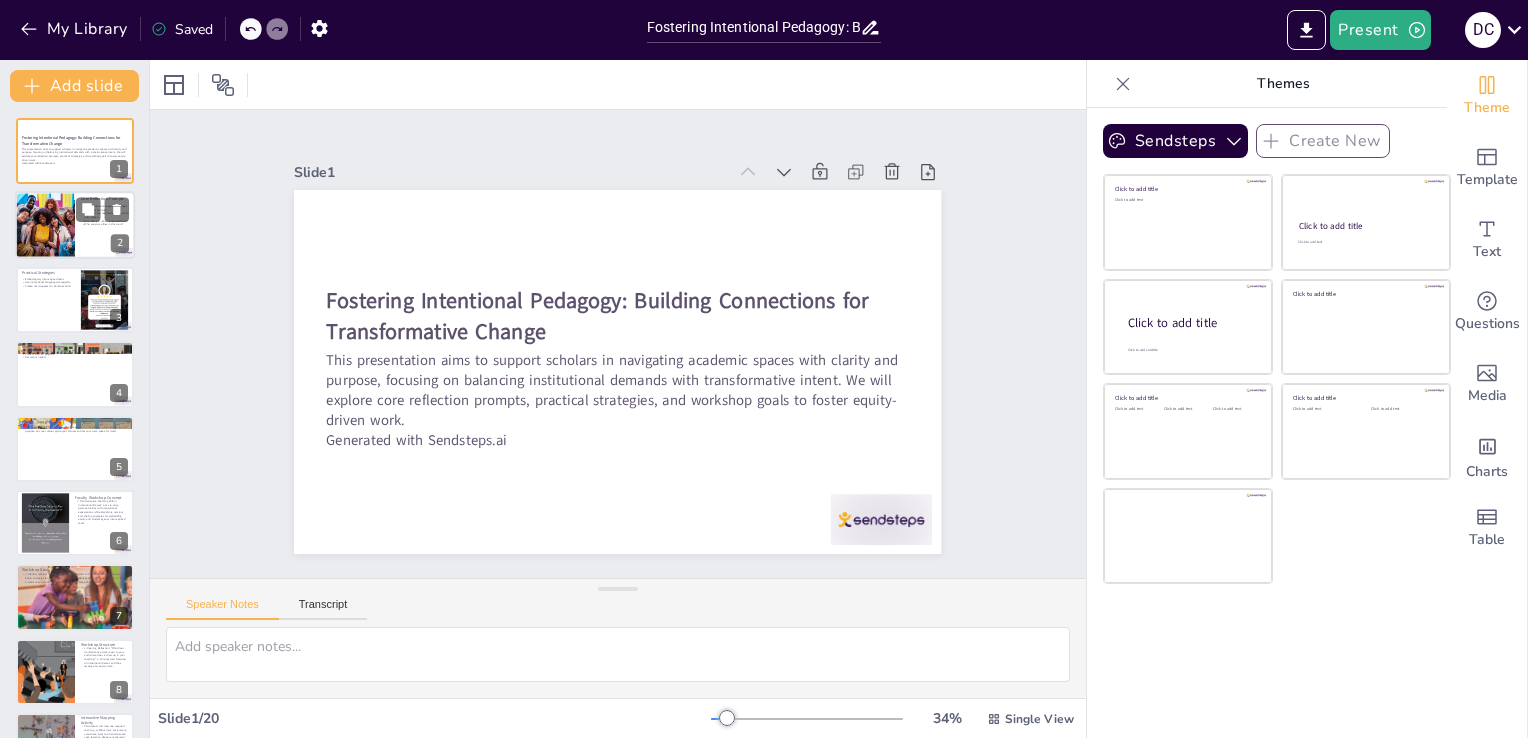 checkbox on "true" 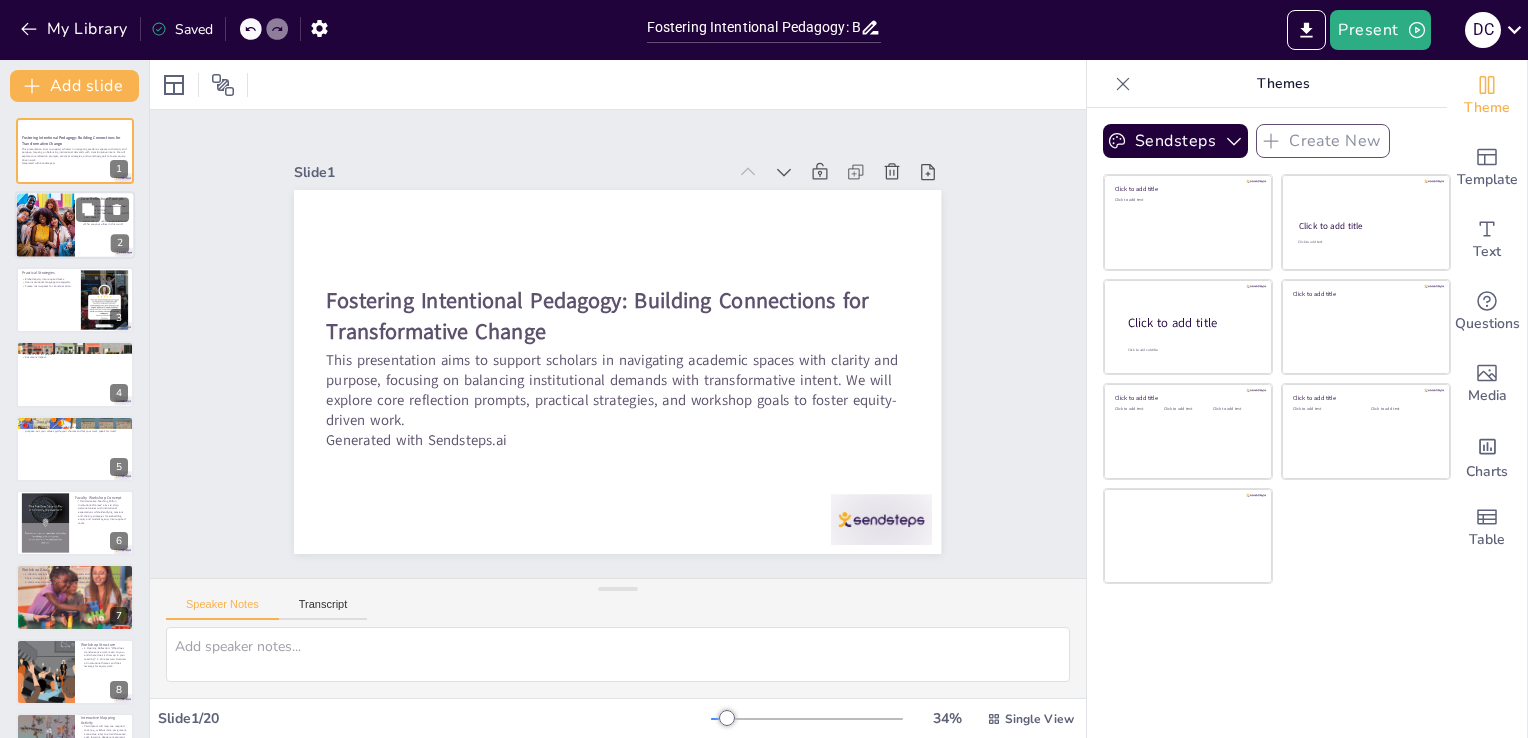 checkbox on "true" 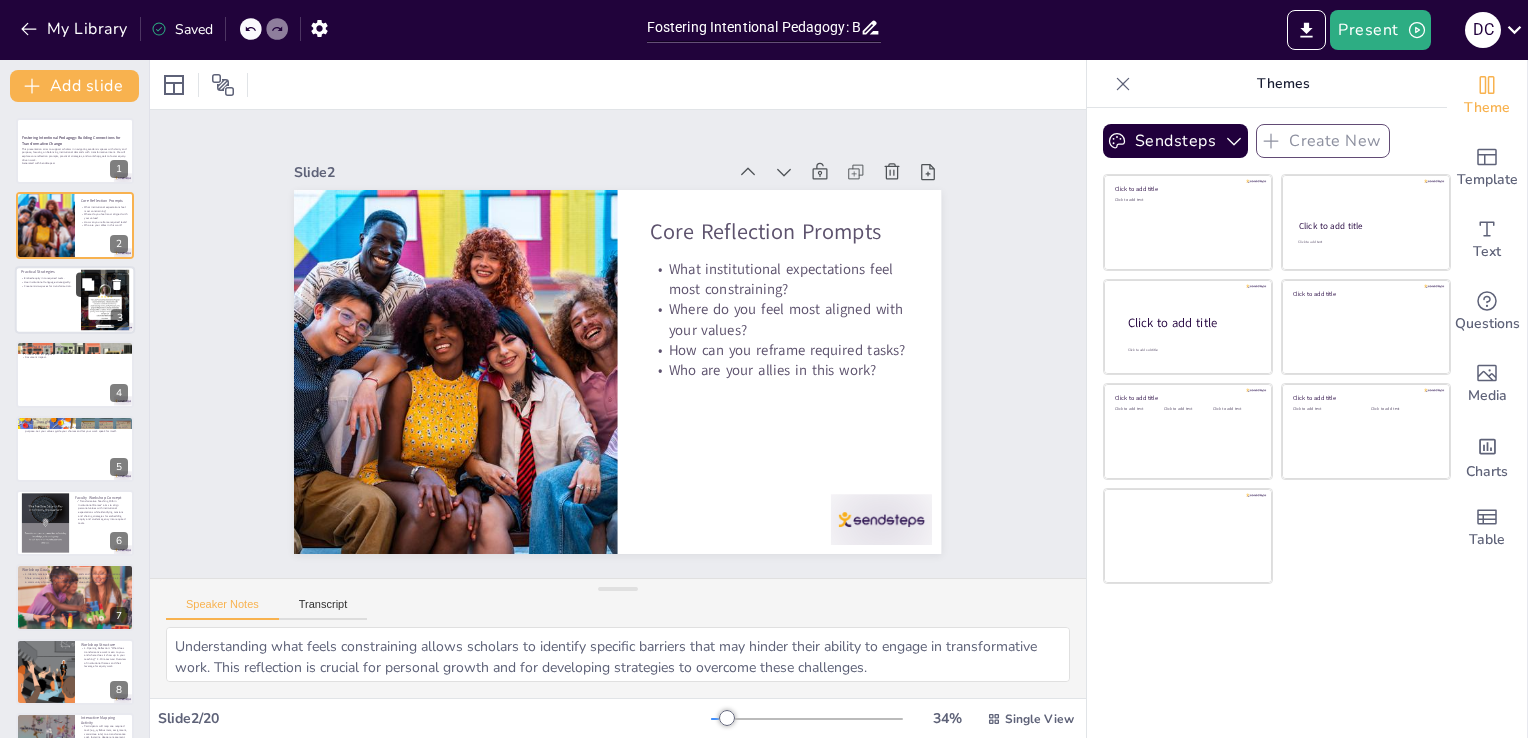 checkbox on "true" 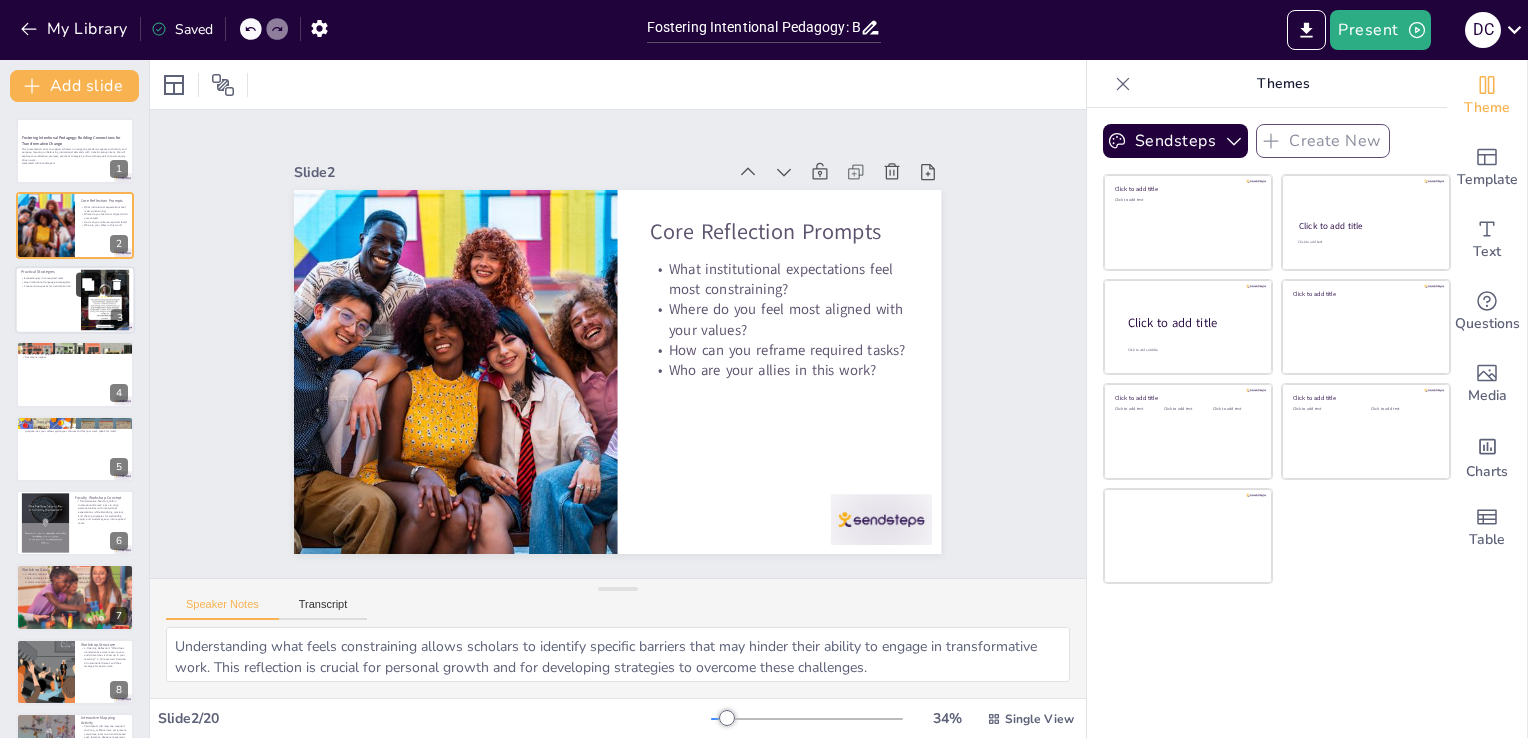 checkbox on "true" 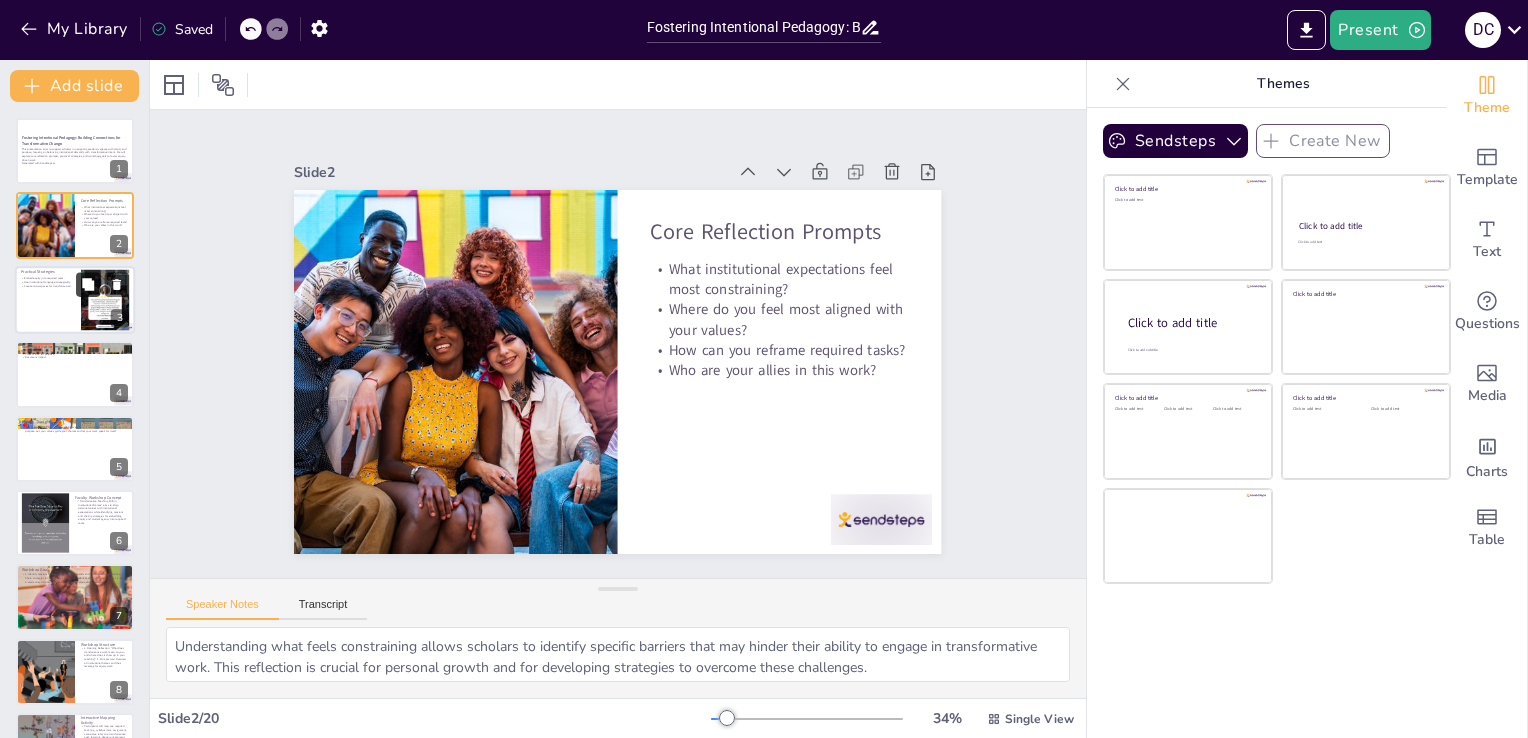 checkbox on "true" 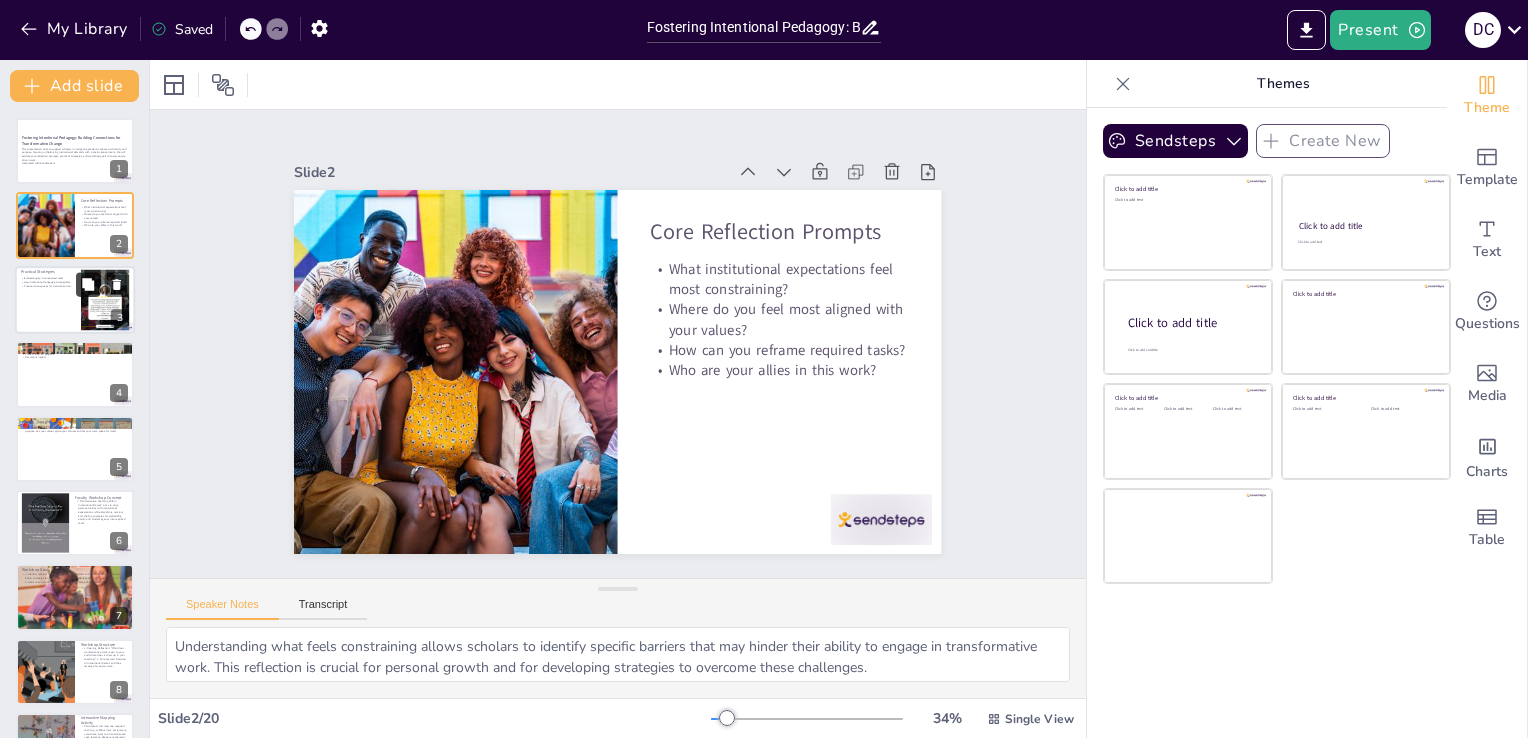 checkbox on "true" 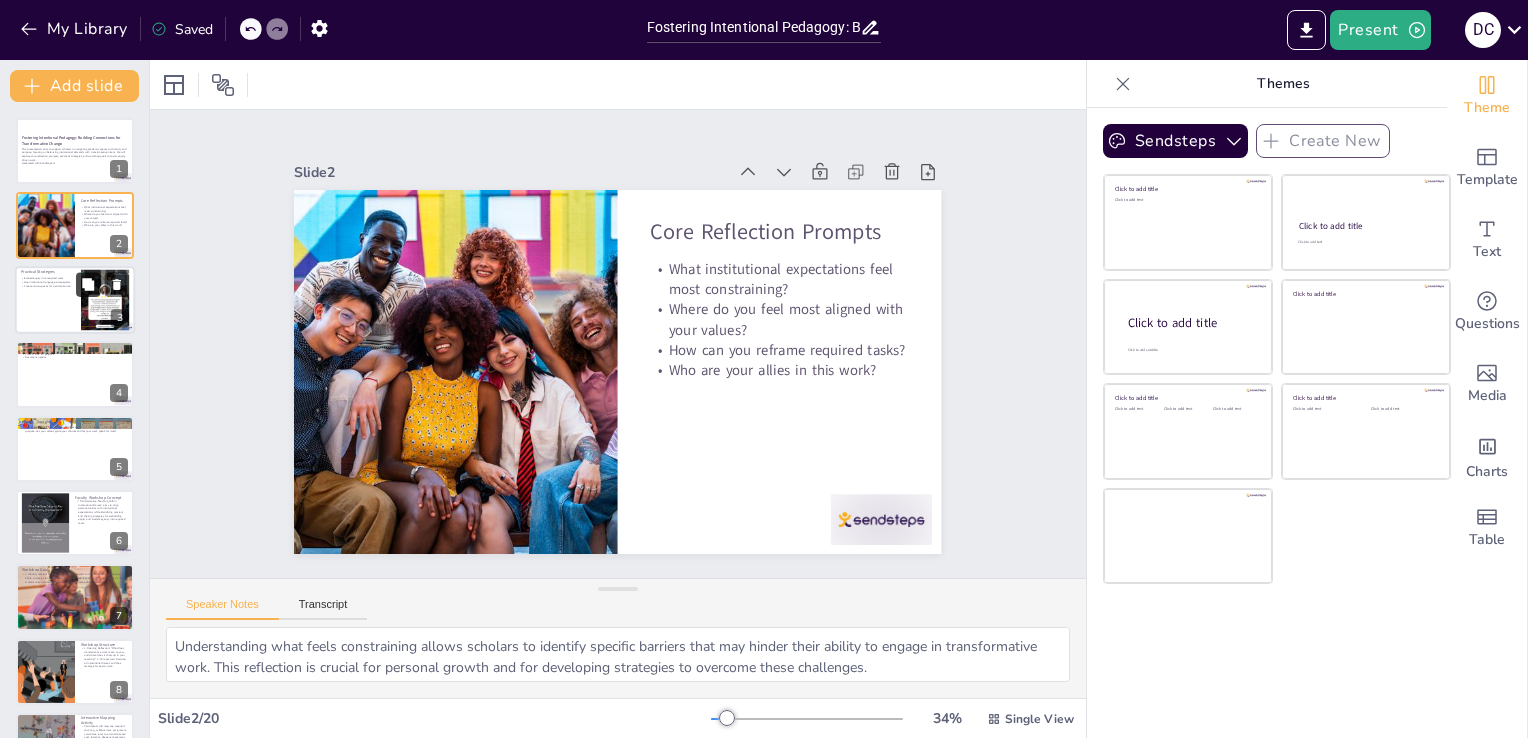 checkbox on "true" 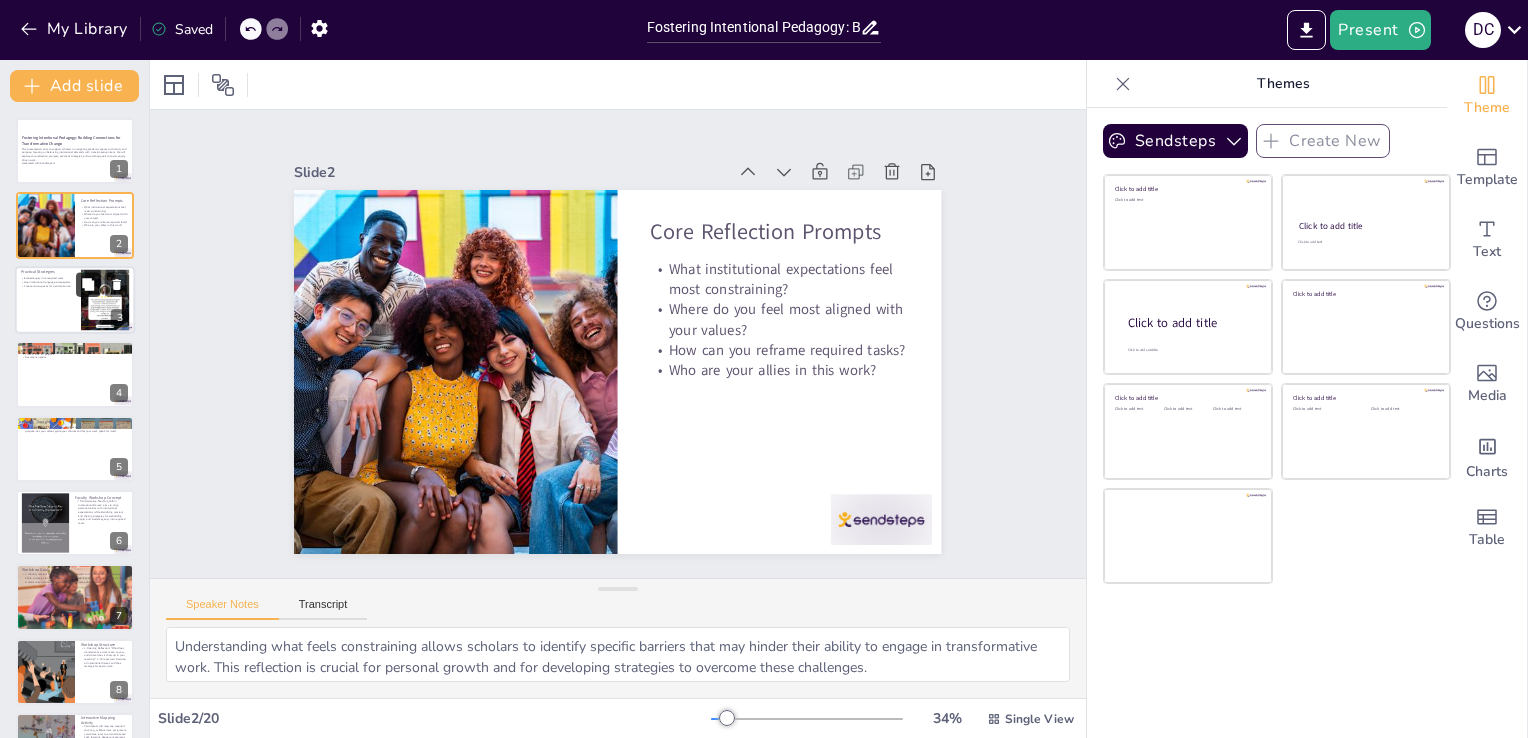 checkbox on "true" 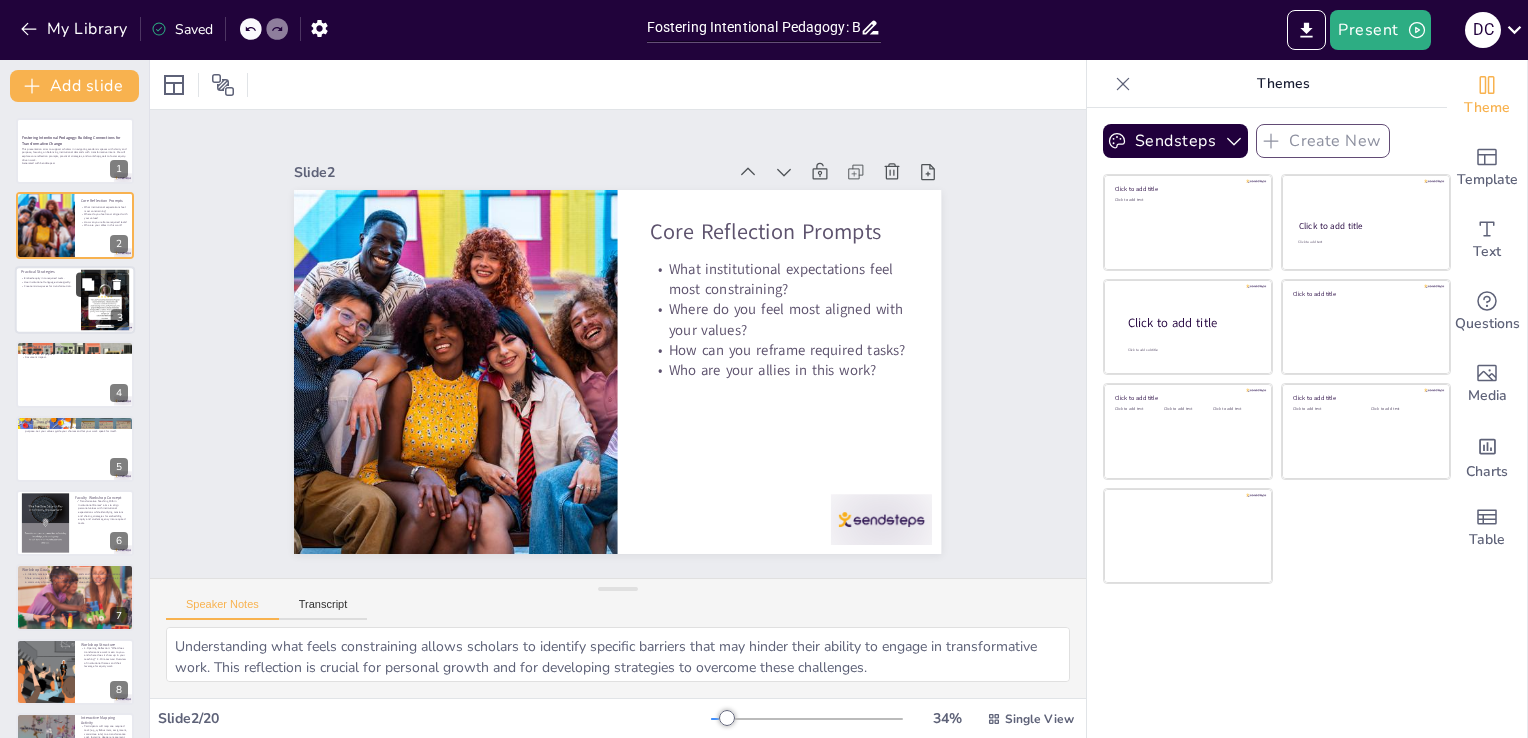 checkbox on "true" 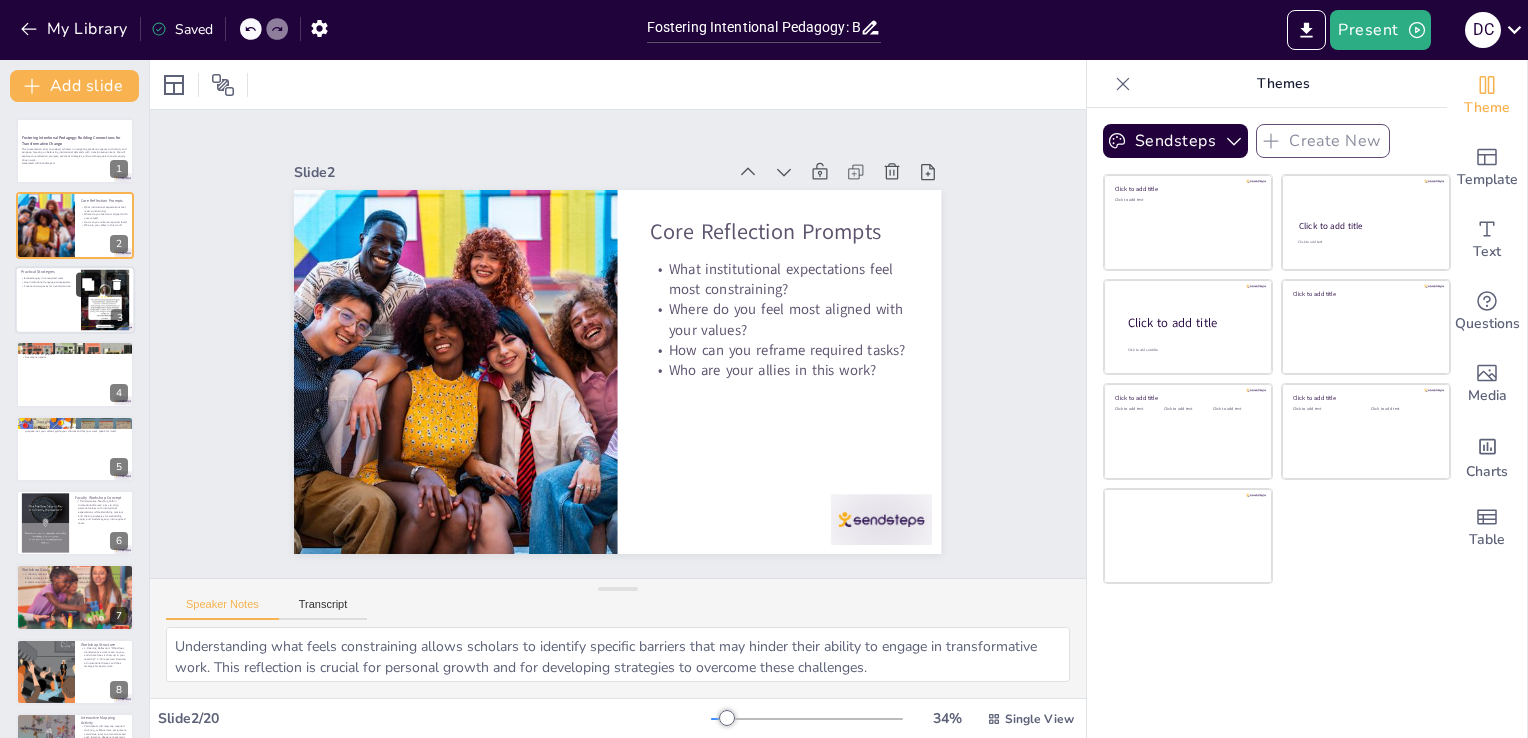 checkbox on "true" 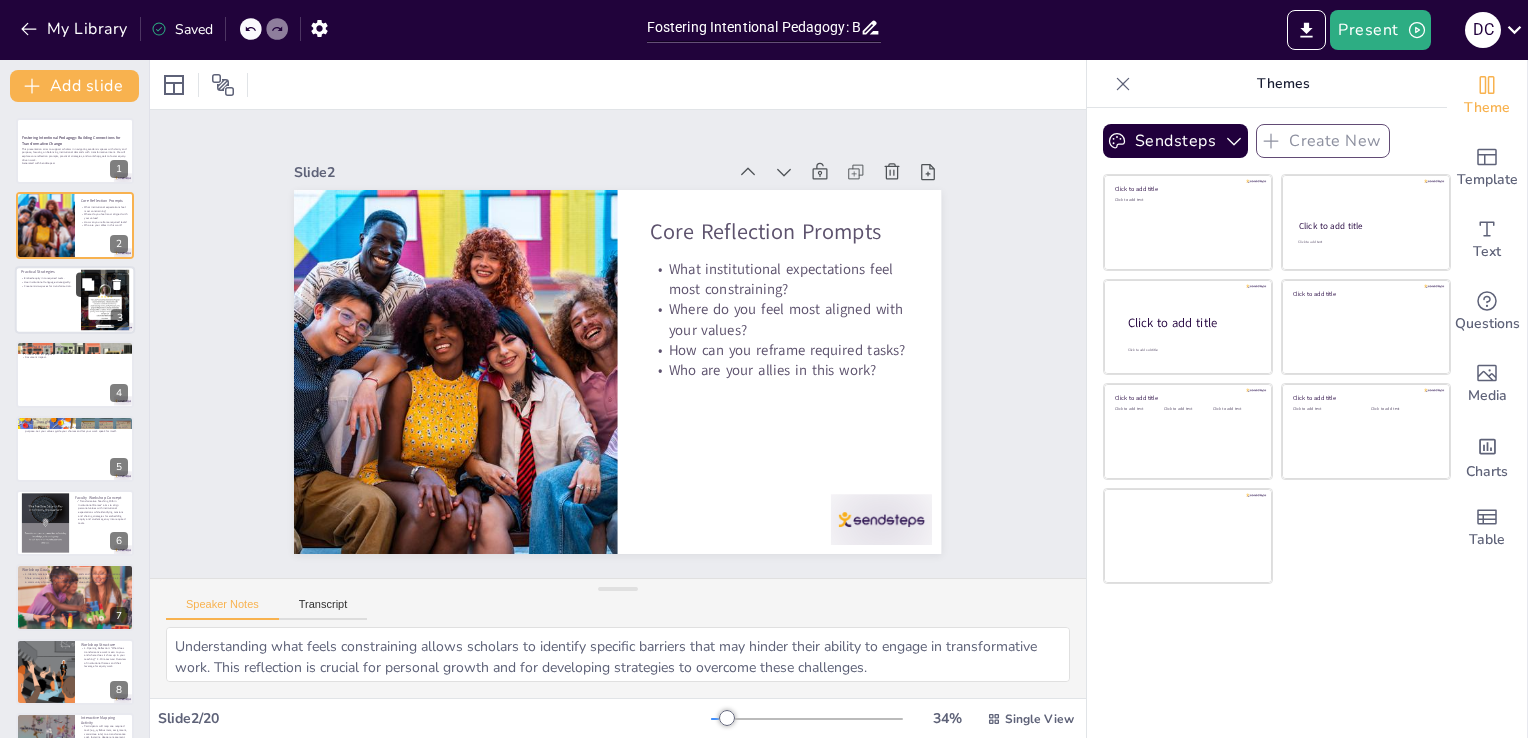 checkbox on "true" 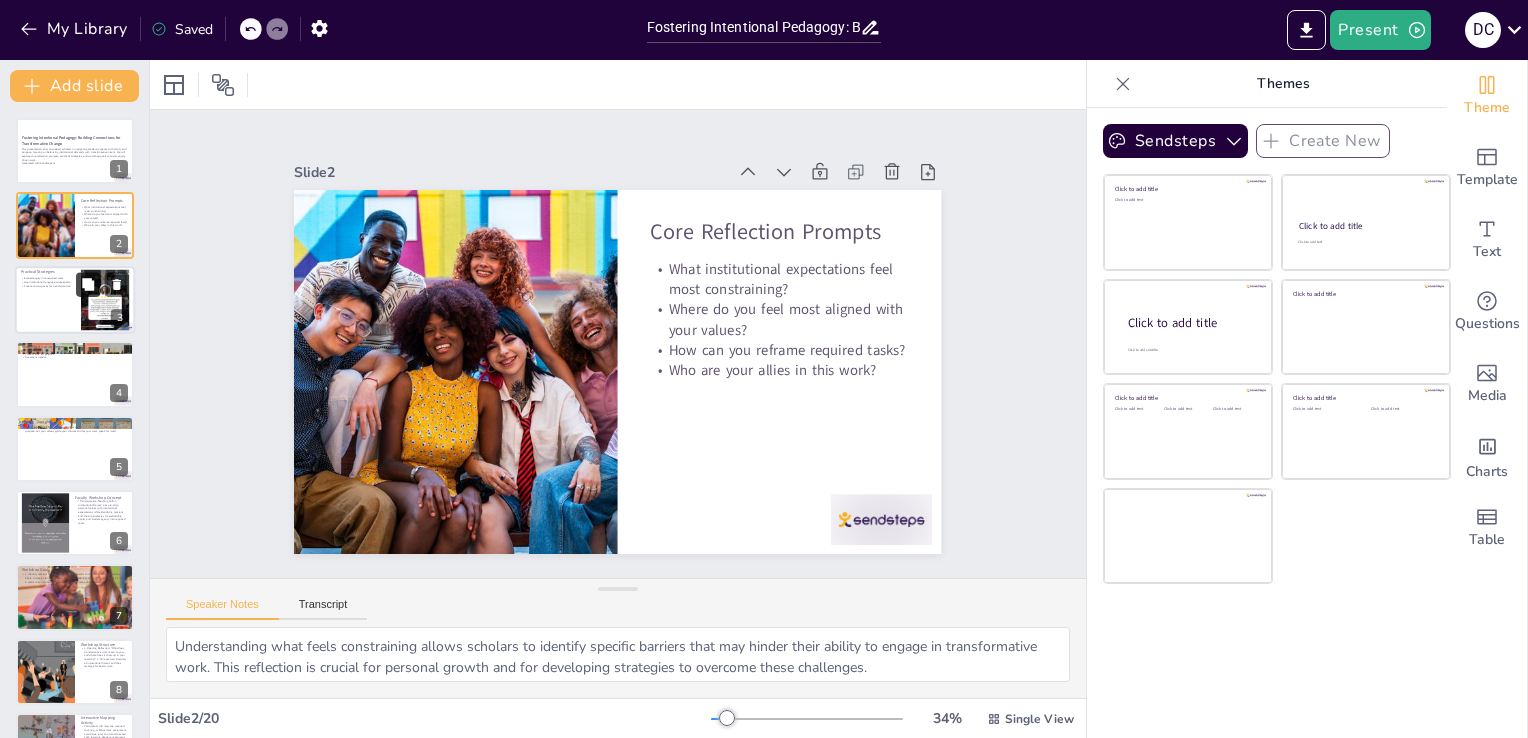 checkbox on "true" 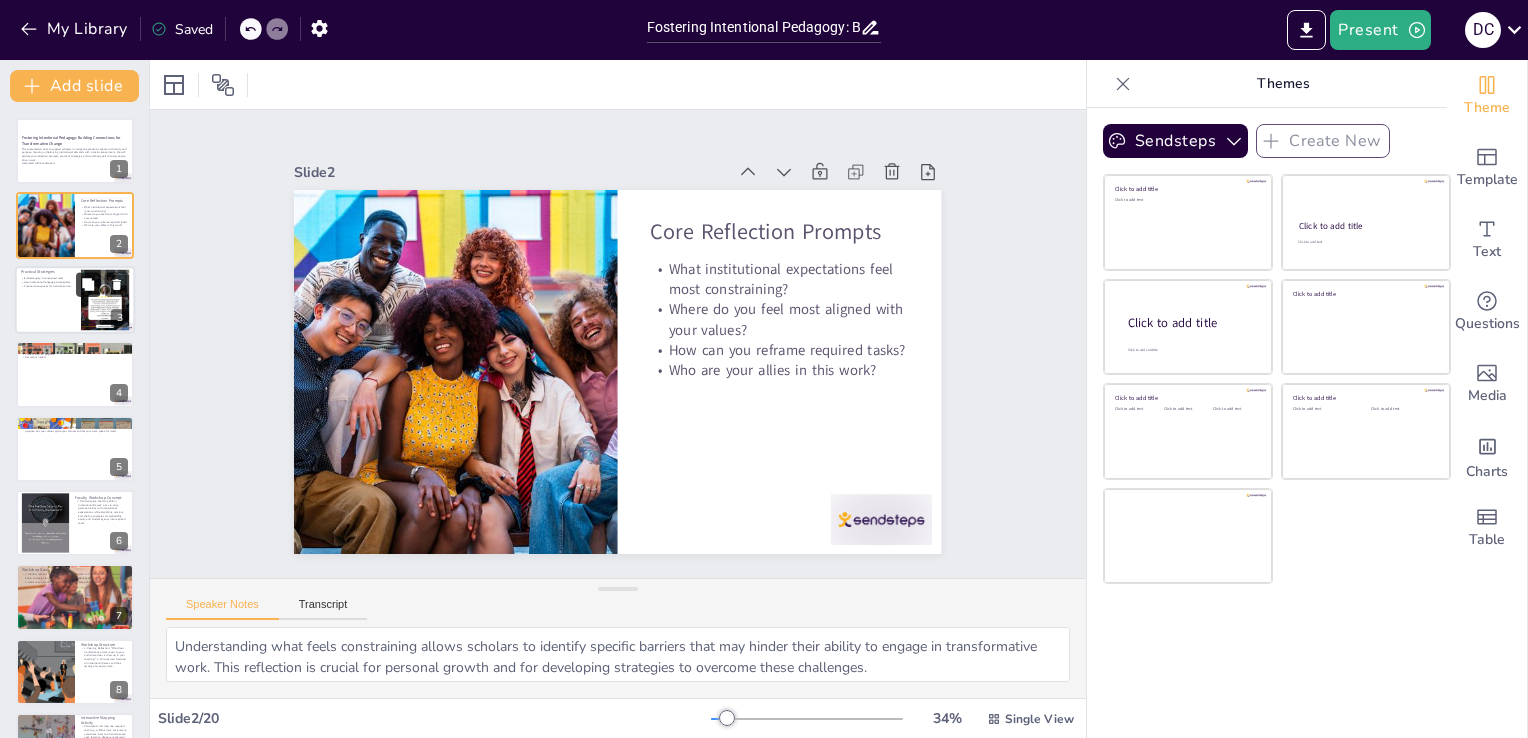 checkbox on "true" 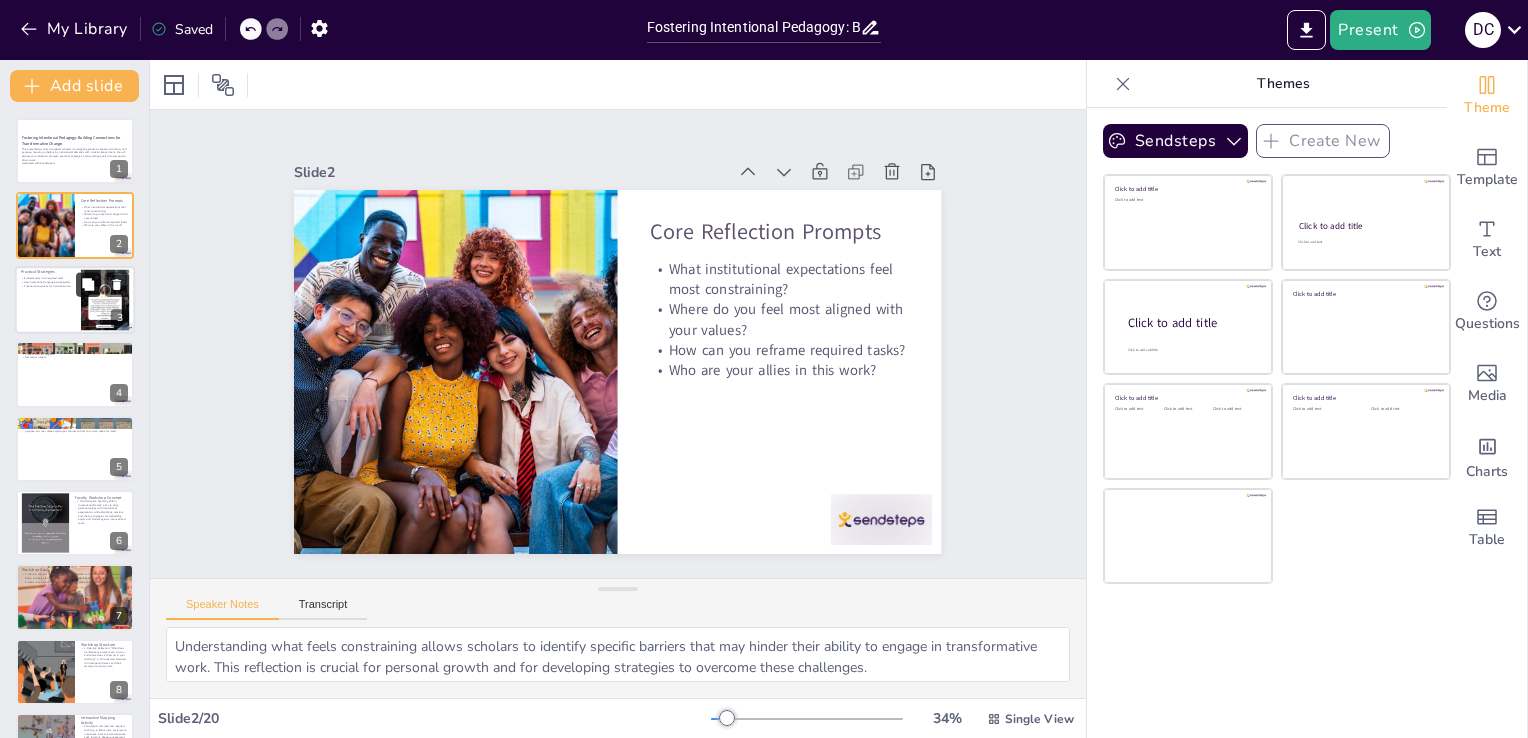 checkbox on "true" 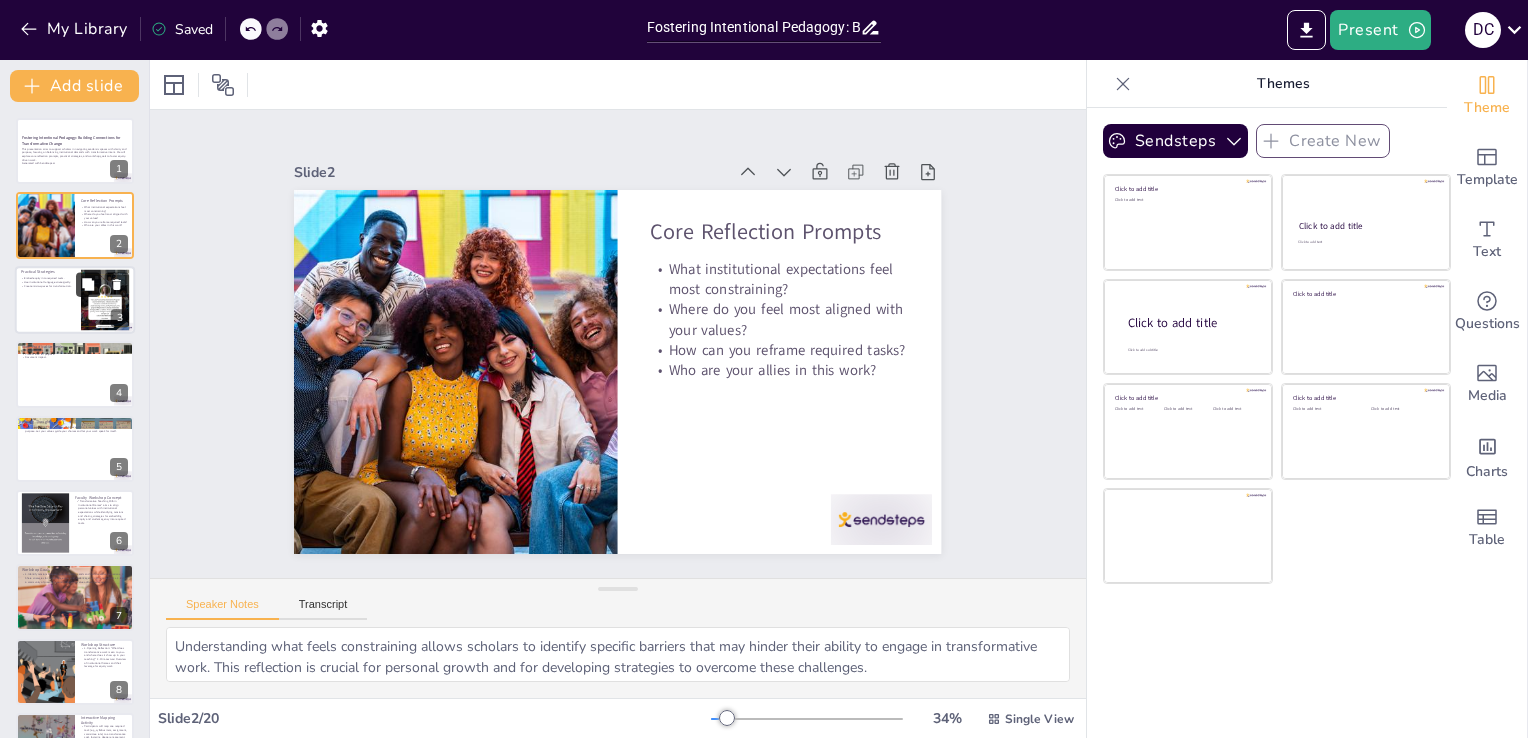 checkbox on "true" 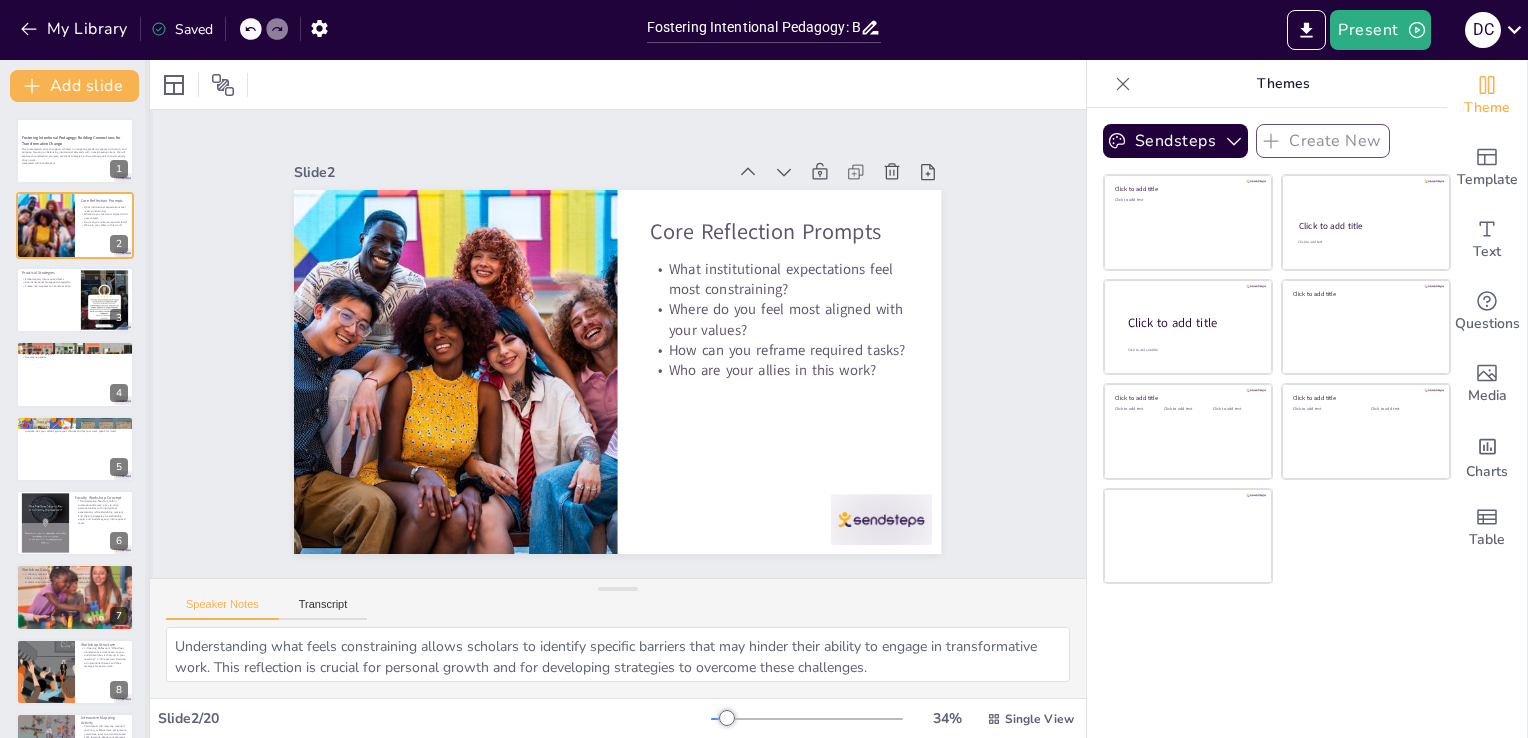 checkbox on "true" 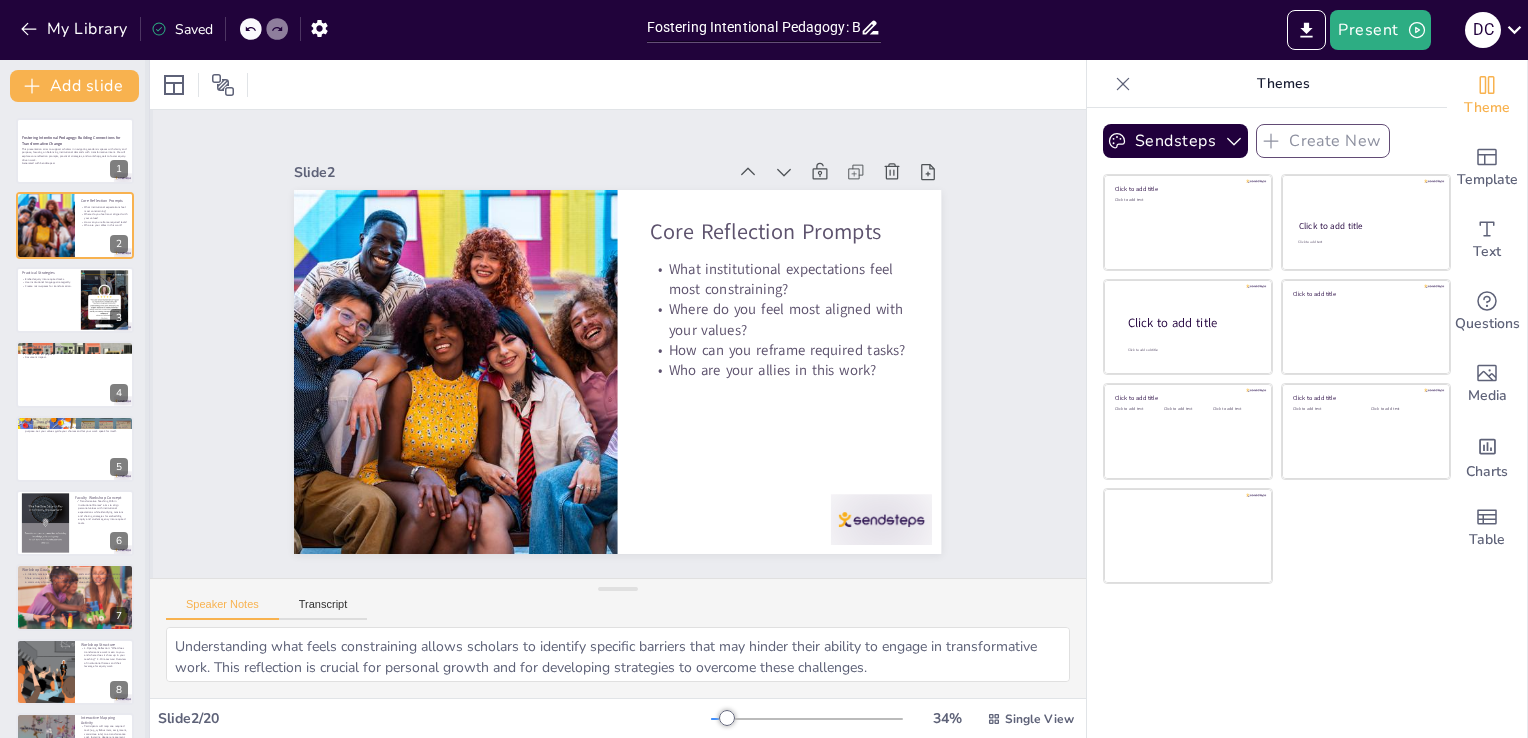checkbox on "true" 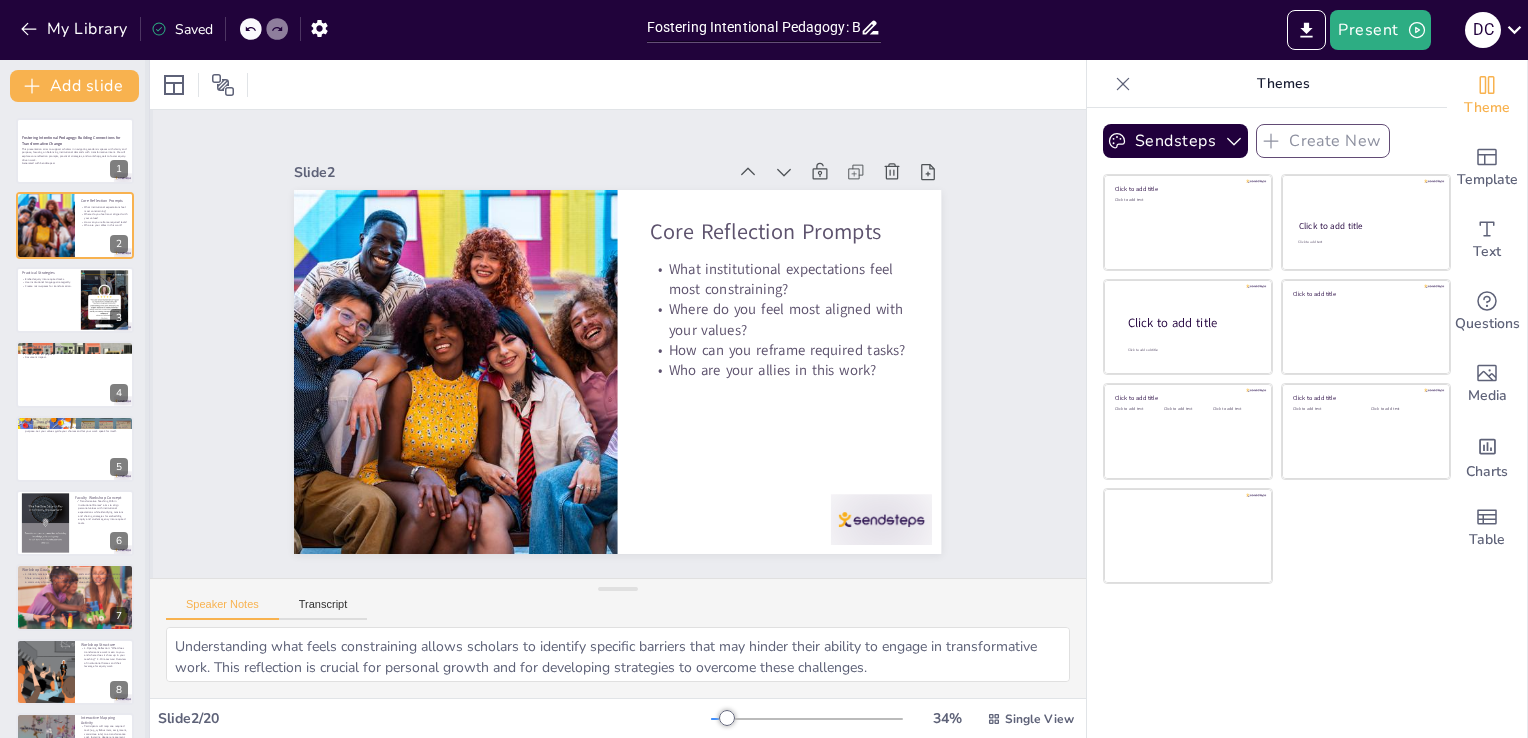 checkbox on "true" 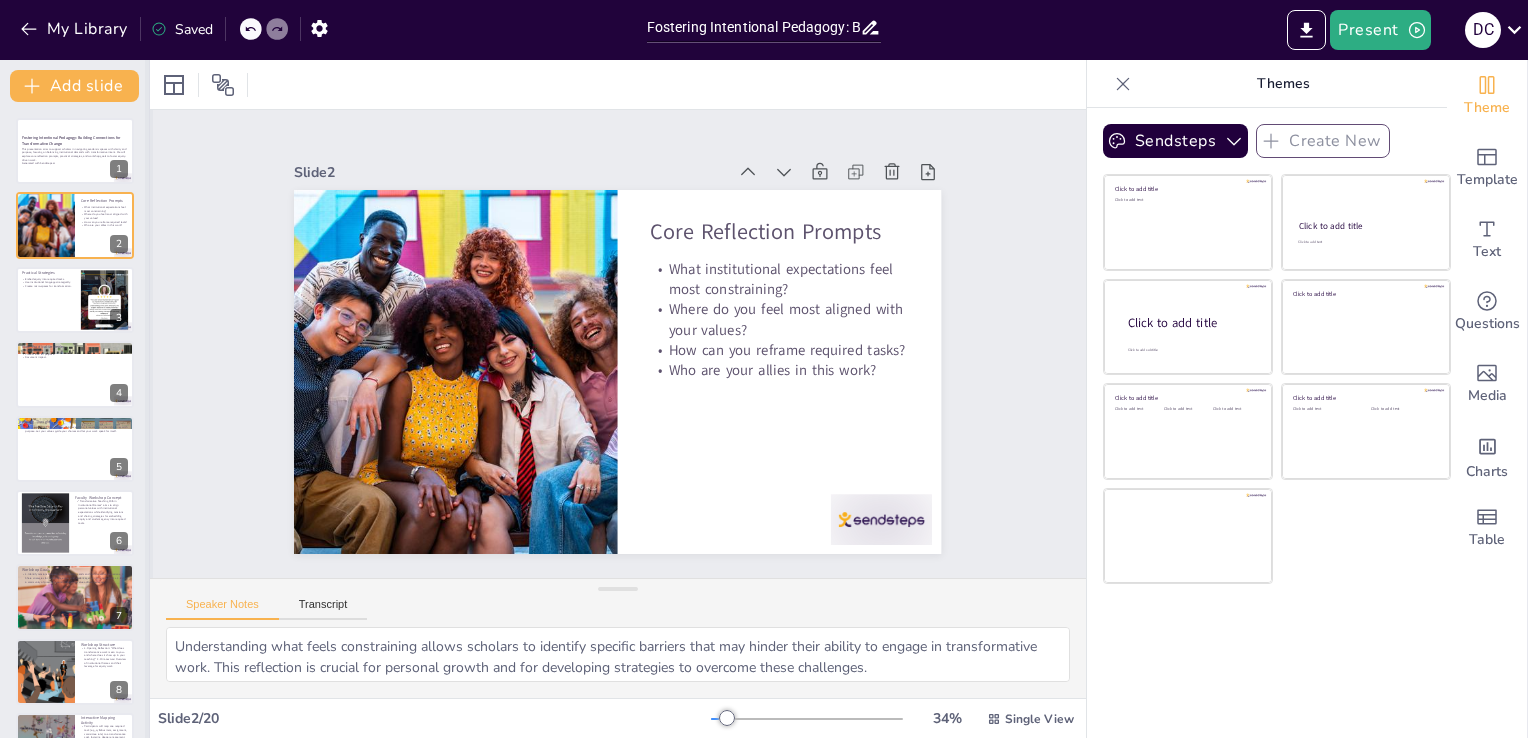 checkbox on "true" 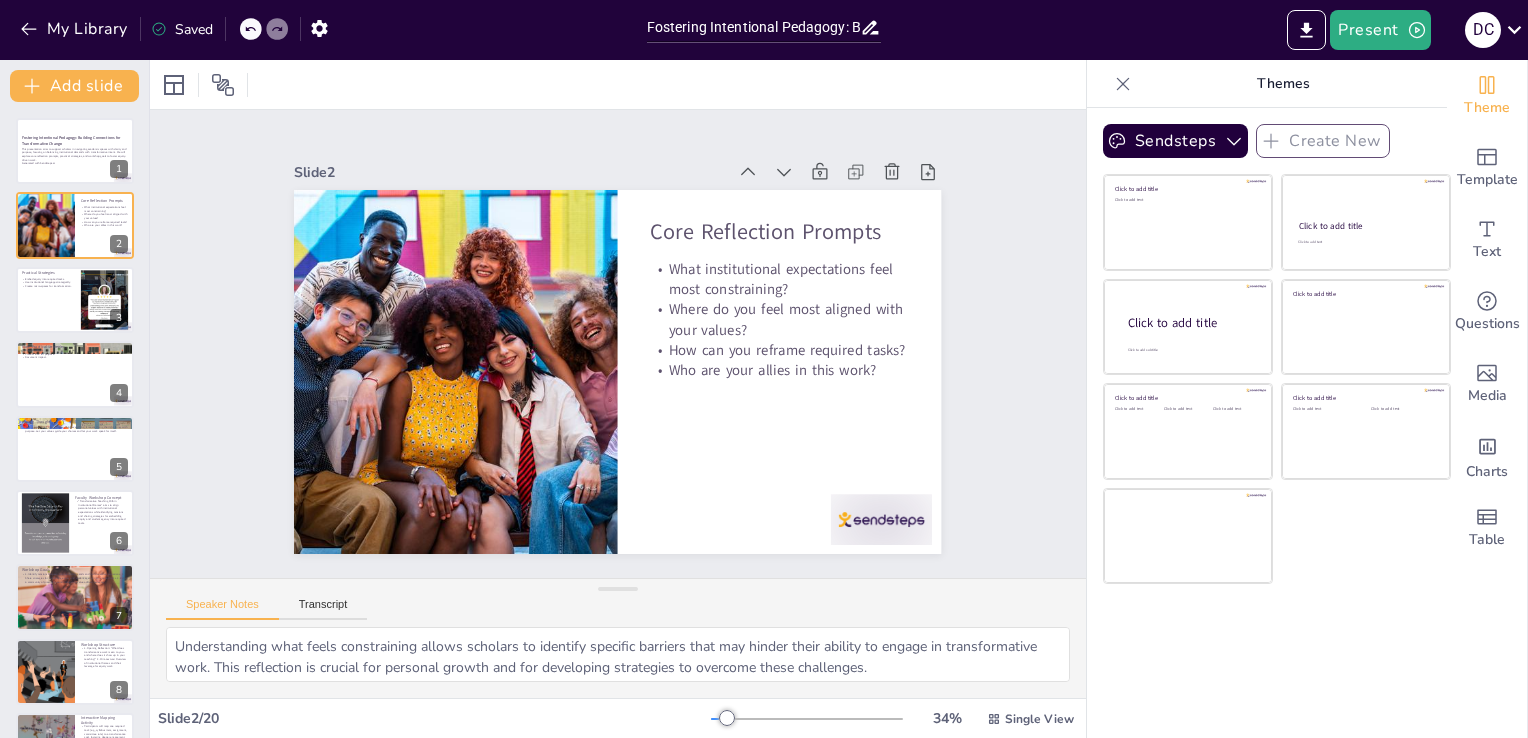 checkbox on "true" 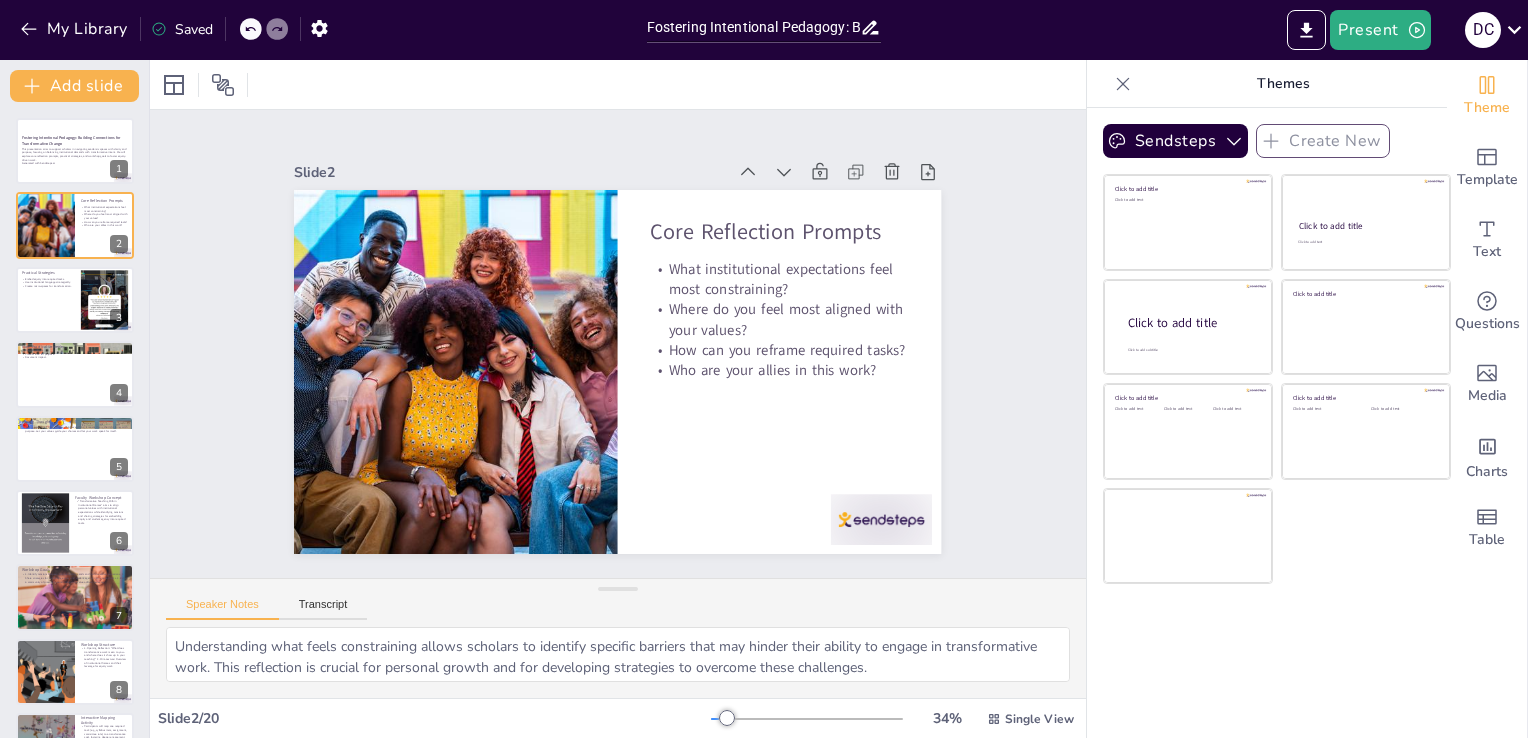 checkbox on "true" 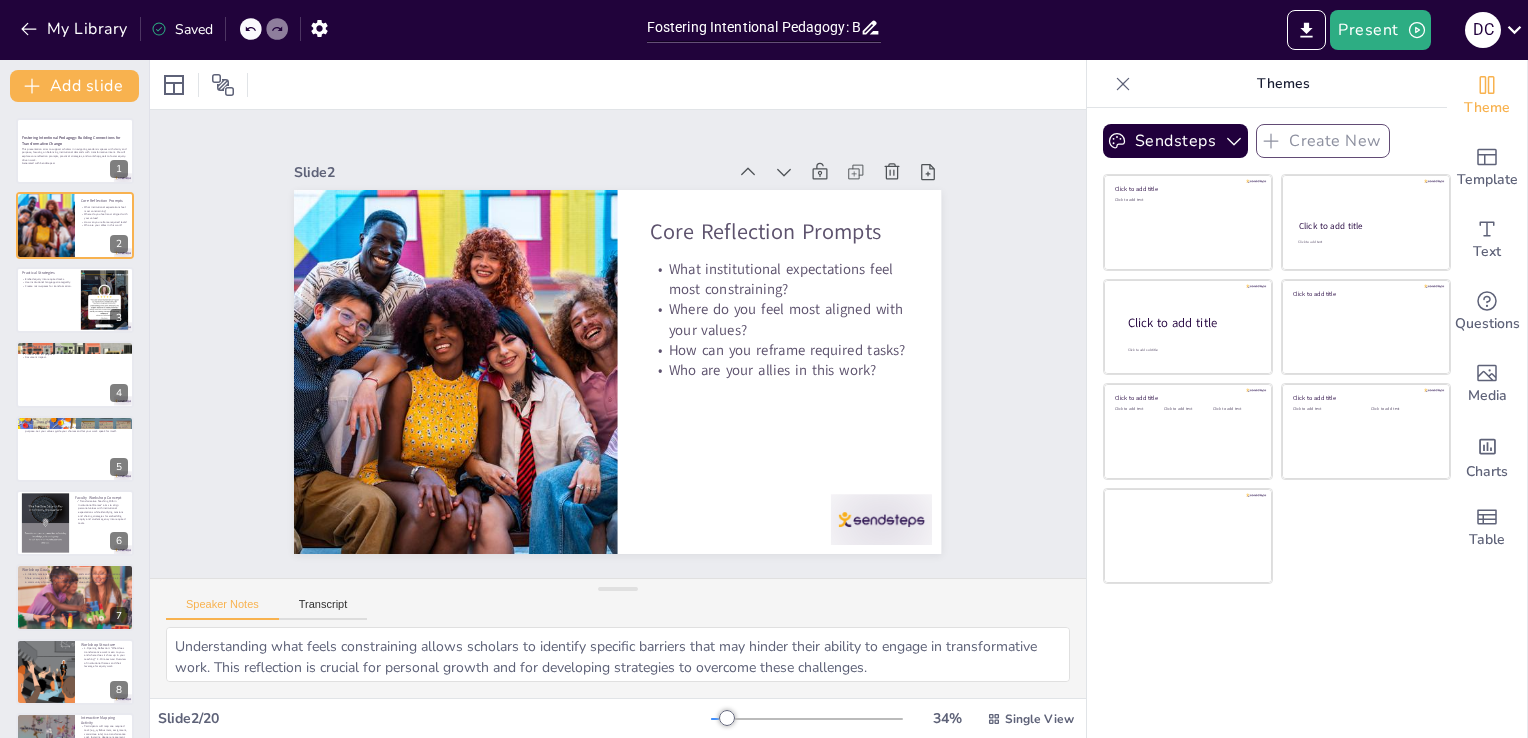 checkbox on "true" 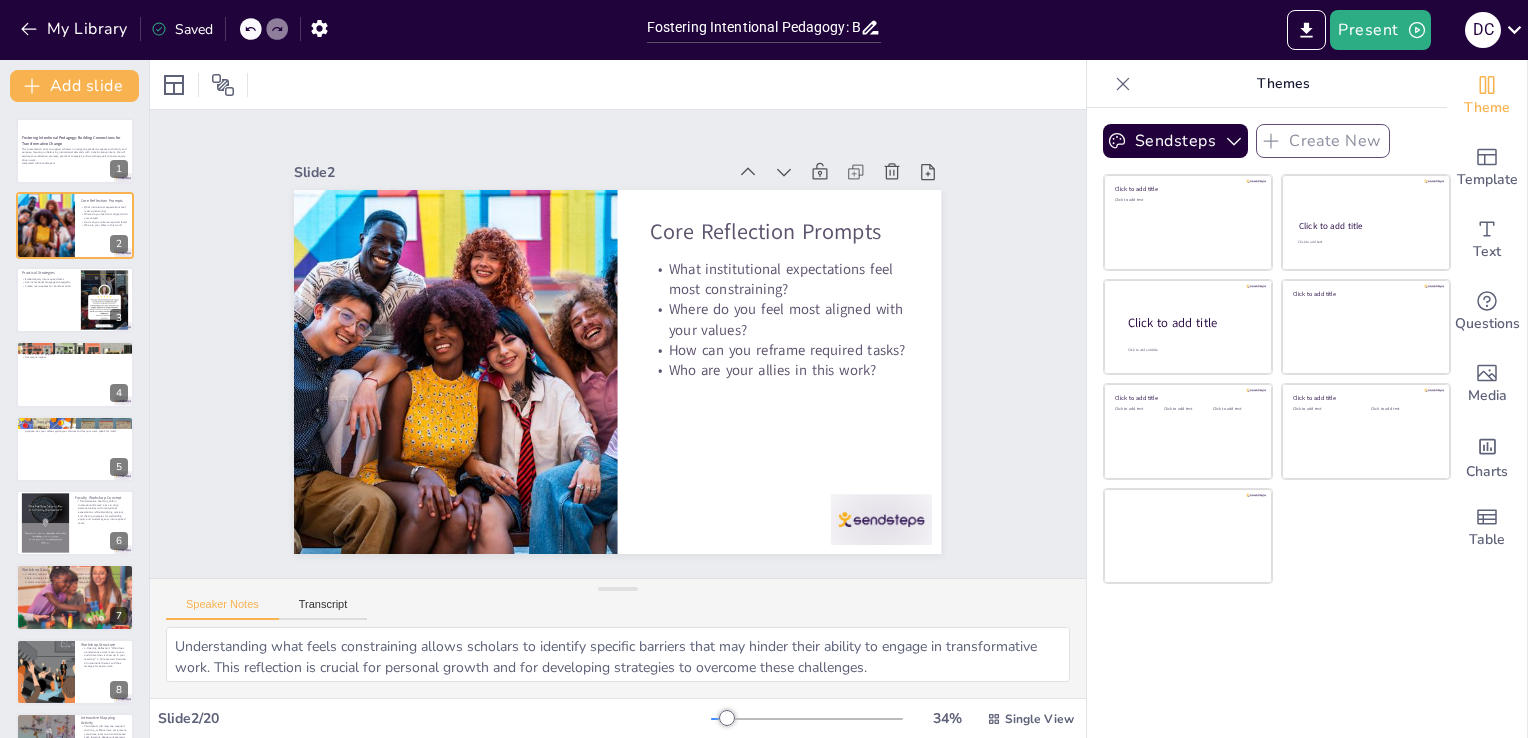 checkbox on "true" 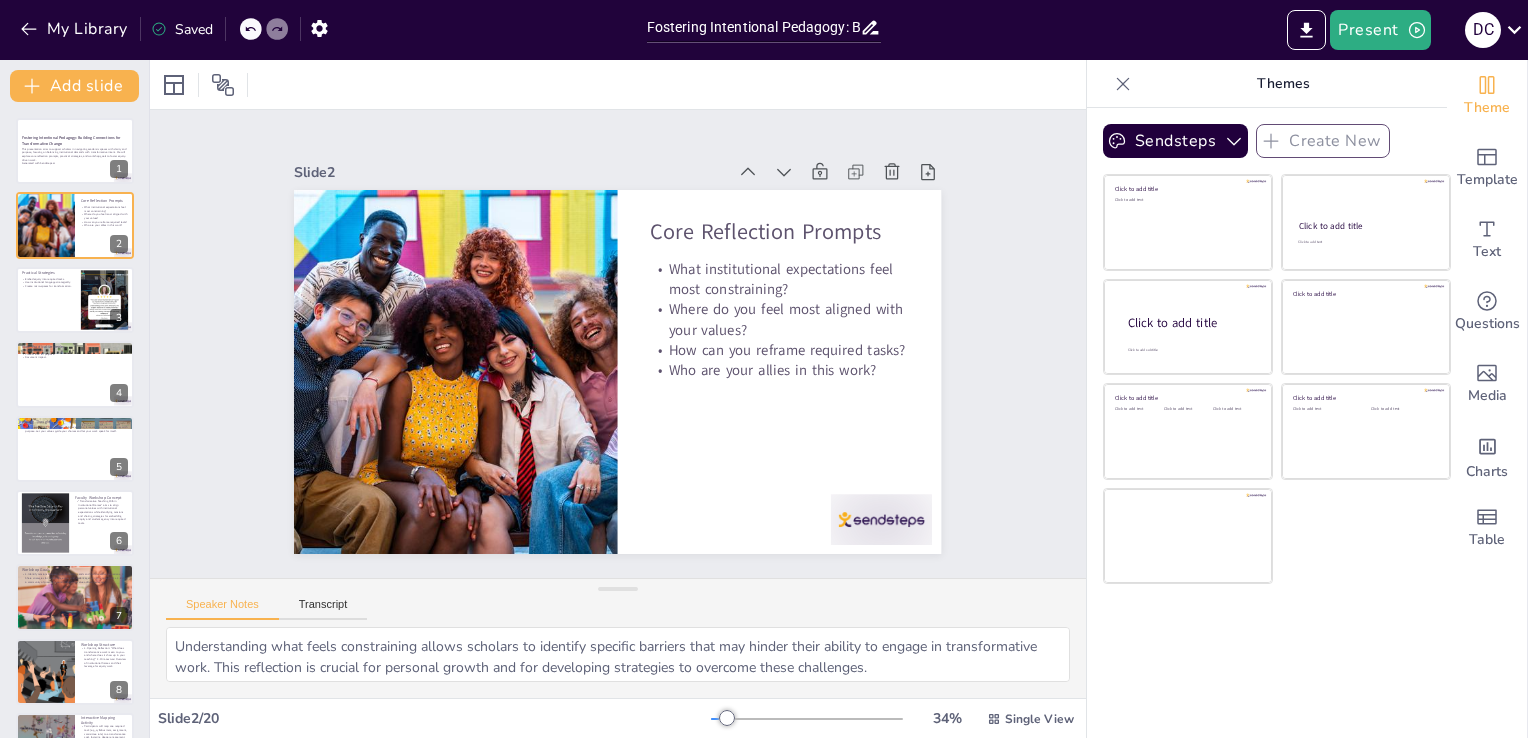 checkbox on "true" 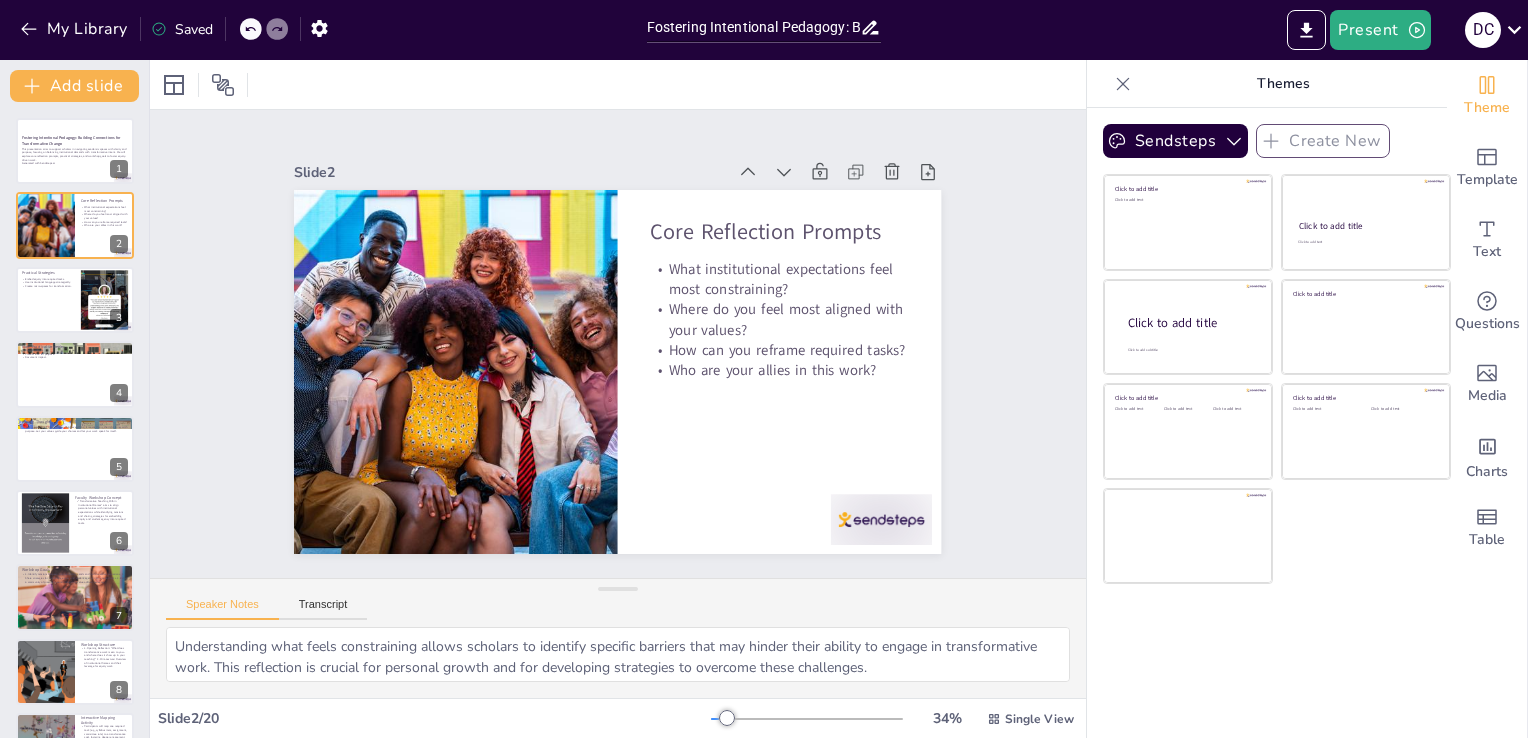 checkbox on "true" 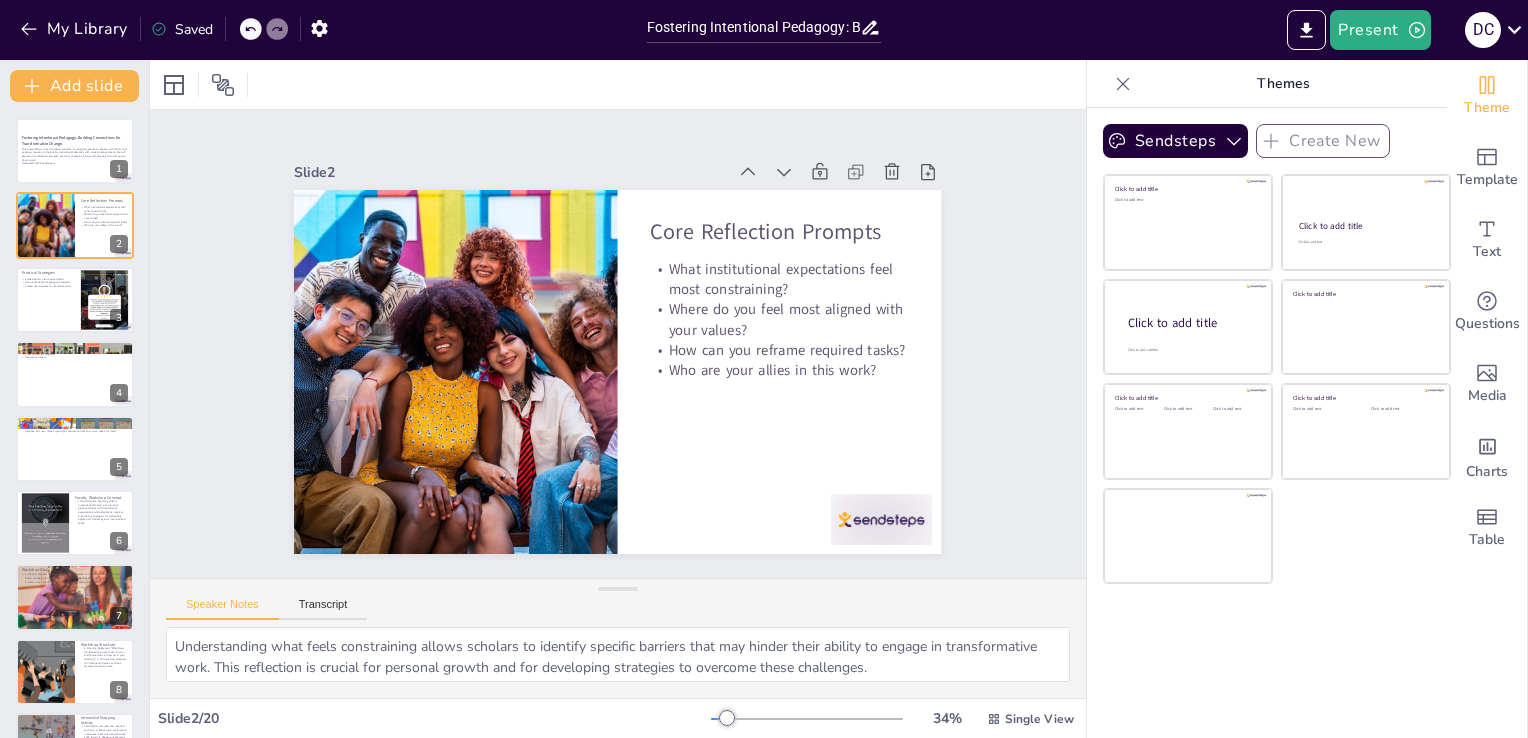 checkbox on "true" 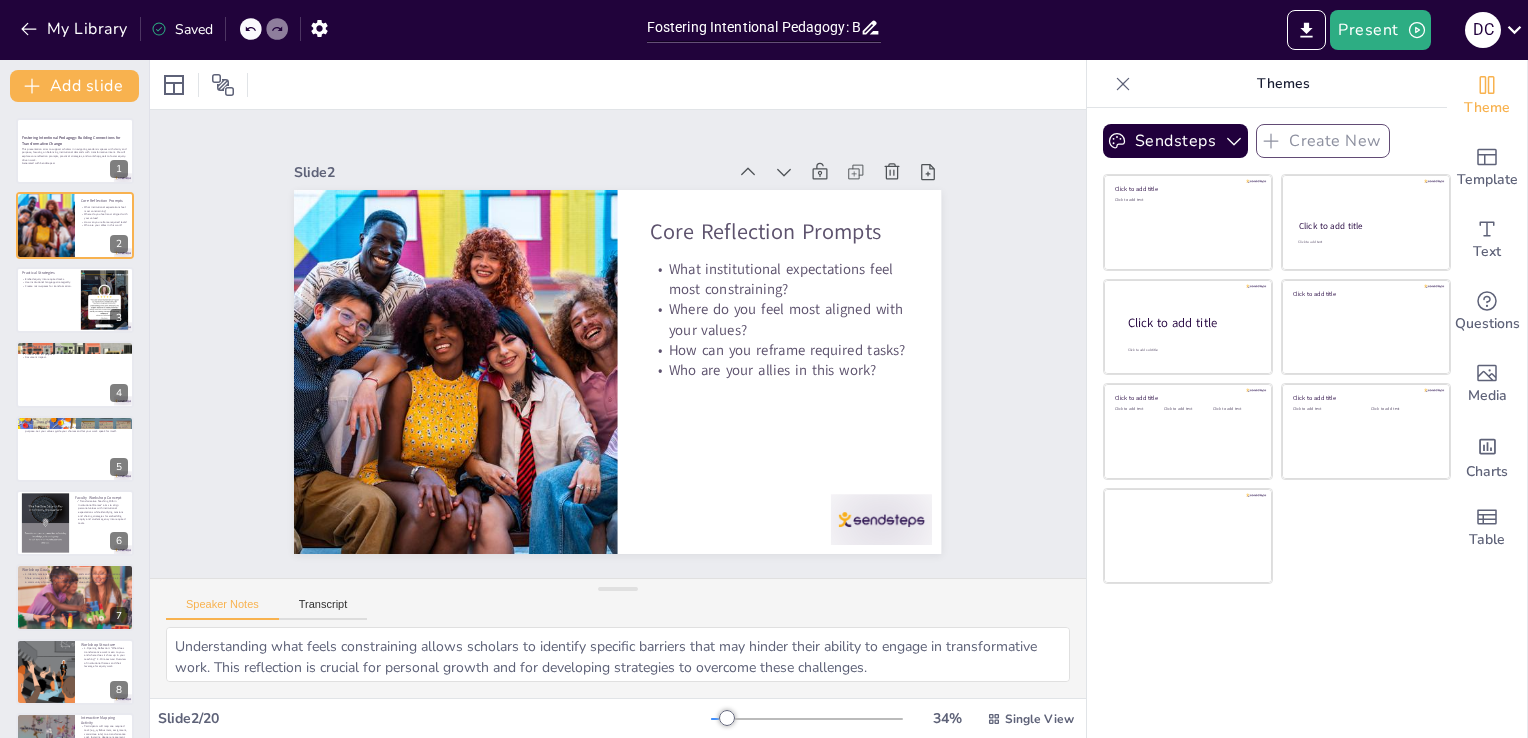 checkbox on "true" 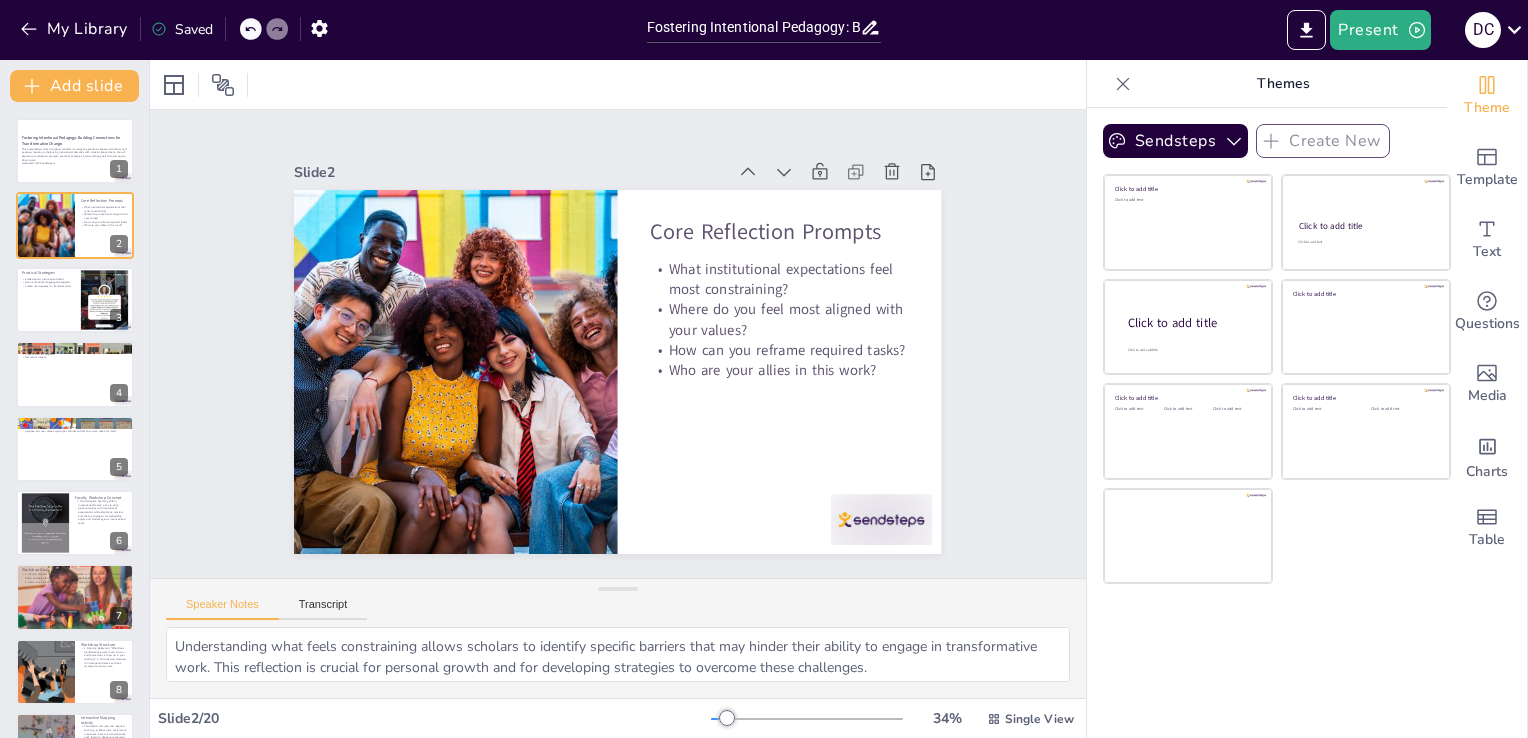 checkbox on "true" 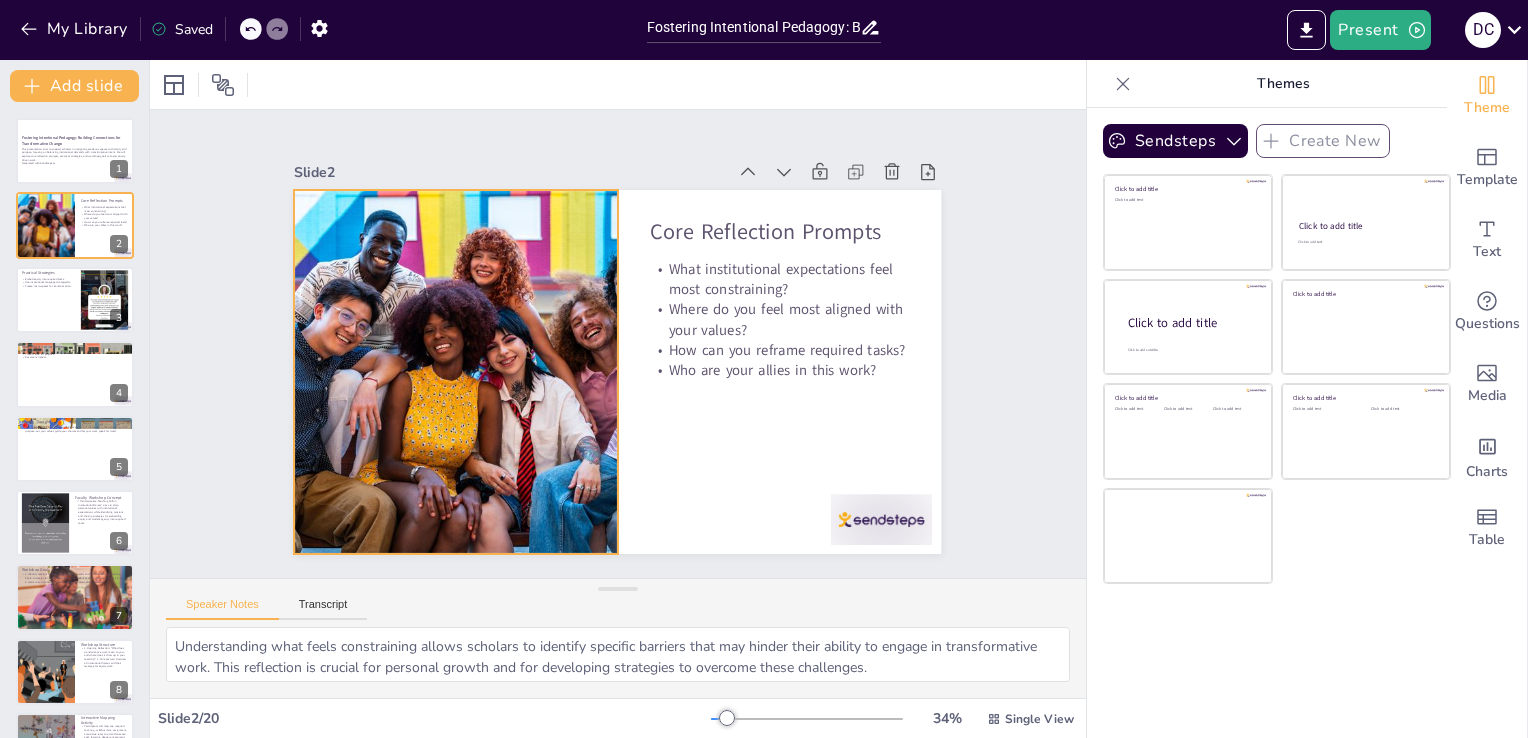 checkbox on "true" 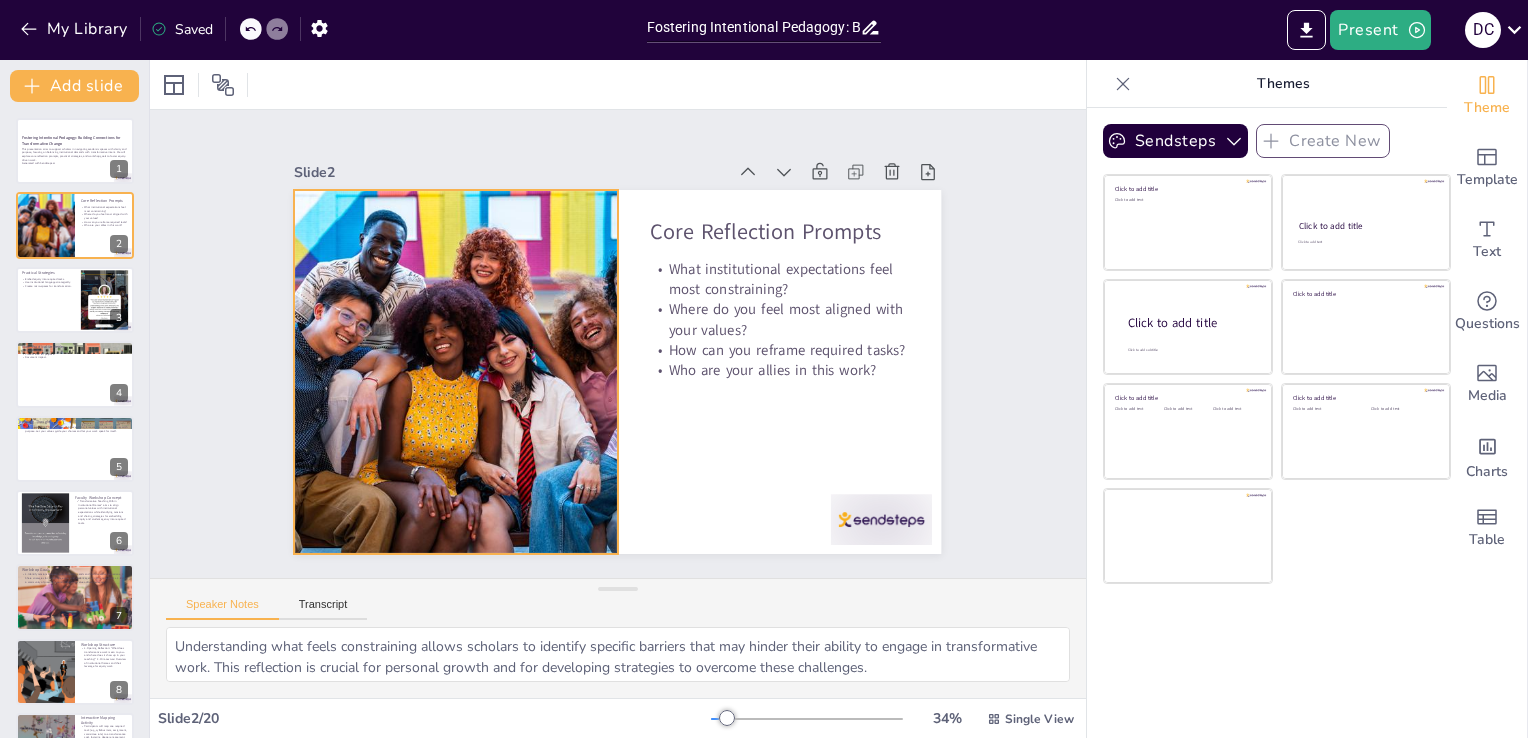 checkbox on "true" 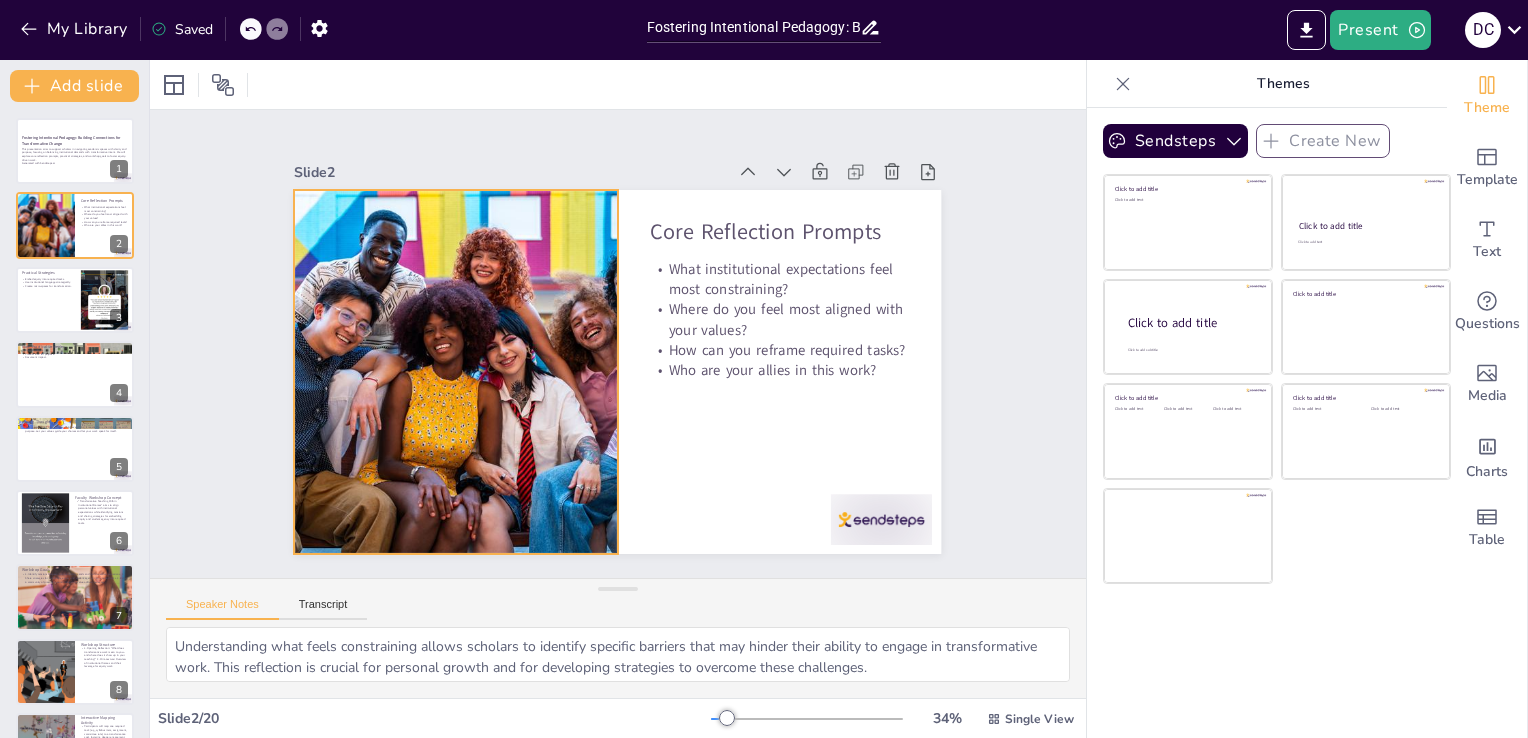 checkbox on "true" 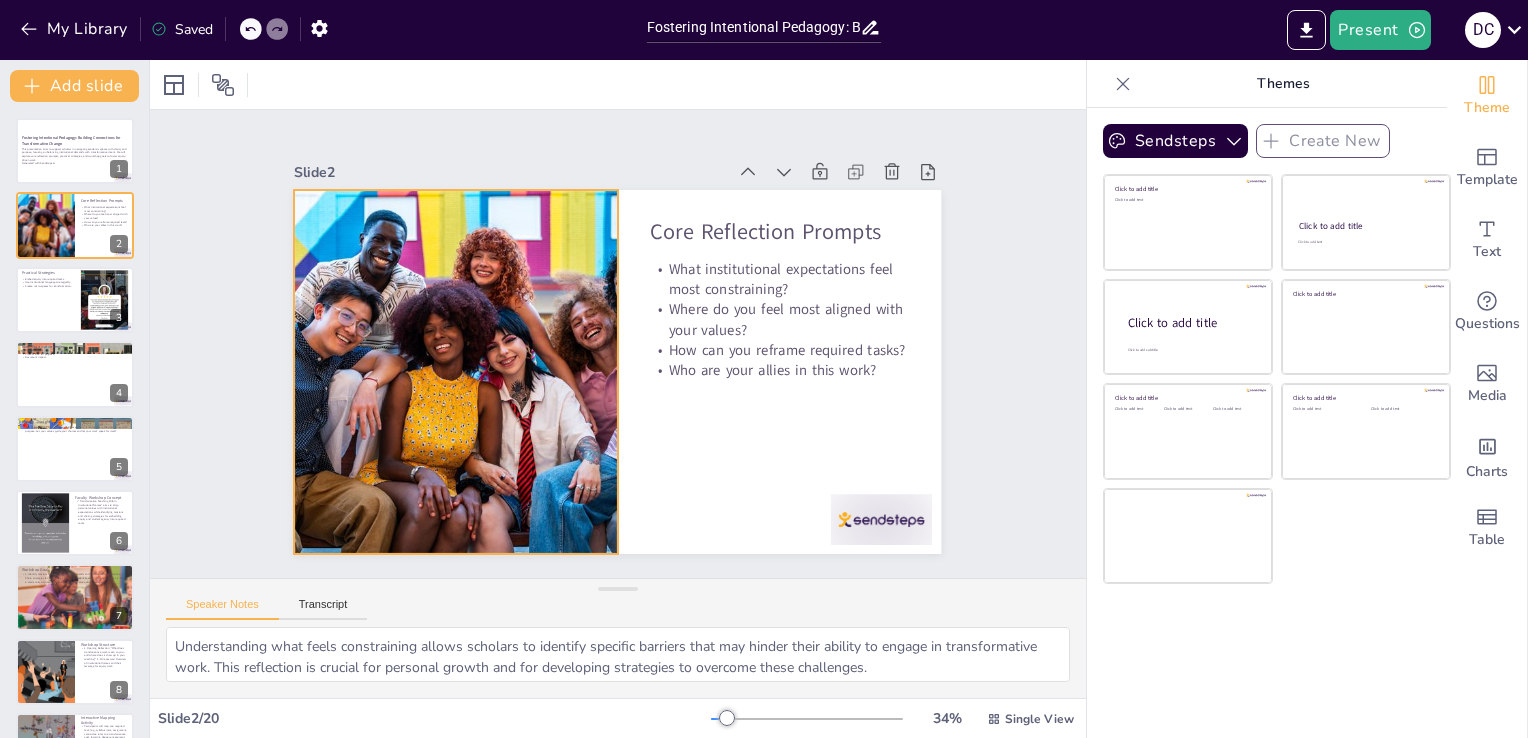 checkbox on "true" 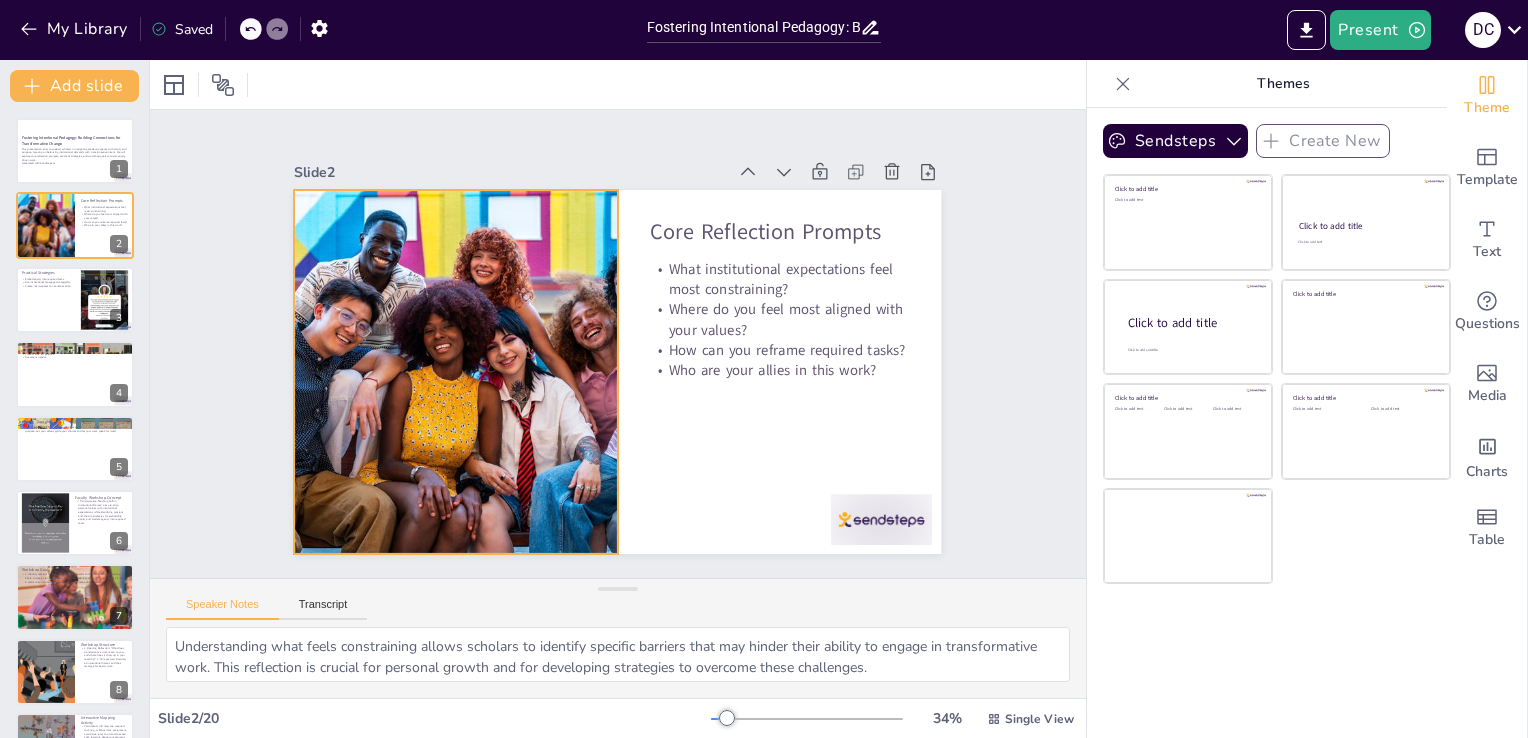 checkbox on "true" 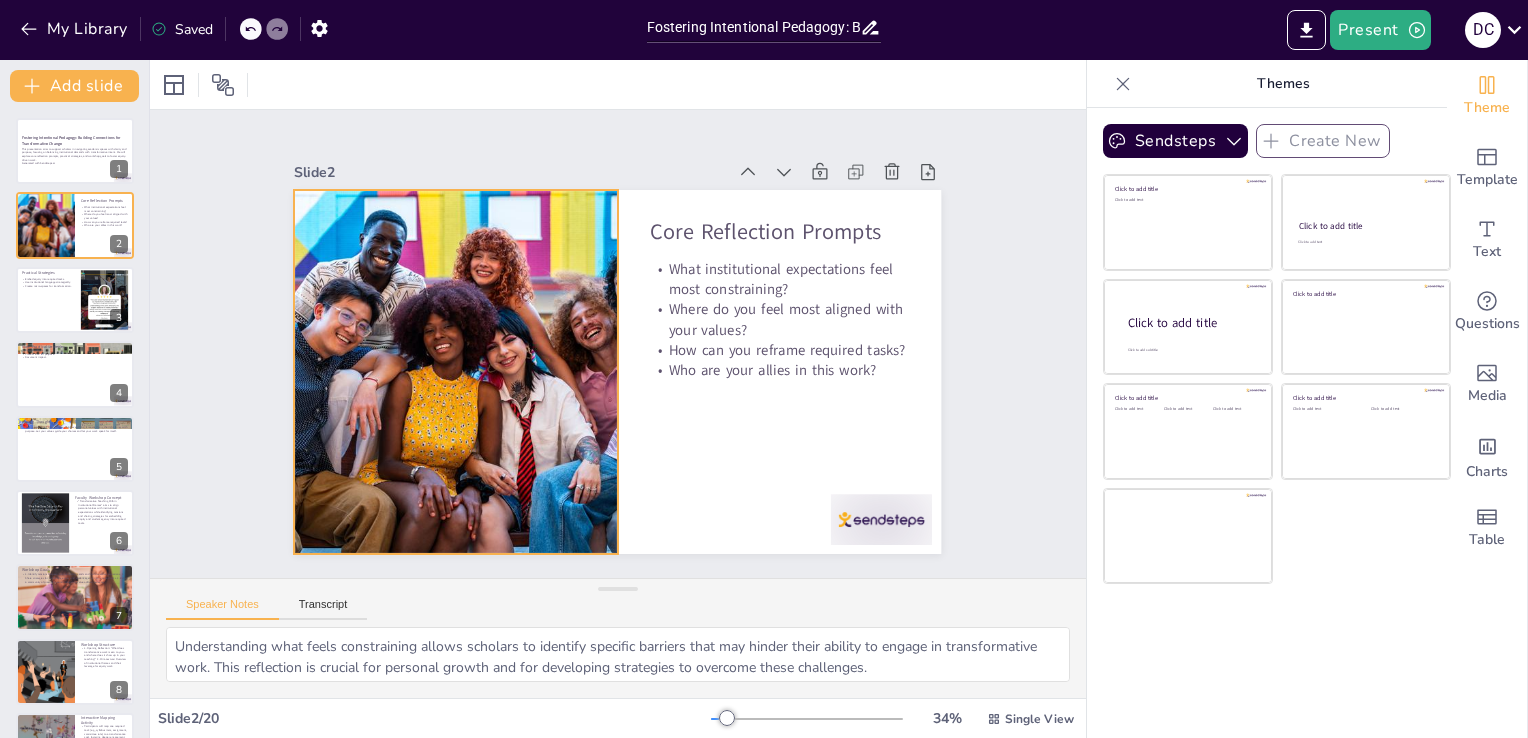 checkbox on "true" 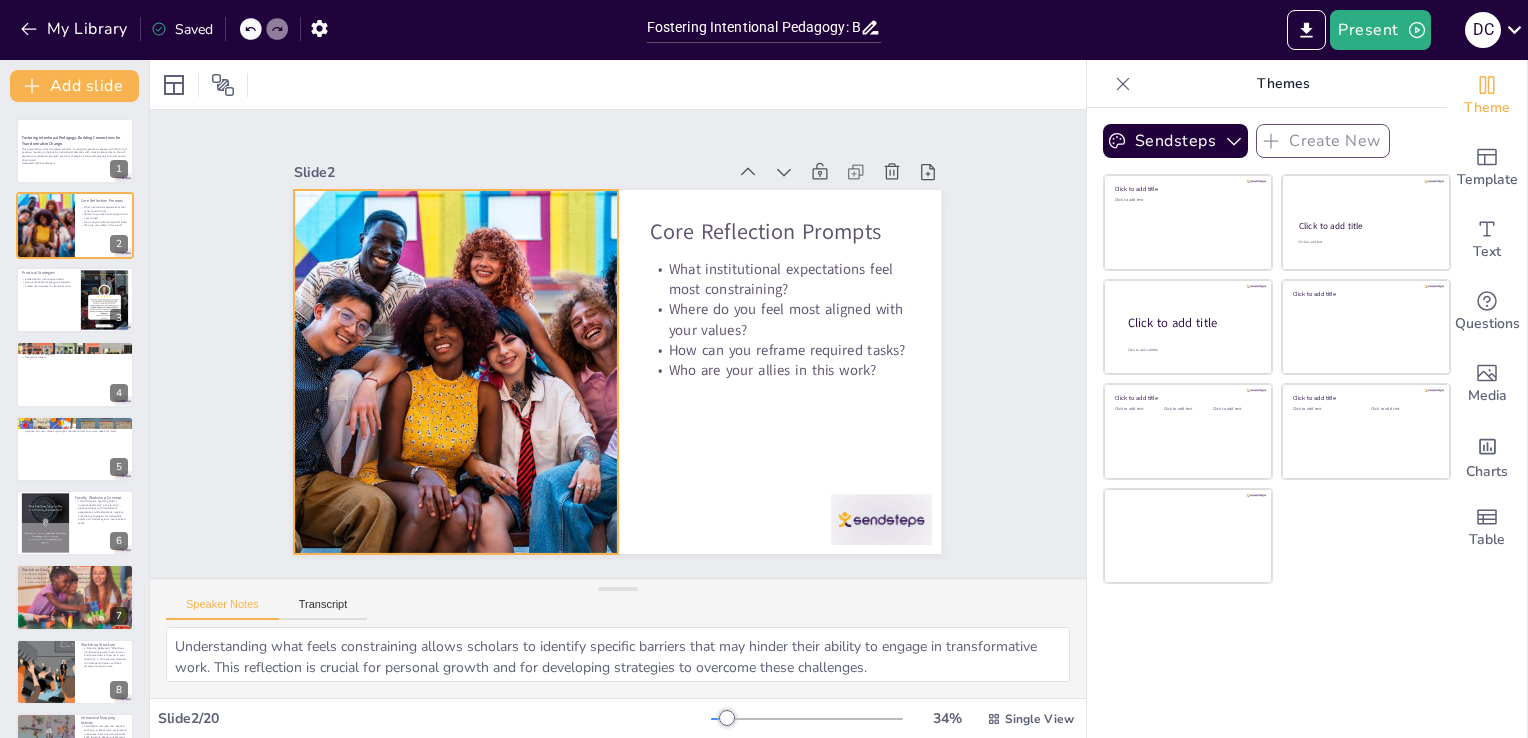 checkbox on "true" 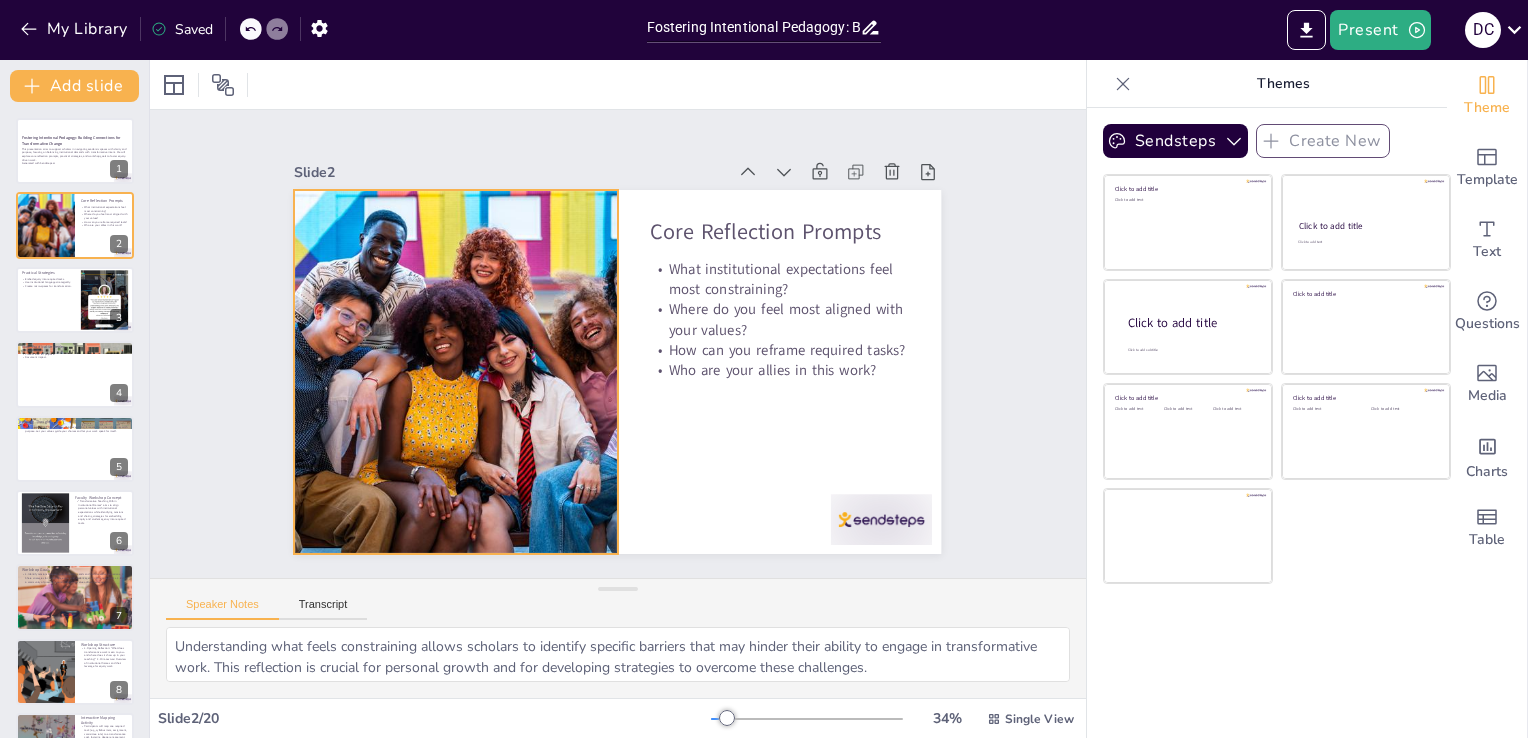 checkbox on "true" 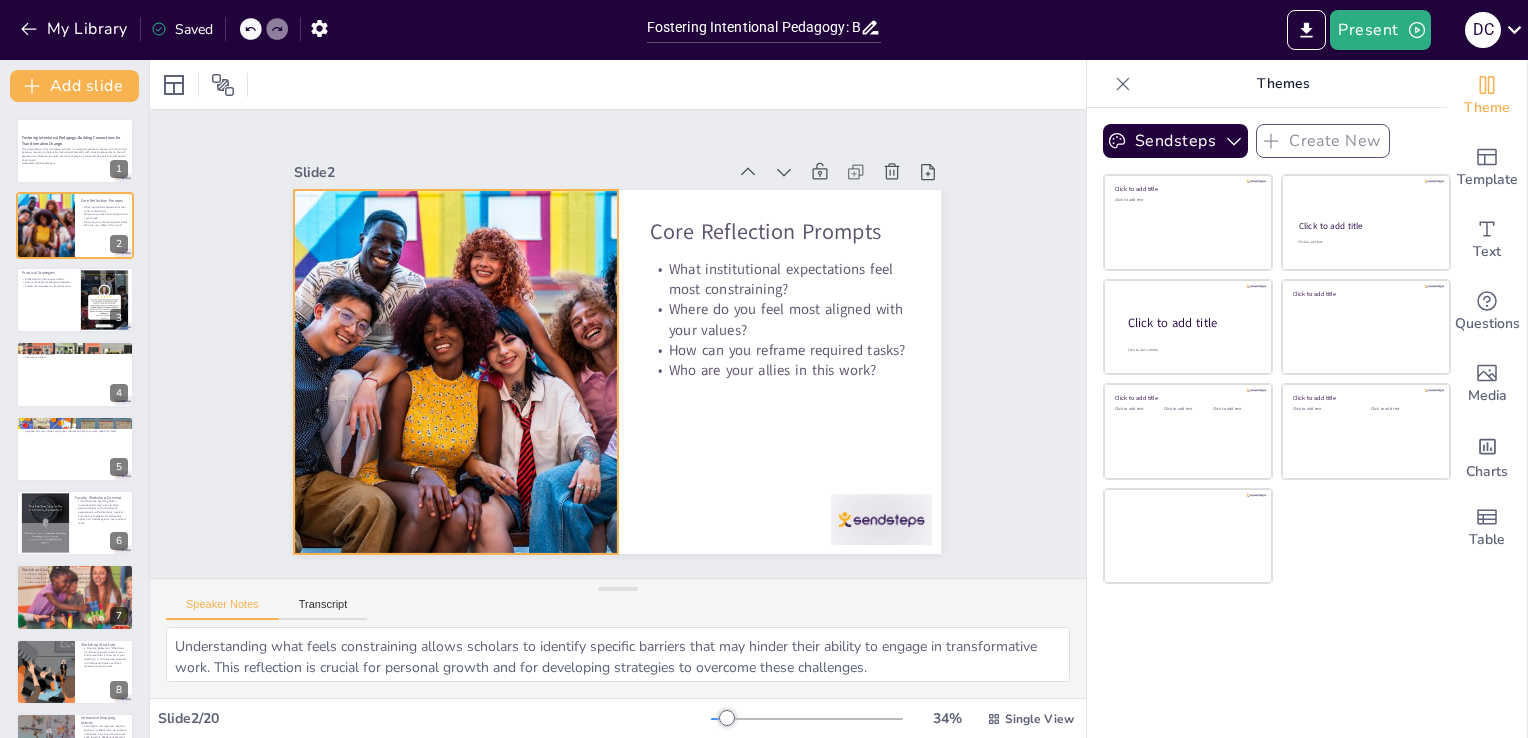 checkbox on "true" 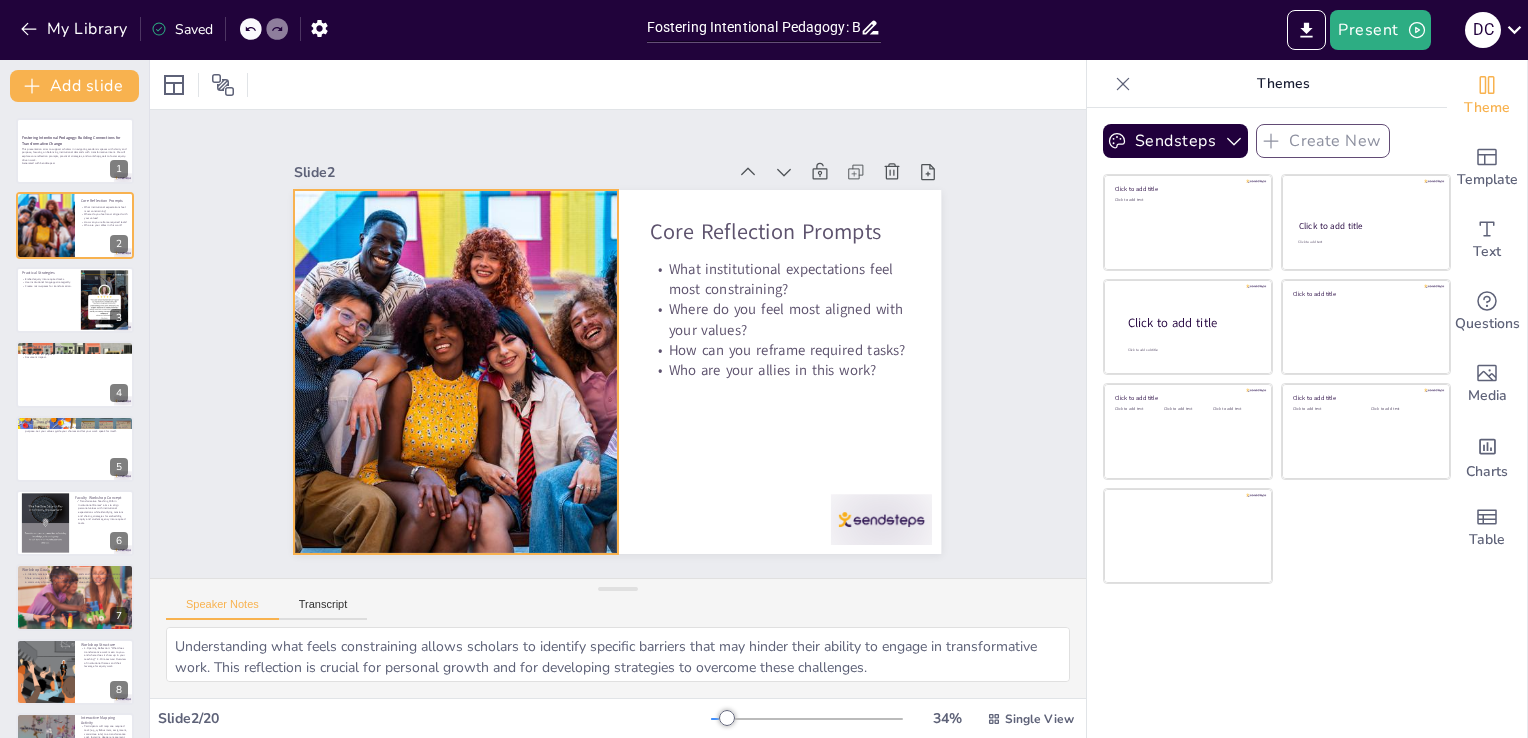 checkbox on "true" 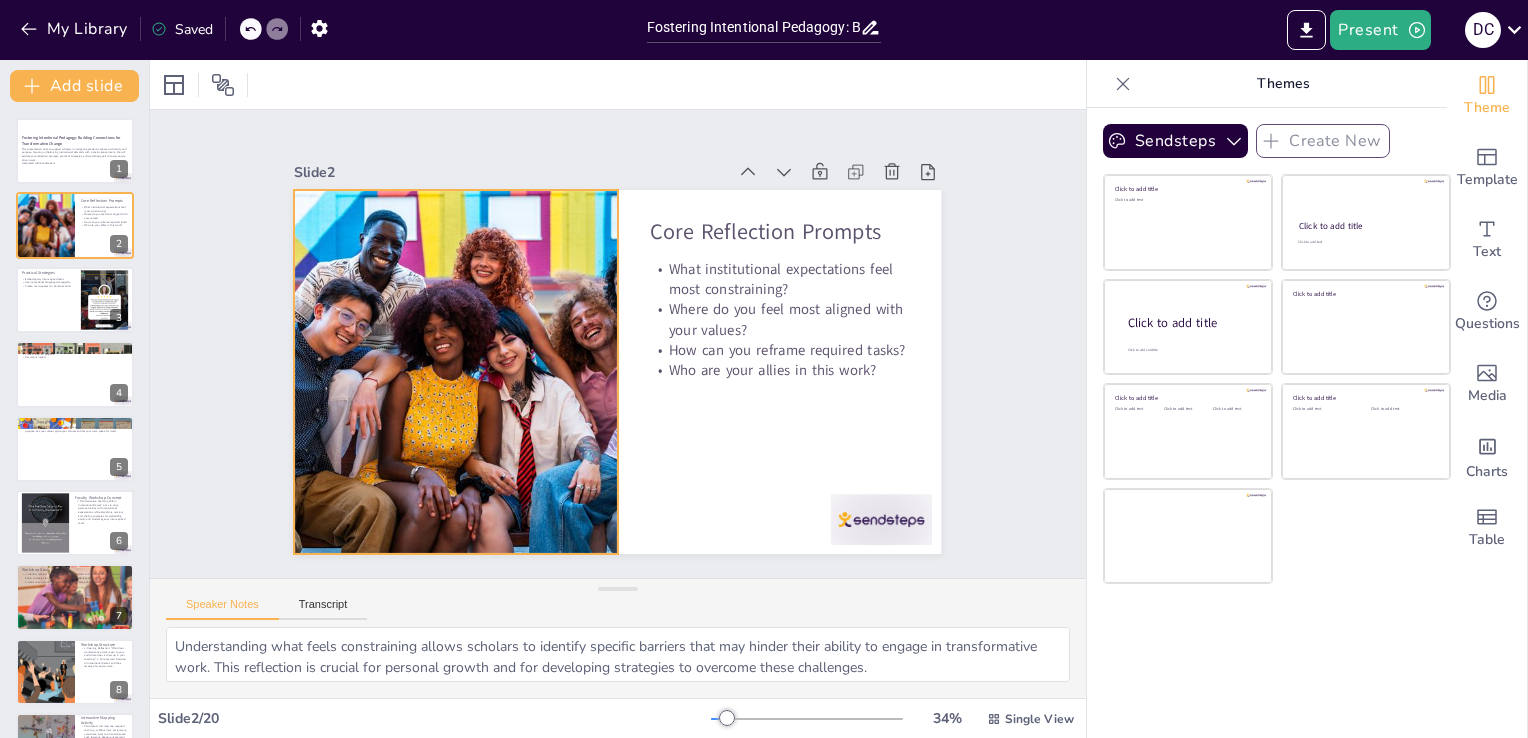checkbox on "true" 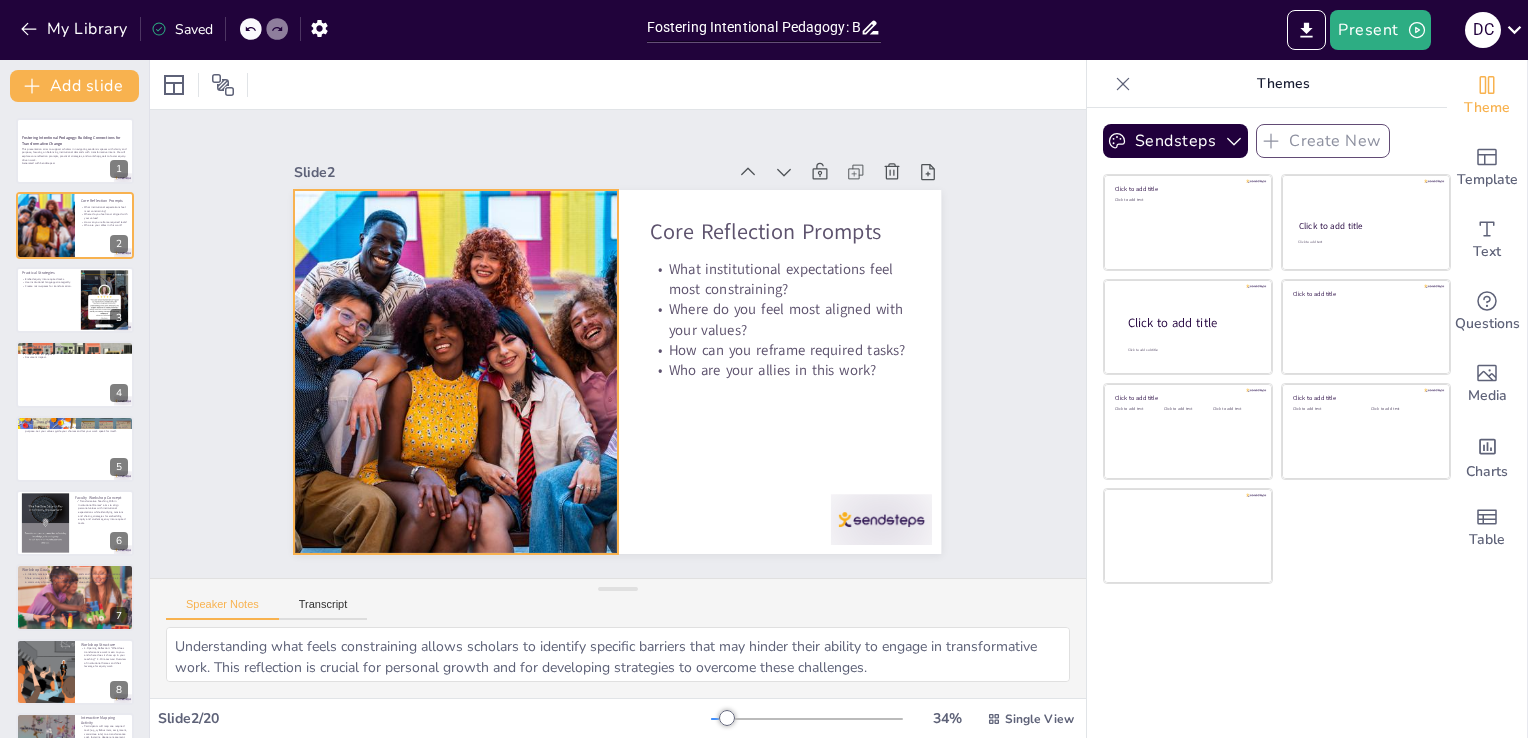 checkbox on "true" 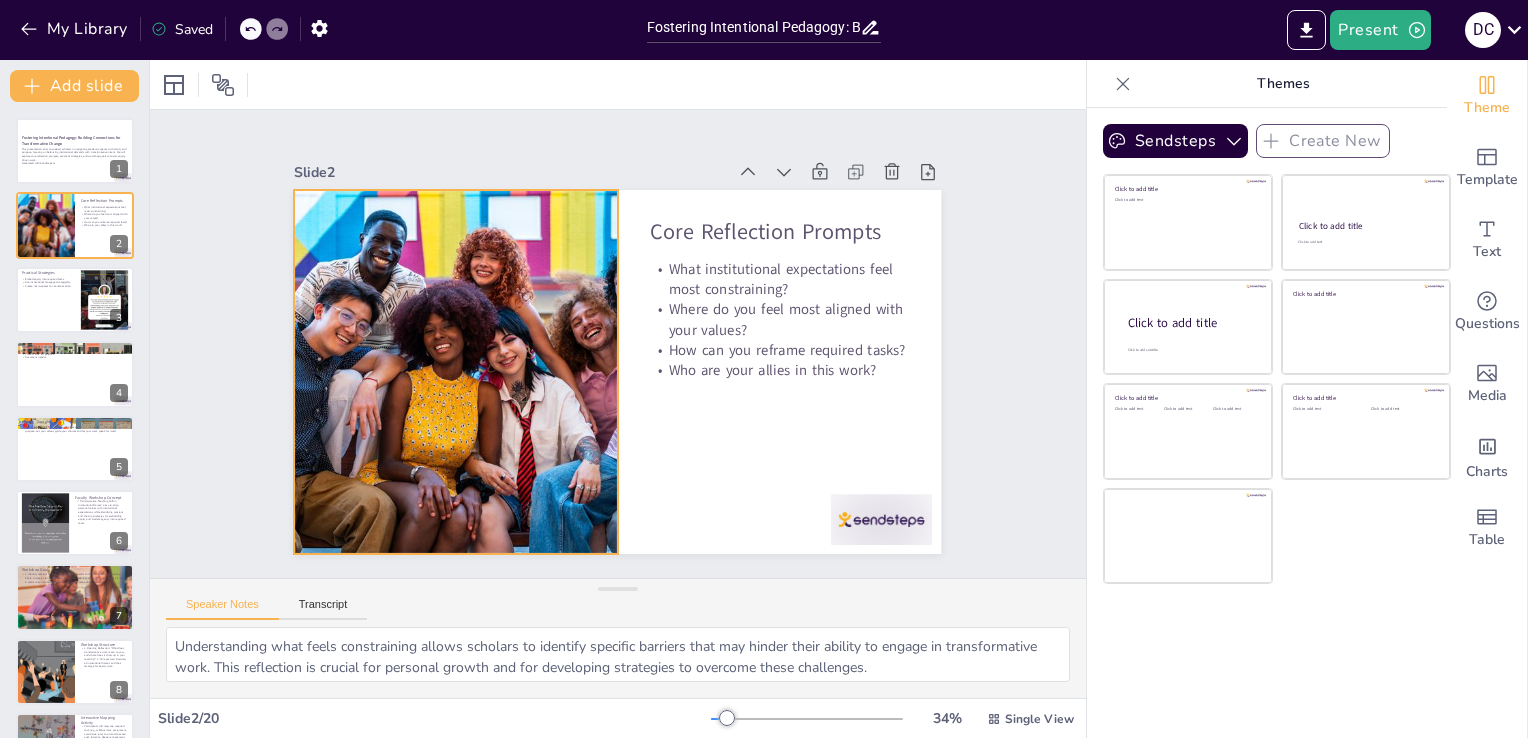 checkbox on "true" 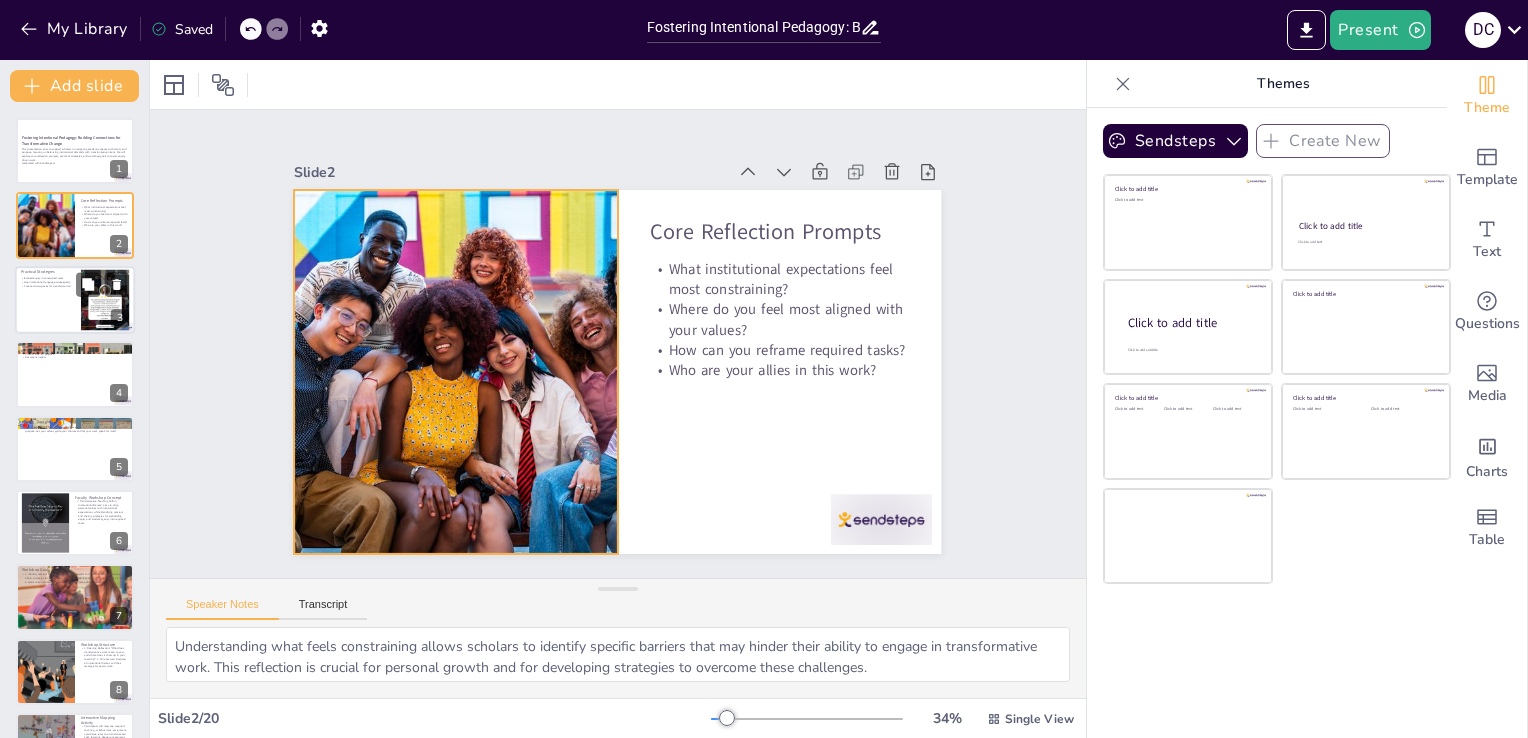 checkbox on "true" 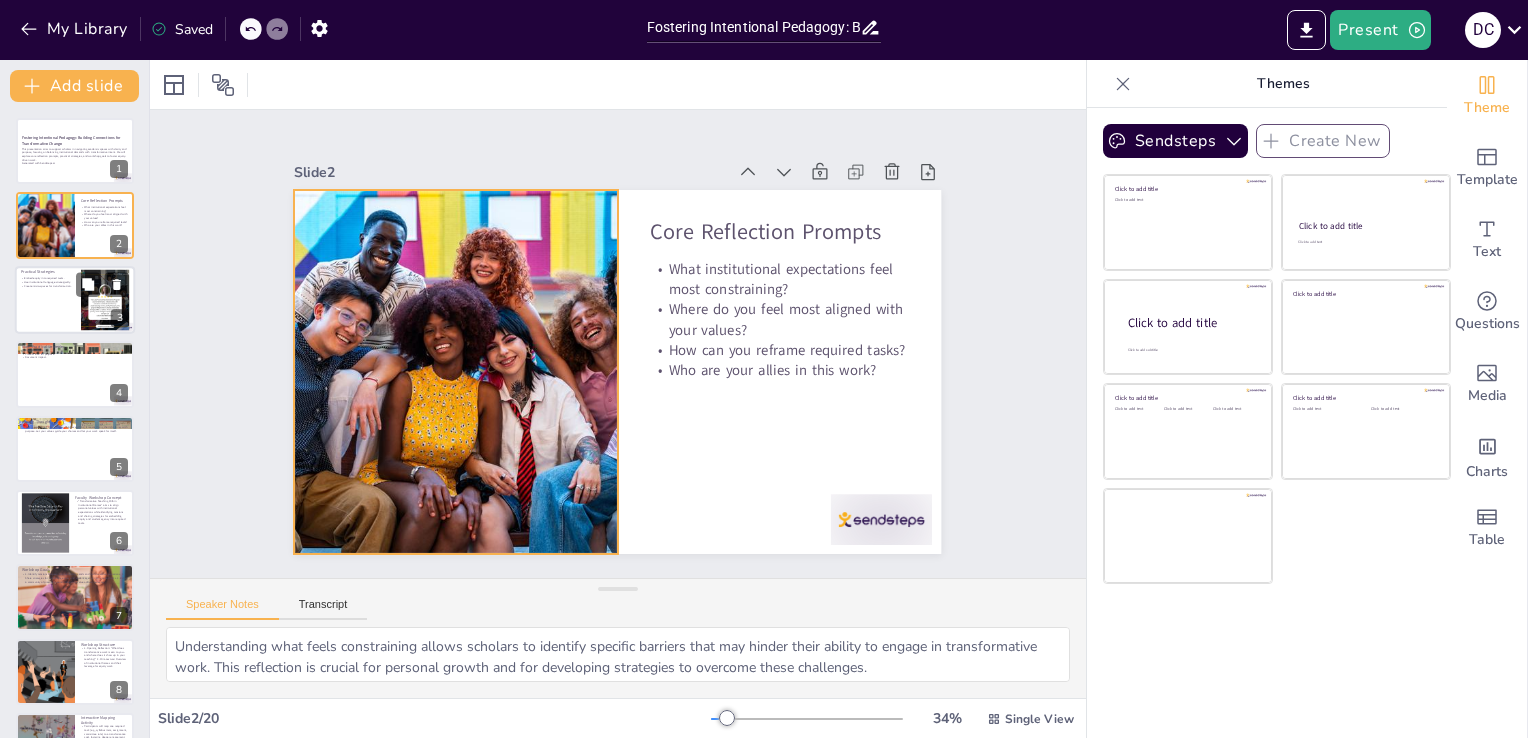 checkbox on "true" 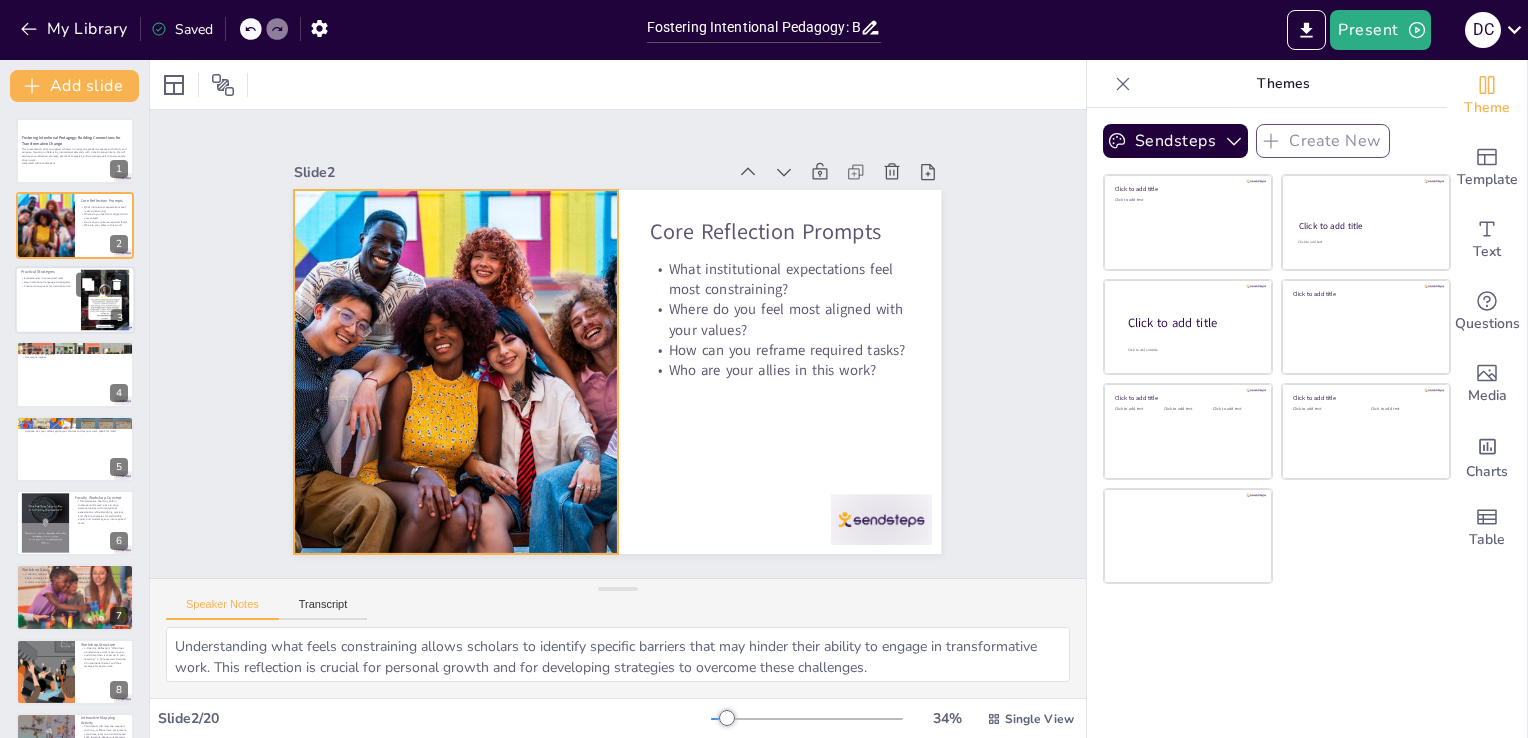 checkbox on "true" 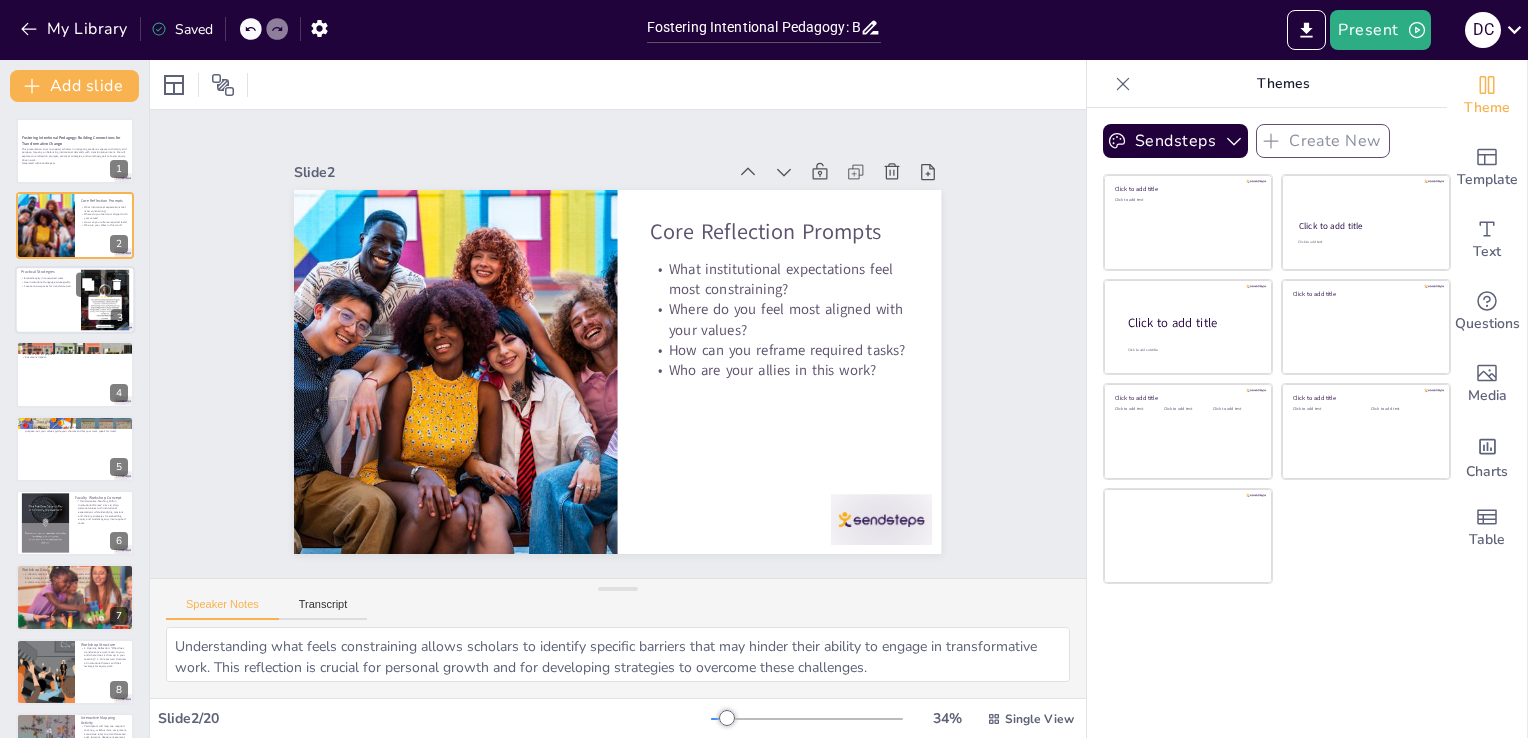 checkbox on "true" 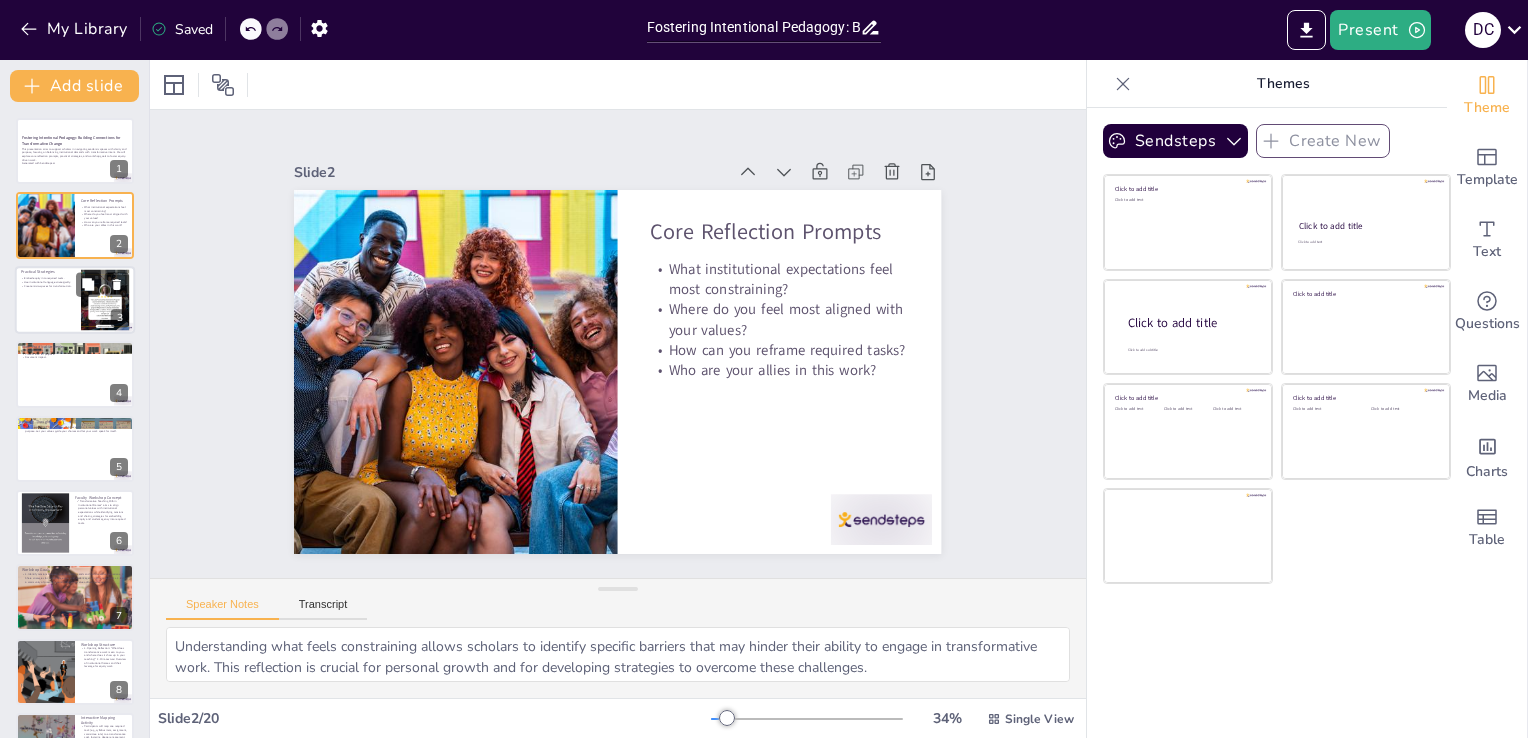 checkbox on "true" 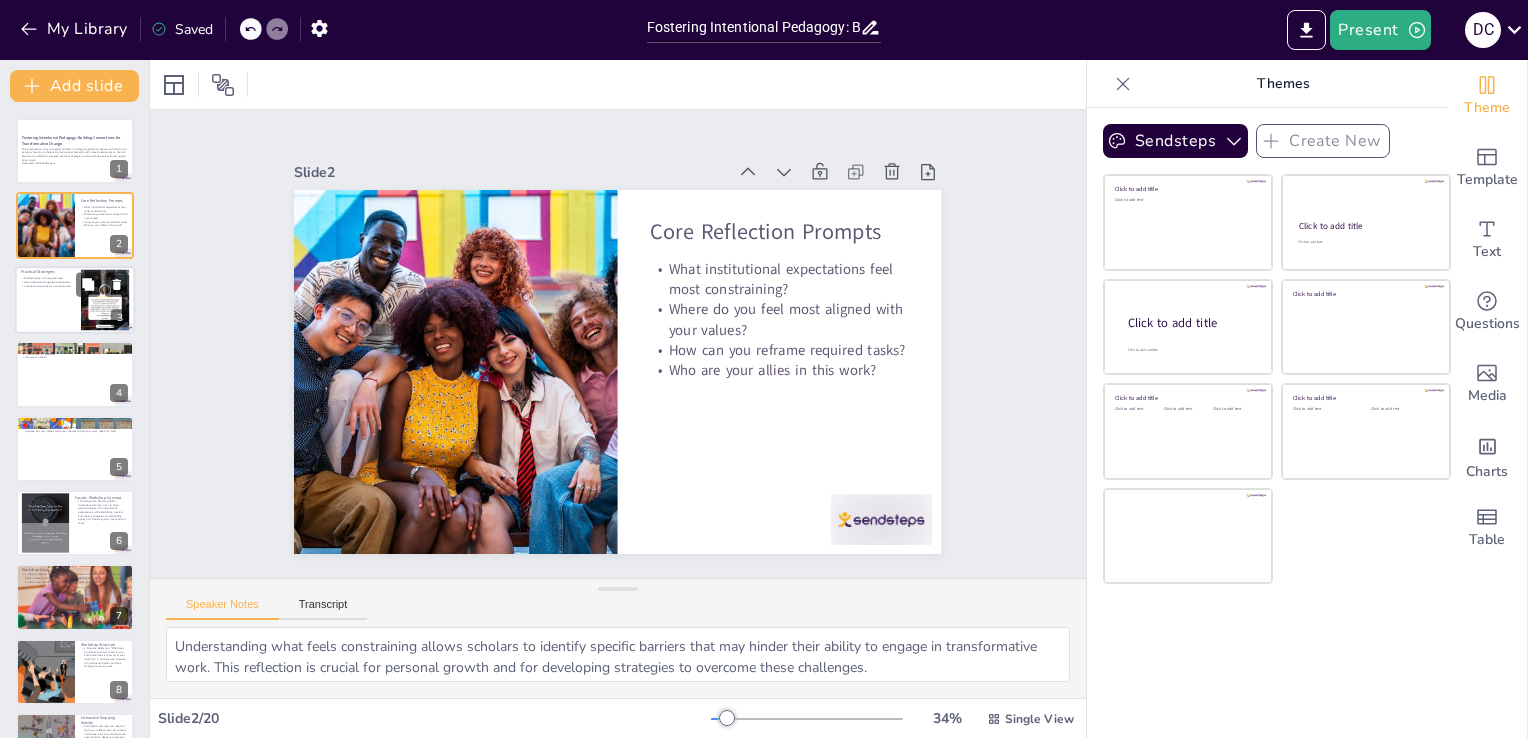 checkbox on "true" 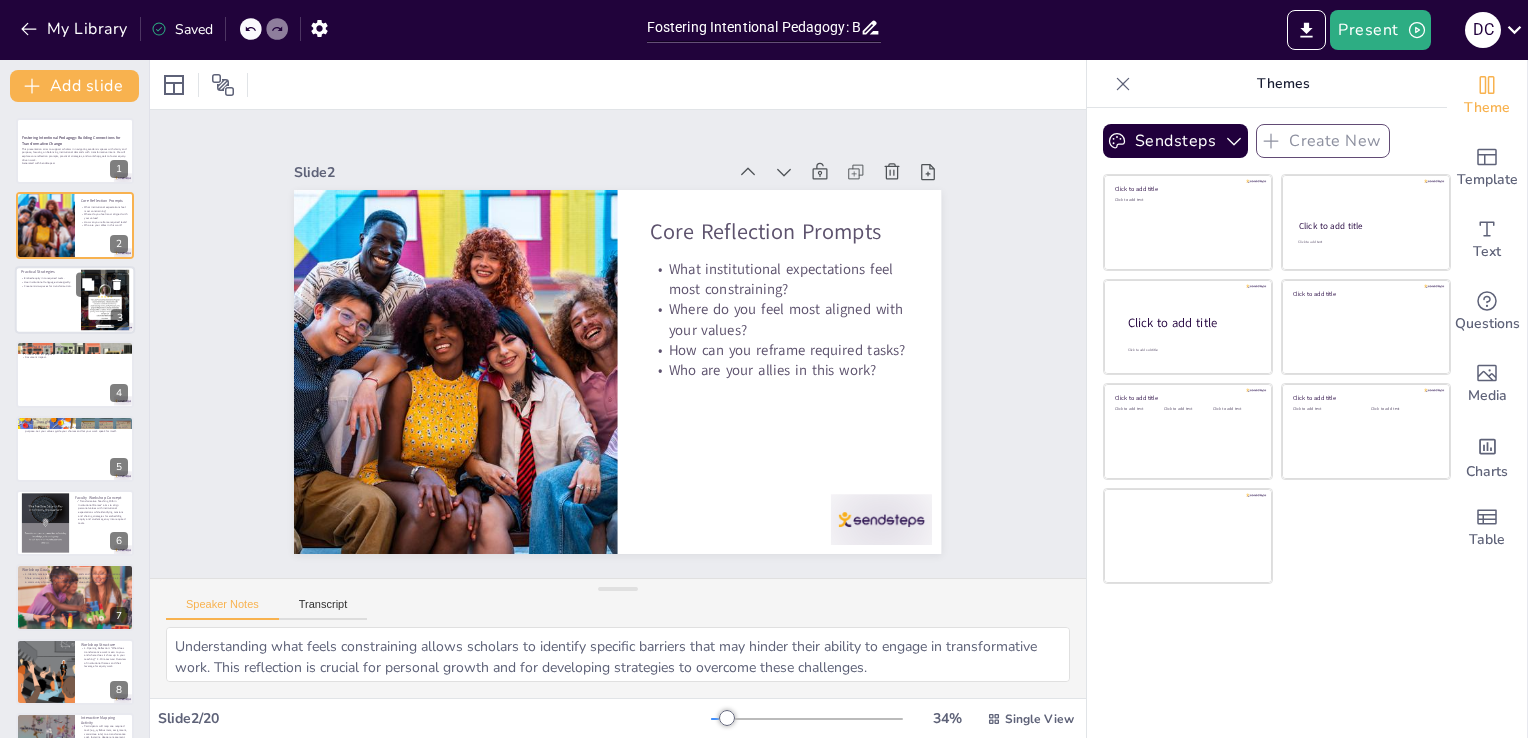 checkbox on "true" 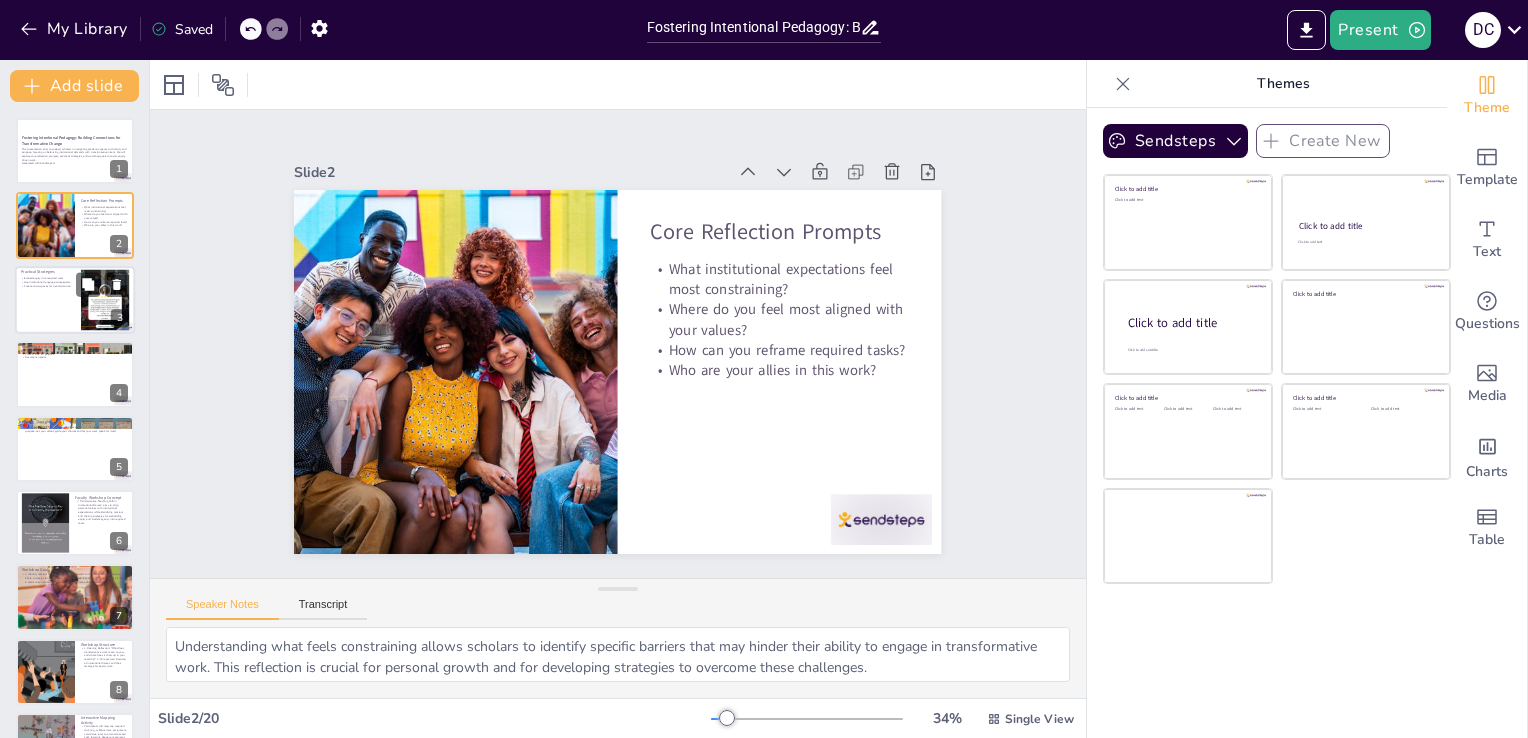 checkbox on "true" 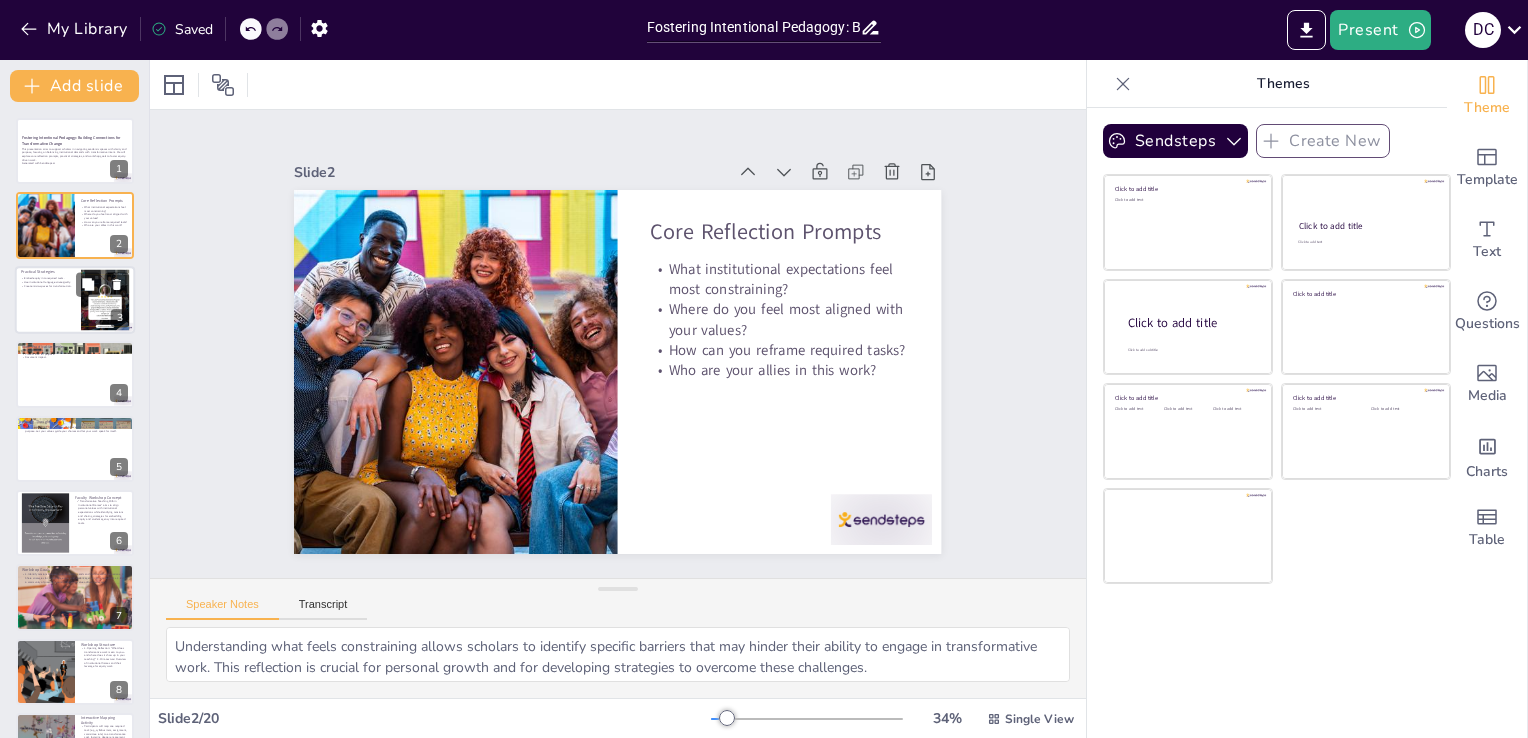 checkbox on "true" 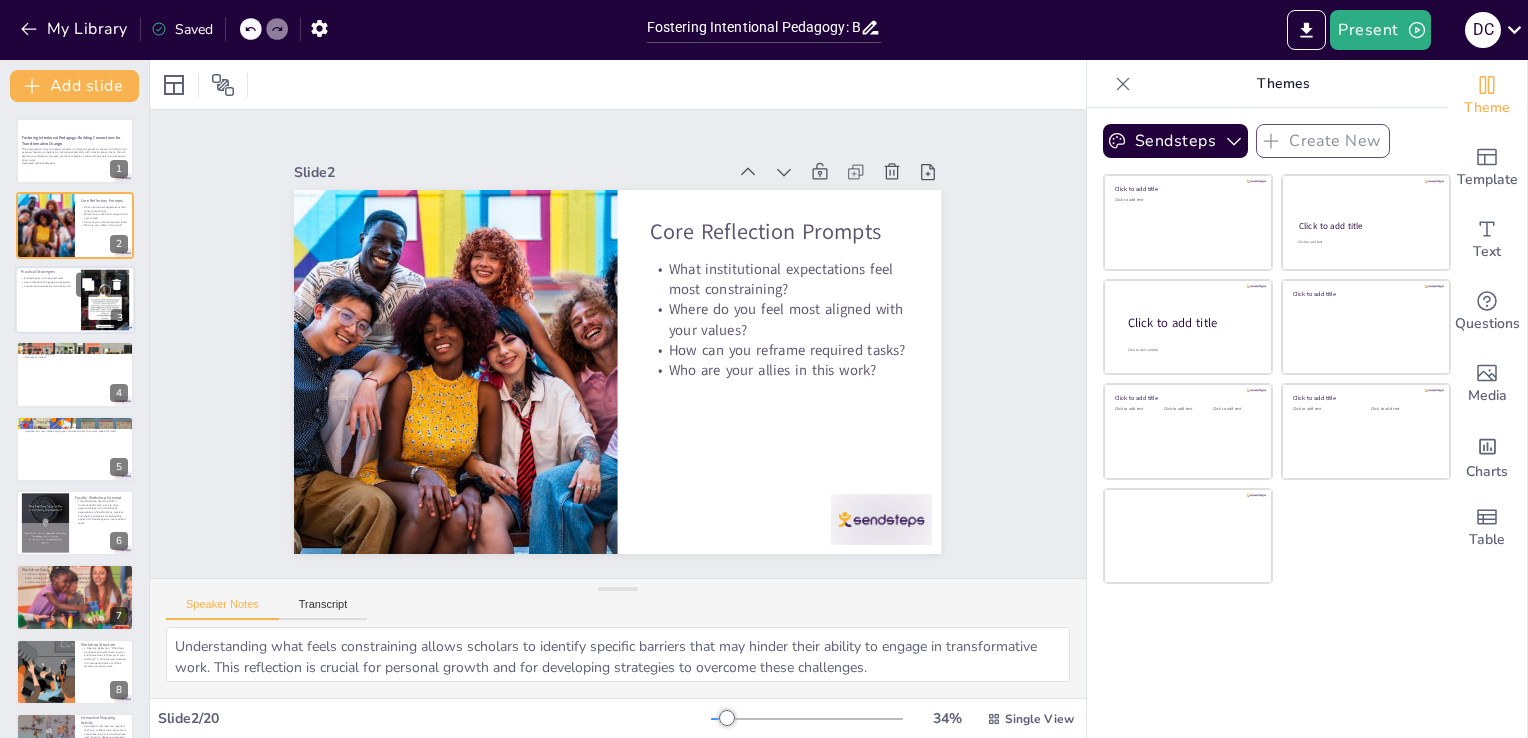 checkbox on "true" 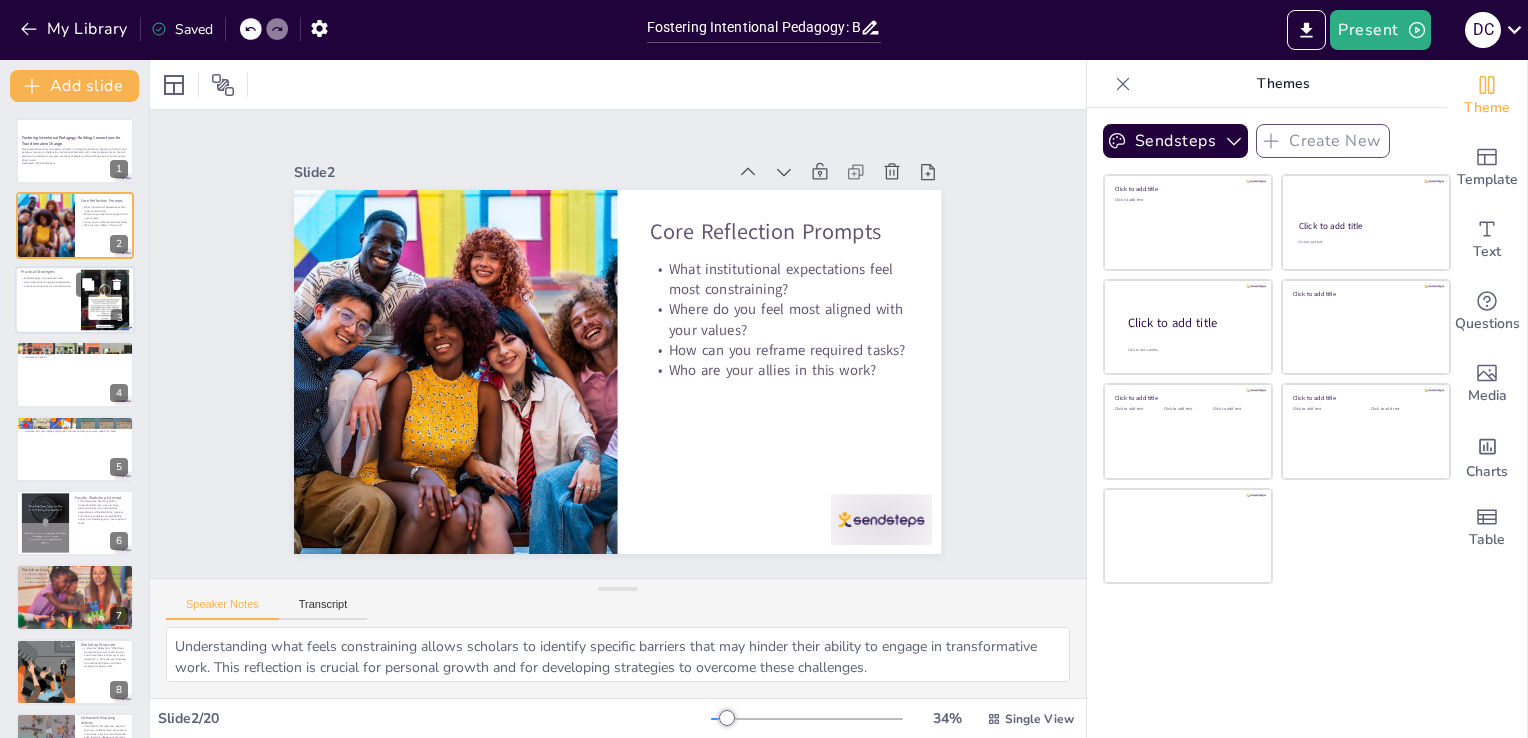 checkbox on "true" 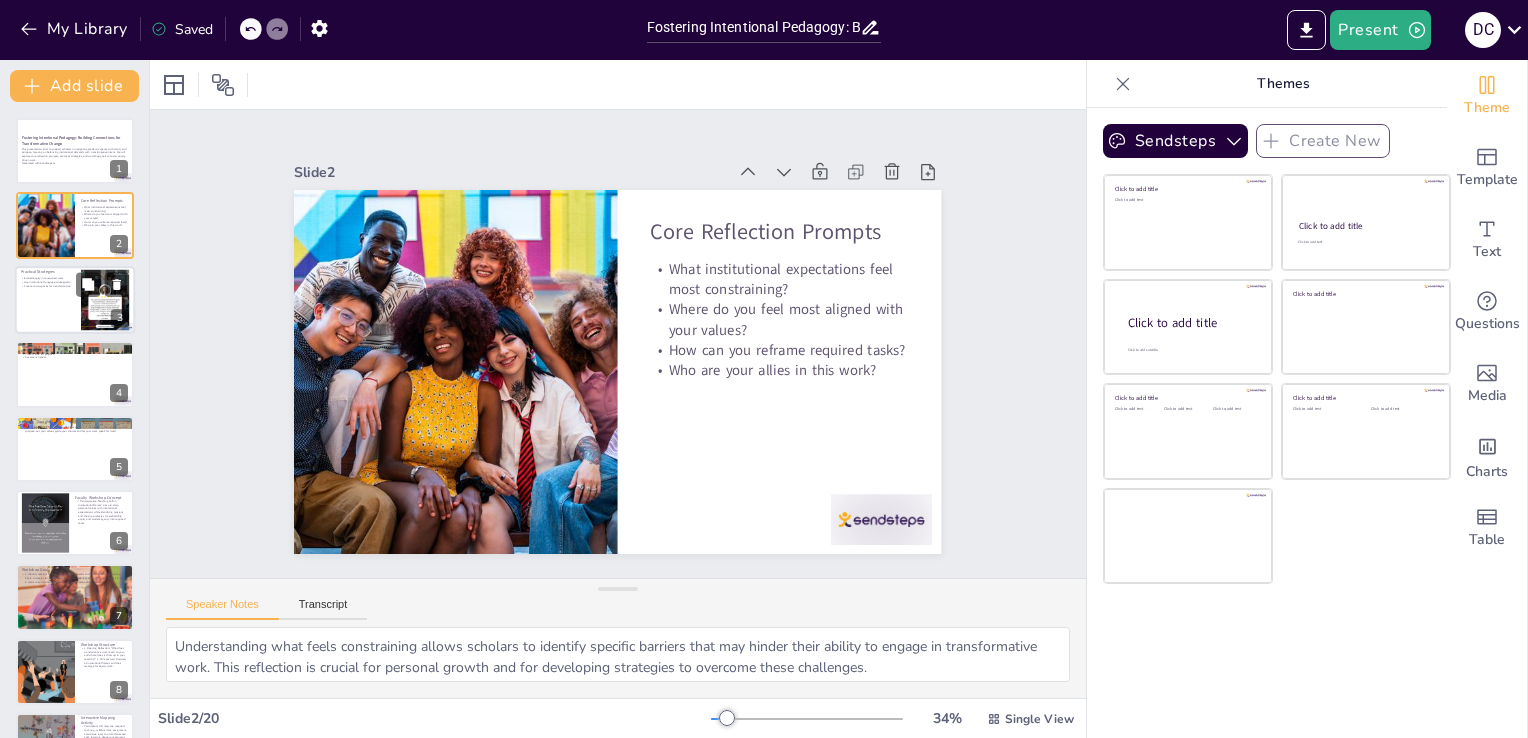 checkbox on "true" 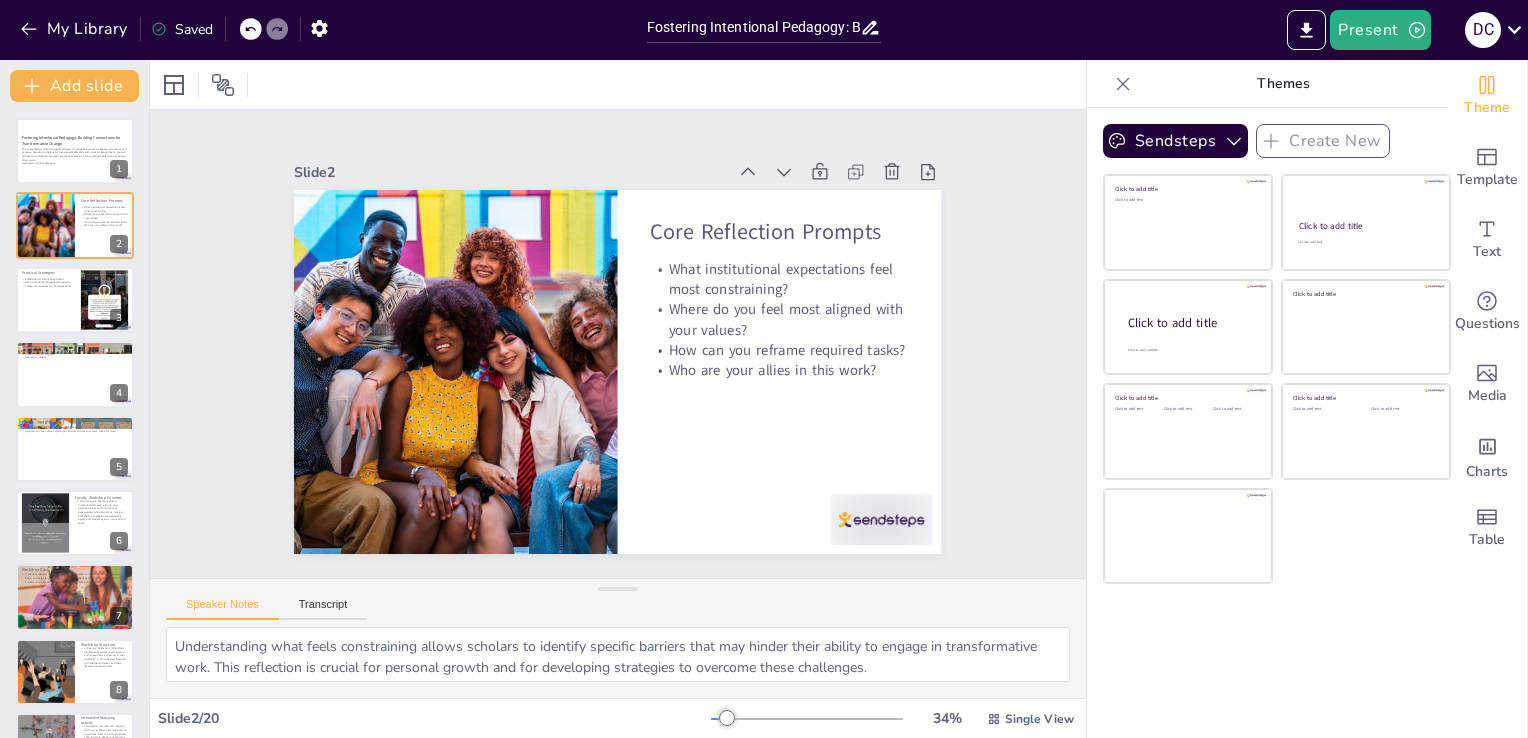 checkbox on "true" 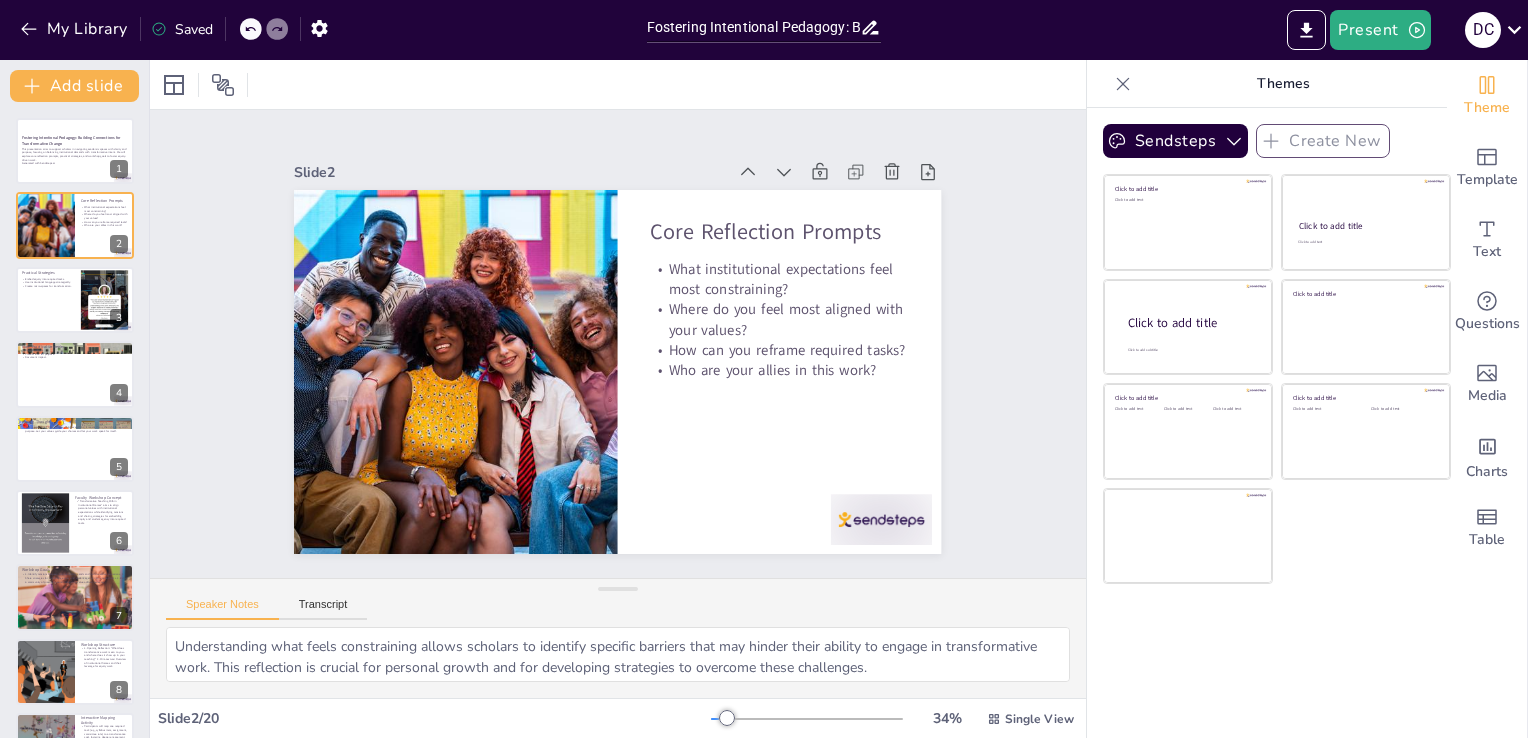 checkbox on "true" 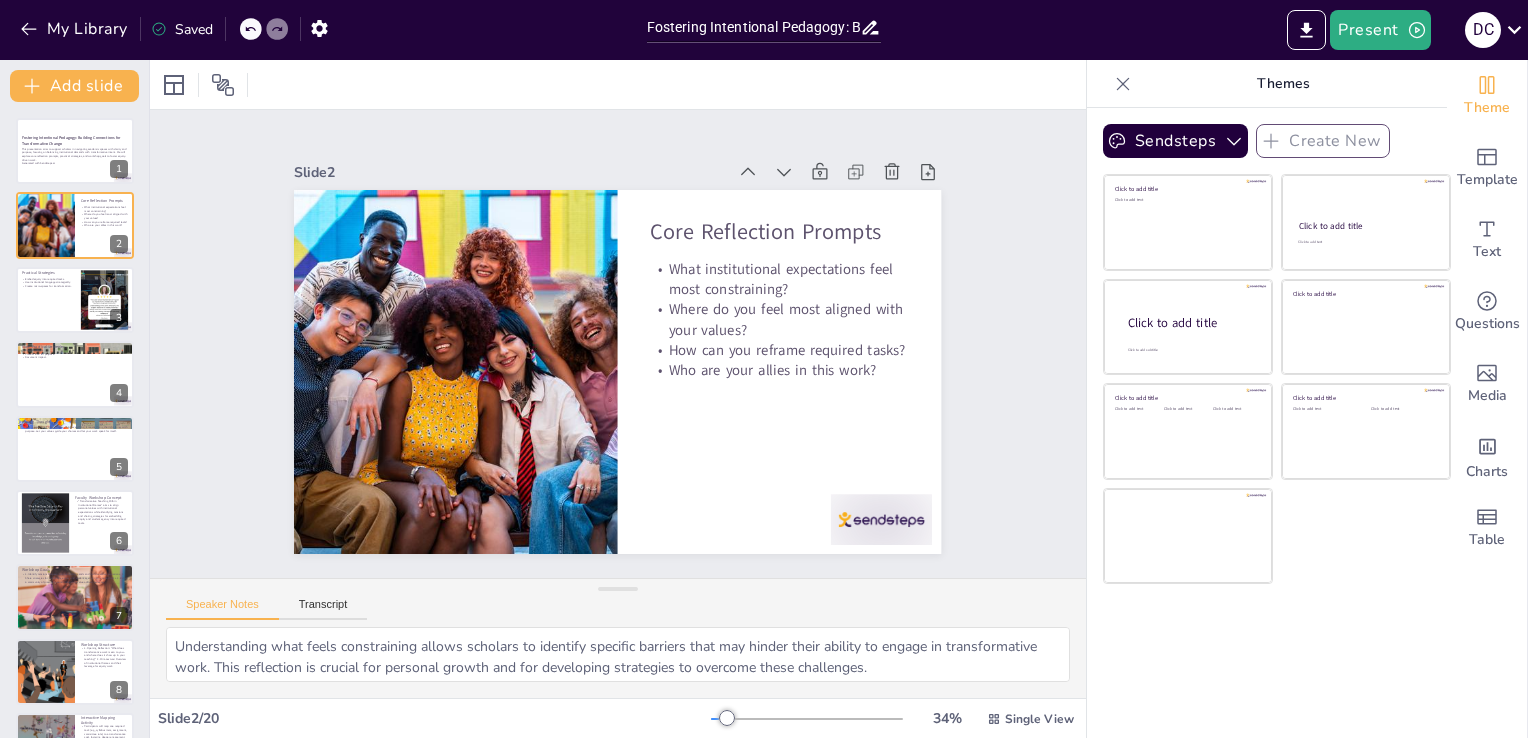 checkbox on "true" 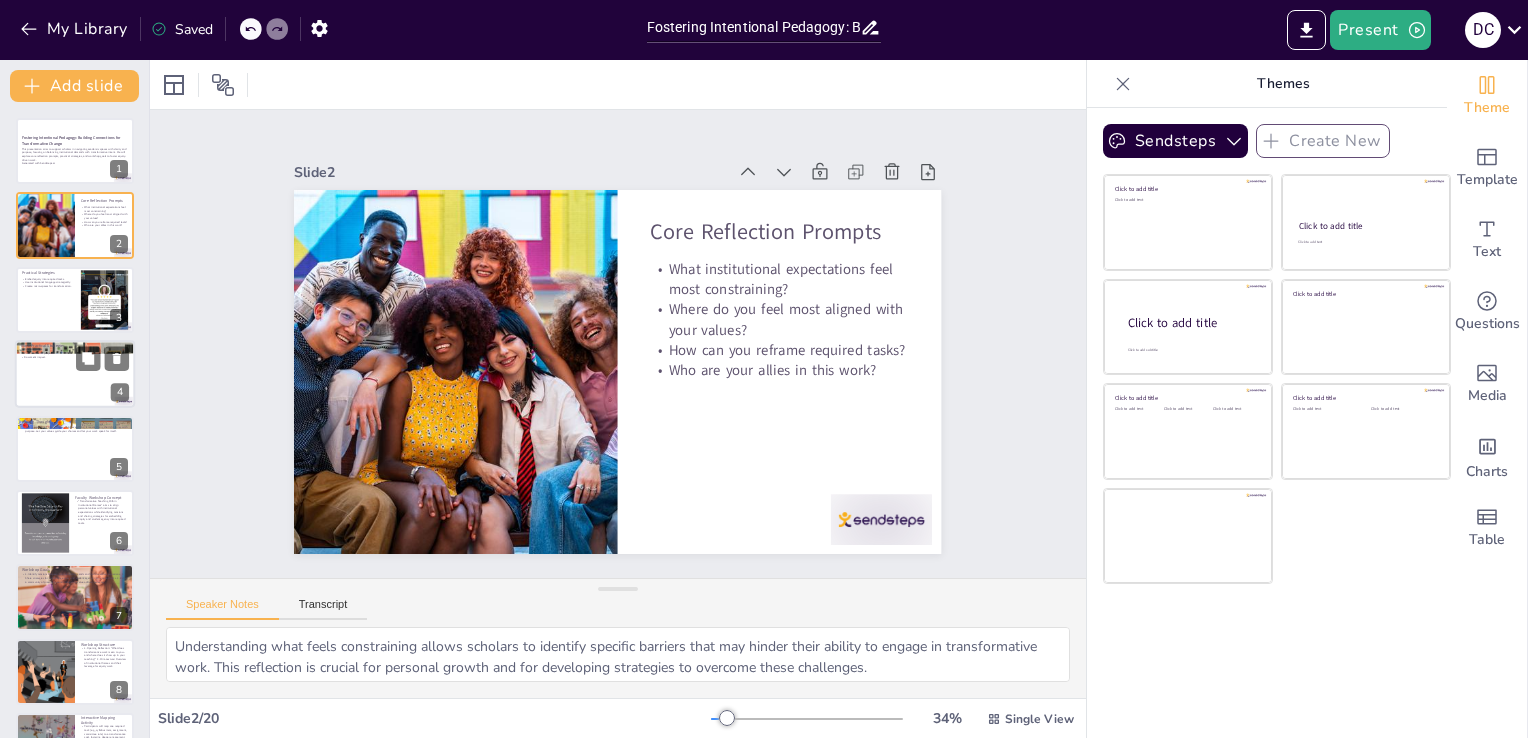 checkbox on "true" 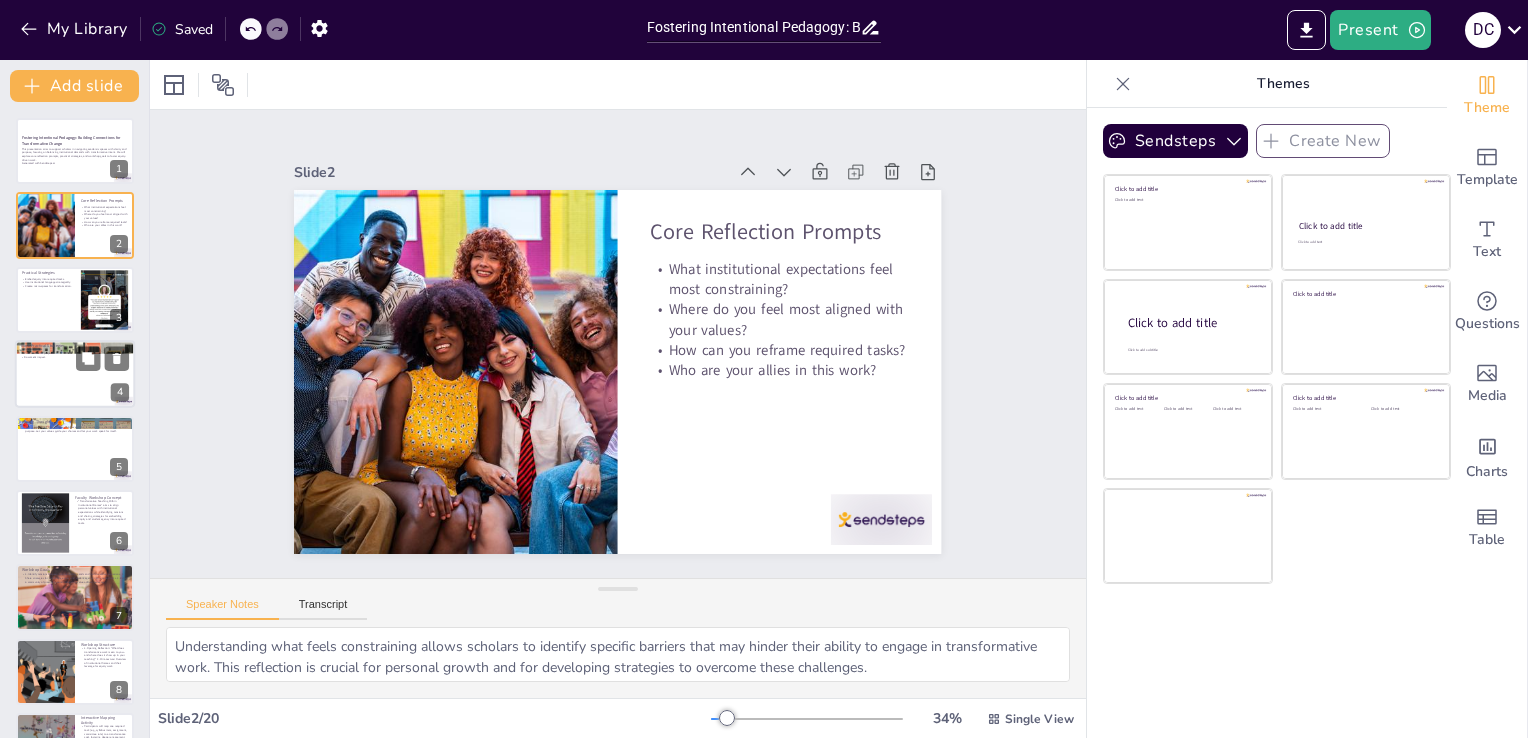 checkbox on "true" 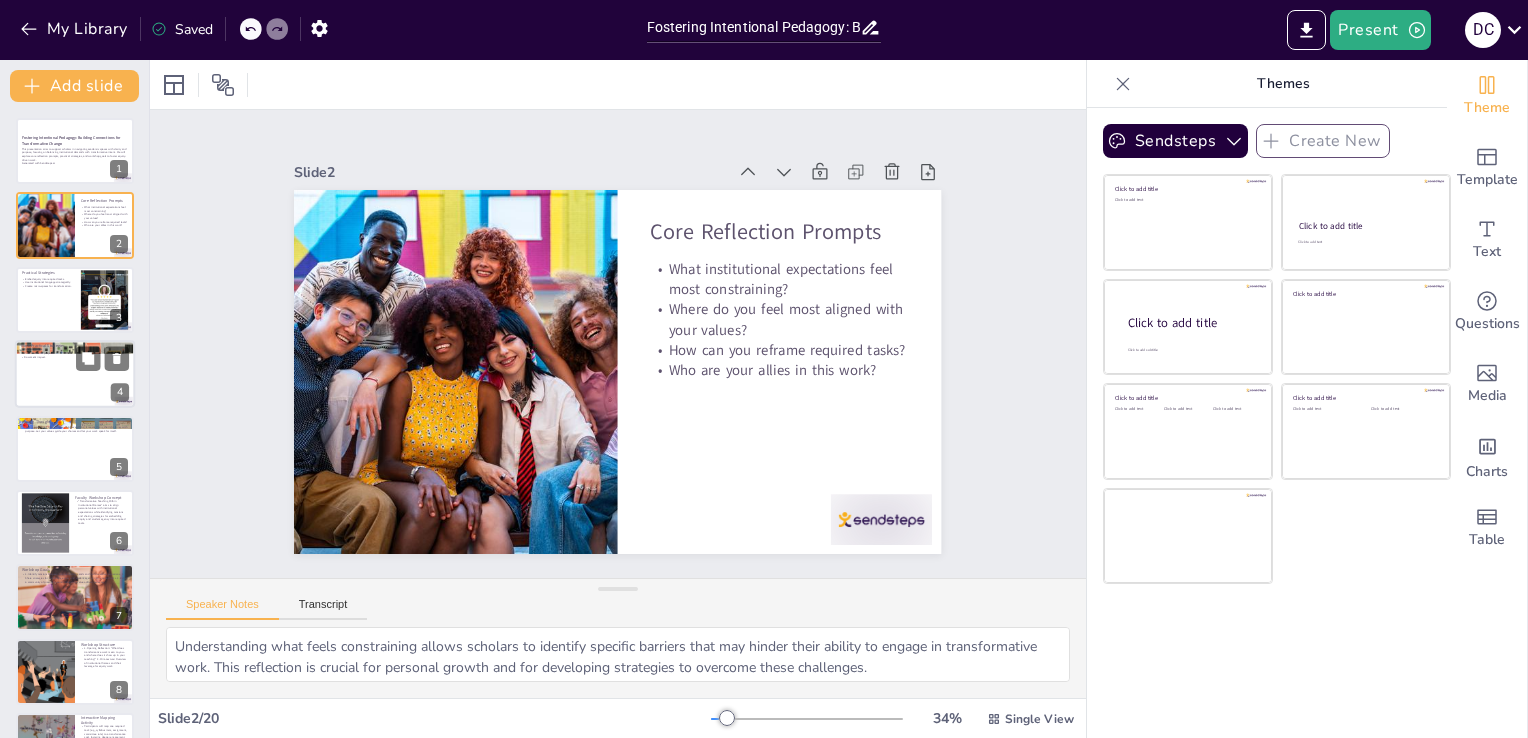 checkbox on "true" 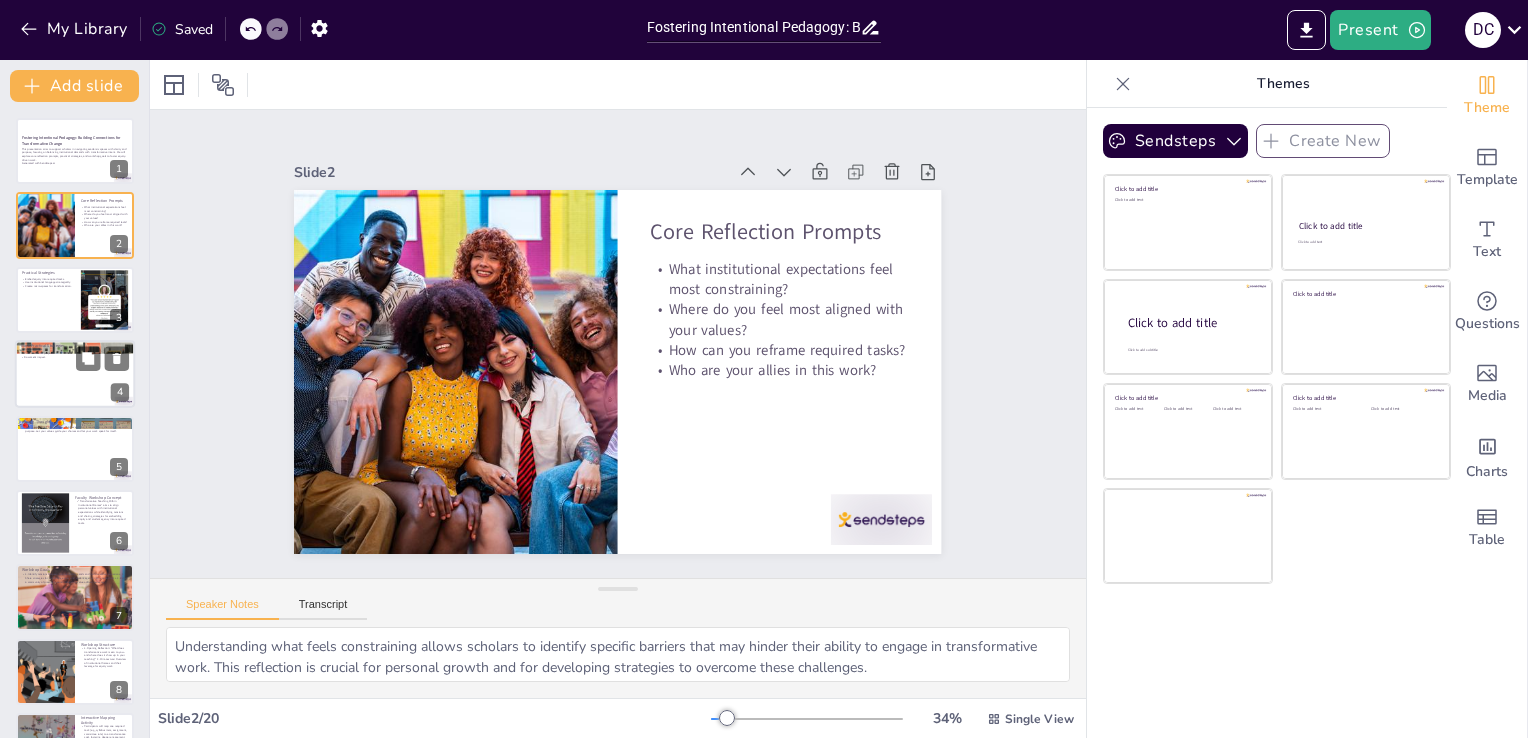 checkbox on "true" 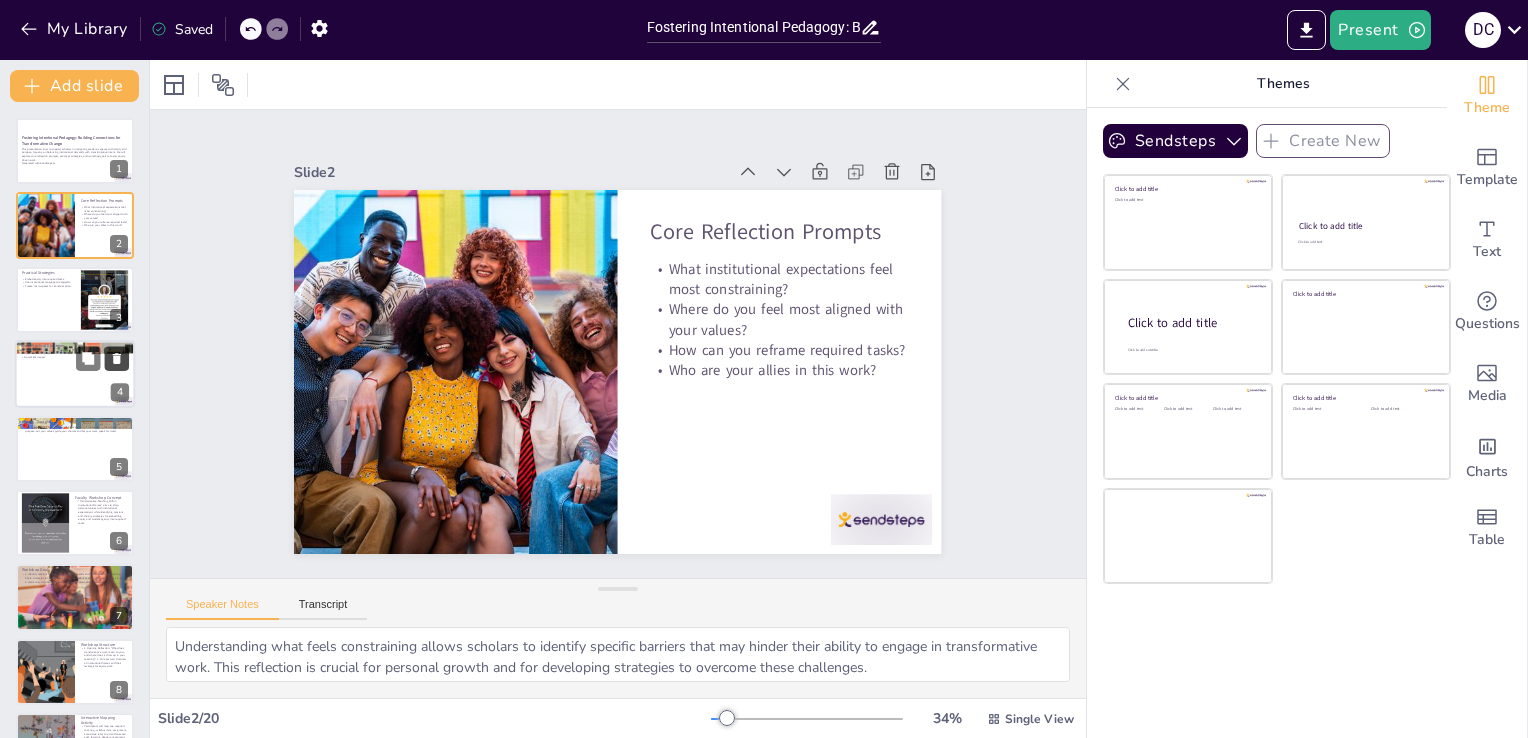 checkbox on "true" 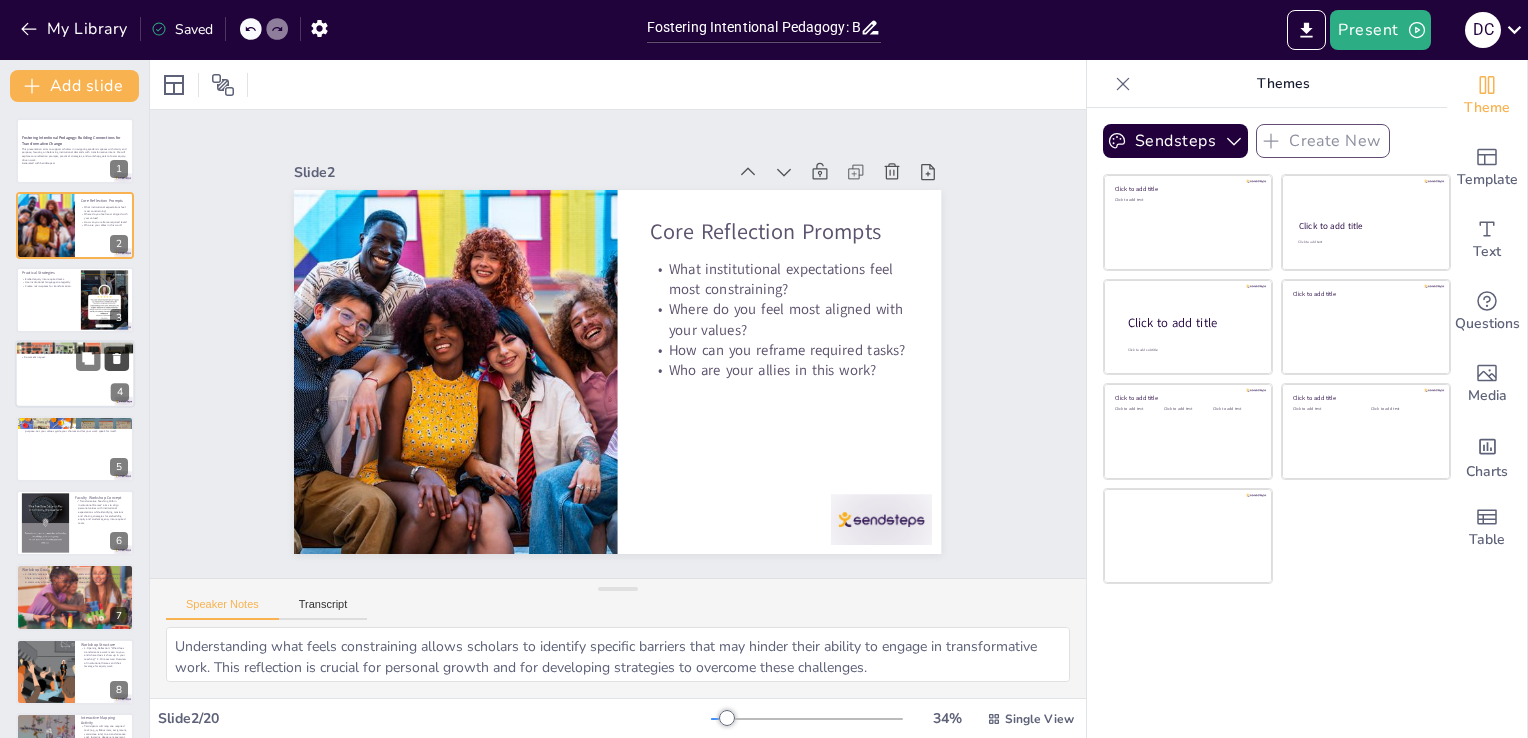 checkbox on "true" 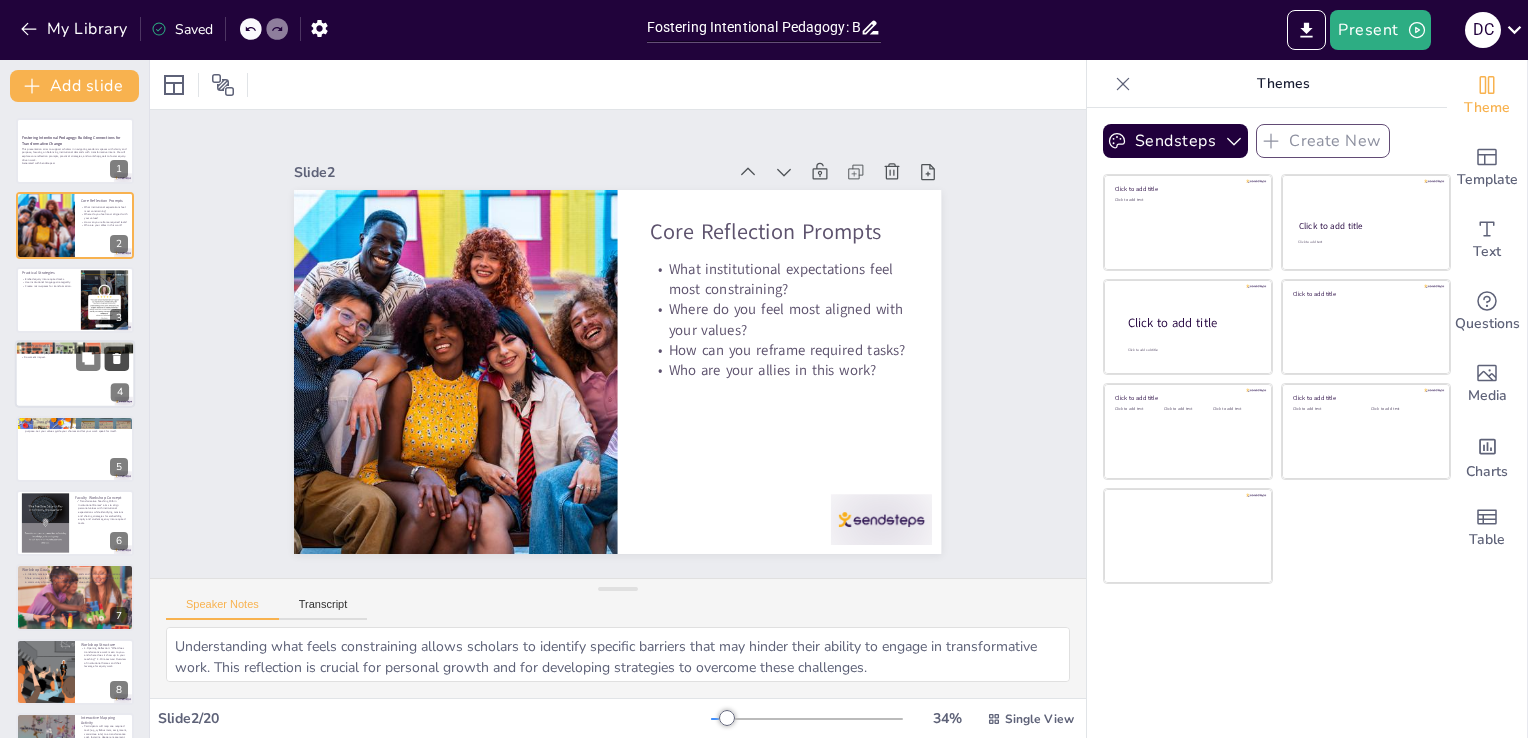 checkbox on "true" 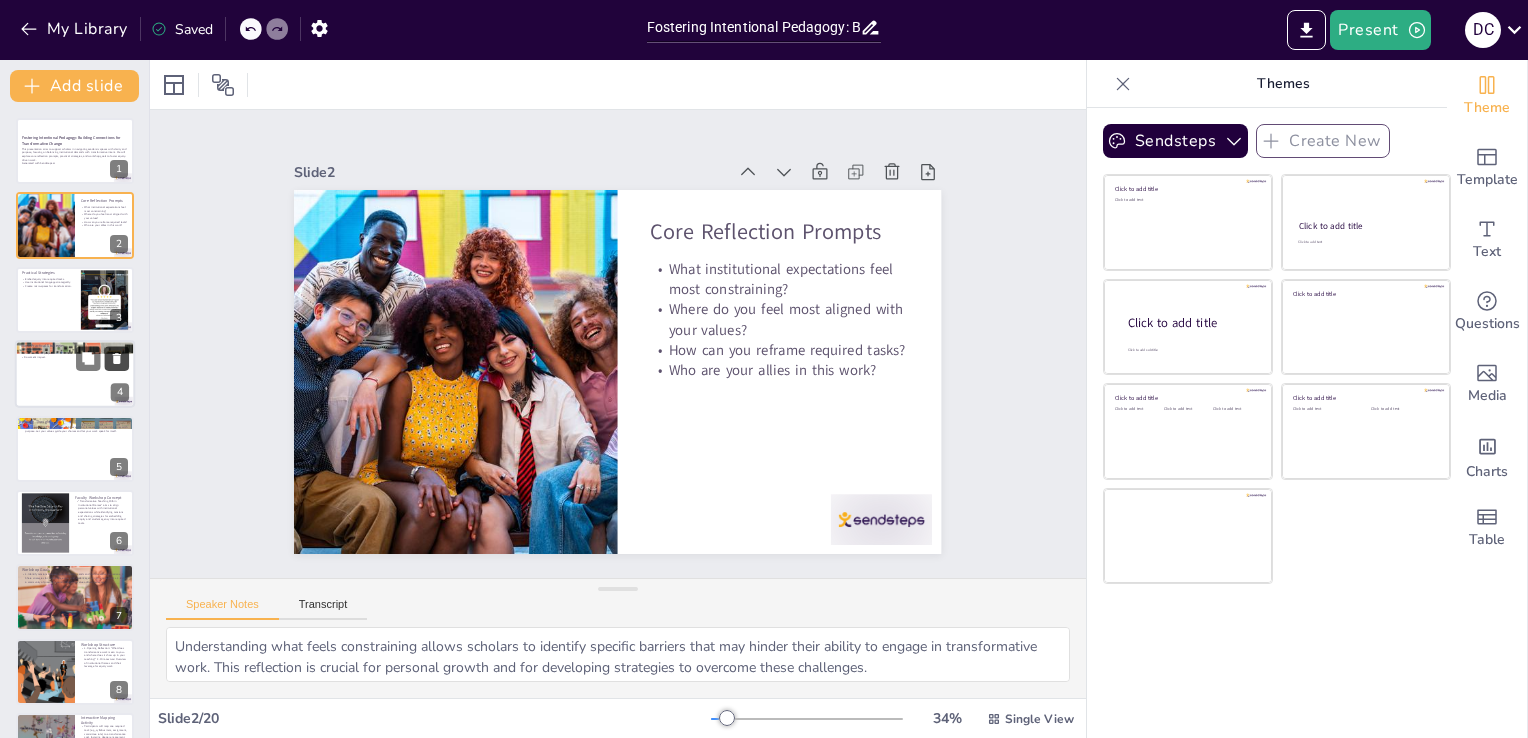 checkbox on "true" 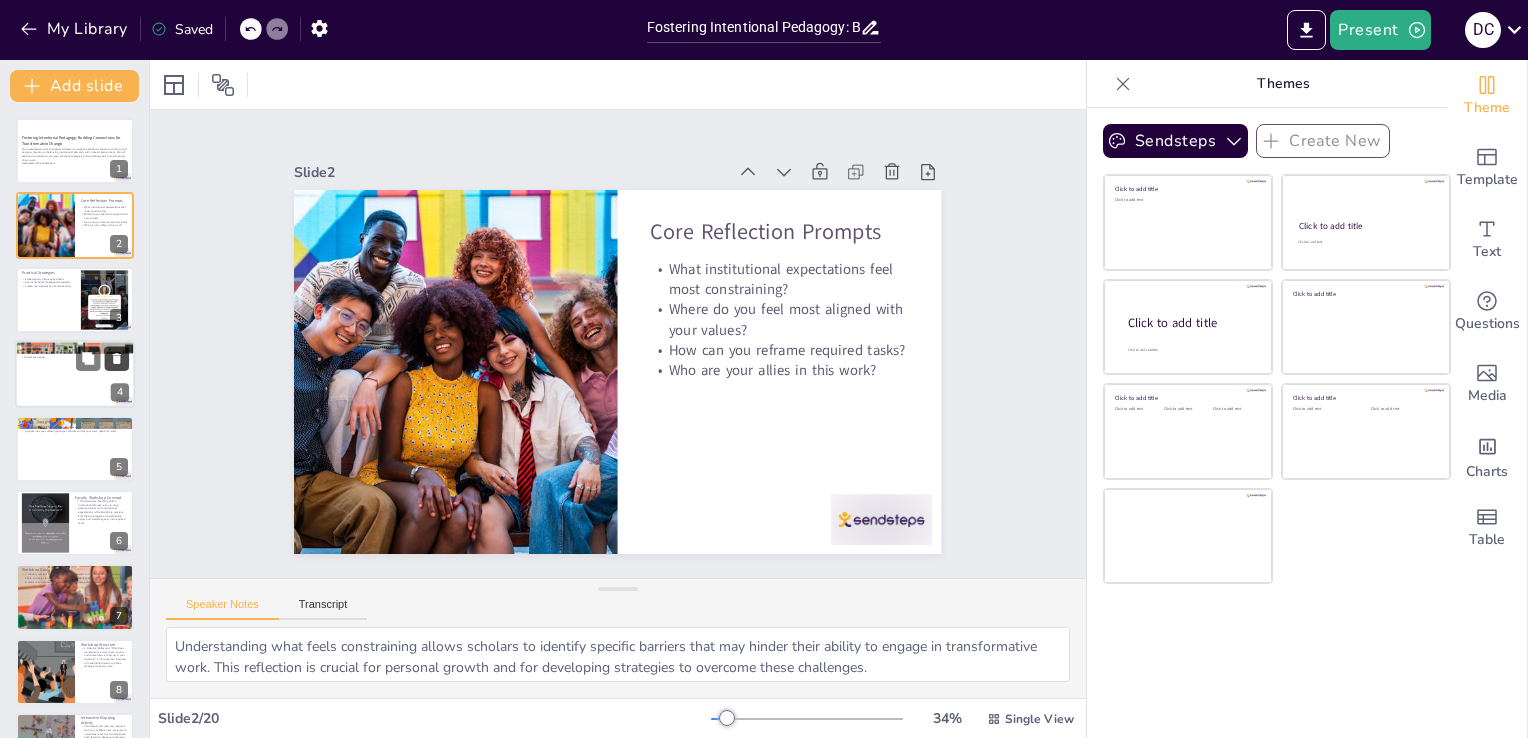 checkbox on "true" 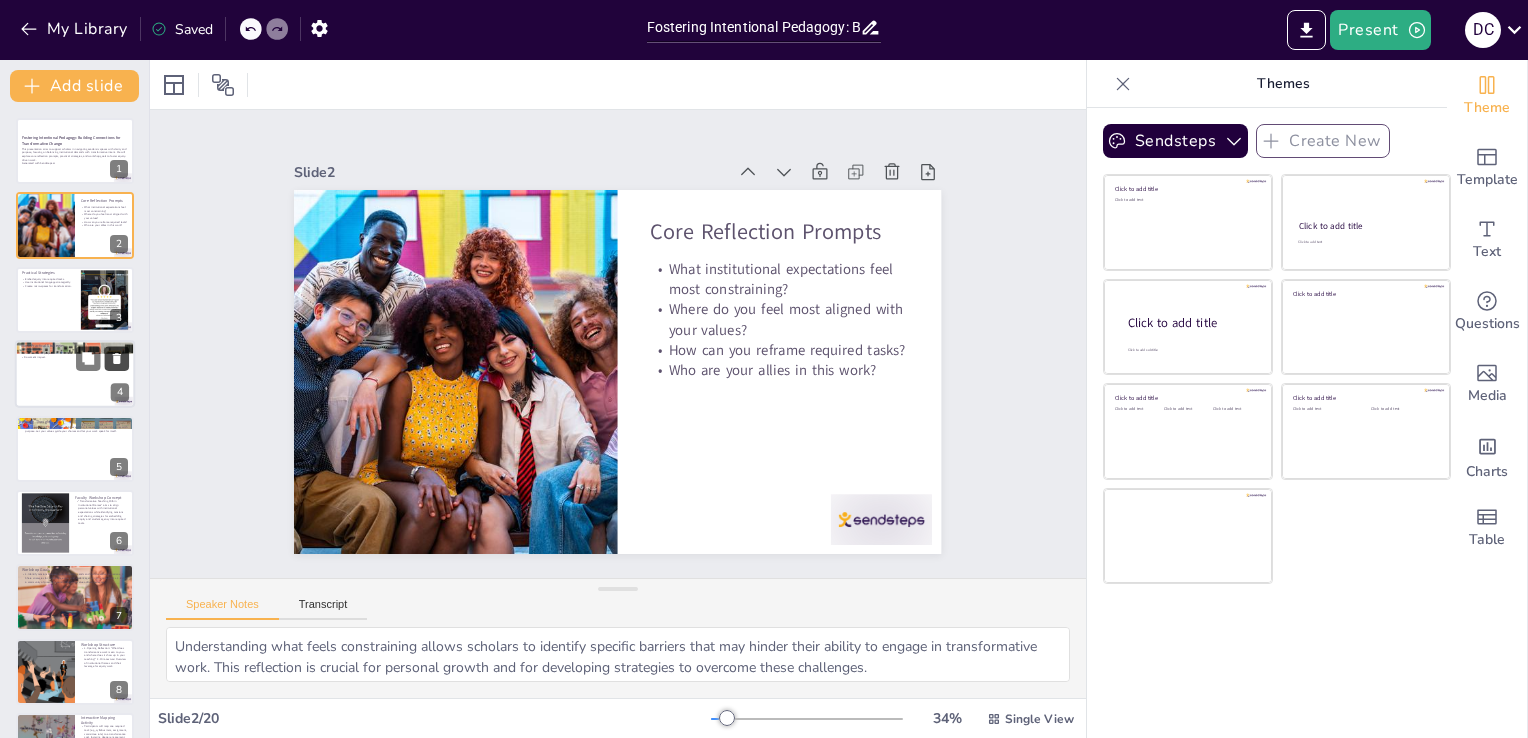 checkbox on "true" 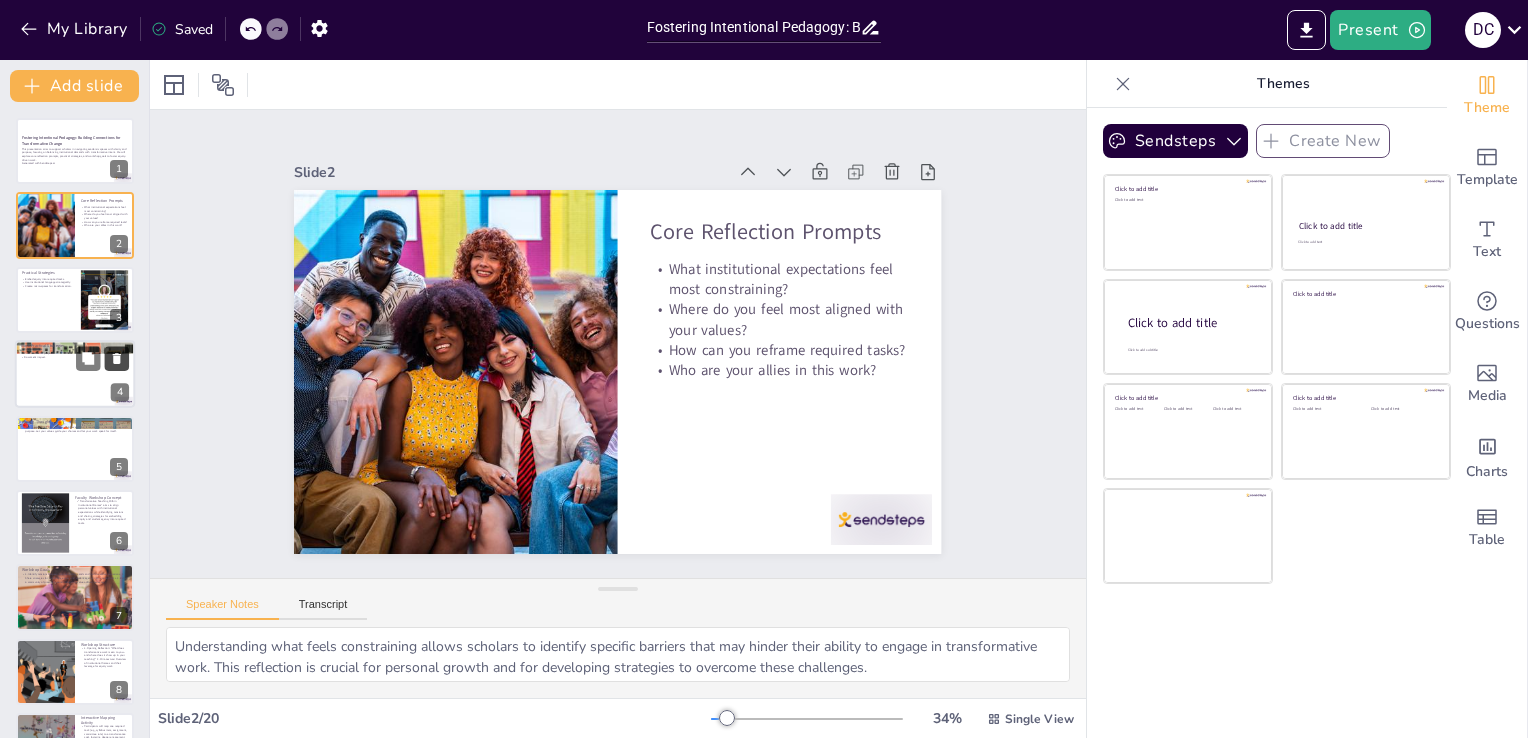 checkbox on "true" 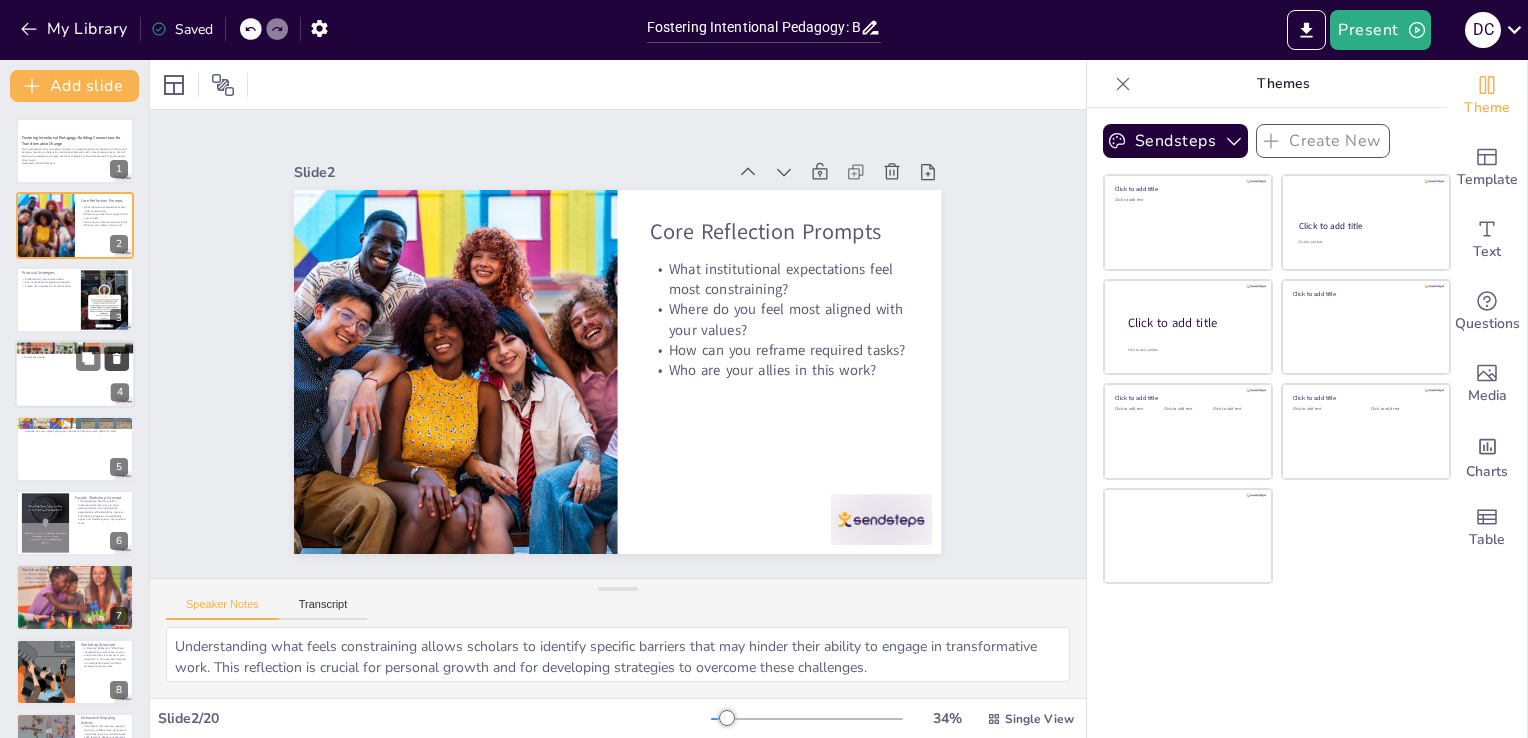 checkbox on "true" 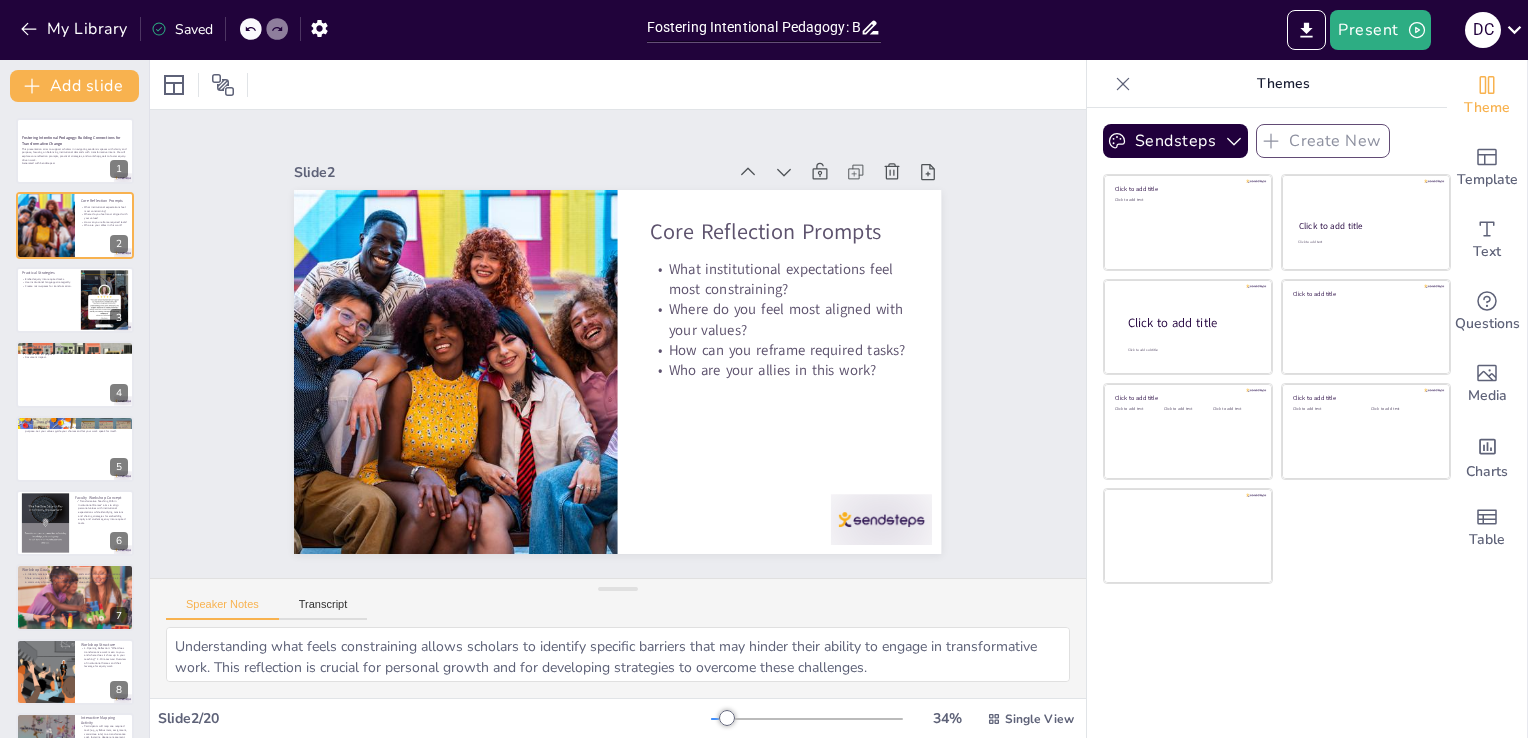 checkbox on "true" 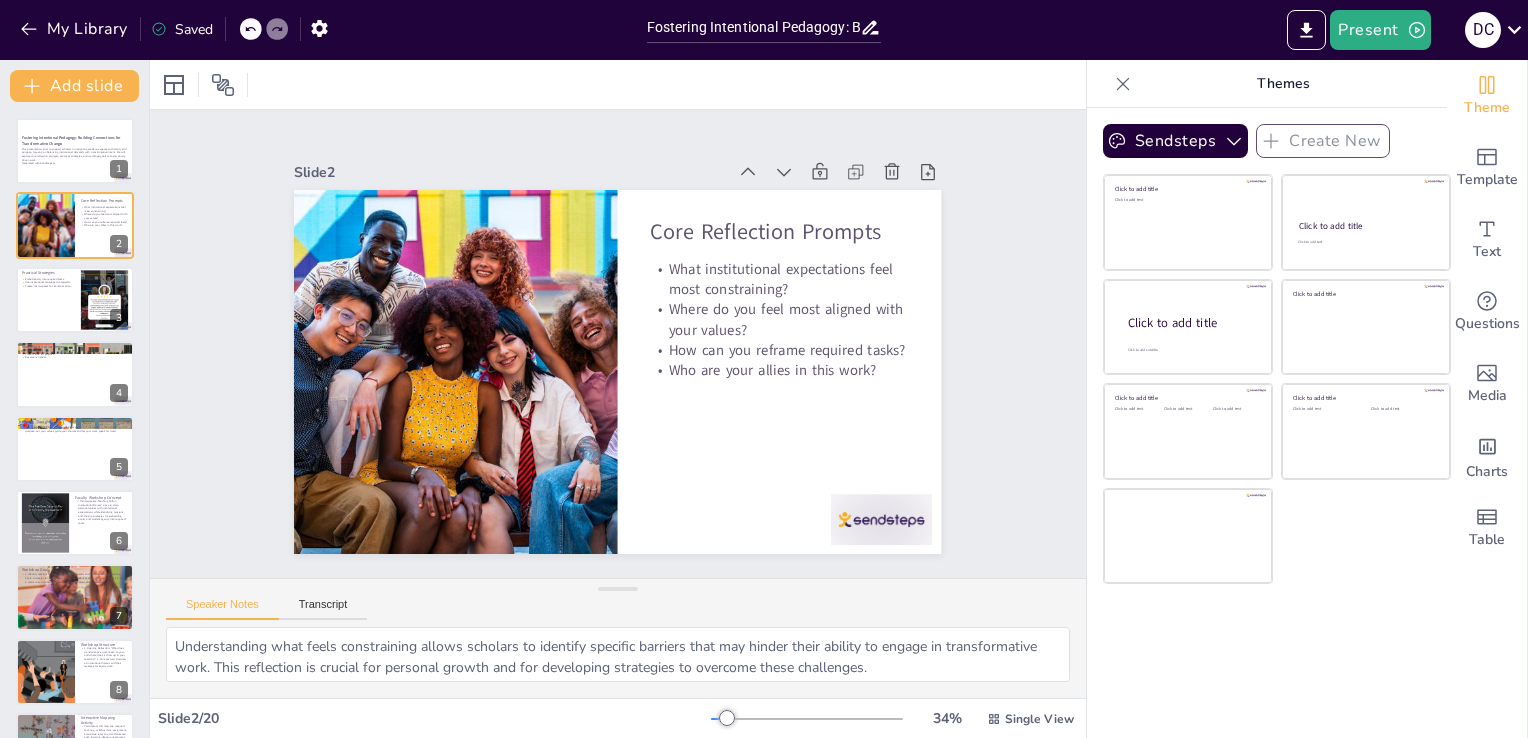 checkbox on "true" 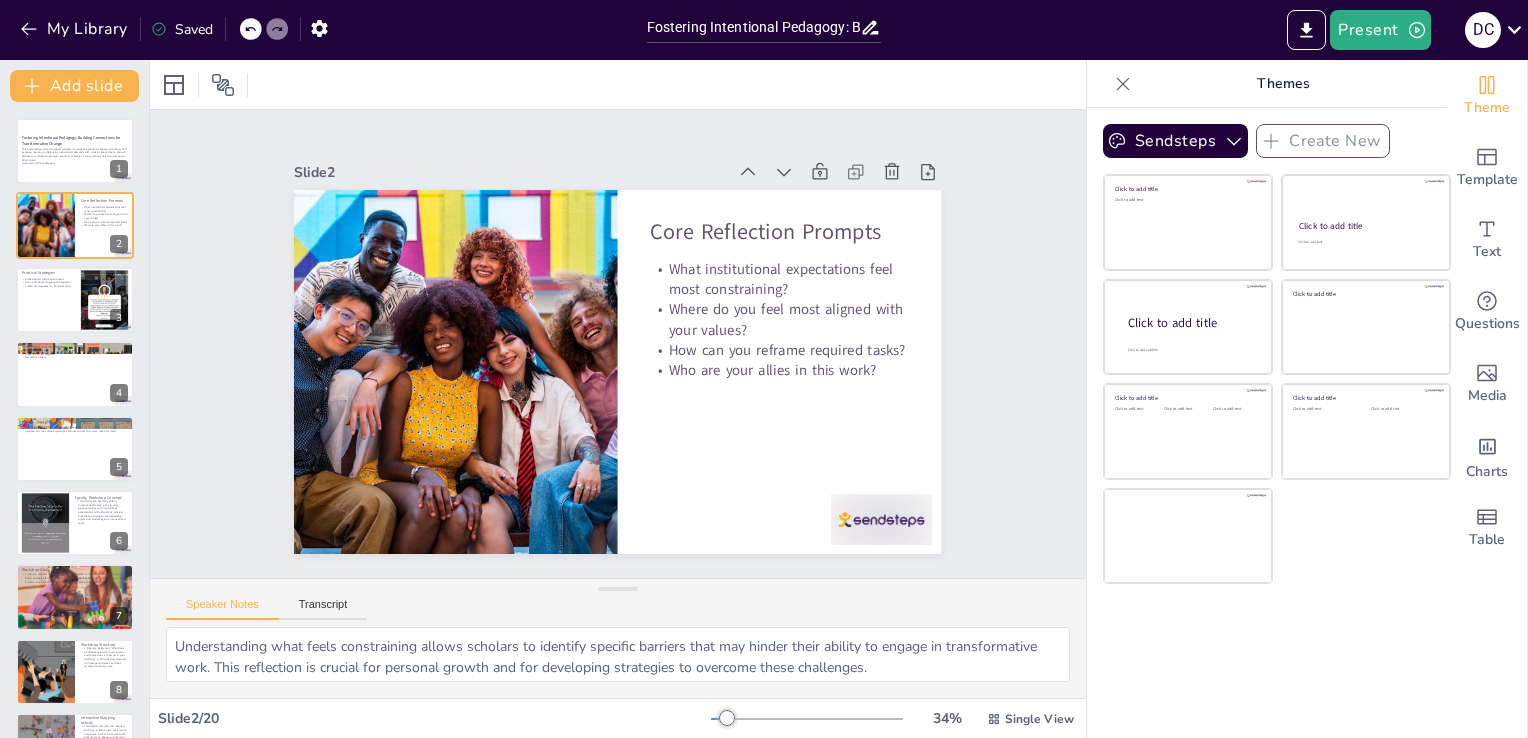 checkbox on "true" 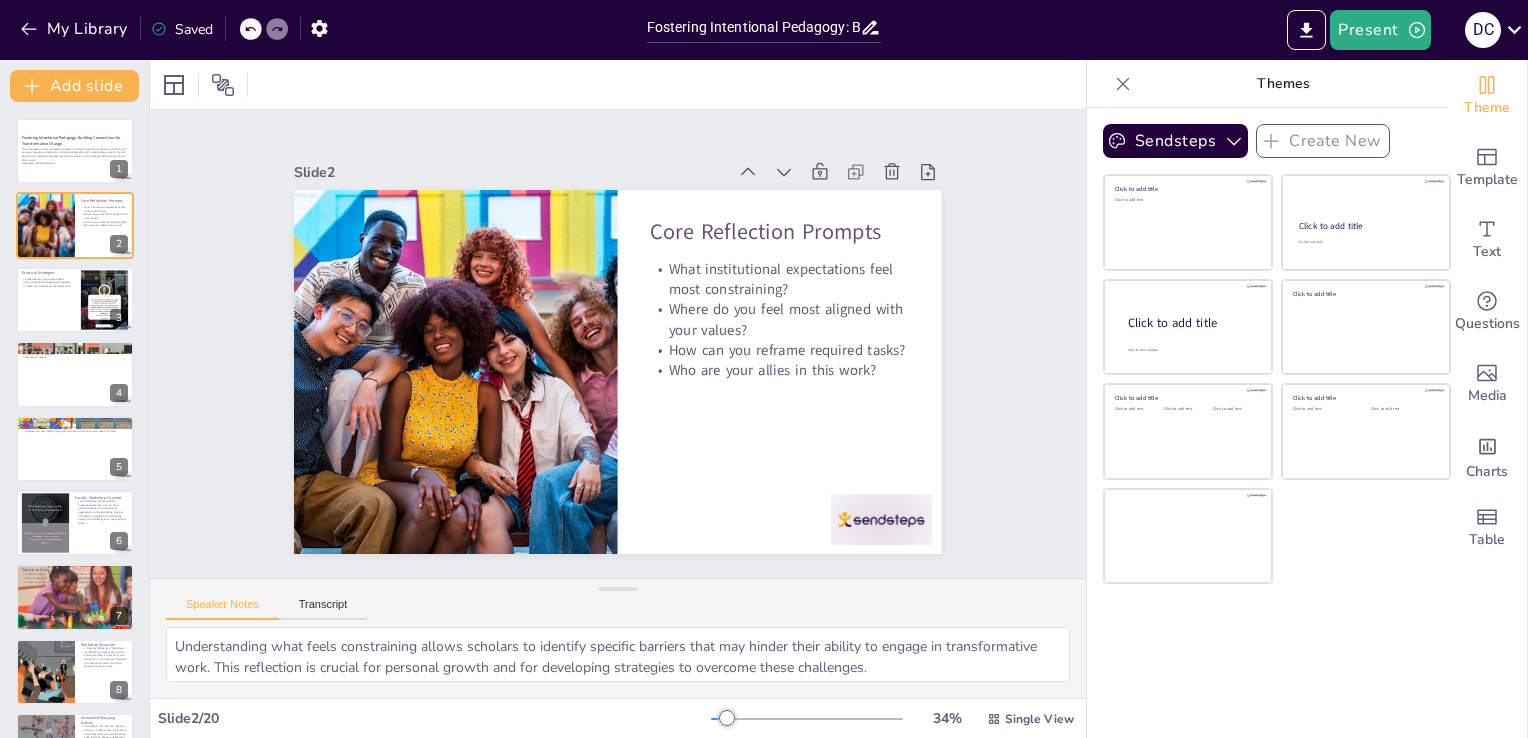 checkbox on "true" 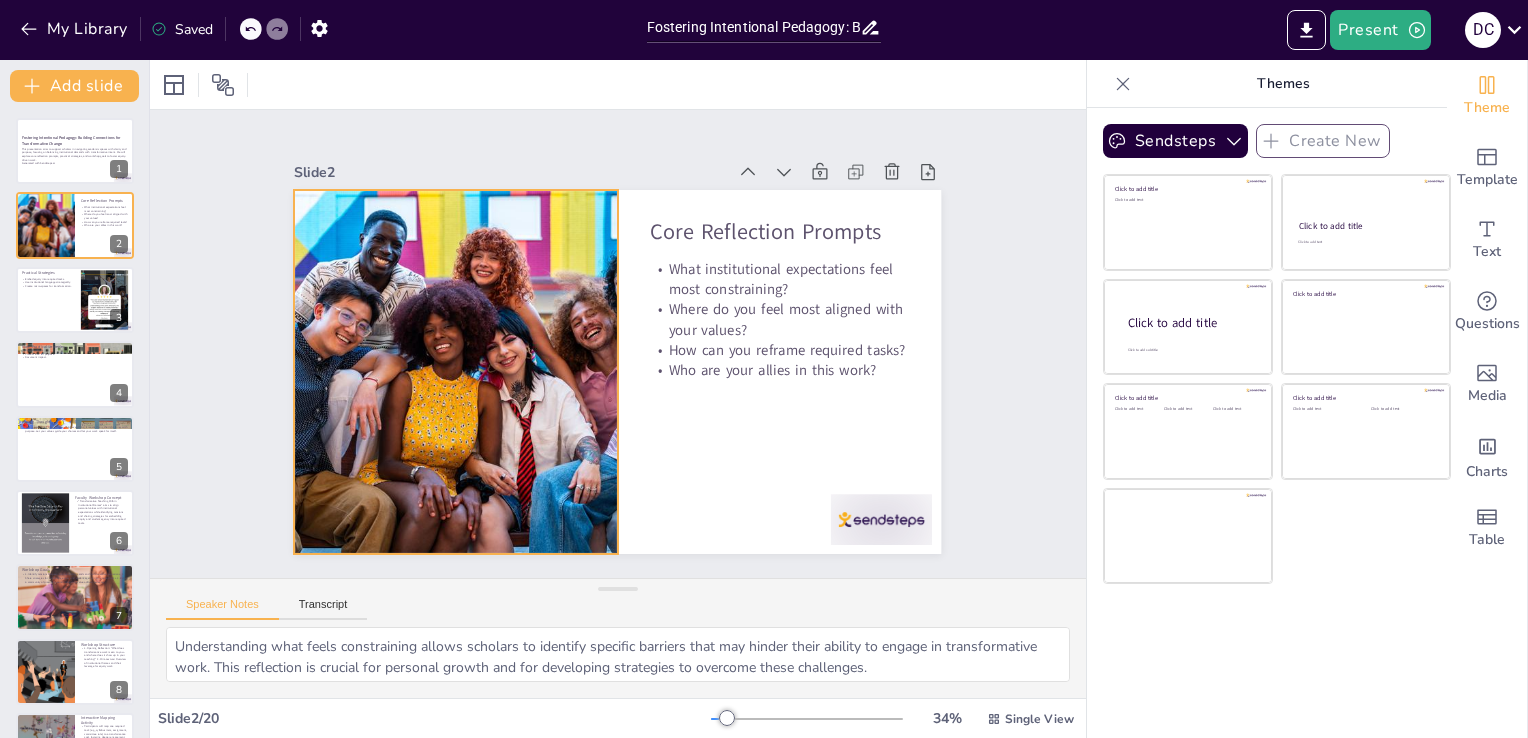 checkbox on "true" 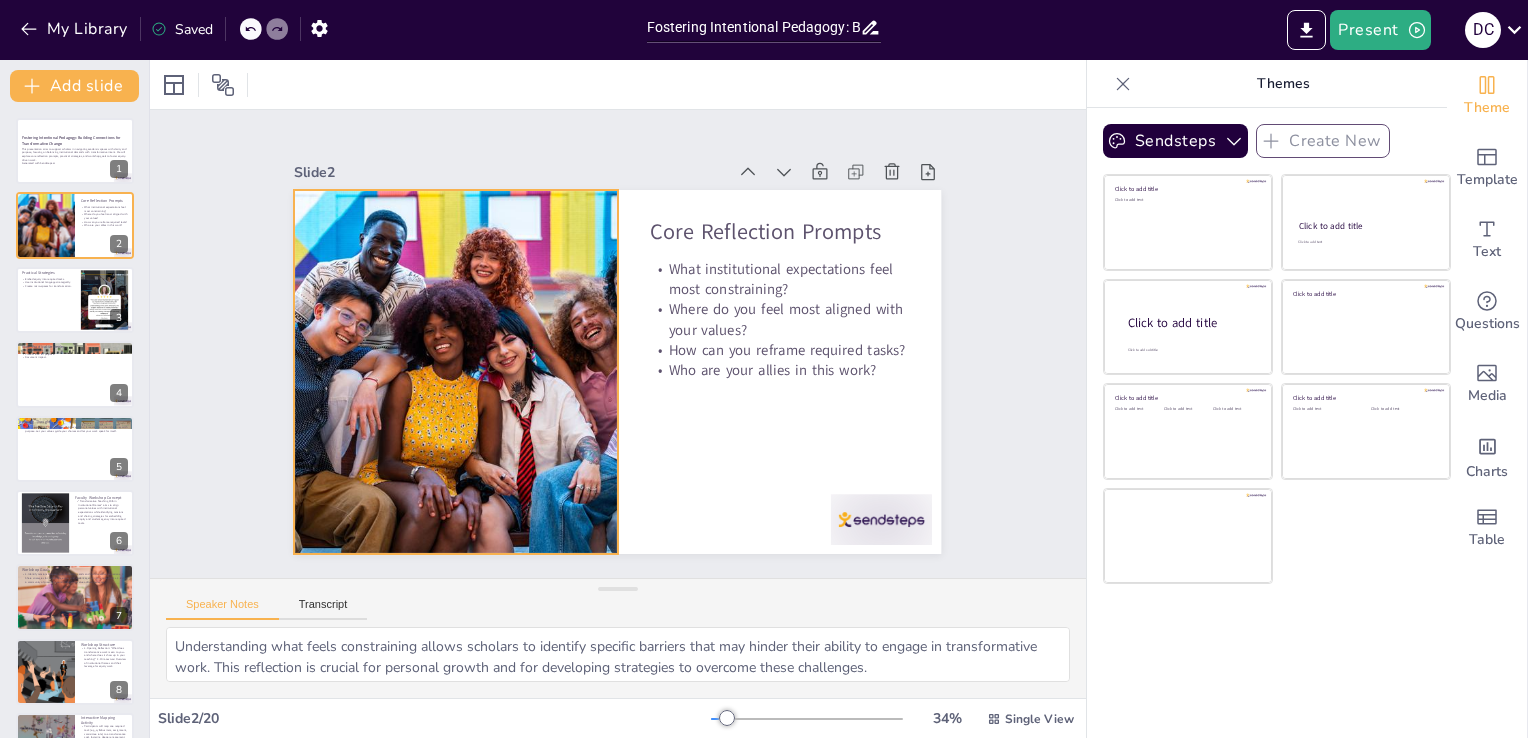checkbox on "true" 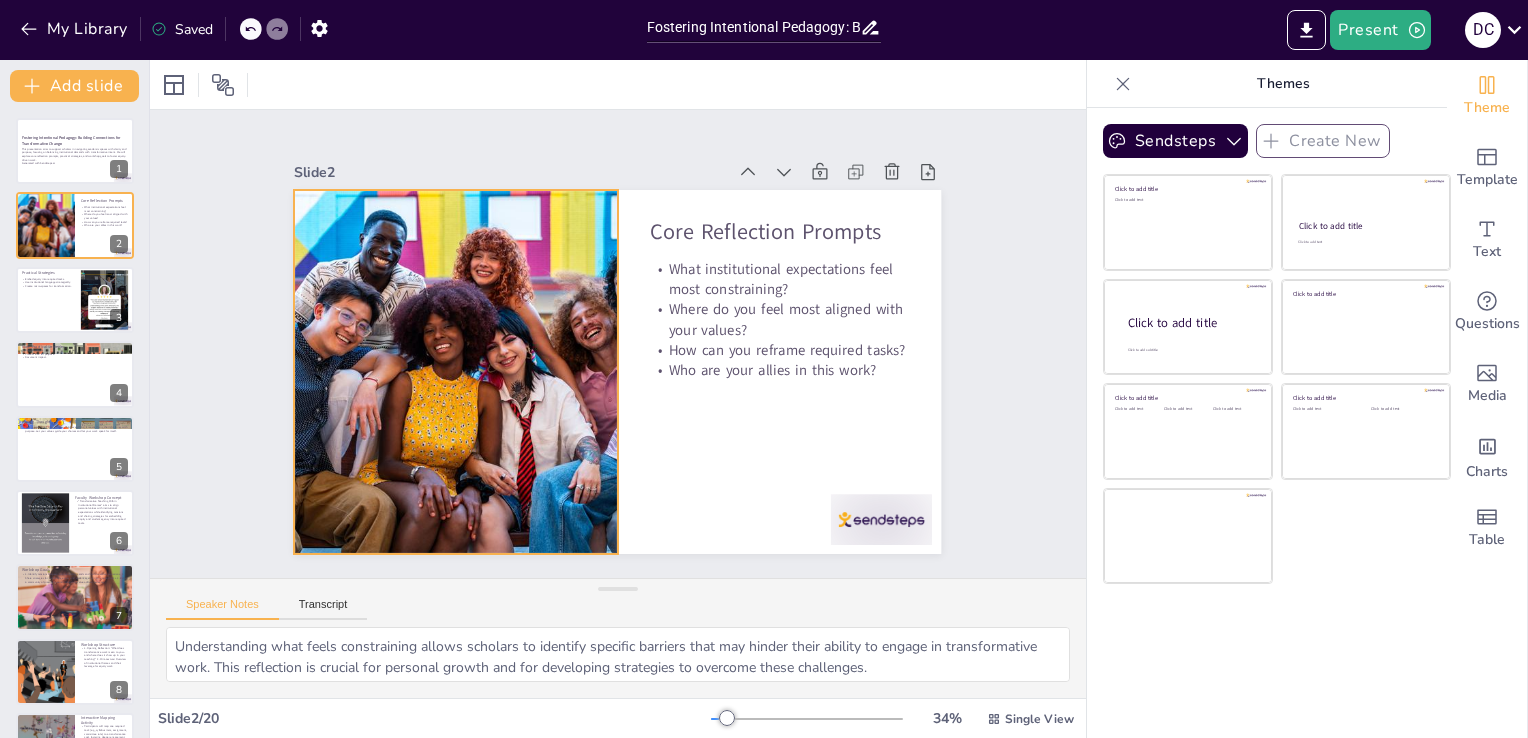 checkbox on "true" 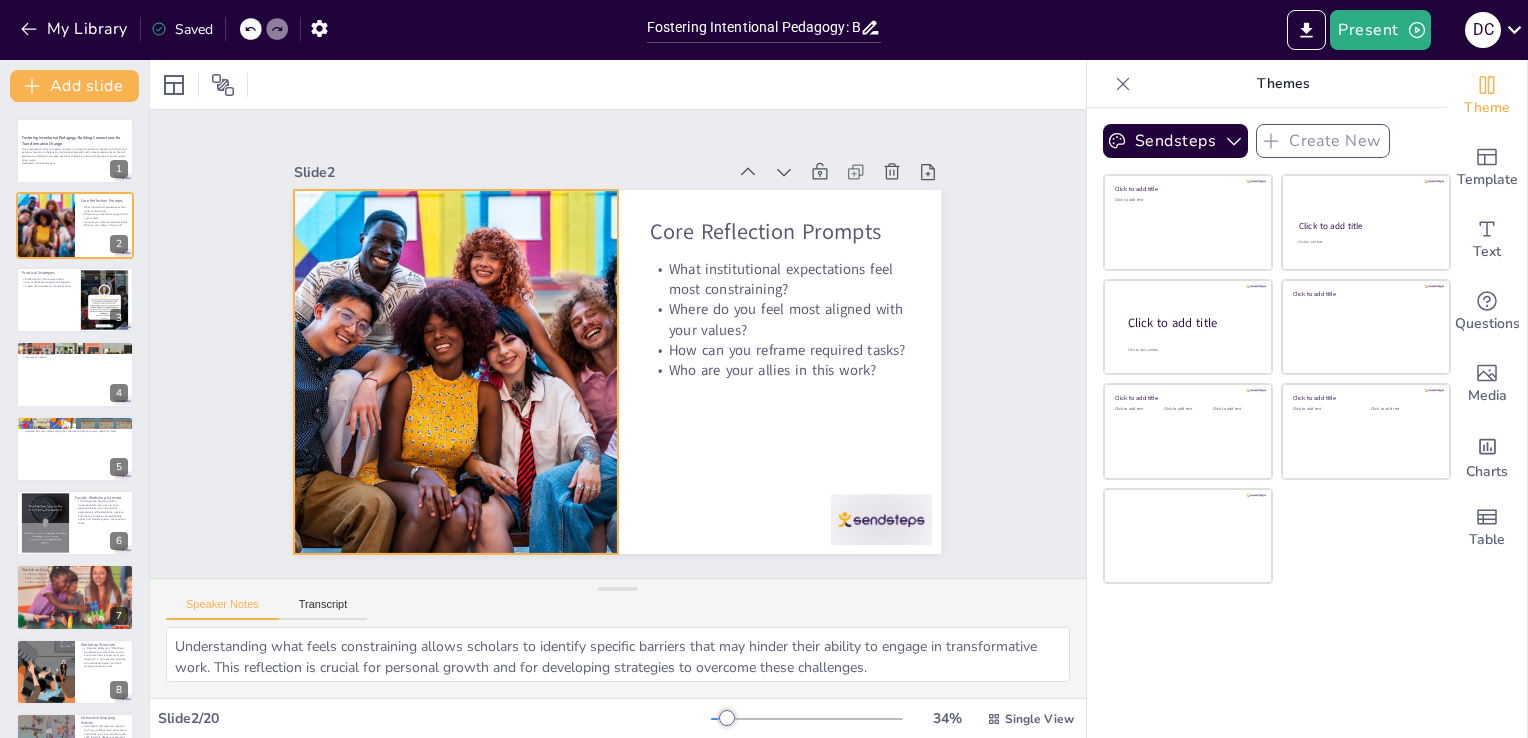 checkbox on "true" 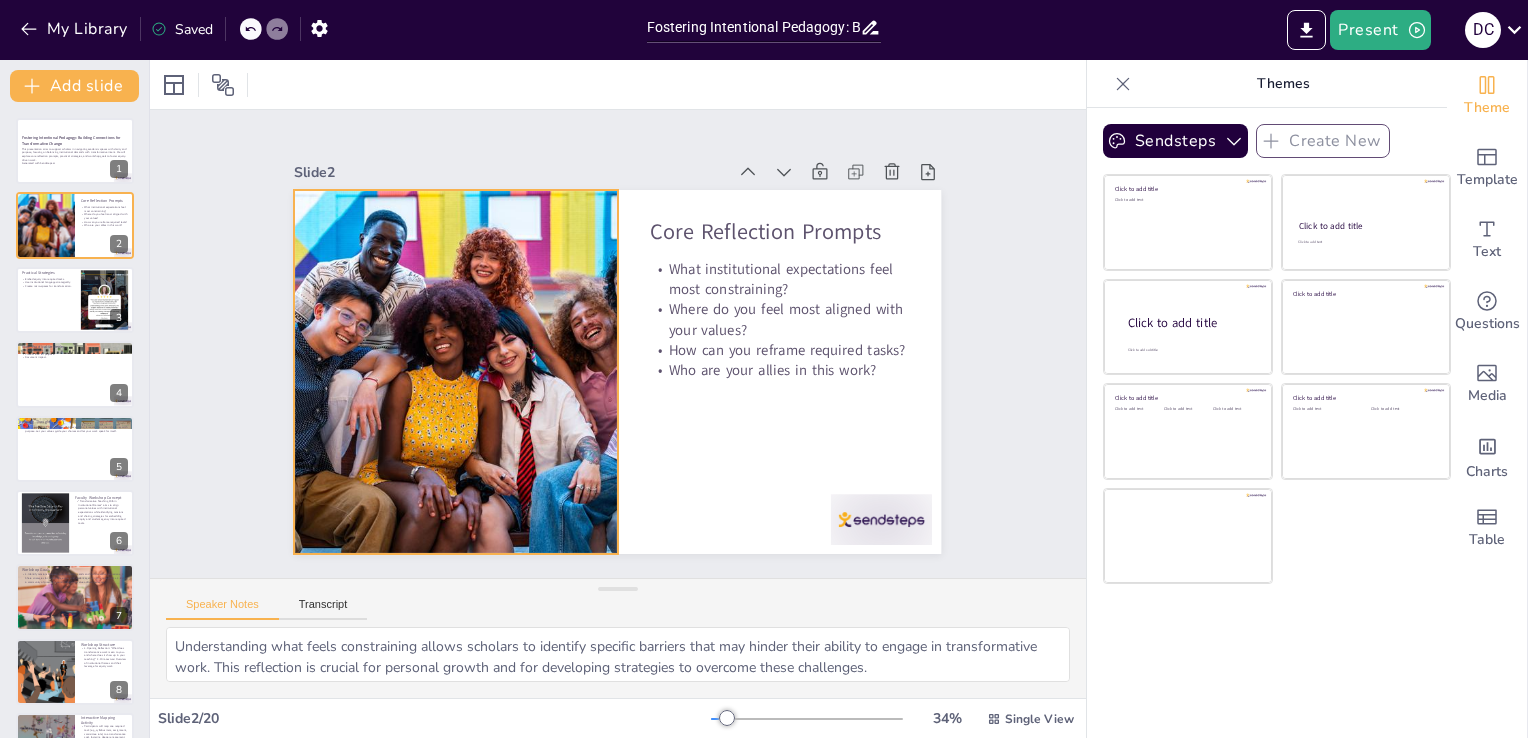 checkbox on "true" 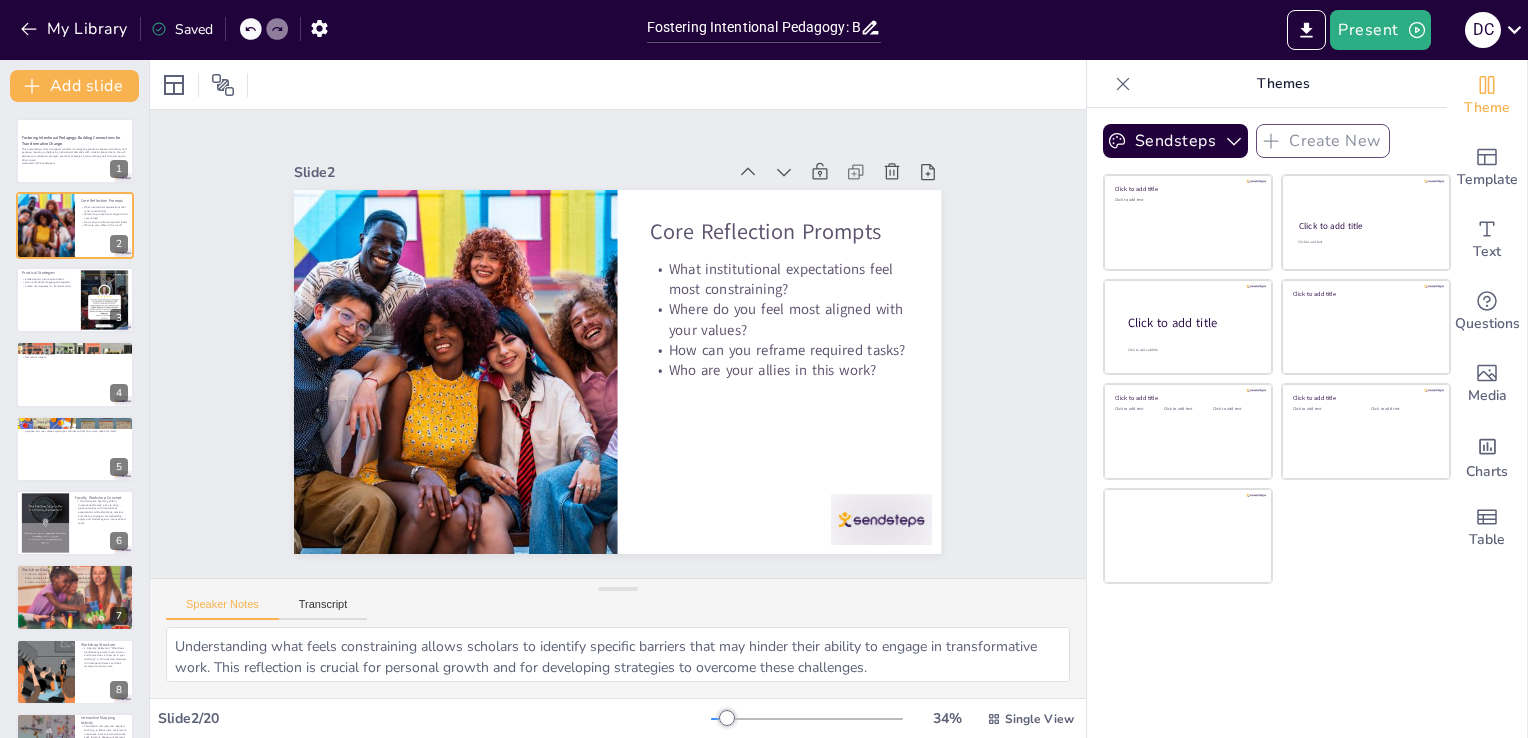 checkbox on "true" 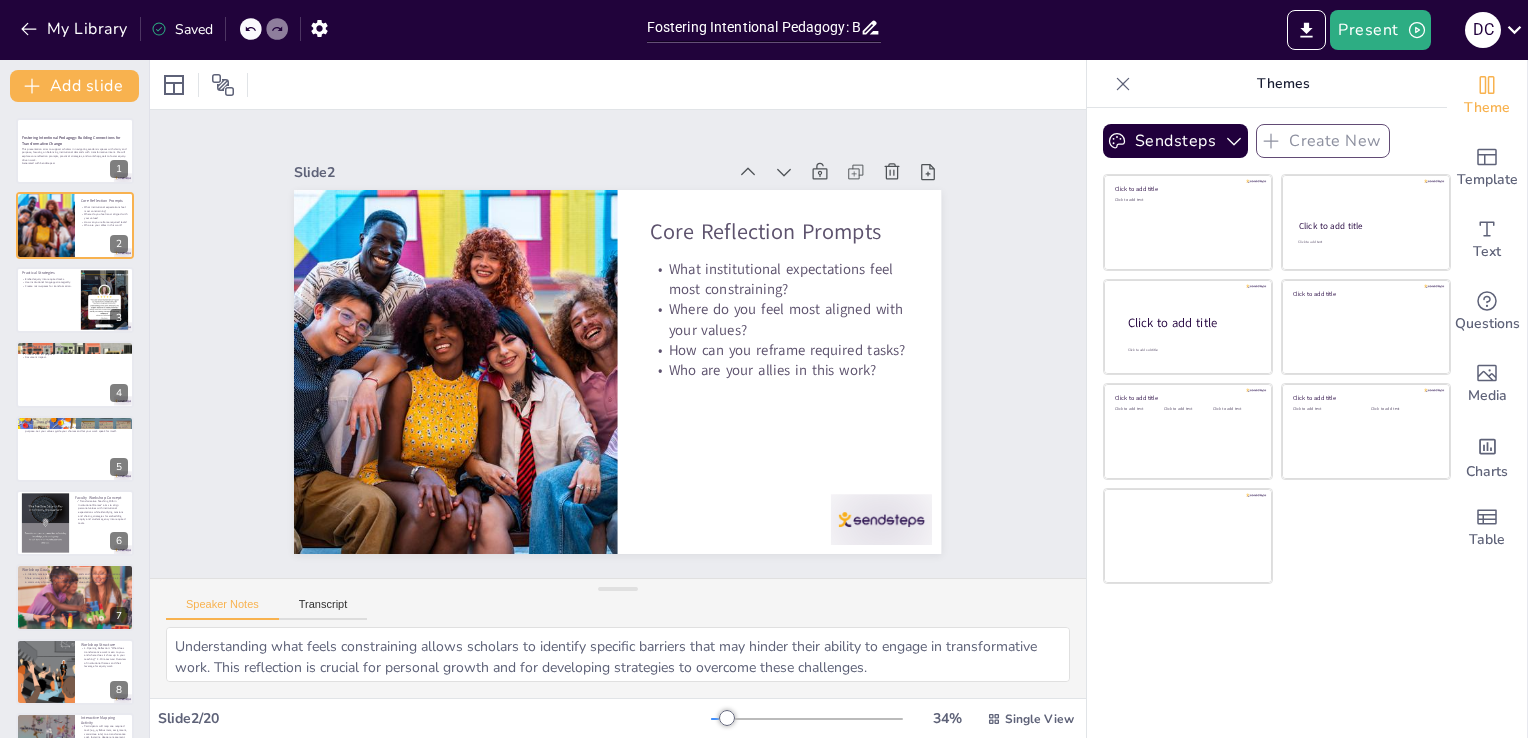 checkbox on "true" 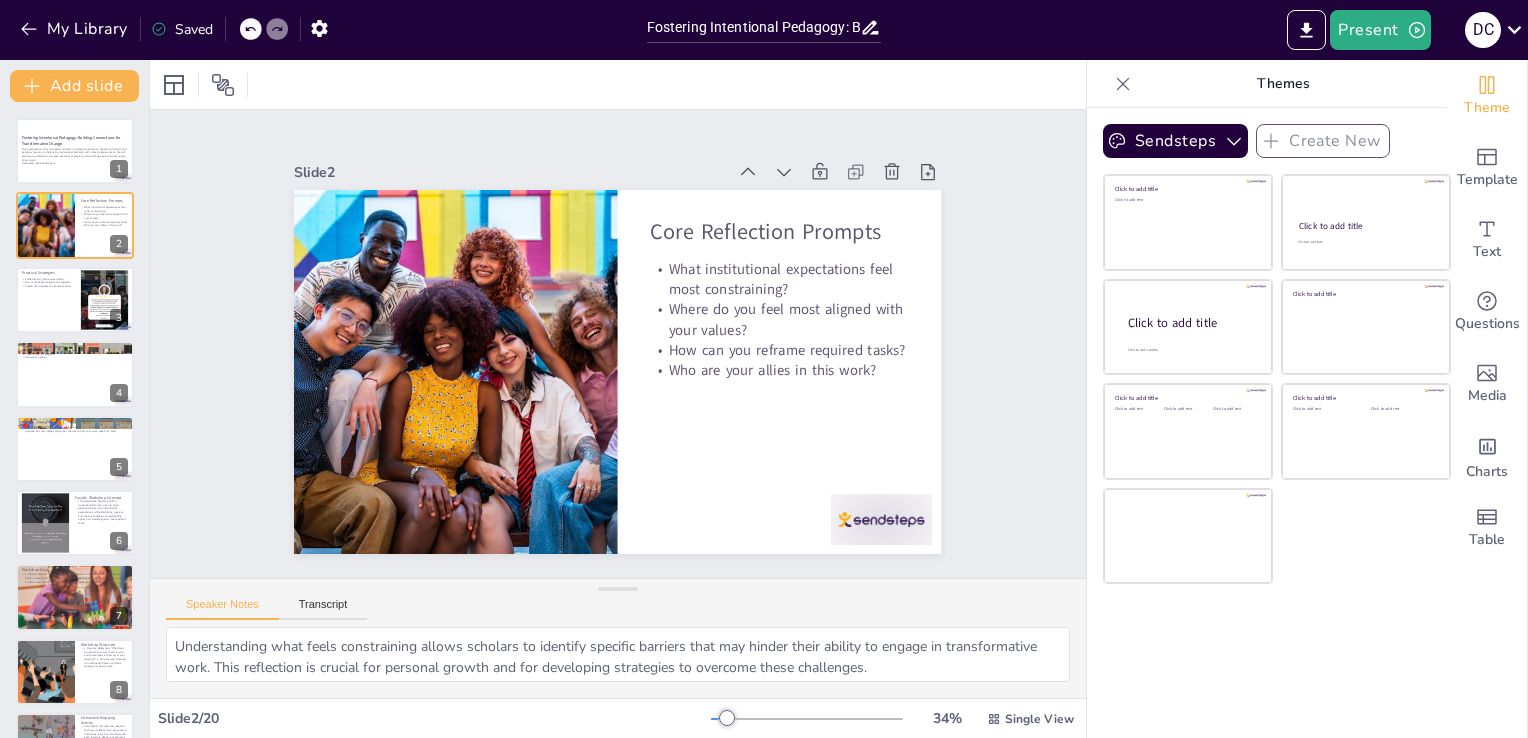 checkbox on "true" 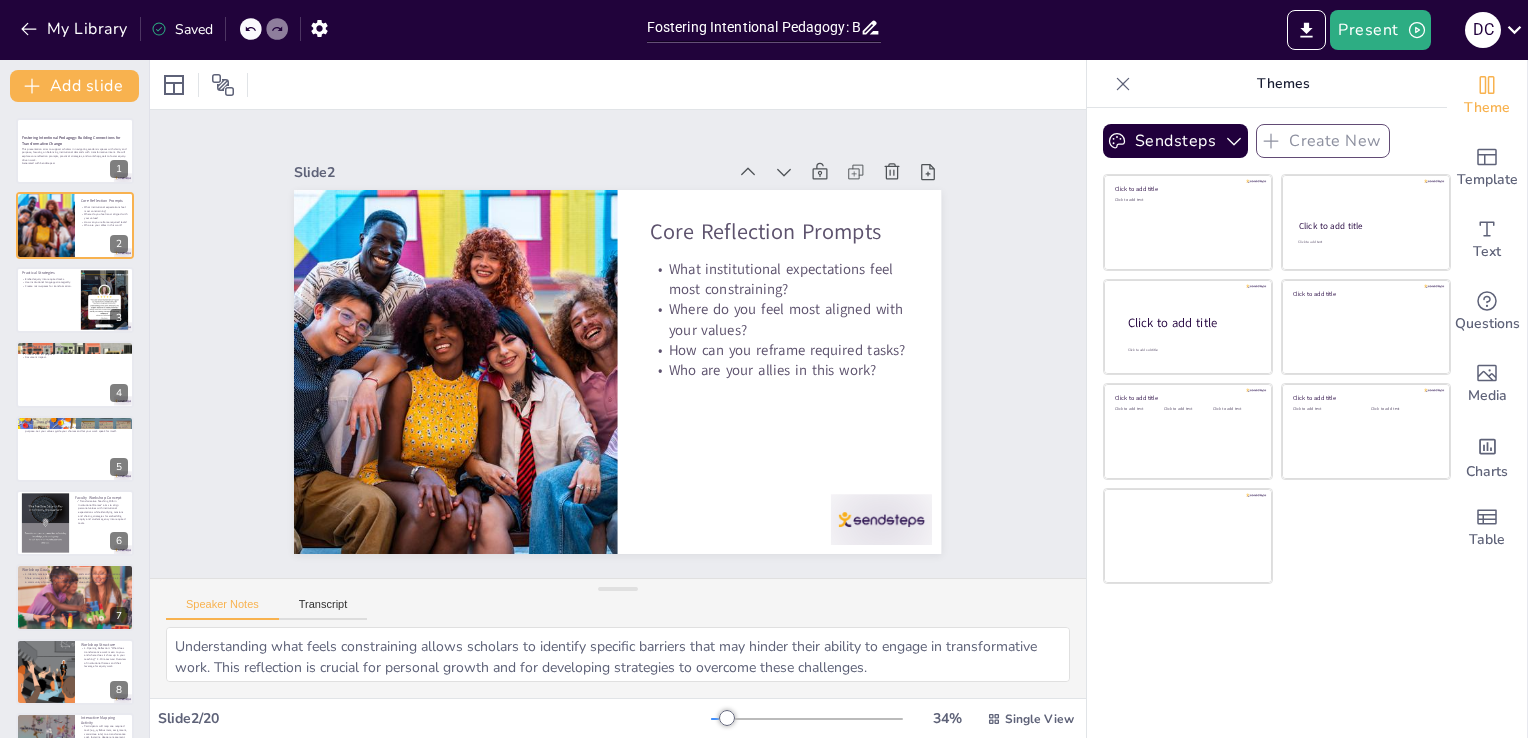 checkbox on "true" 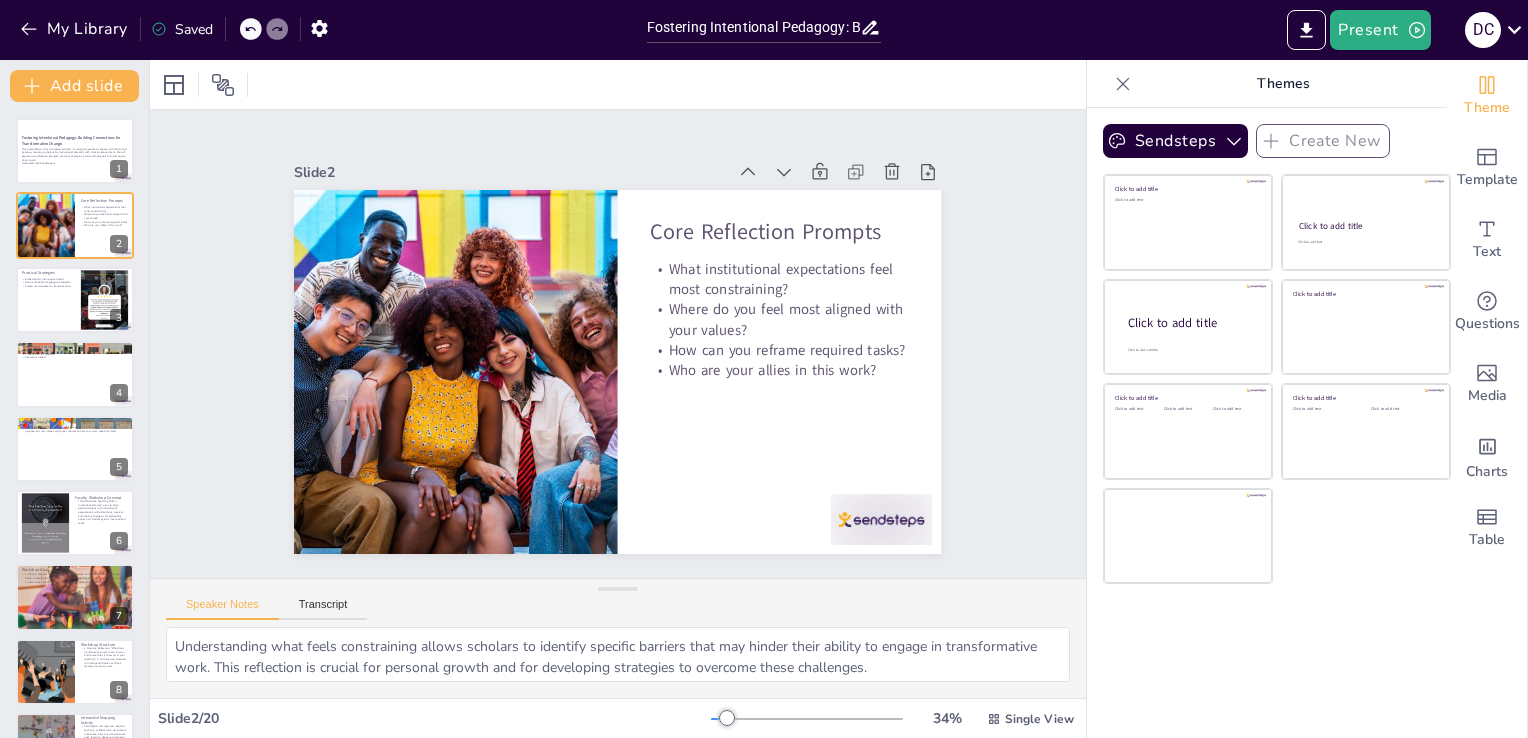 checkbox on "true" 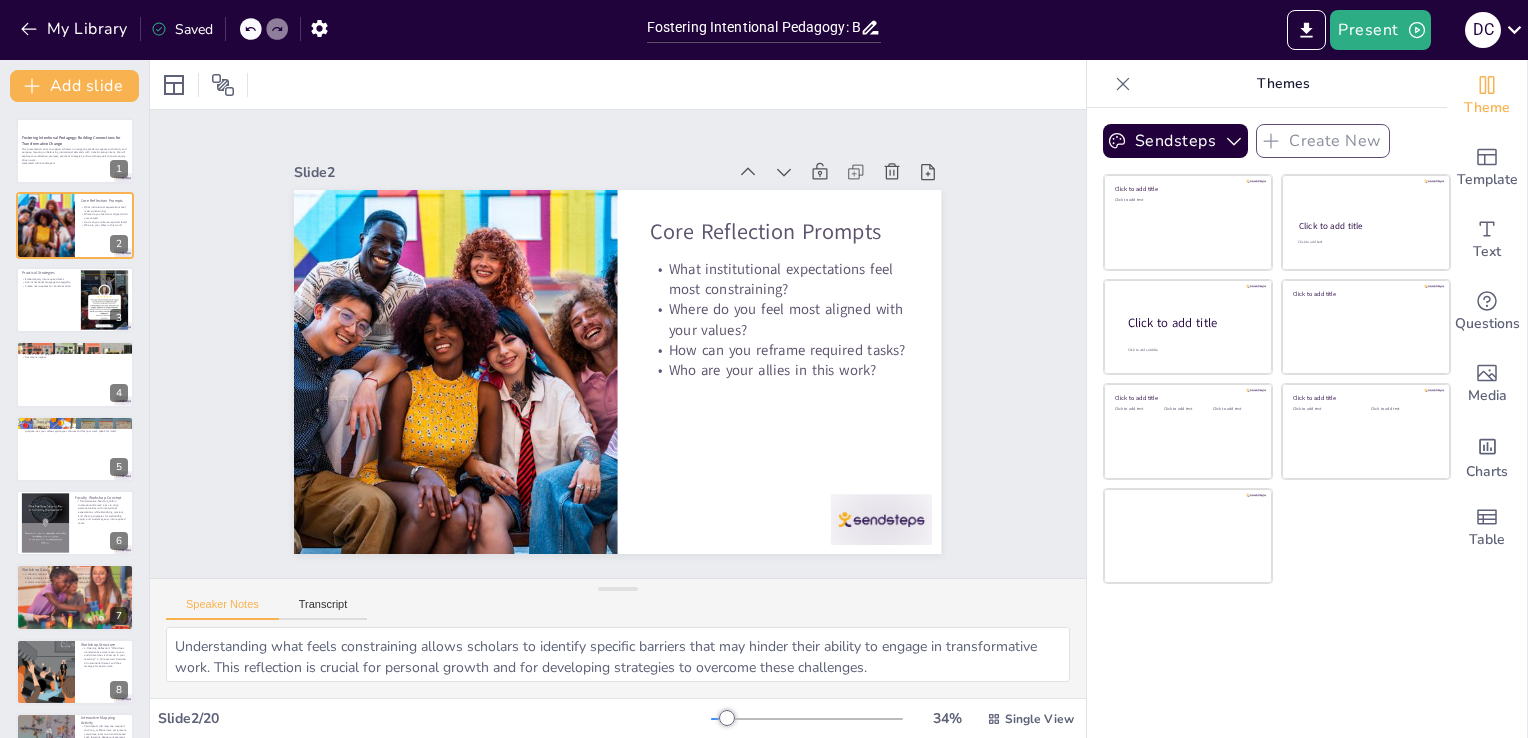 checkbox on "true" 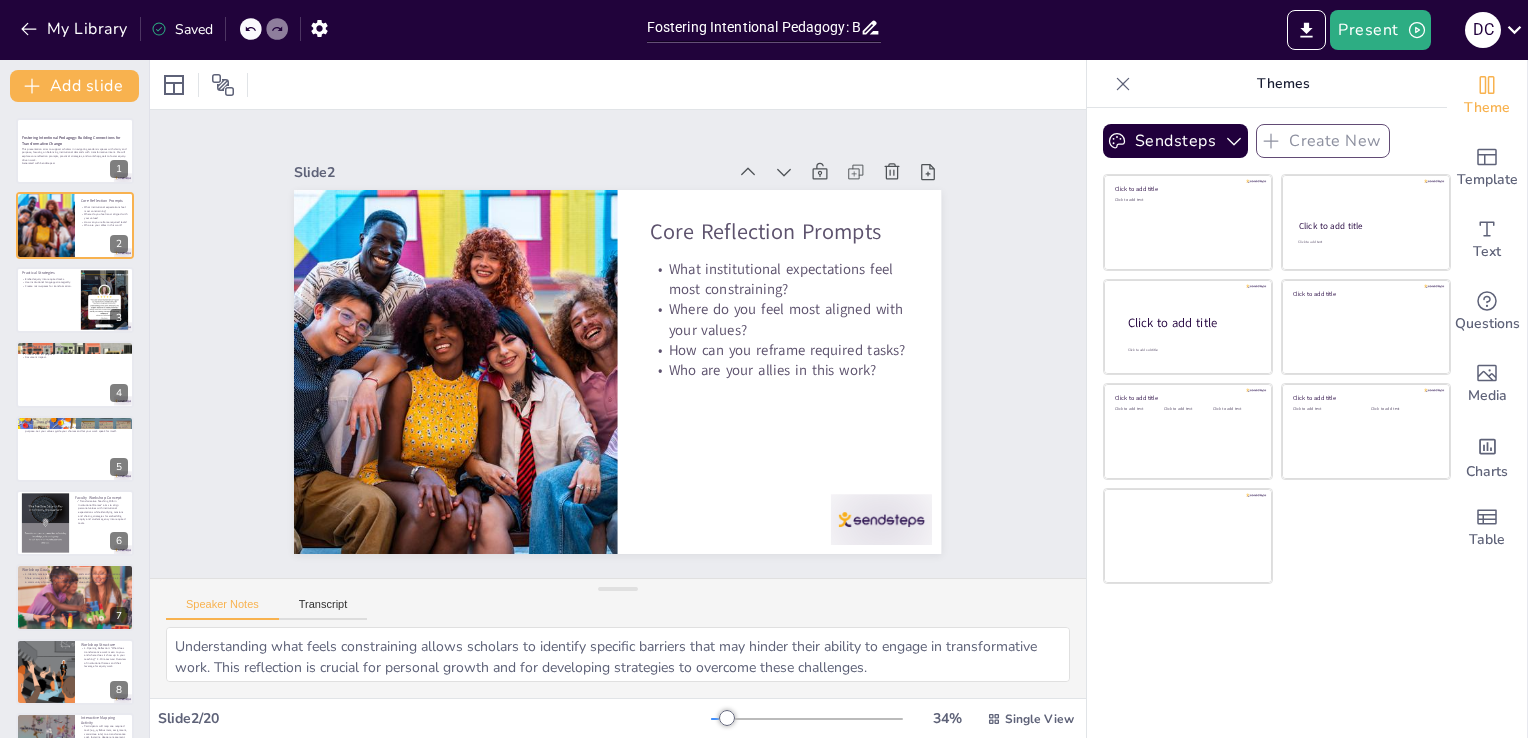 checkbox on "true" 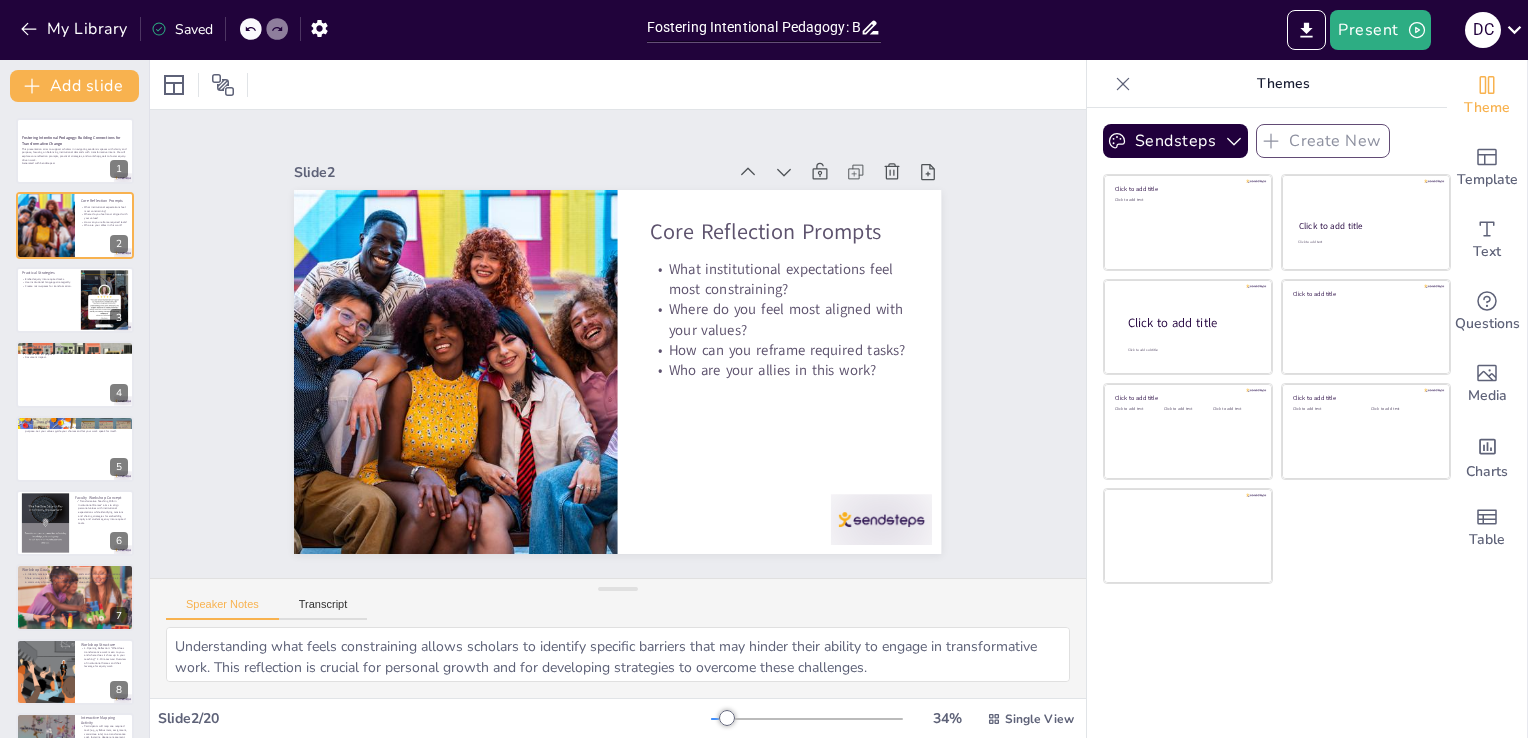 checkbox on "true" 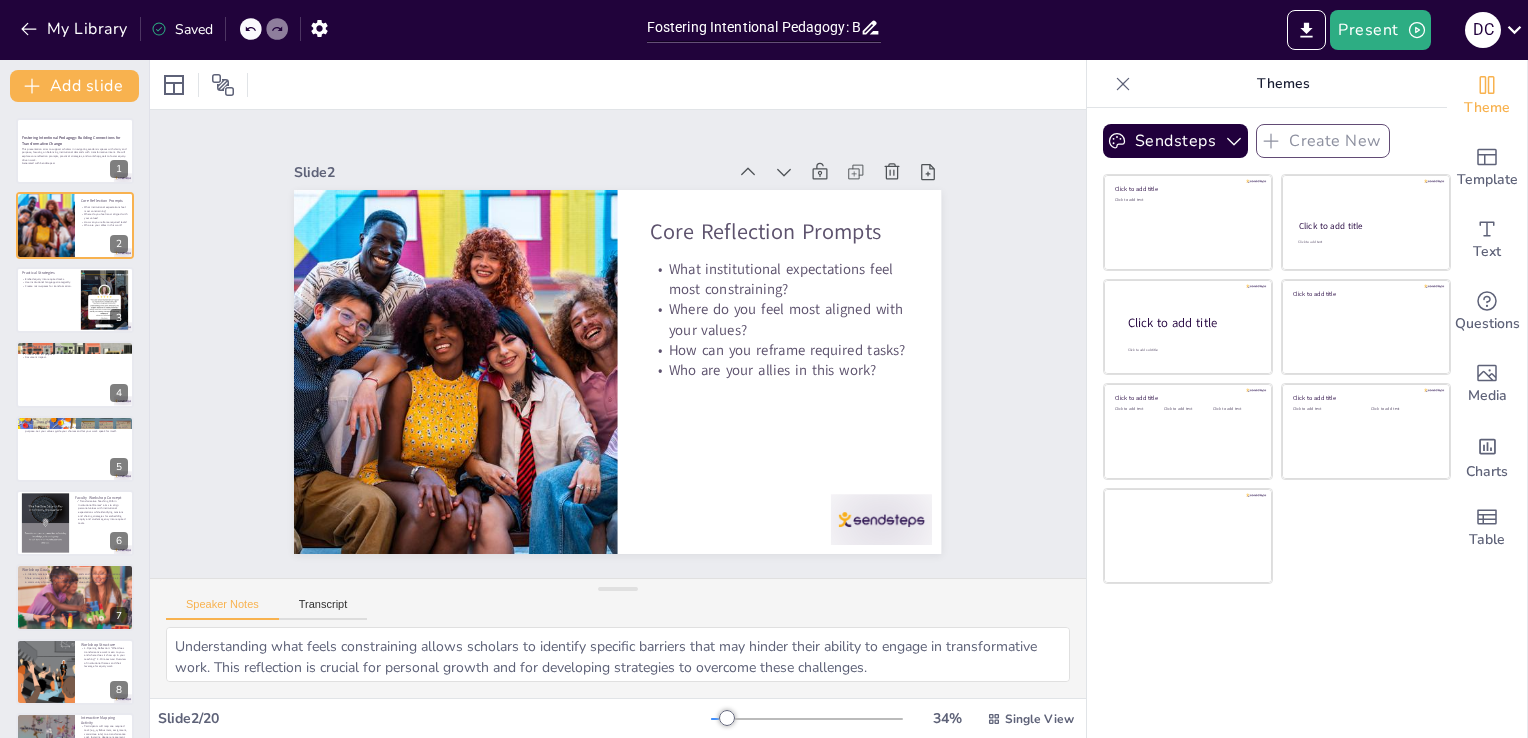 checkbox on "true" 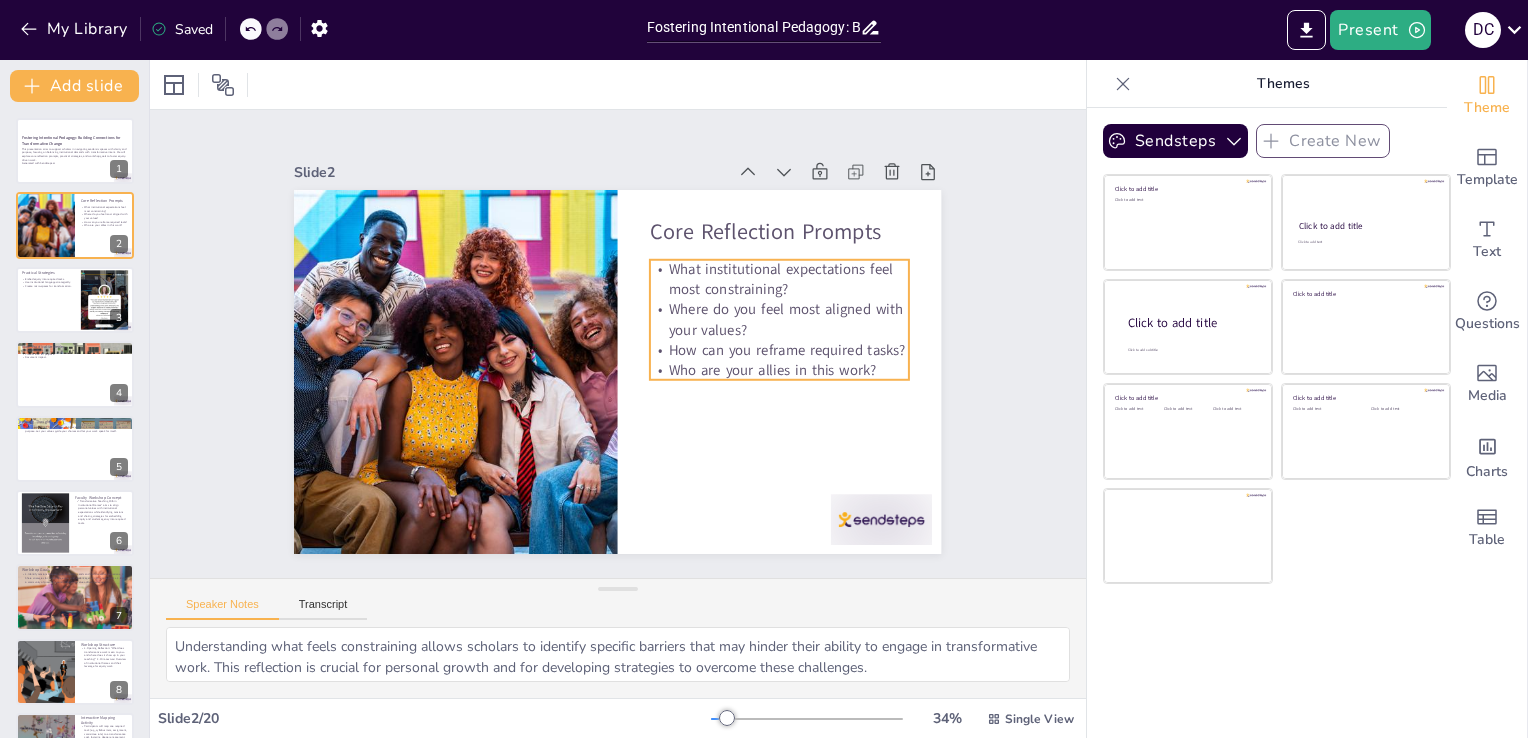 checkbox on "true" 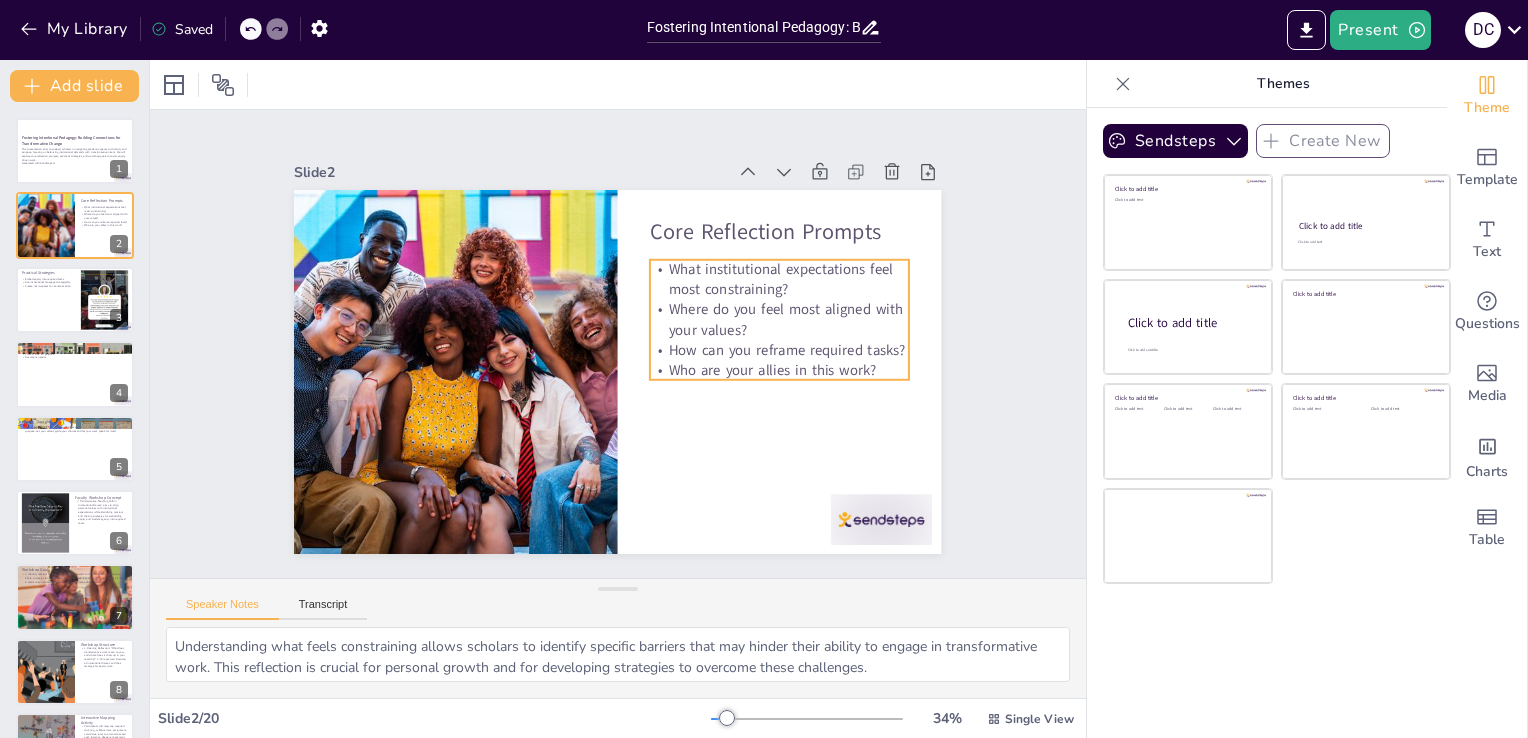 checkbox on "true" 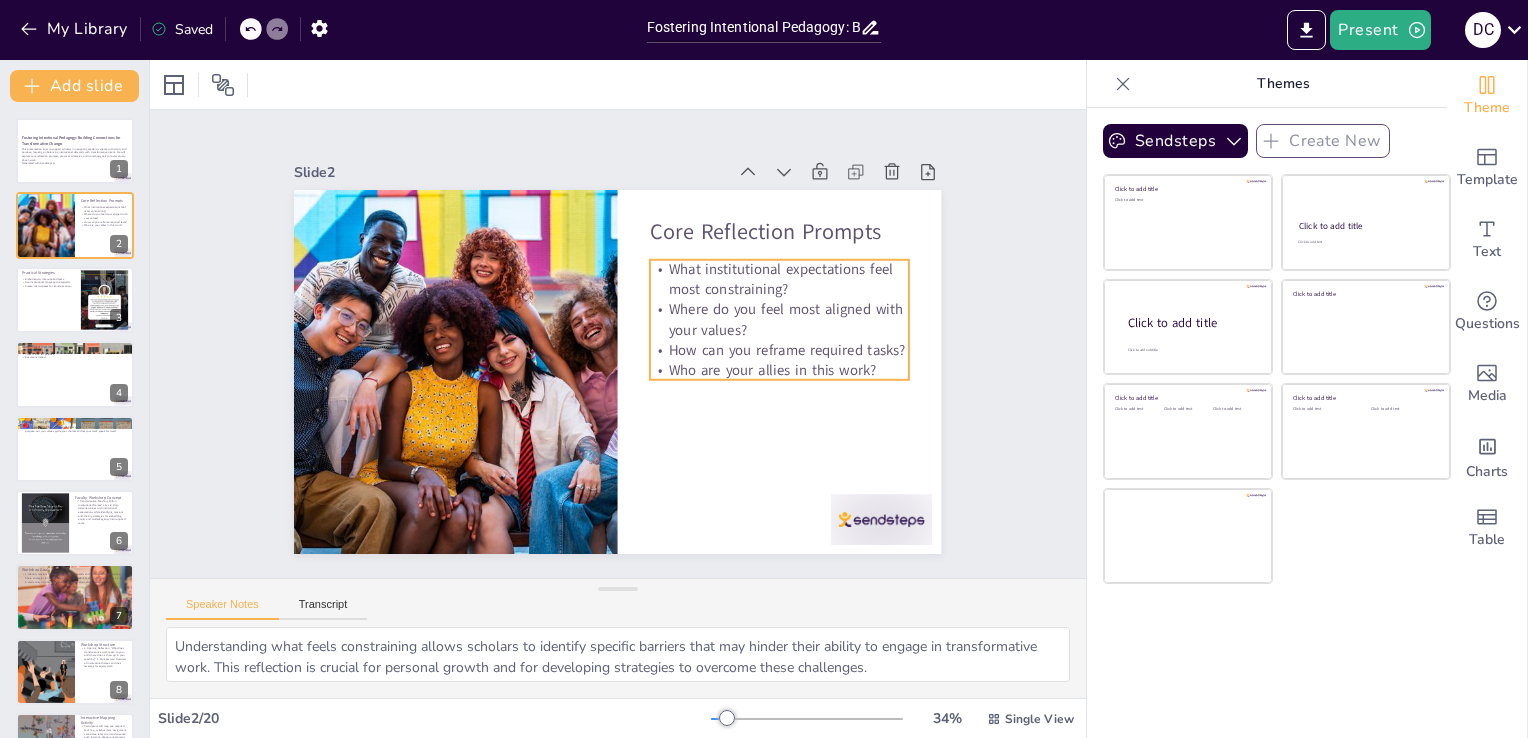 checkbox on "true" 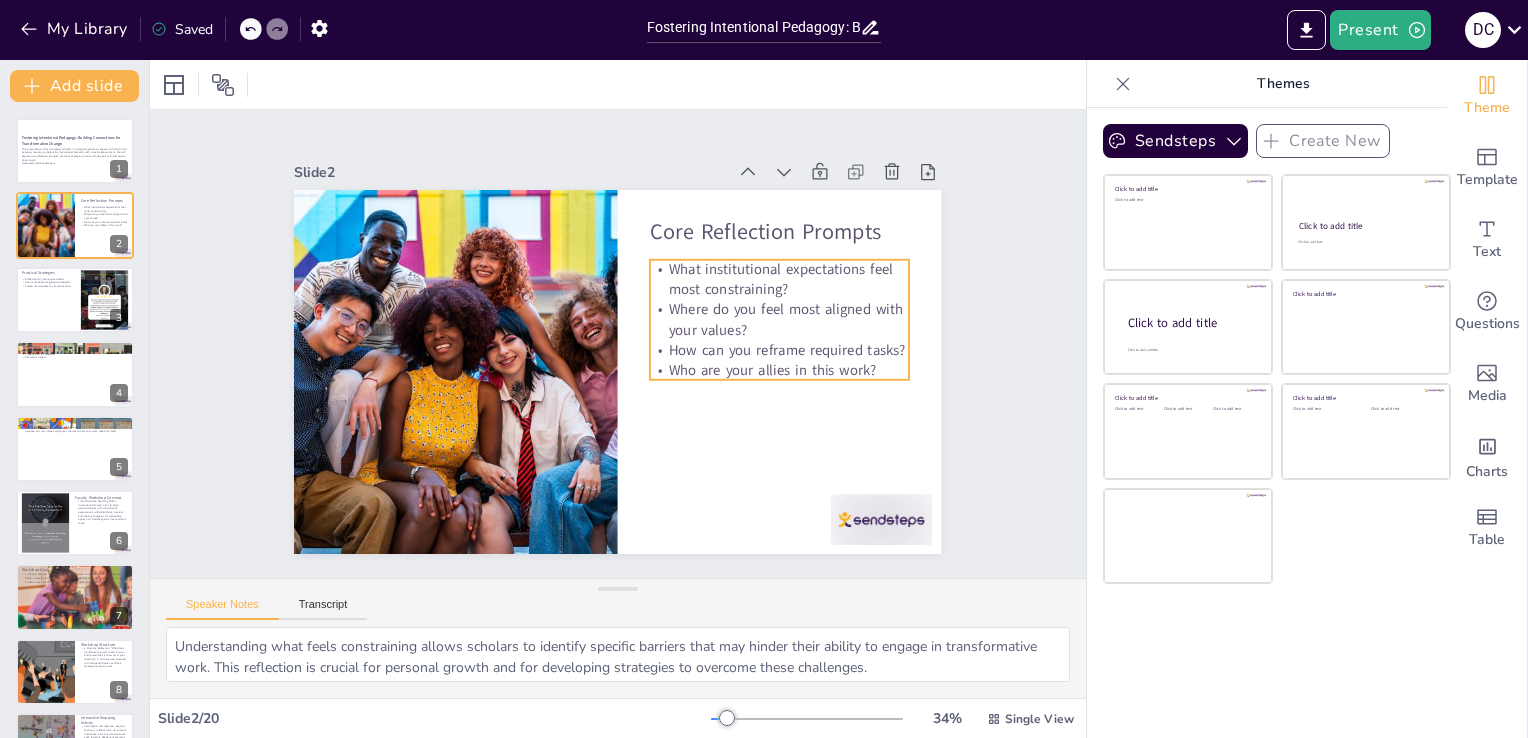 checkbox on "true" 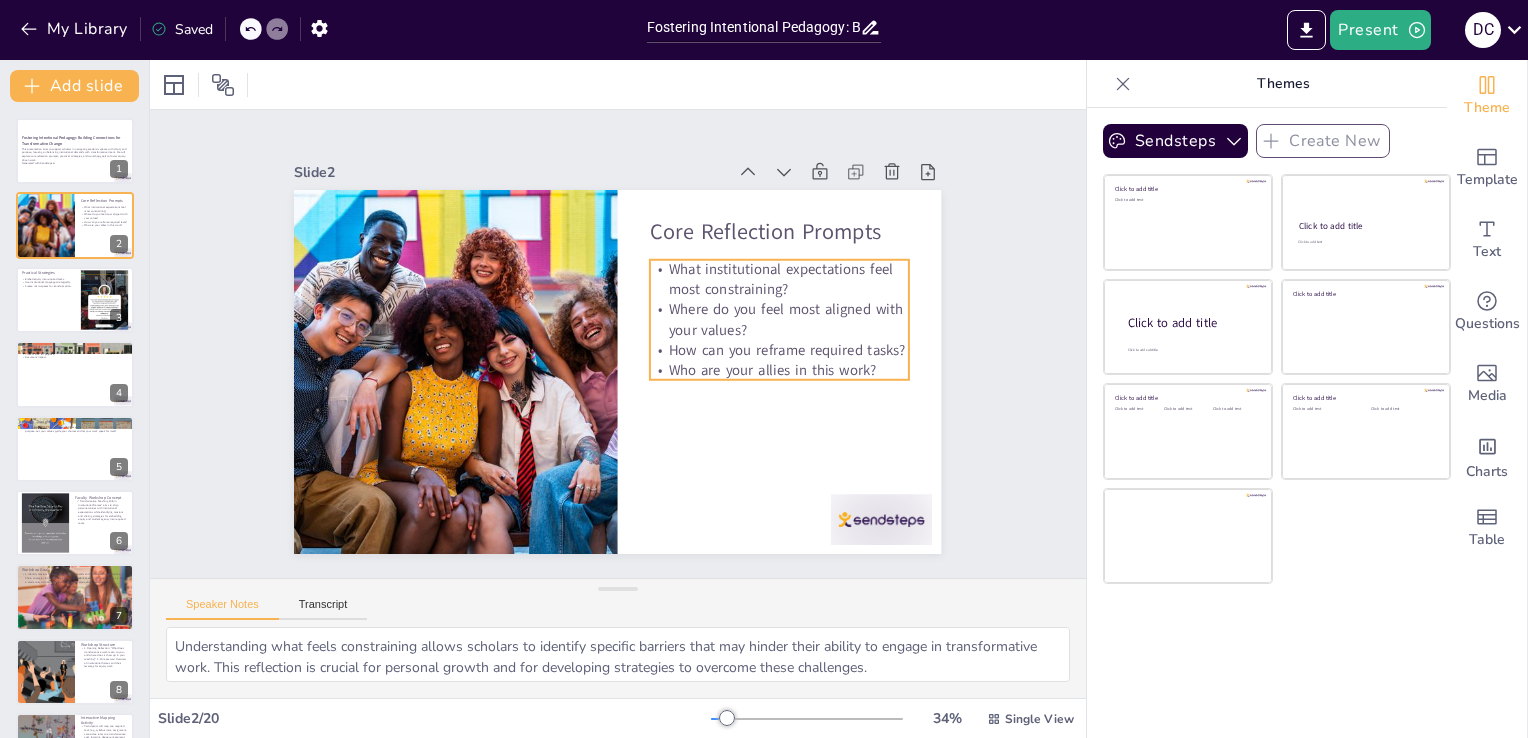 checkbox on "true" 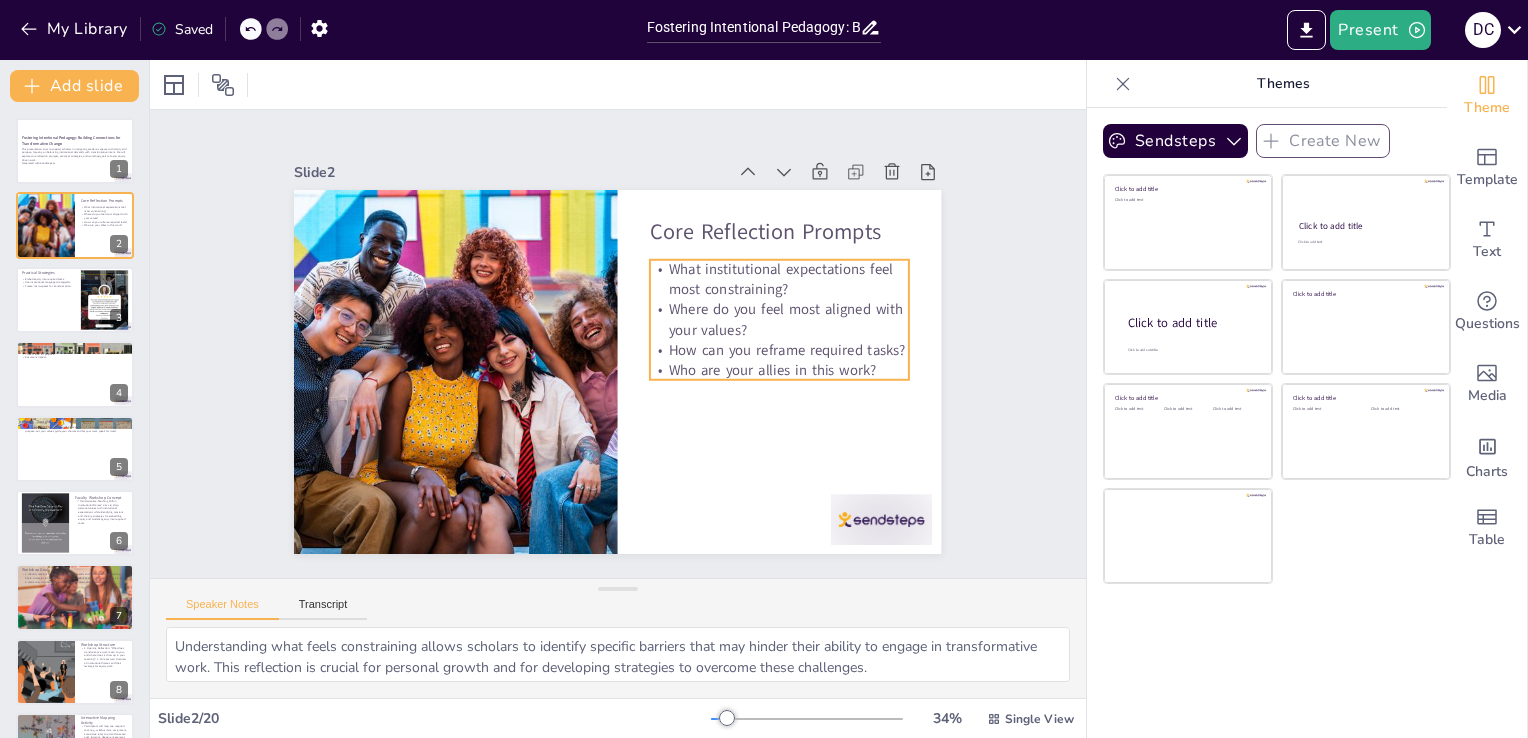 checkbox on "true" 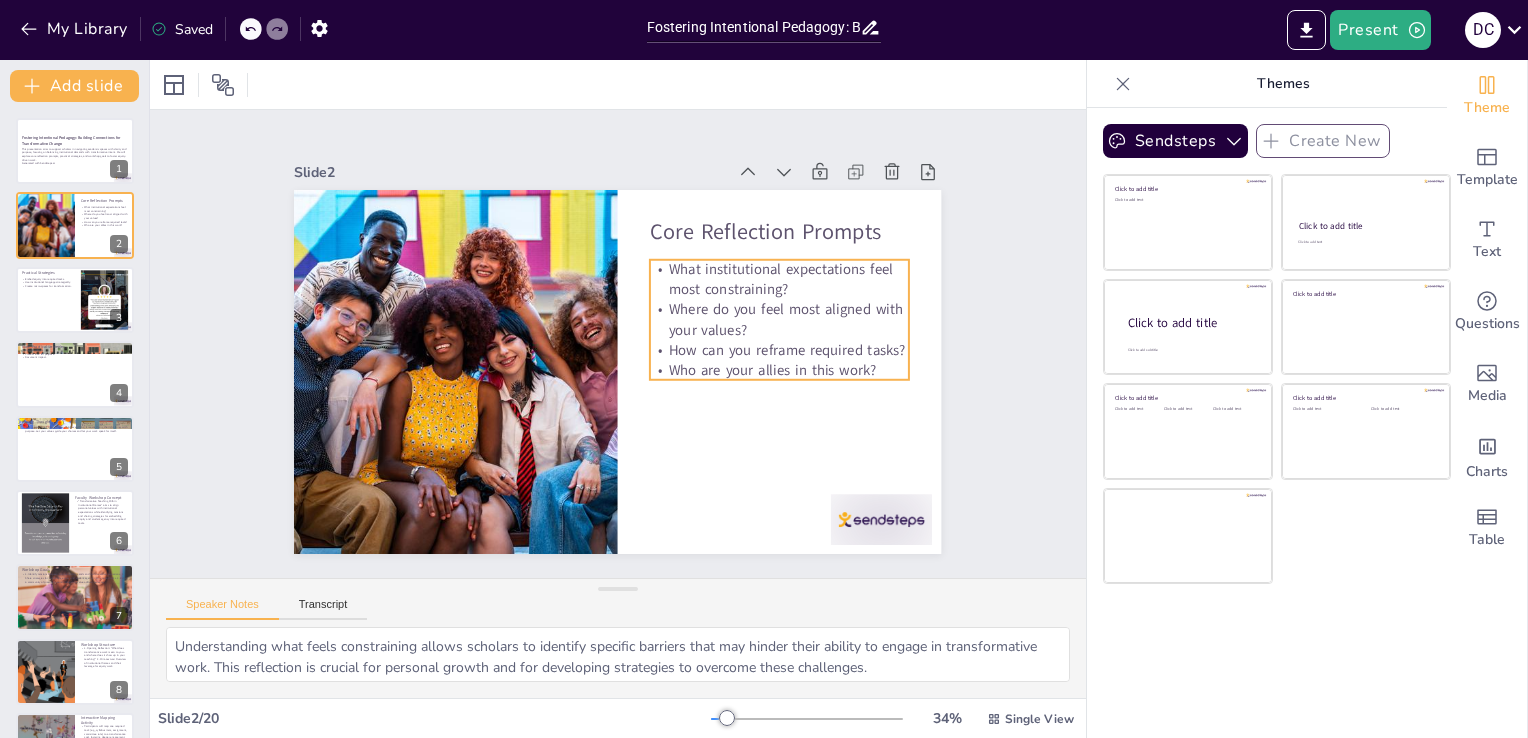 checkbox on "true" 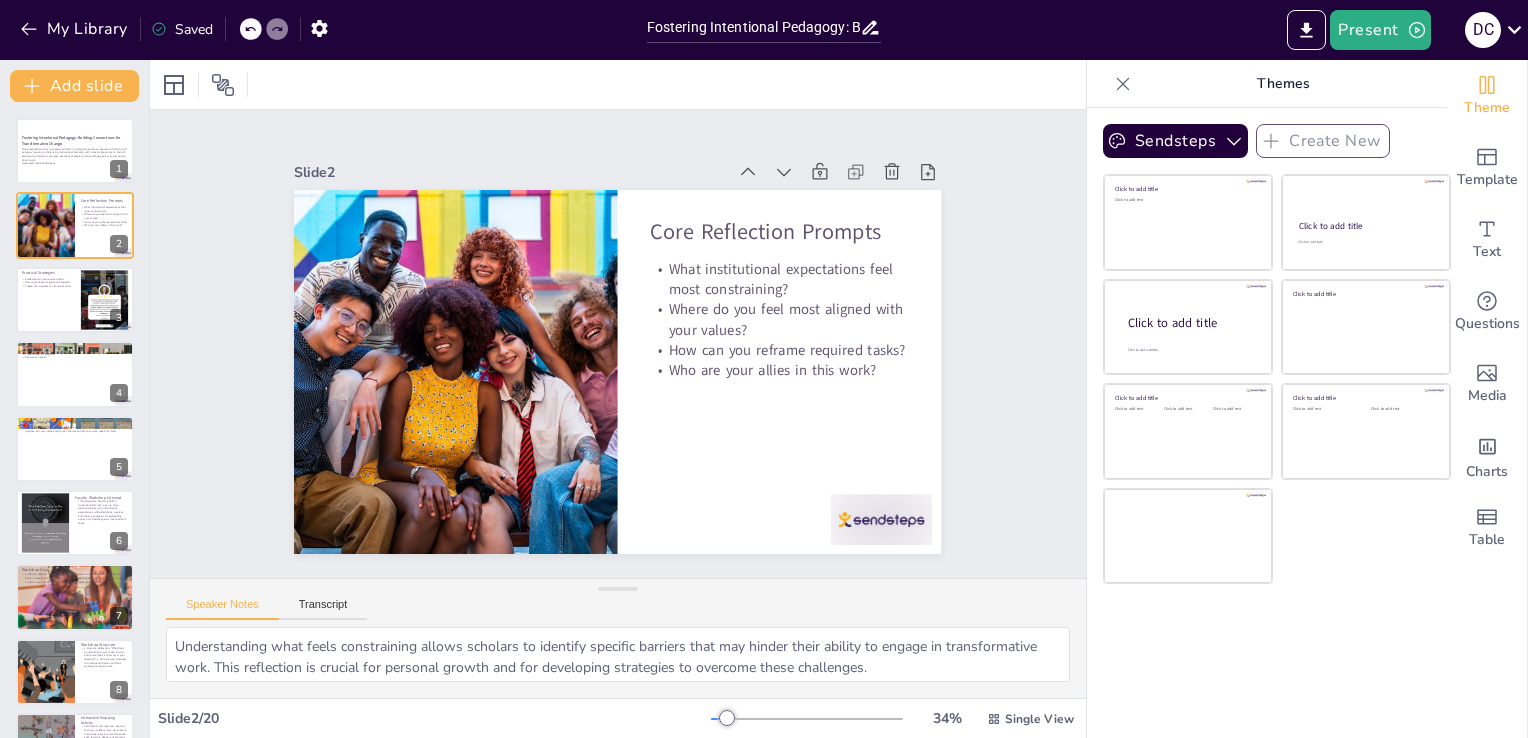 checkbox on "true" 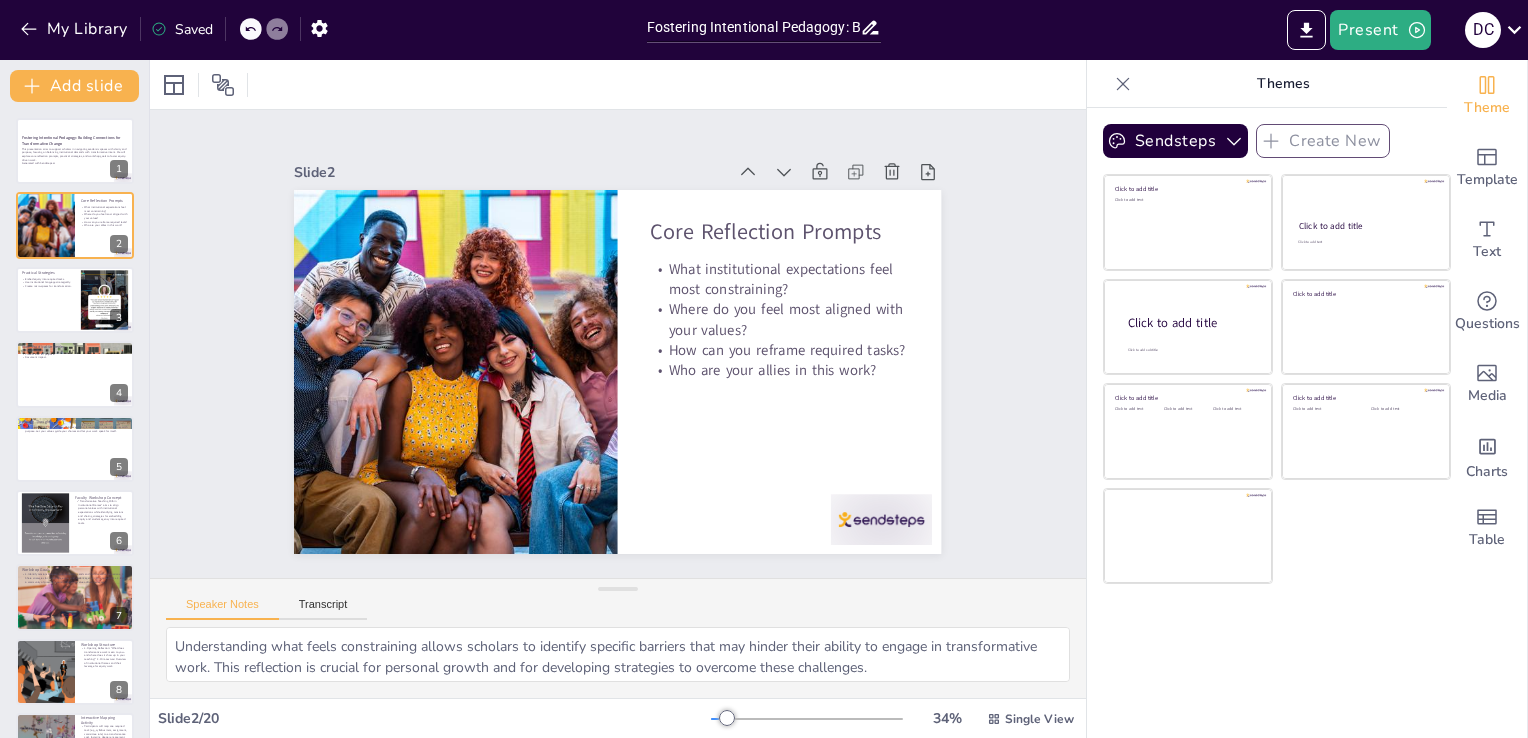 checkbox on "true" 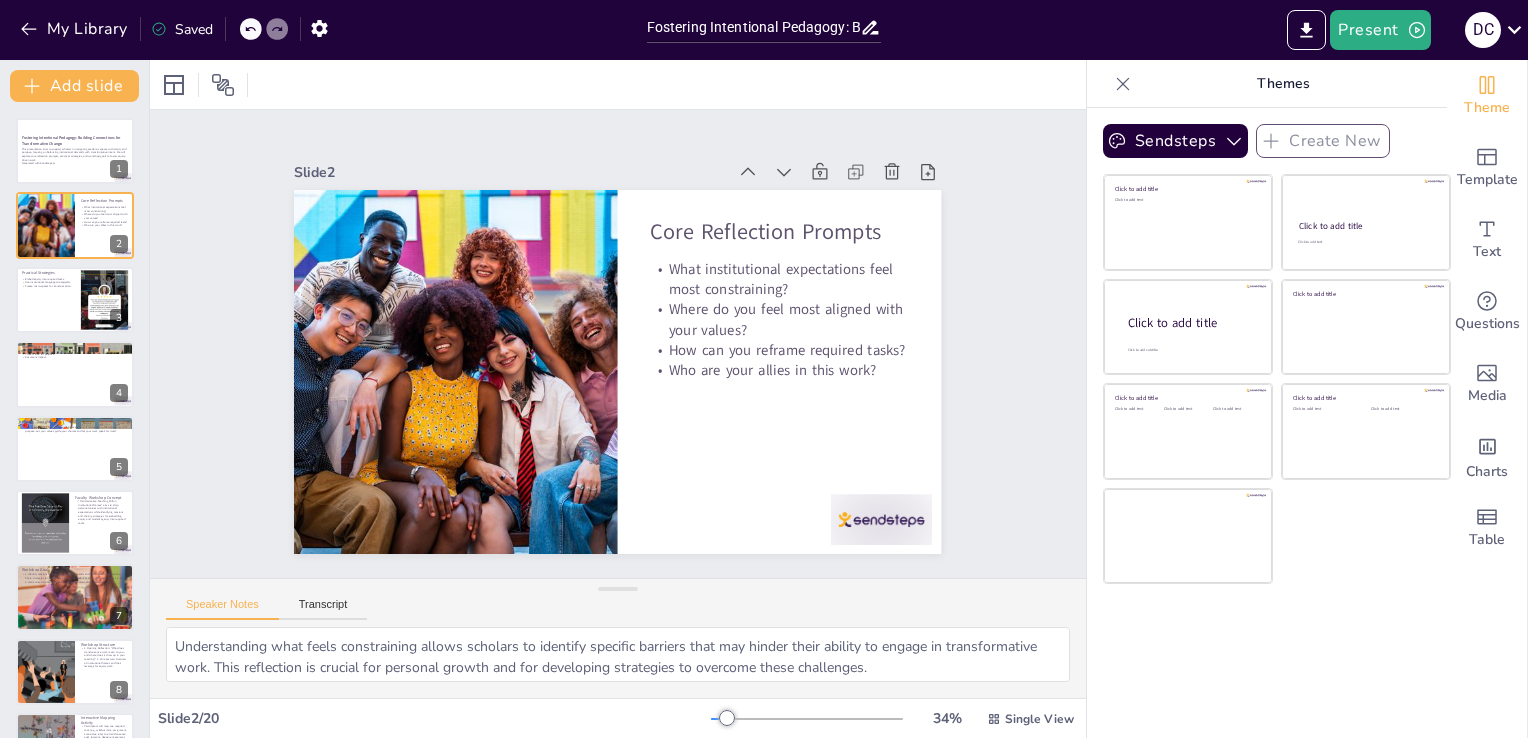 checkbox on "true" 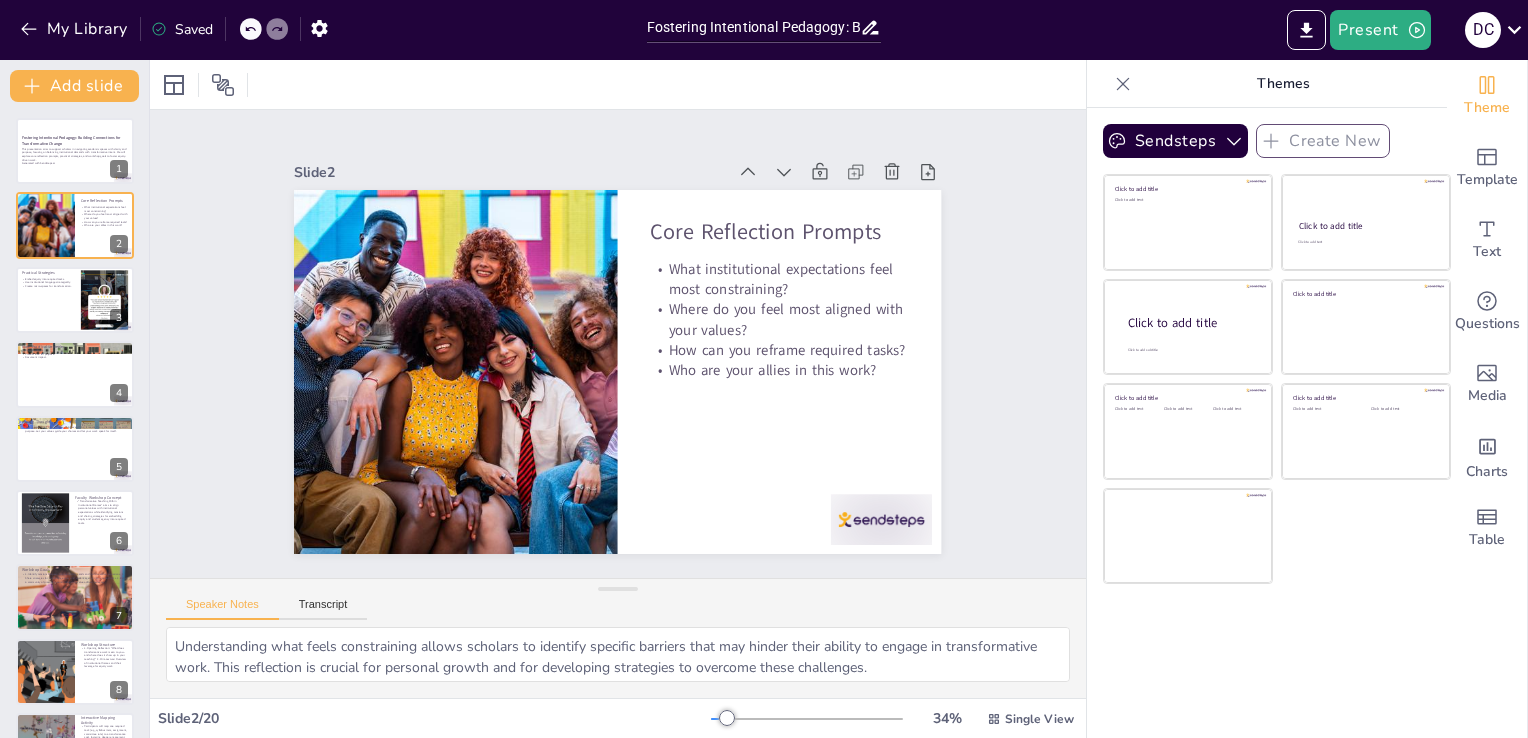 checkbox on "true" 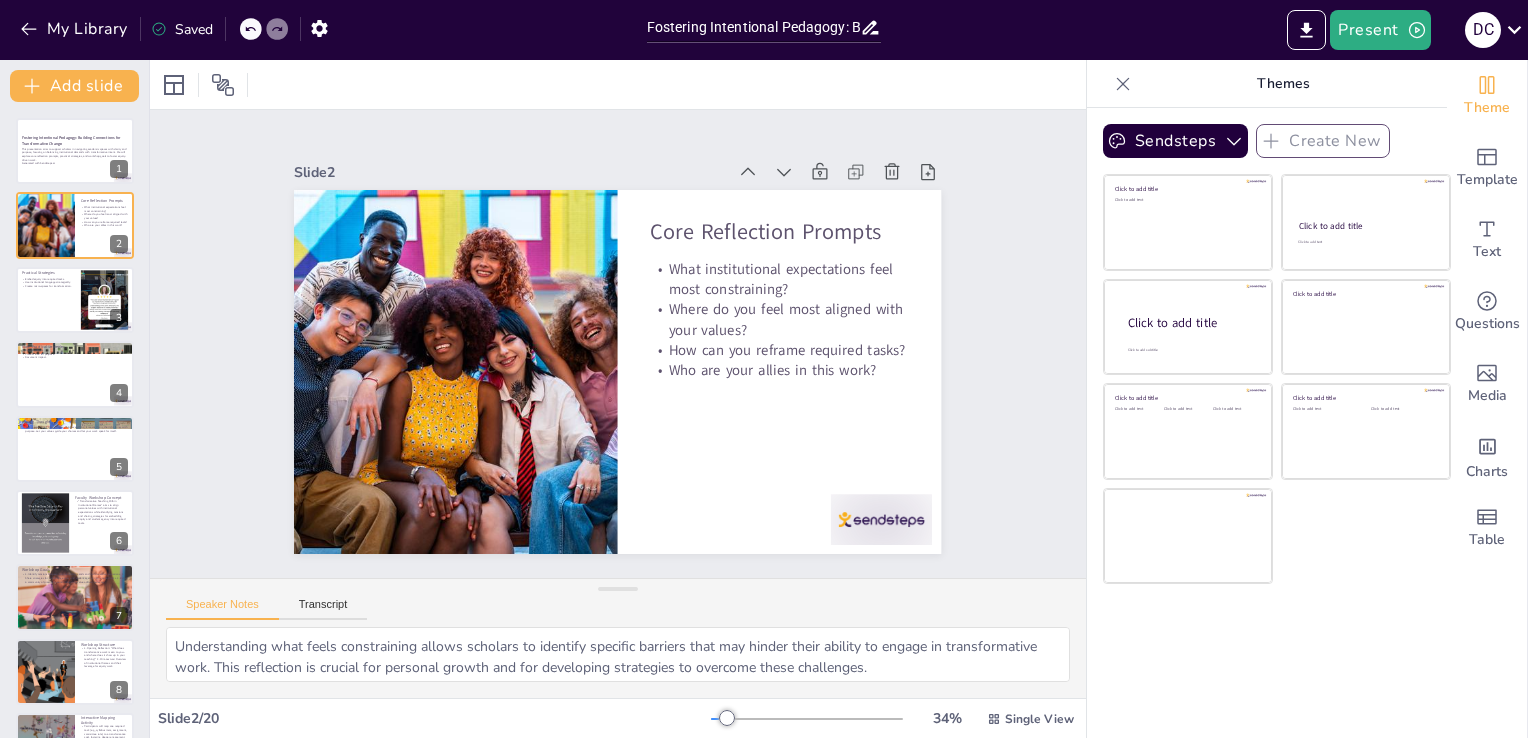 checkbox on "true" 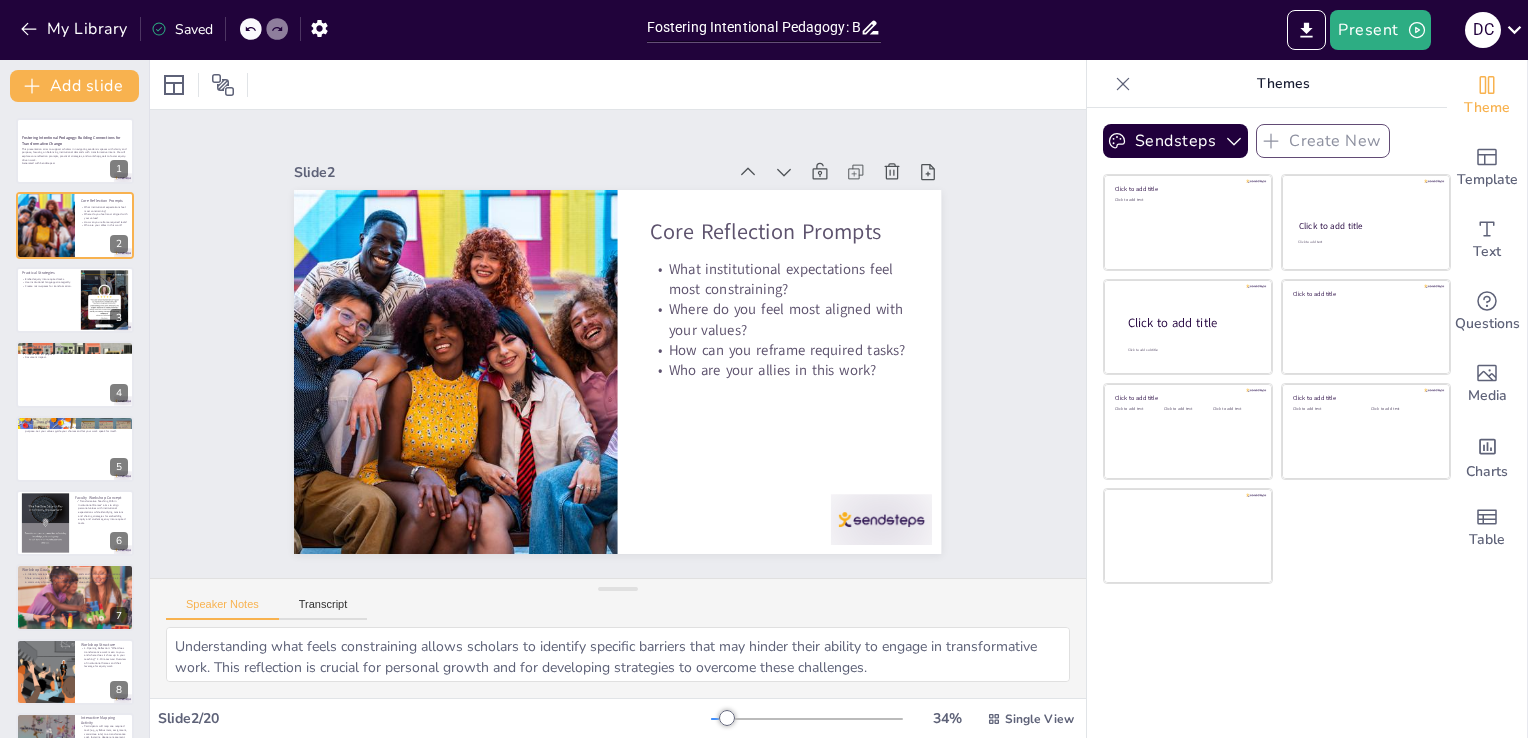 checkbox on "true" 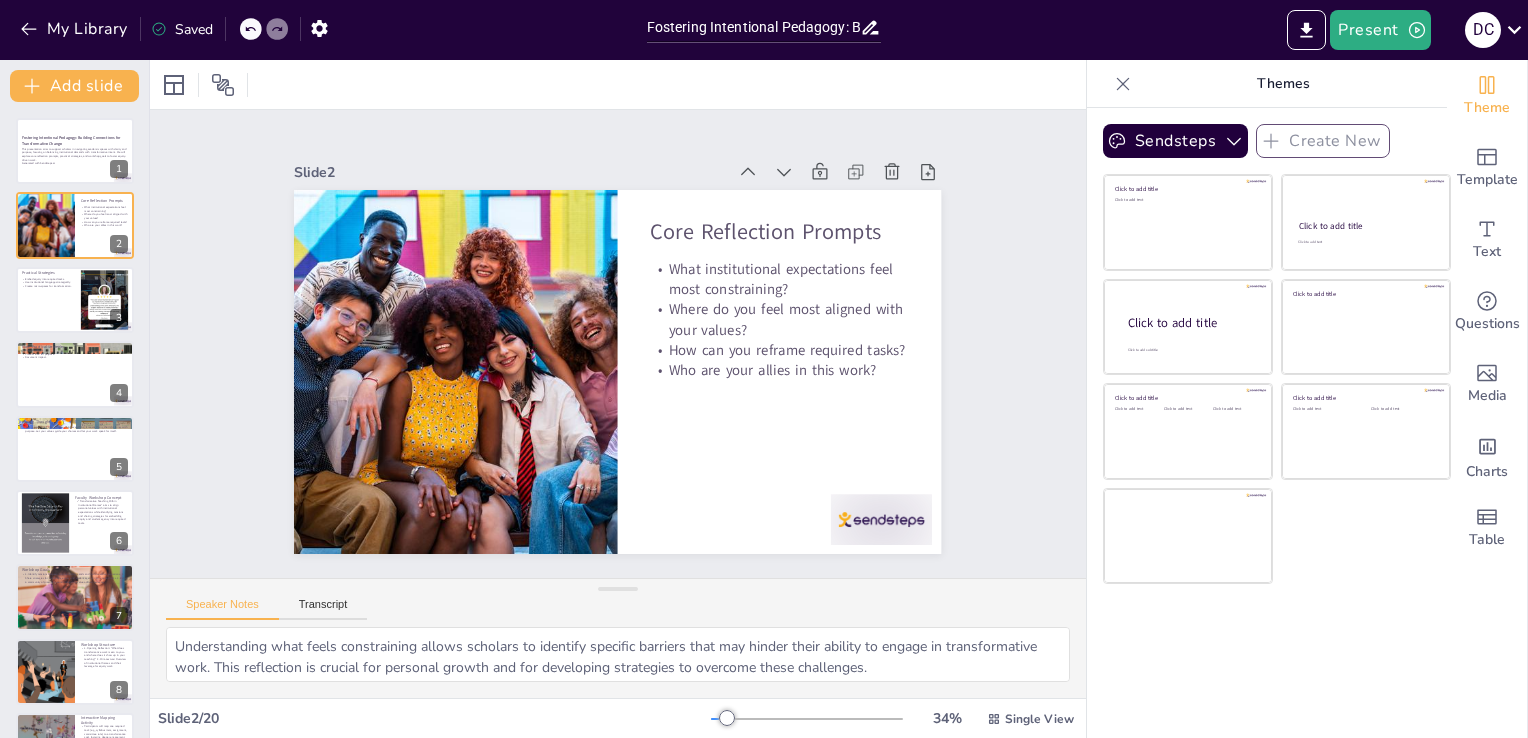 checkbox on "true" 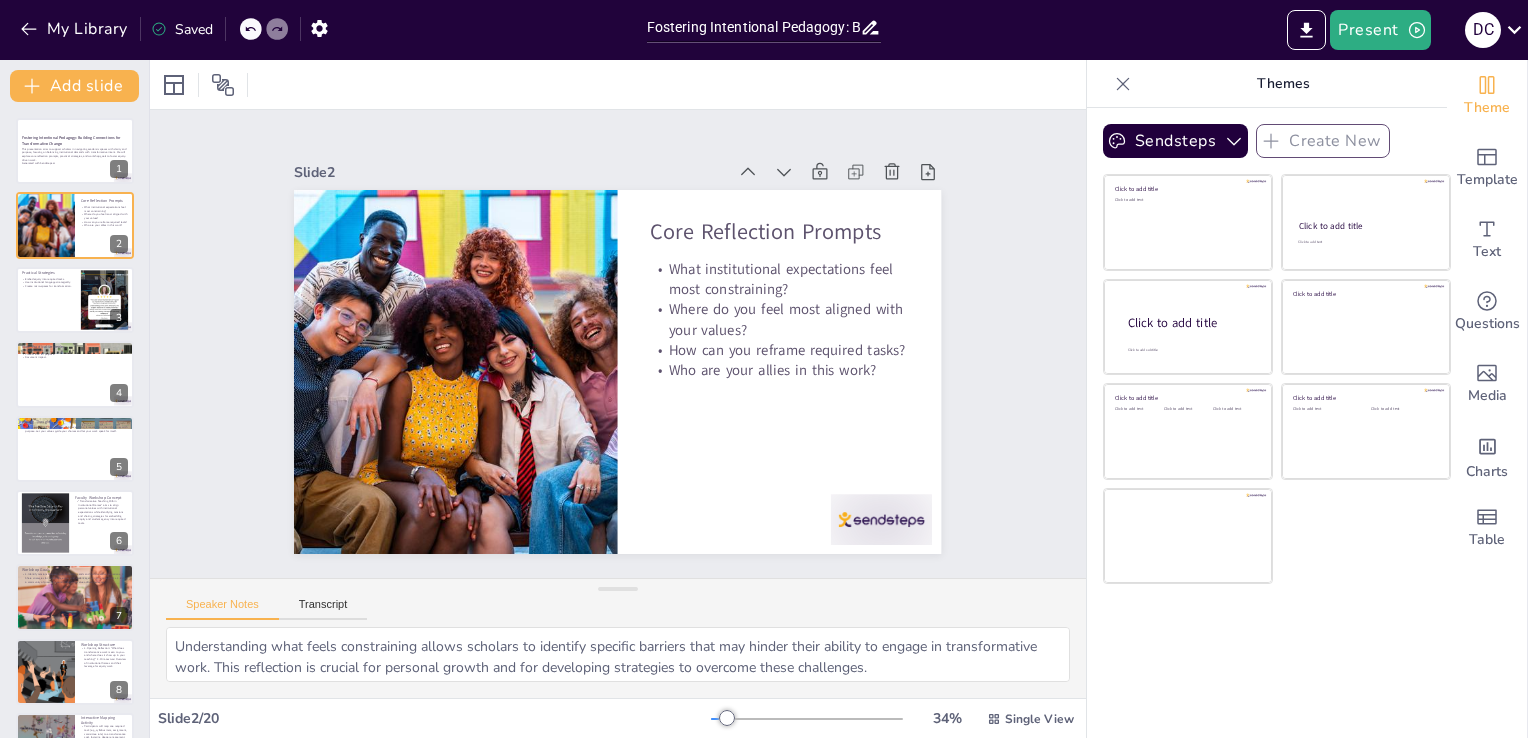 checkbox on "true" 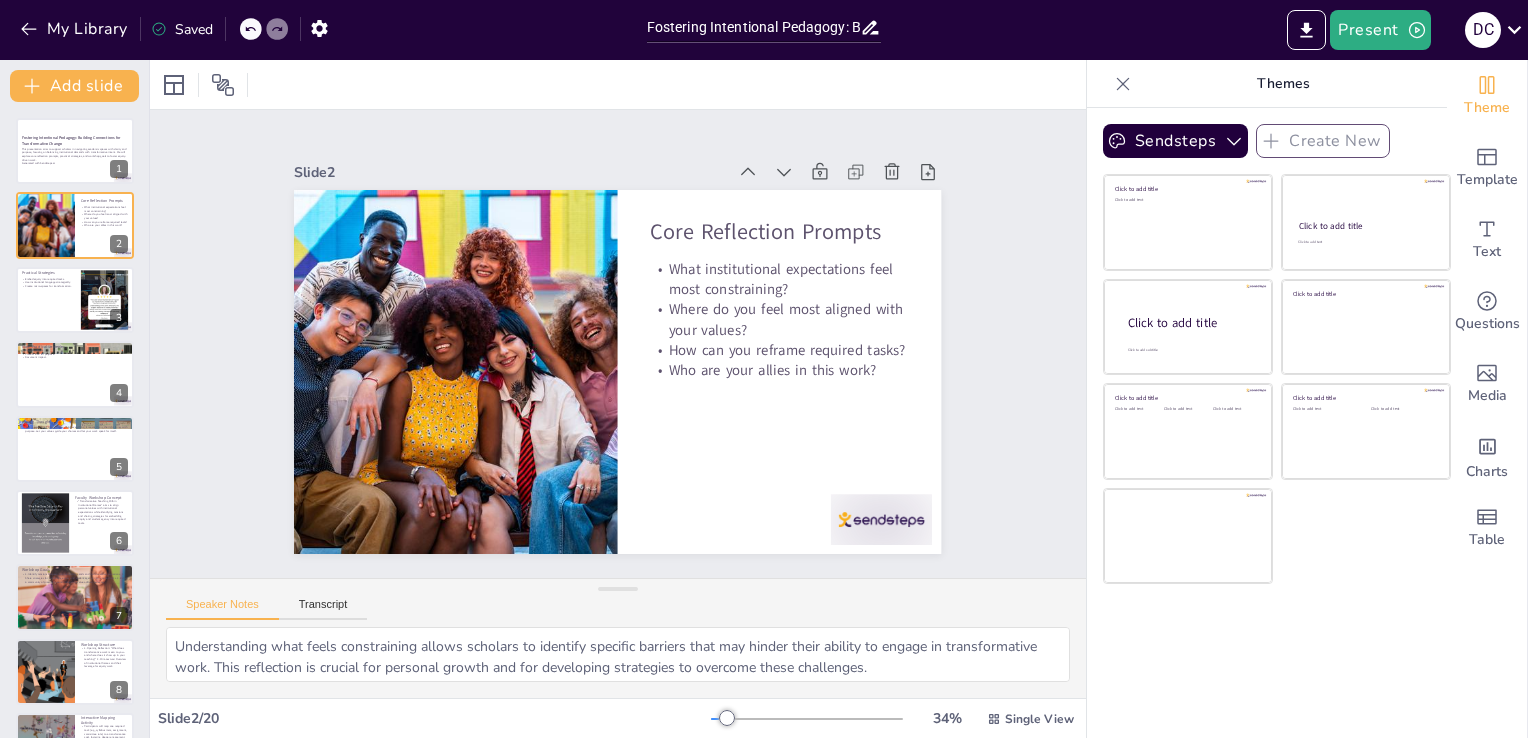 checkbox on "true" 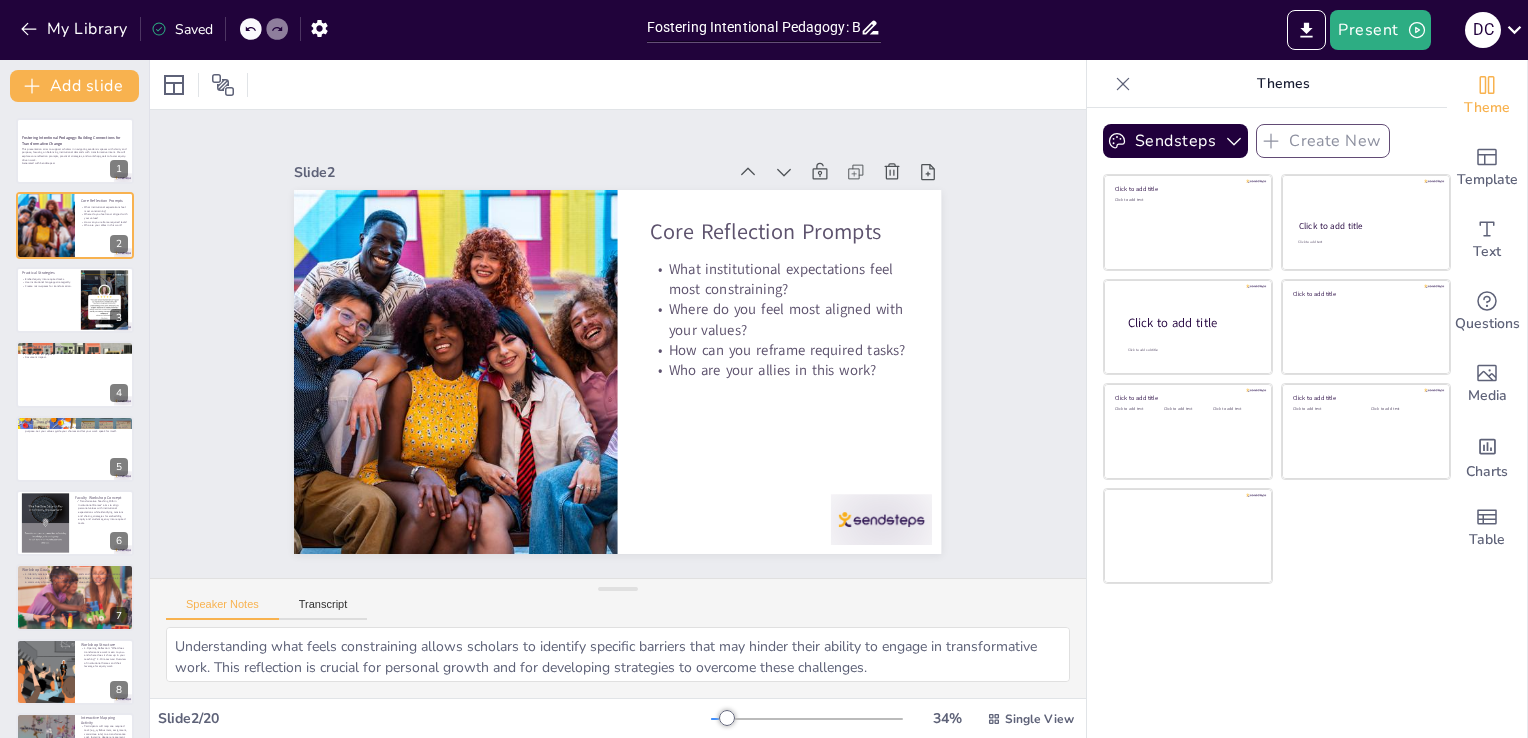 checkbox on "true" 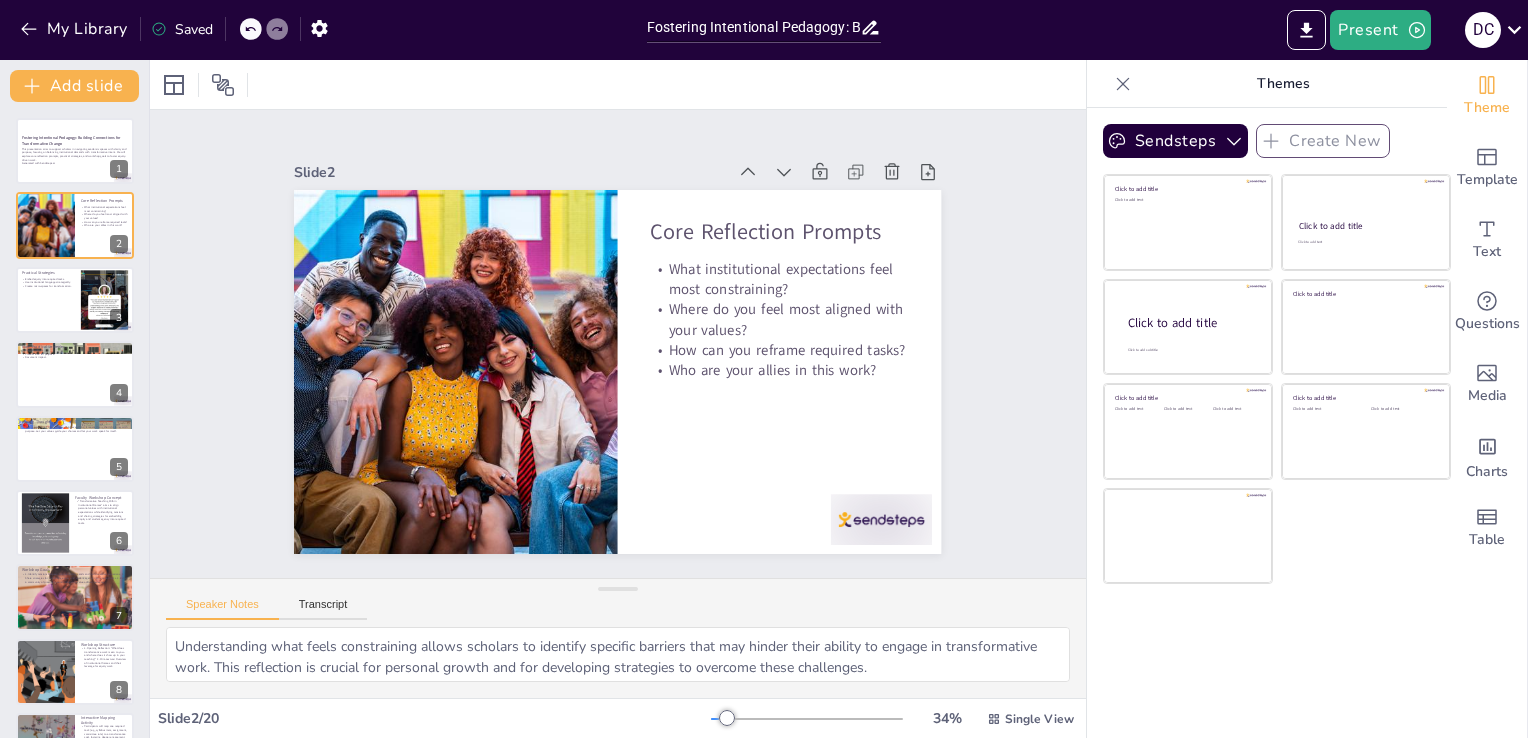 checkbox on "true" 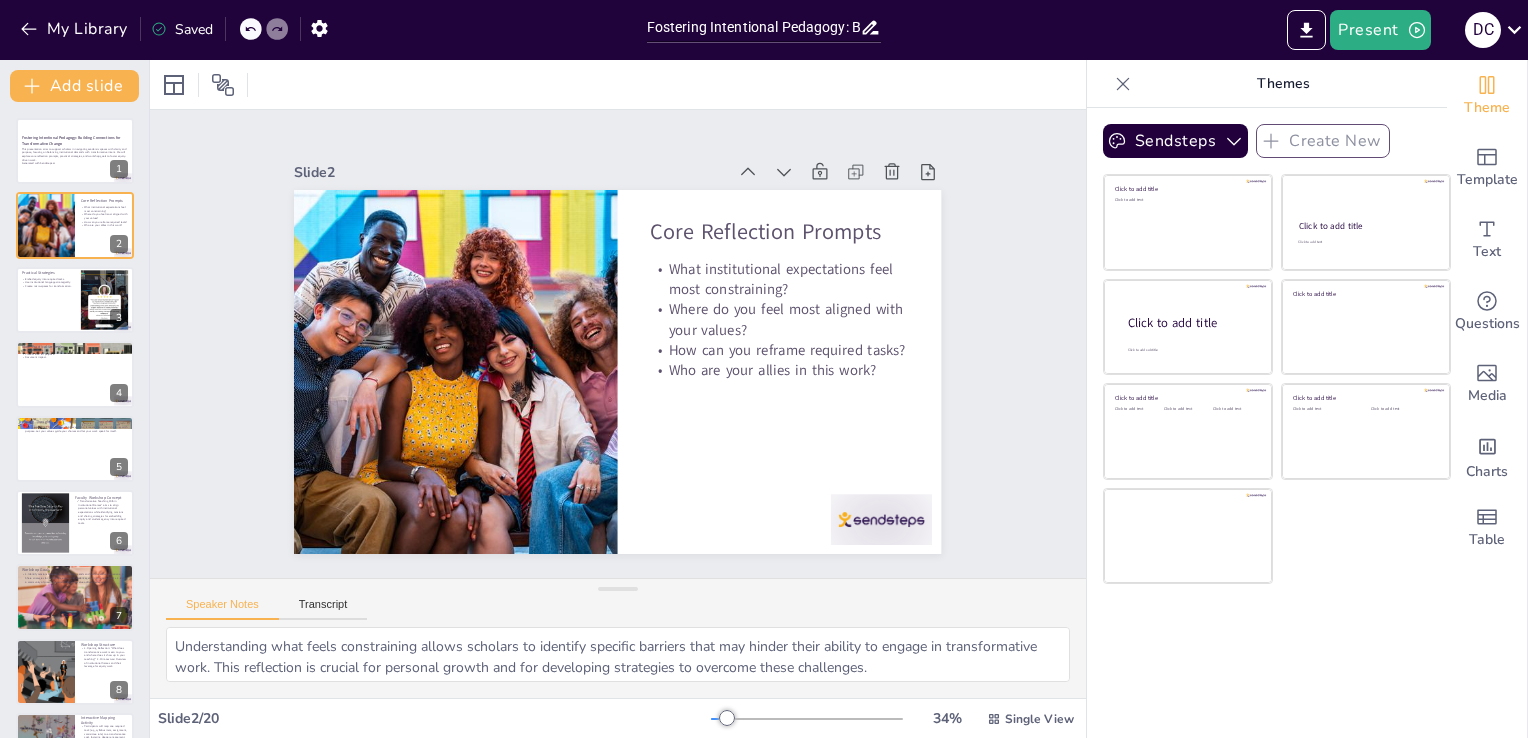 checkbox on "true" 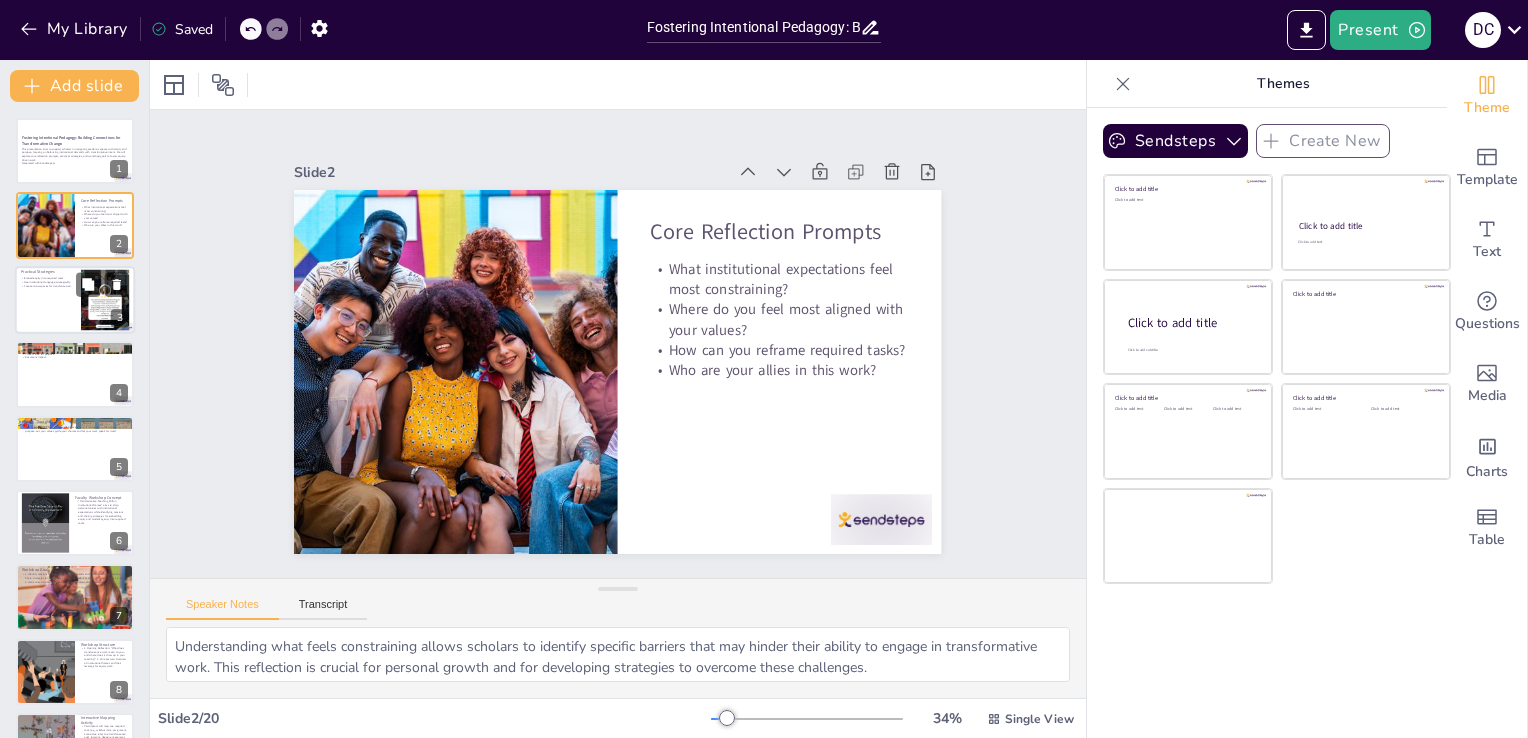 click at bounding box center [75, 300] 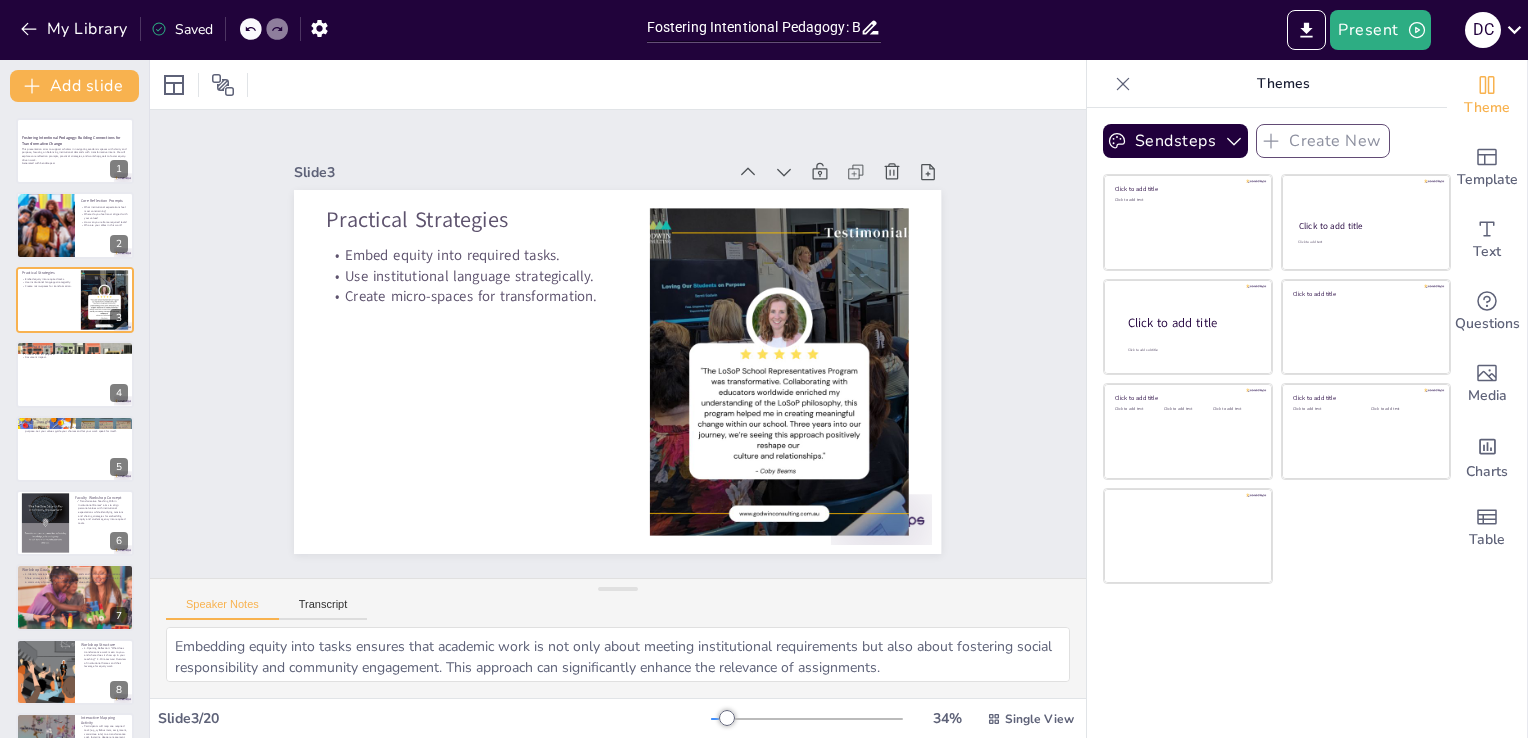 click on "Fostering Intentional Pedagogy: Building Connections for Transformative Change This presentation aims to support scholars in navigating academic spaces with clarity and purpose, focusing on balancing institutional demands with transformative intent. We will explore core reflection prompts, practical strategies, and workshop goals to foster equity-driven work. Generated with Sendsteps.ai 1 Core Reflection Prompts What institutional expectations feel most constraining? Where do you feel most aligned with your values? How can you reframe required tasks? Who are your allies in this work? 2 Practical Strategies Embed equity into required tasks. Use institutional language strategically. Create micro-spaces for transformation. 3 More Practical Strategies Build coalitions. Protect time for purpose. Document impact. 4 Closing Thought "Being intentional" doesn’t mean doing everything. It means doing the right things with purpose. Let your values guide your choices and let your work speak for itself. 5 6 7 8 9 10 11 5" at bounding box center (74, 858) 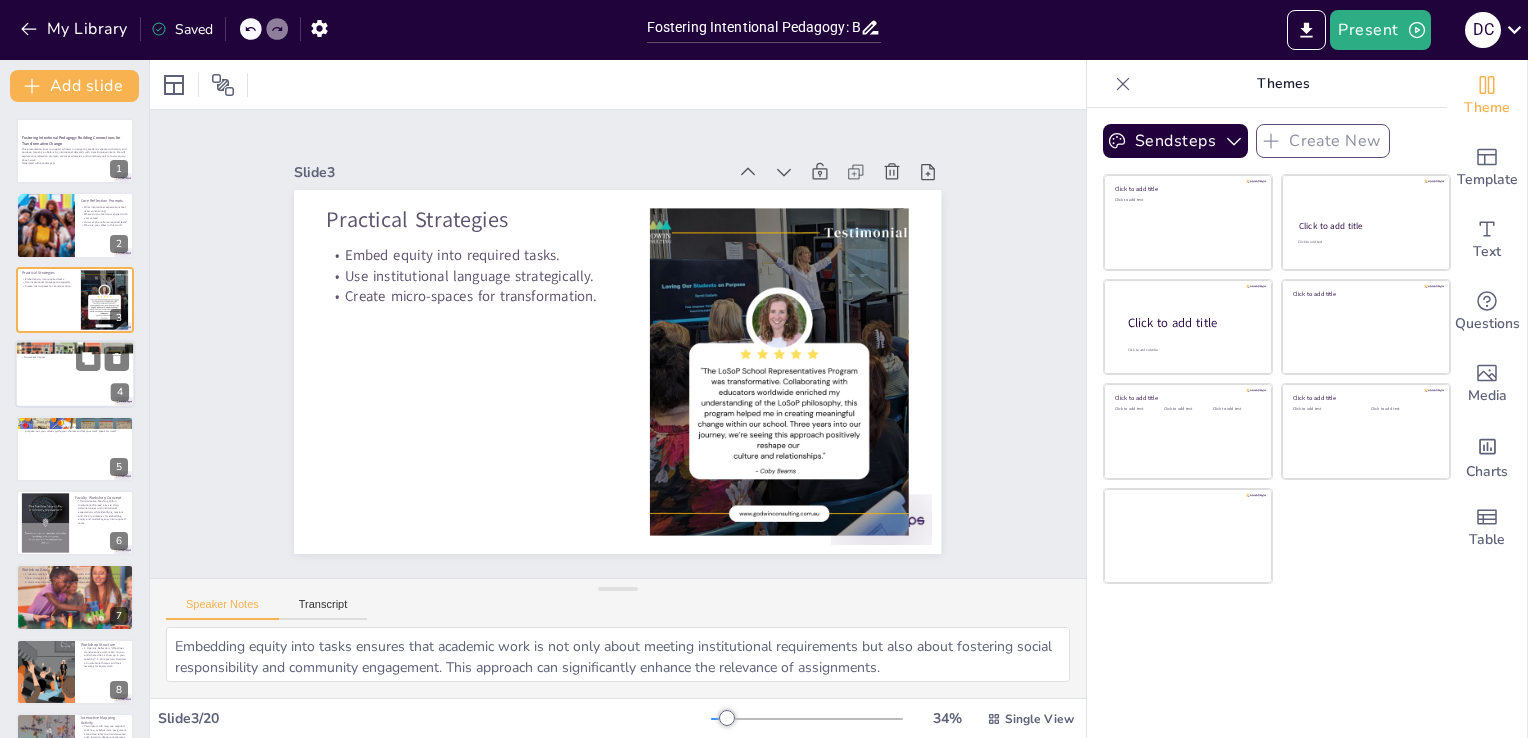 click at bounding box center [75, 374] 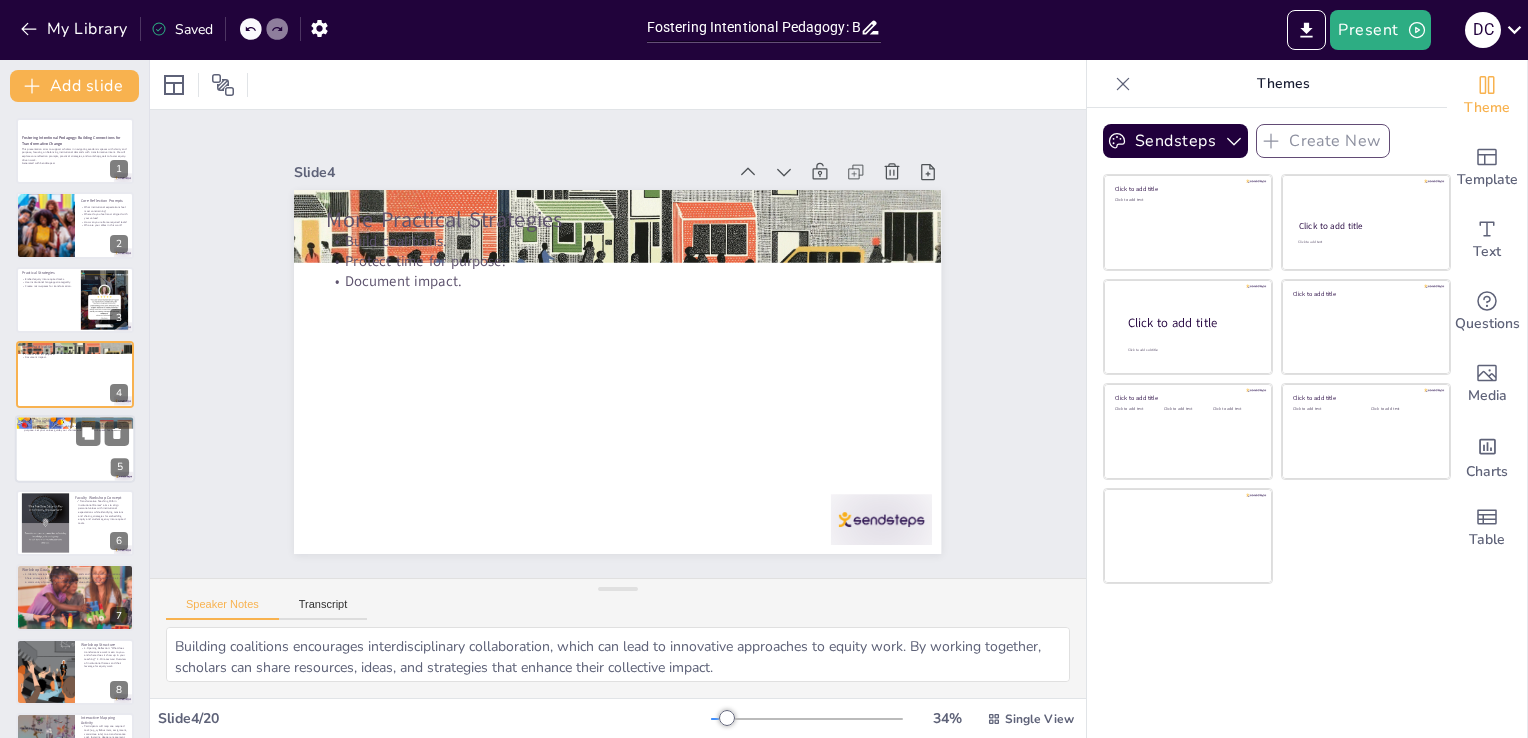 click at bounding box center (75, 449) 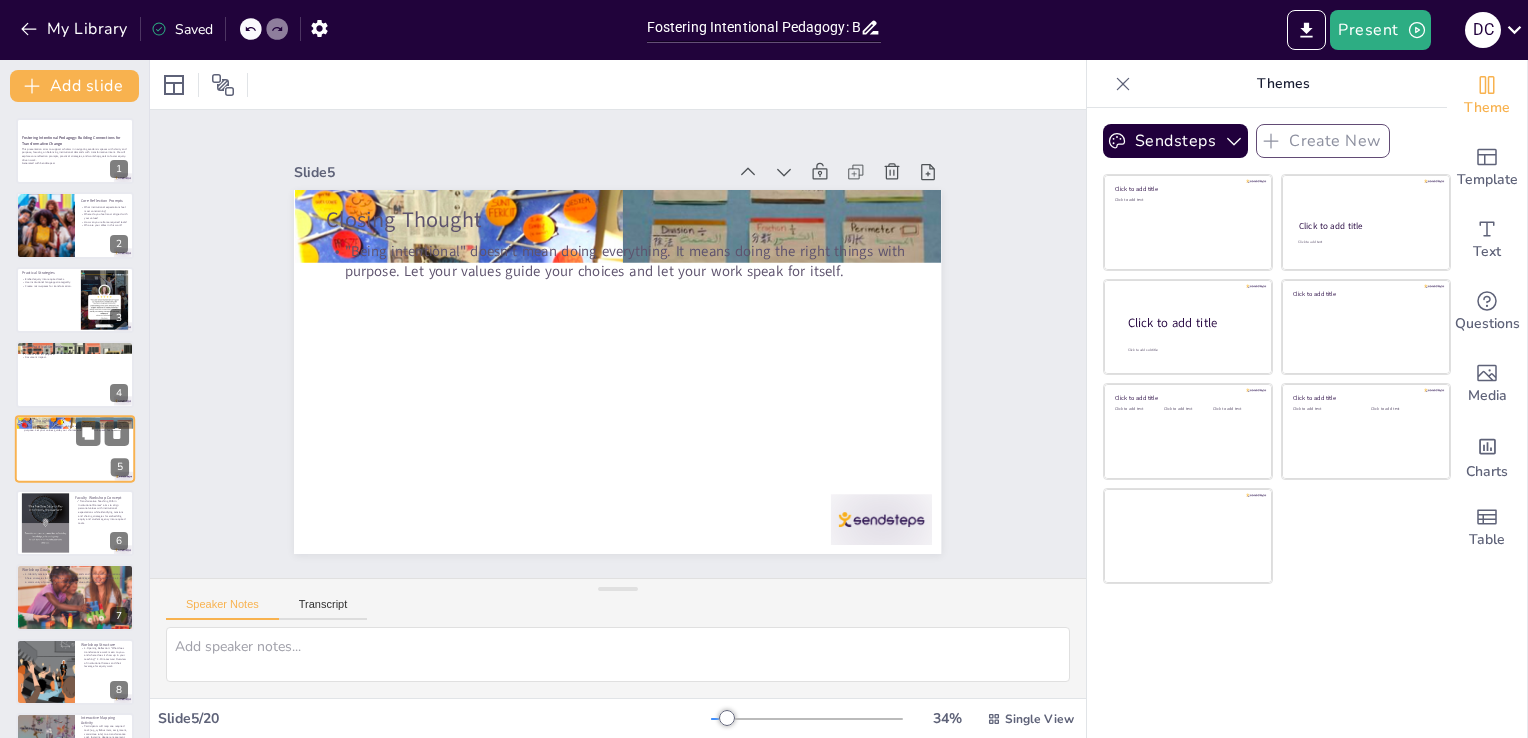 scroll, scrollTop: 28, scrollLeft: 0, axis: vertical 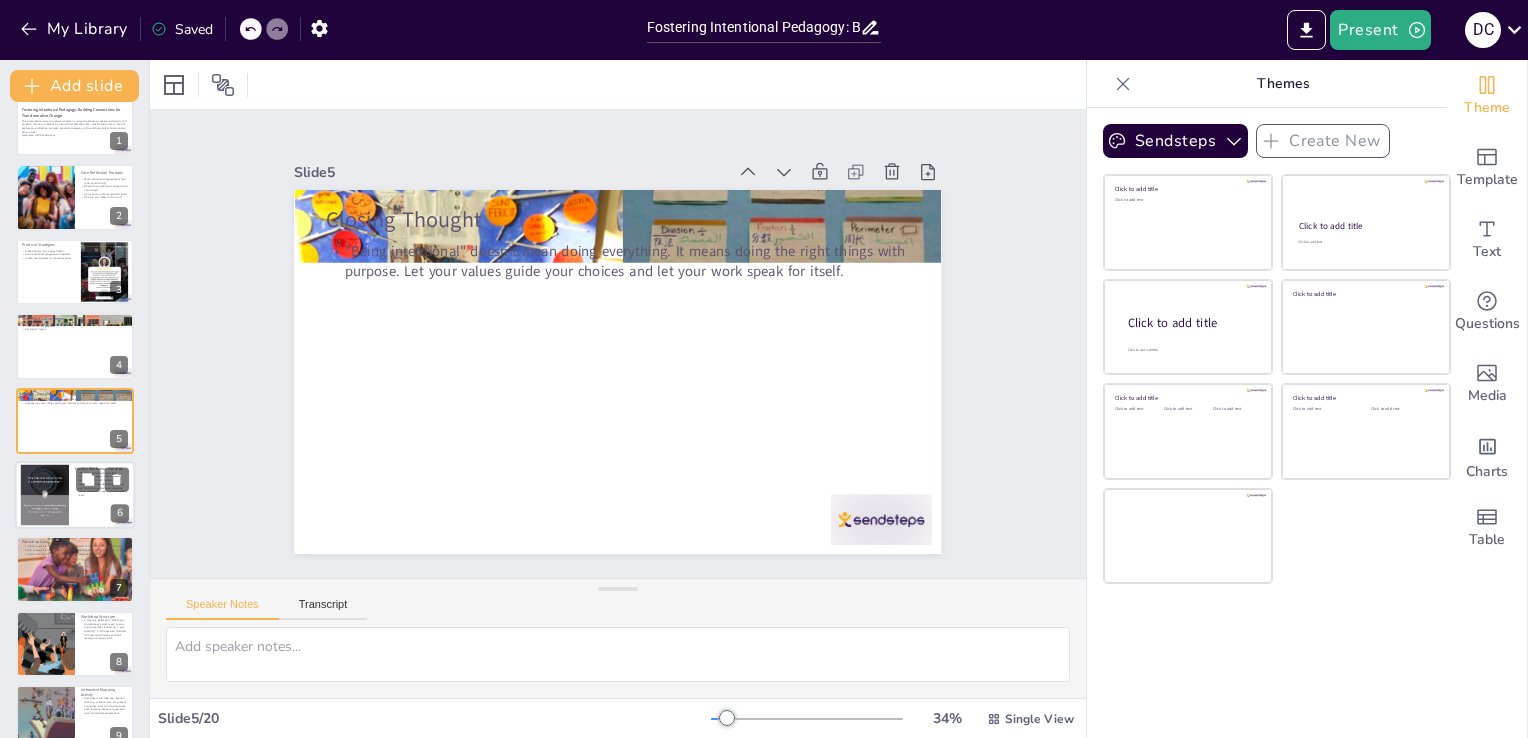 click at bounding box center (44, 495) 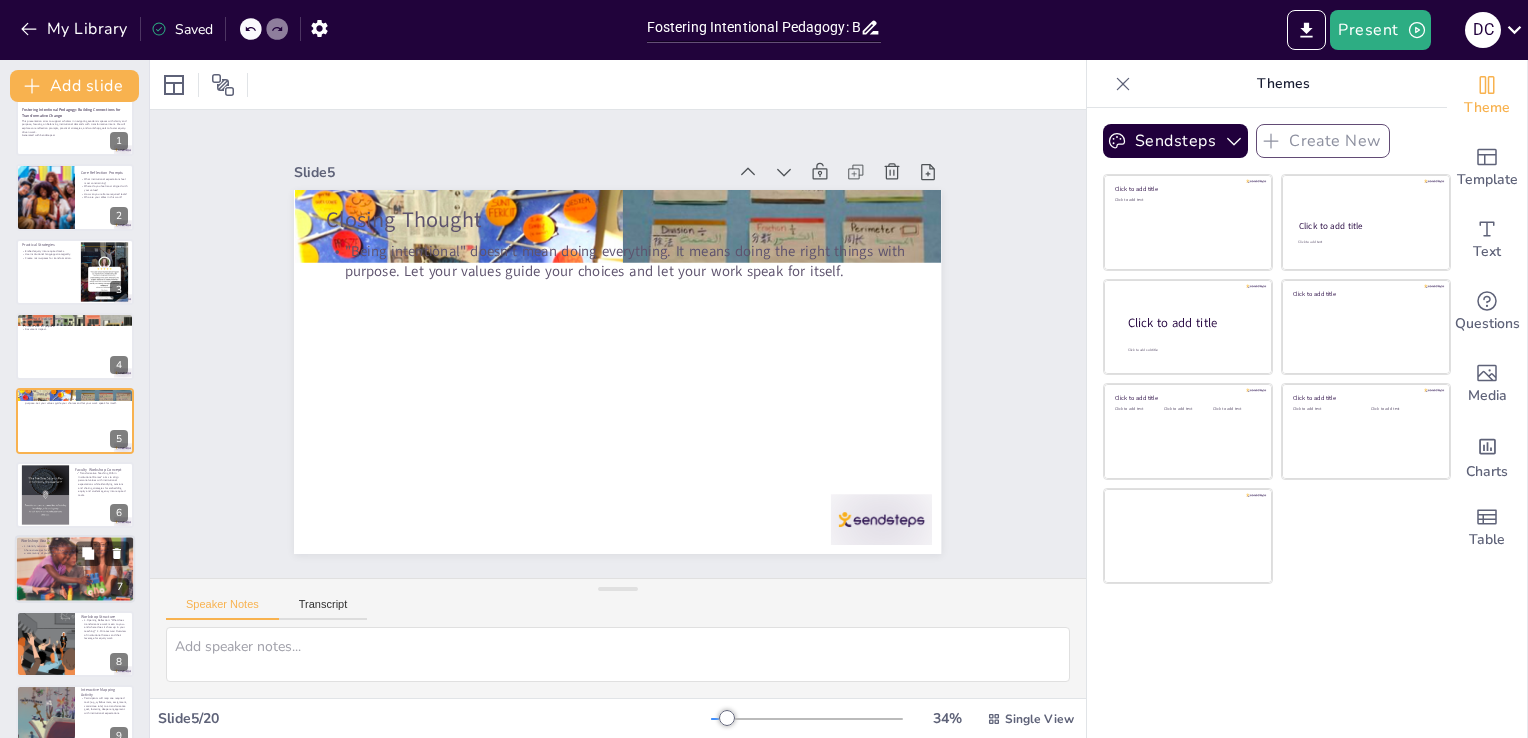 scroll, scrollTop: 103, scrollLeft: 0, axis: vertical 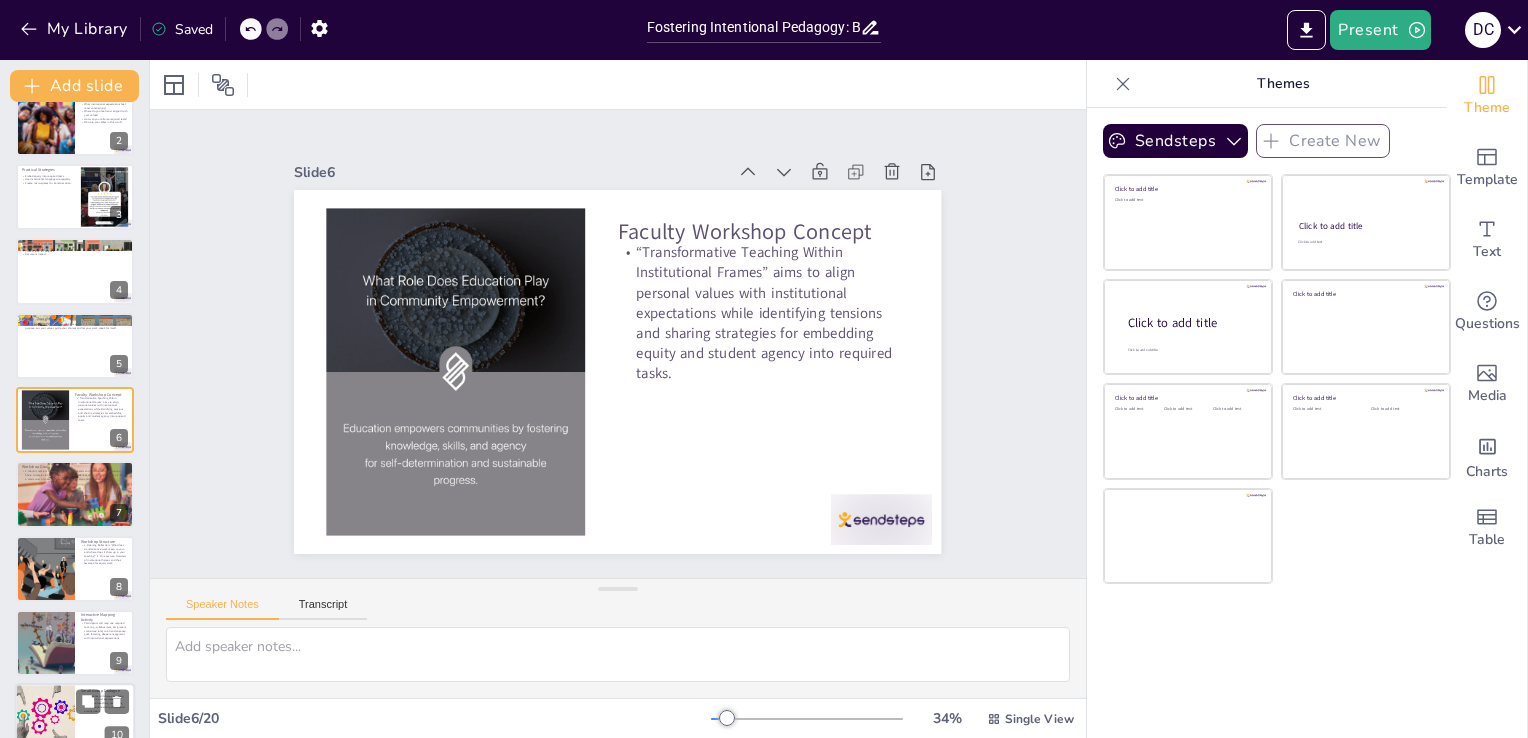 click at bounding box center (46, 569) 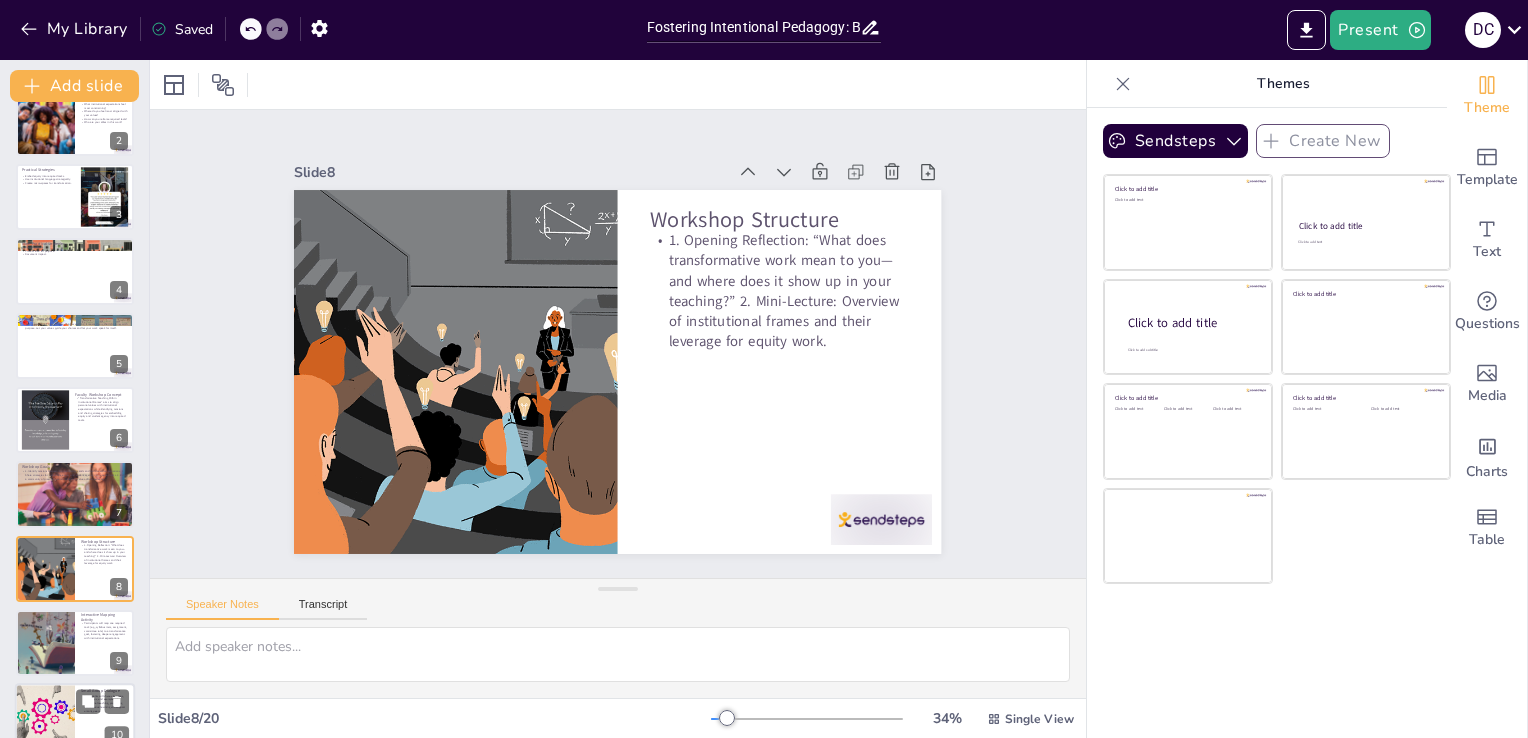 scroll, scrollTop: 252, scrollLeft: 0, axis: vertical 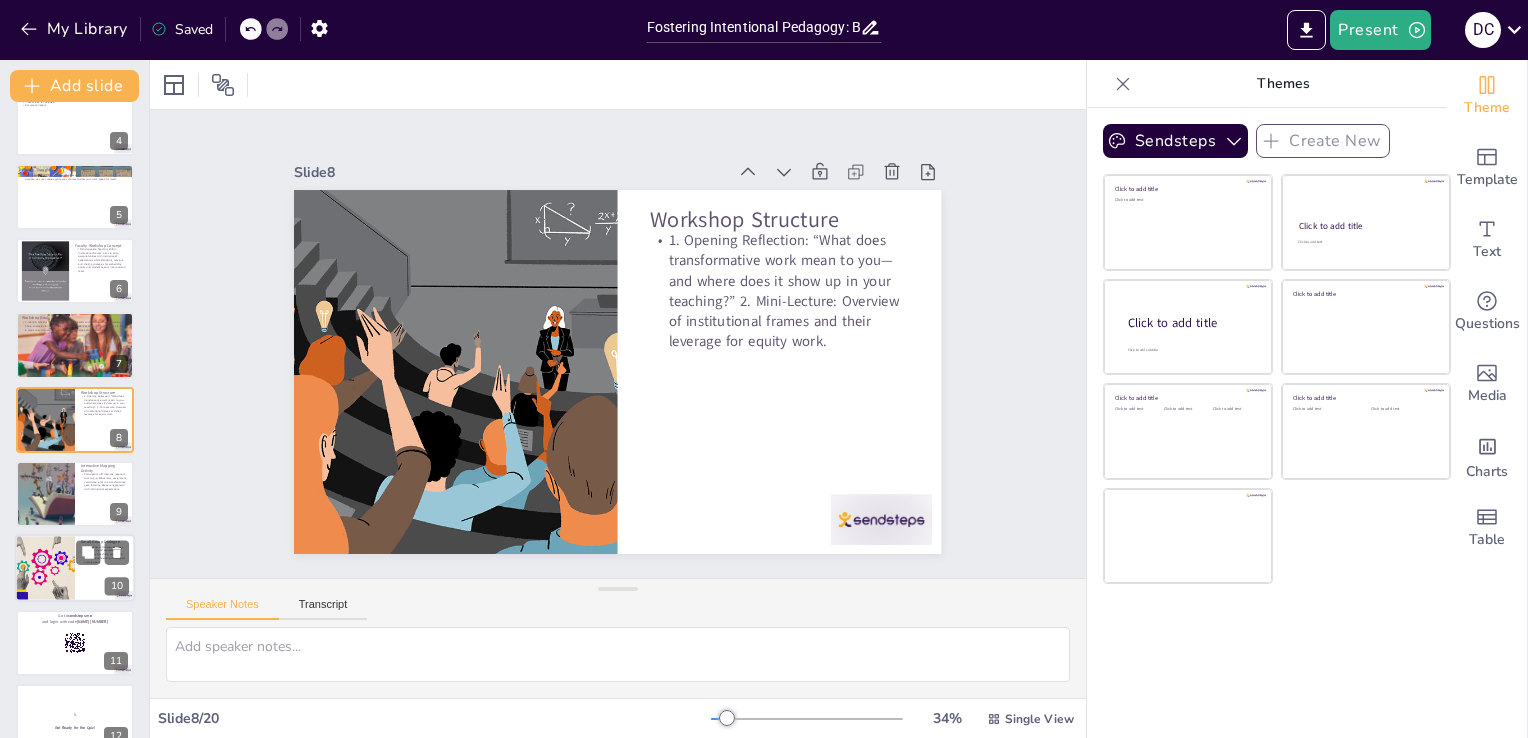 click at bounding box center (75, 569) 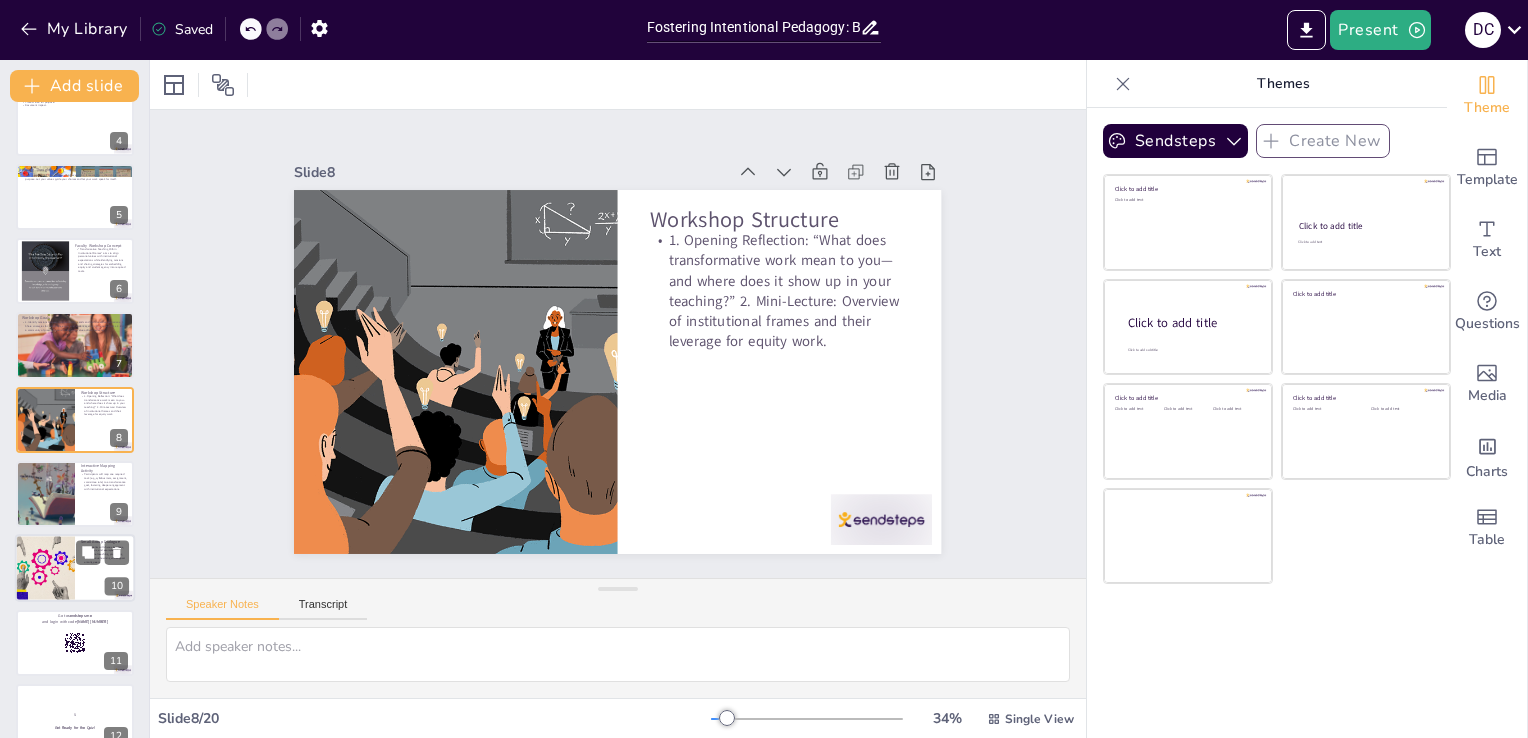 scroll, scrollTop: 400, scrollLeft: 0, axis: vertical 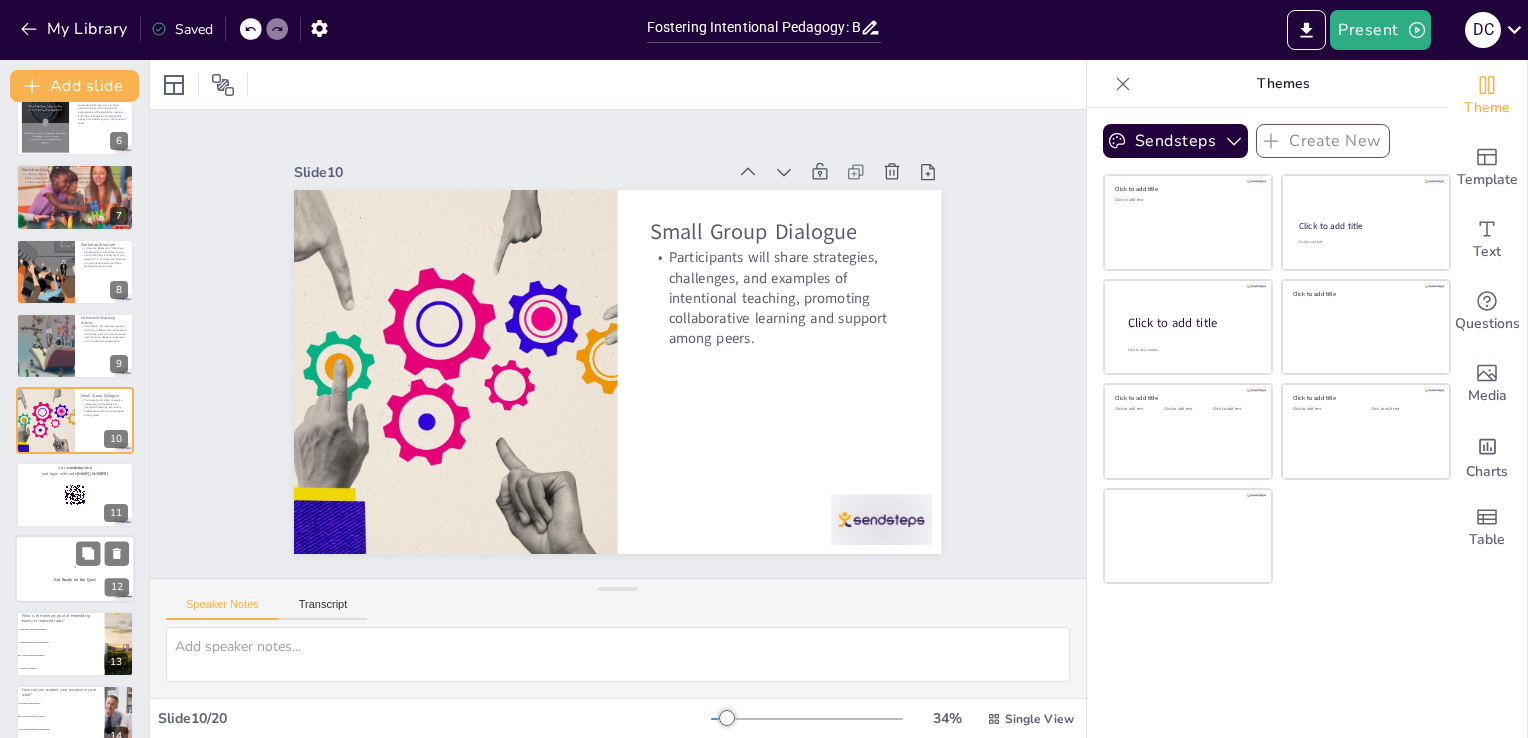 click at bounding box center [75, 569] 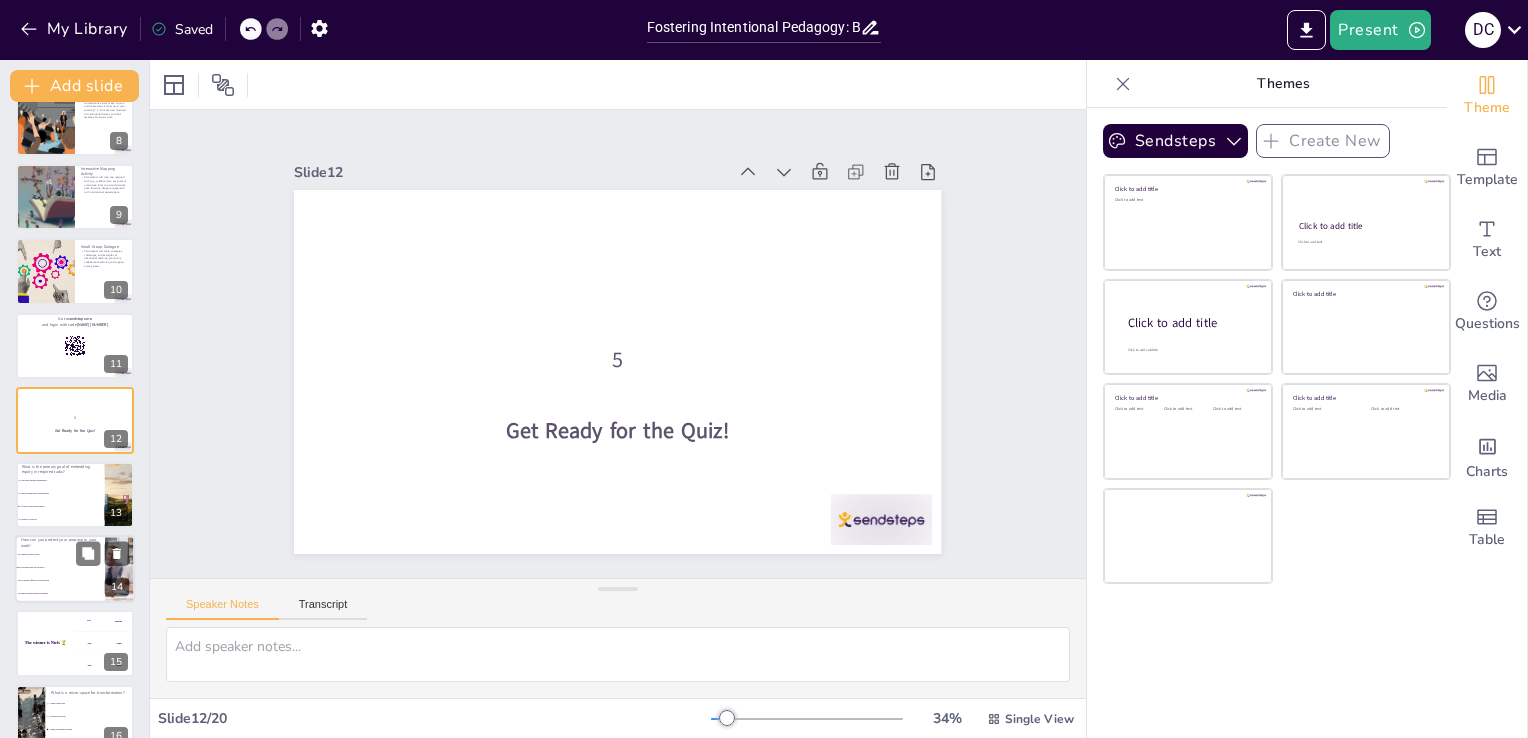 click on "By ignoring institutional demands" at bounding box center [60, 593] 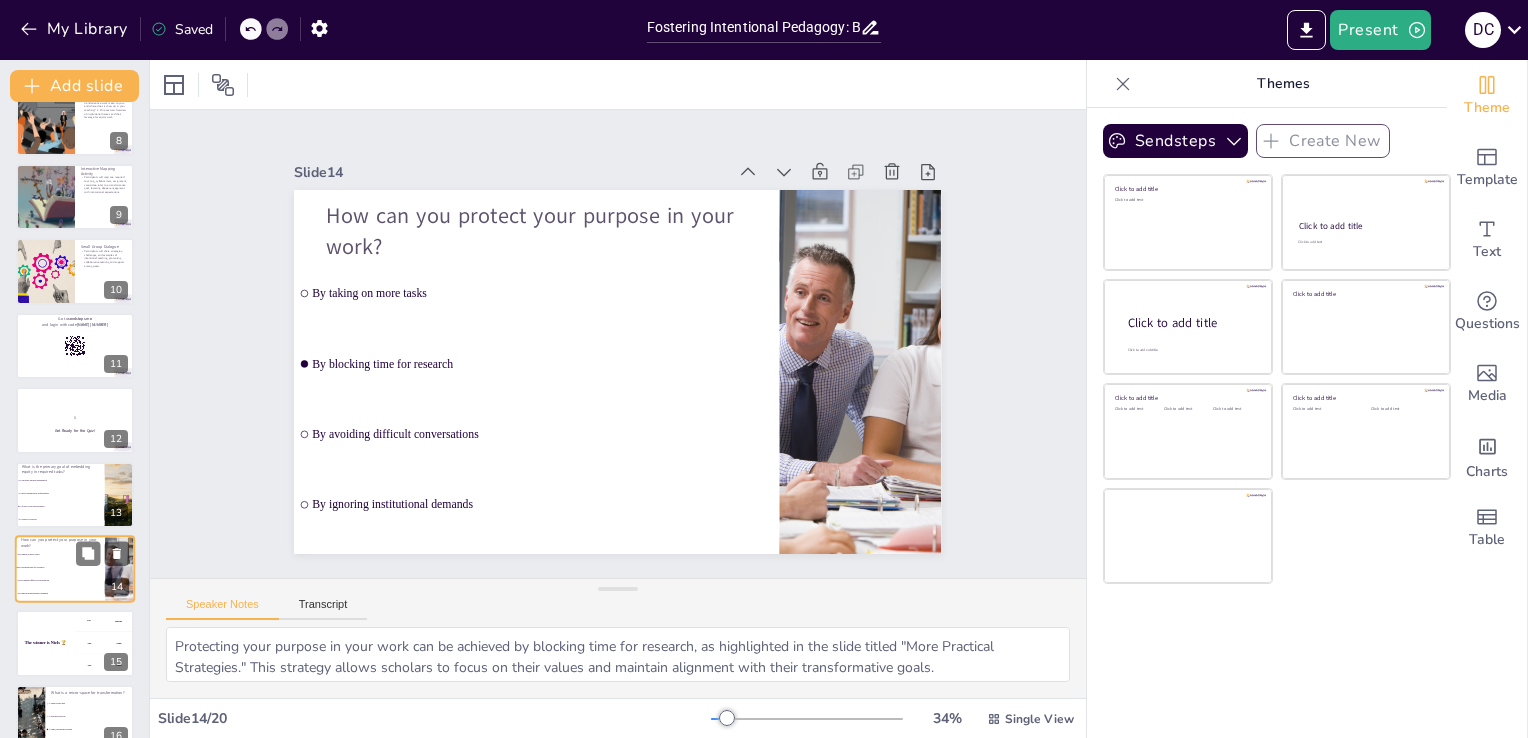 scroll, scrollTop: 698, scrollLeft: 0, axis: vertical 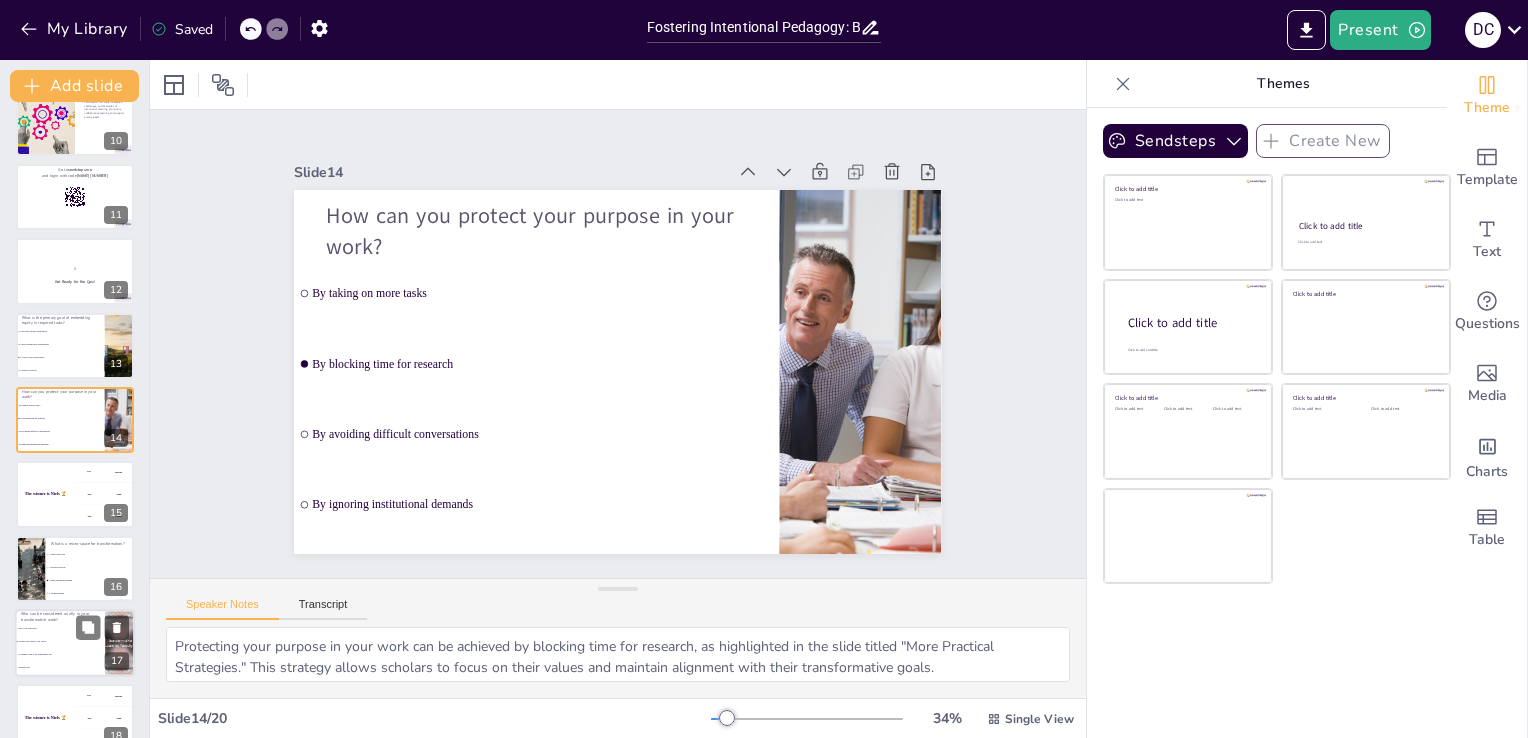 click on "Anyone who shares your vision" at bounding box center [60, 641] 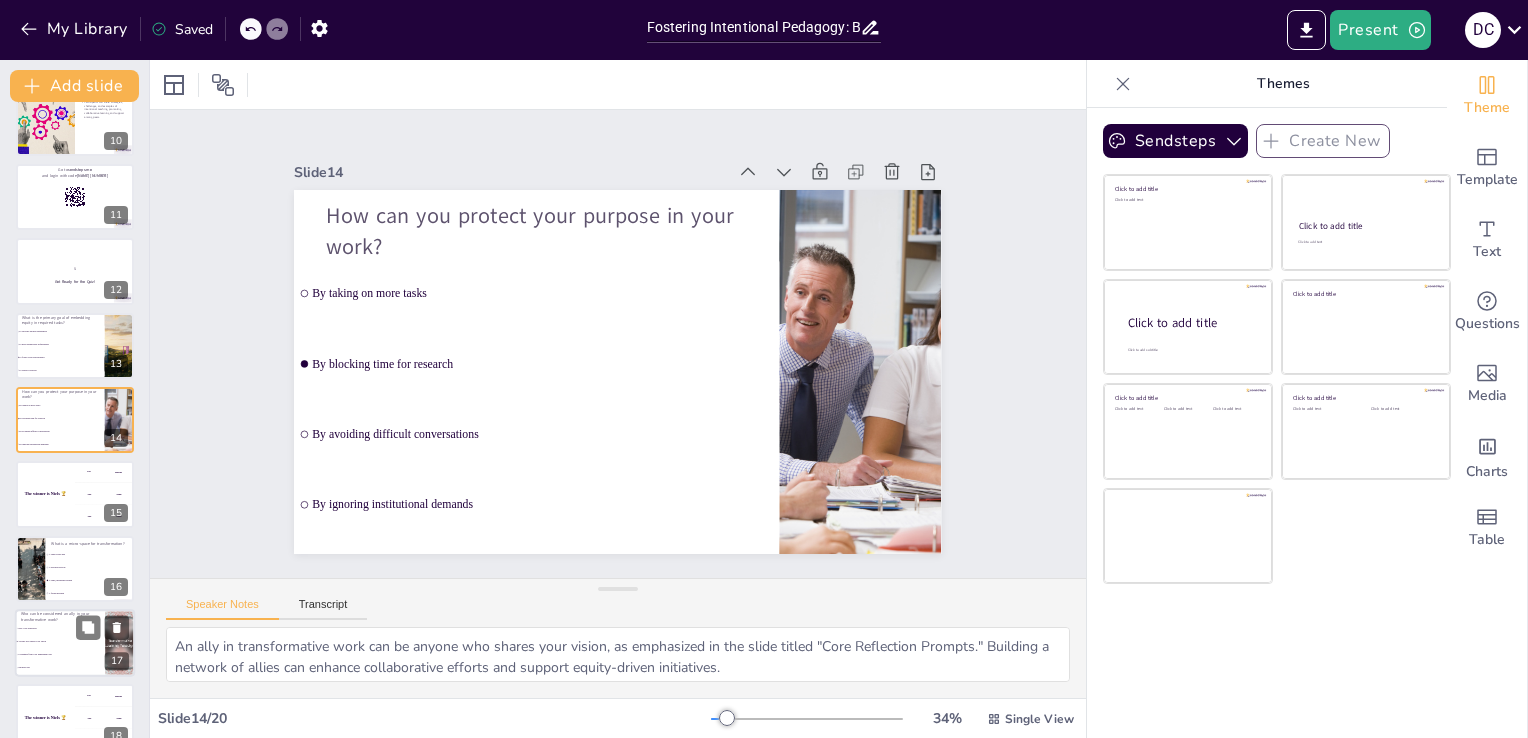 scroll, scrollTop: 875, scrollLeft: 0, axis: vertical 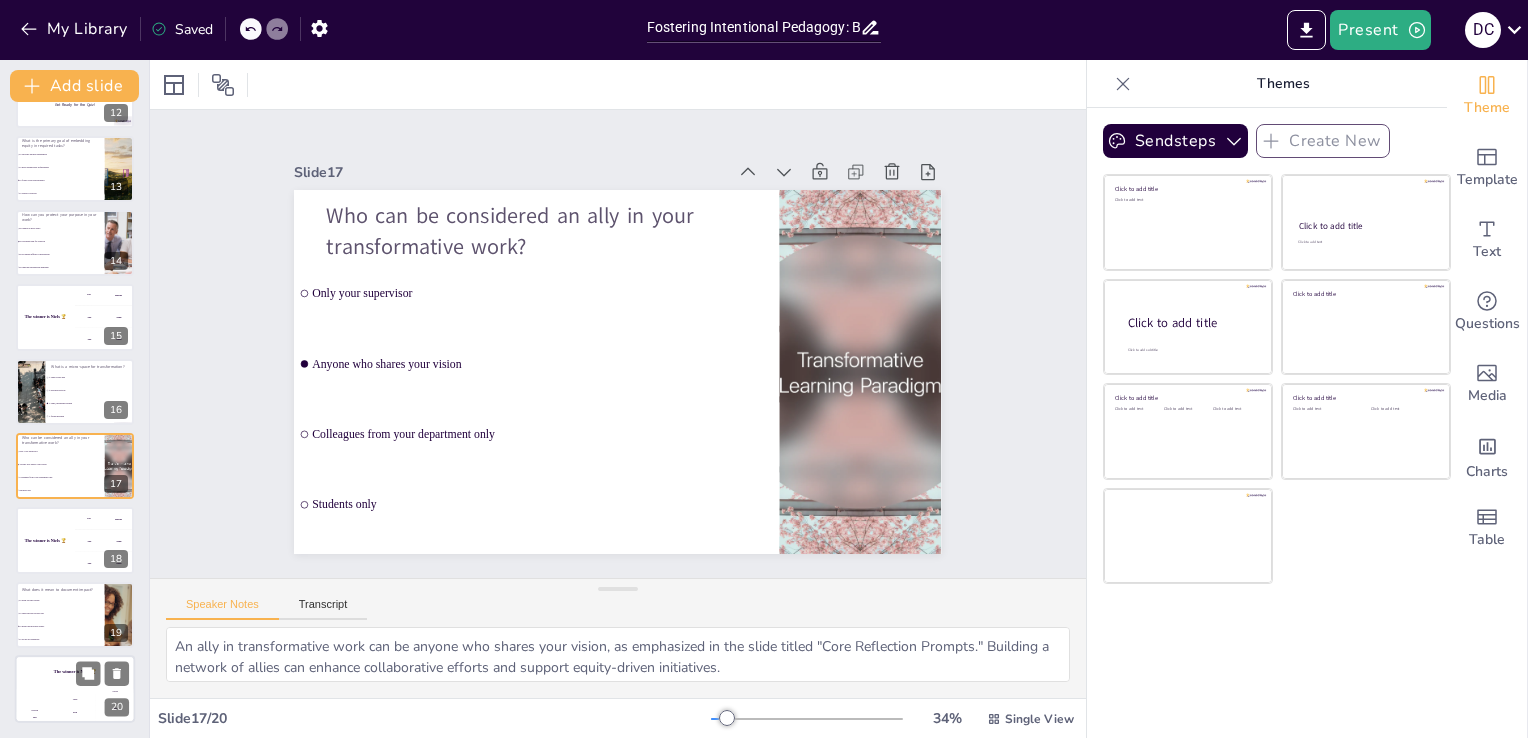 click on "[NAME] [NUMBER]" at bounding box center (35, 707) 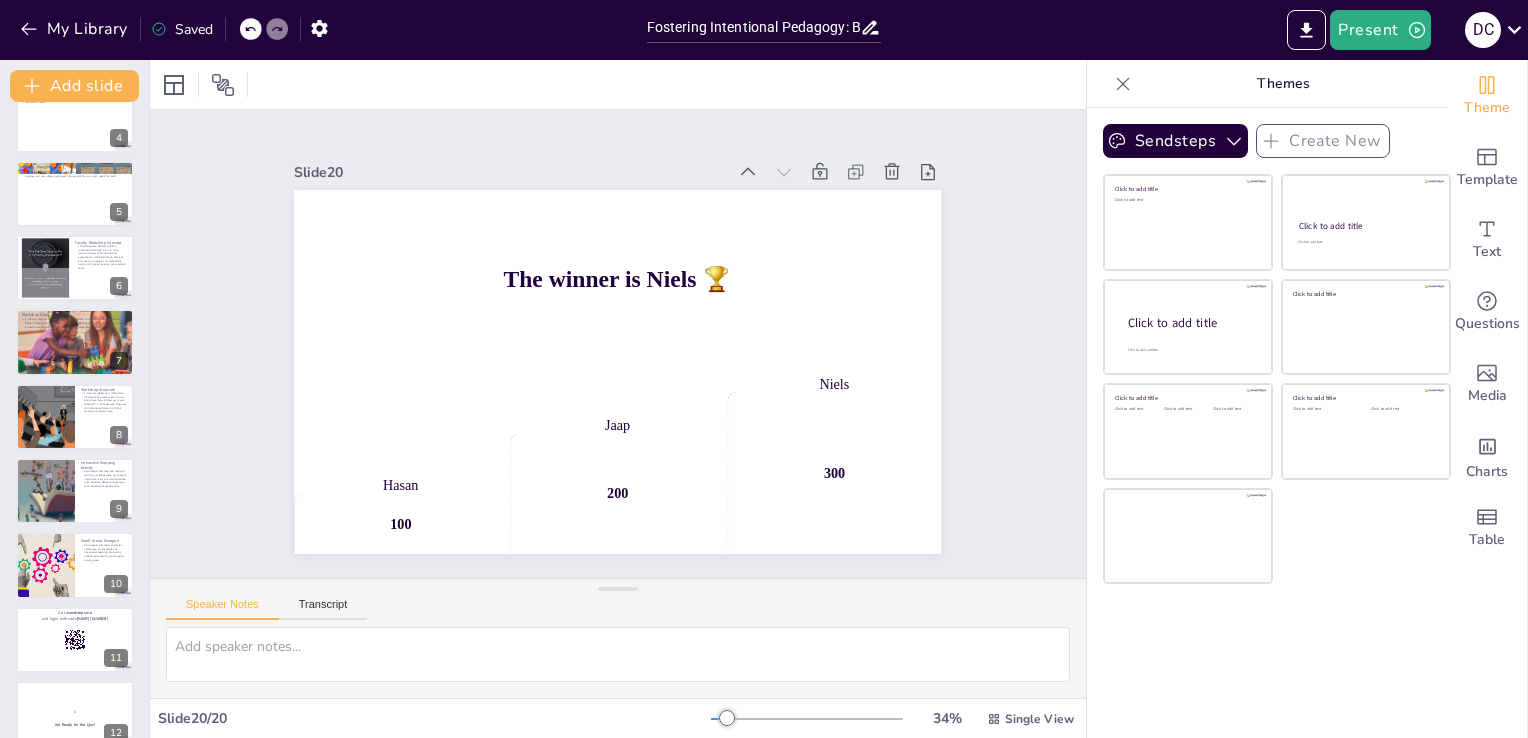 scroll, scrollTop: 216, scrollLeft: 0, axis: vertical 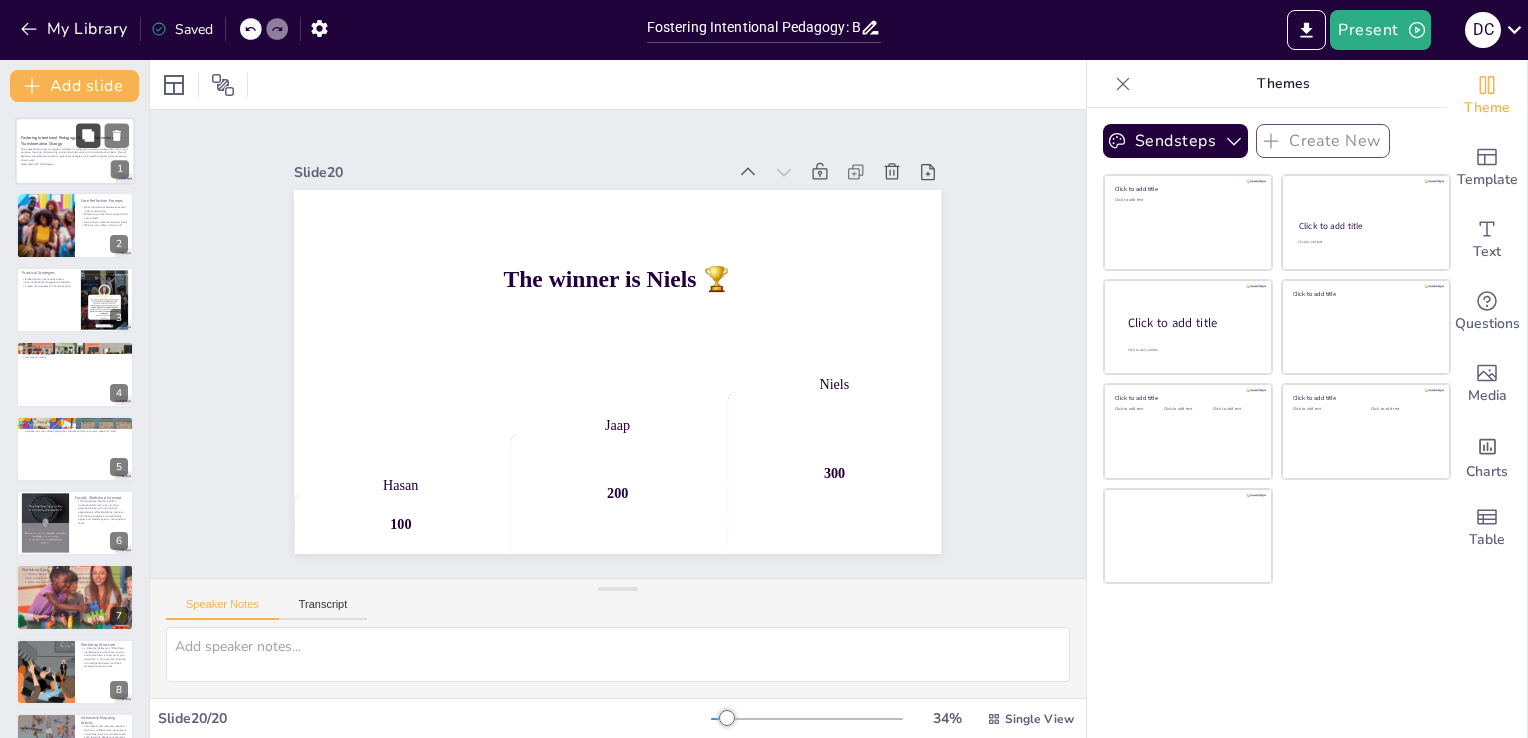 click at bounding box center (88, 135) 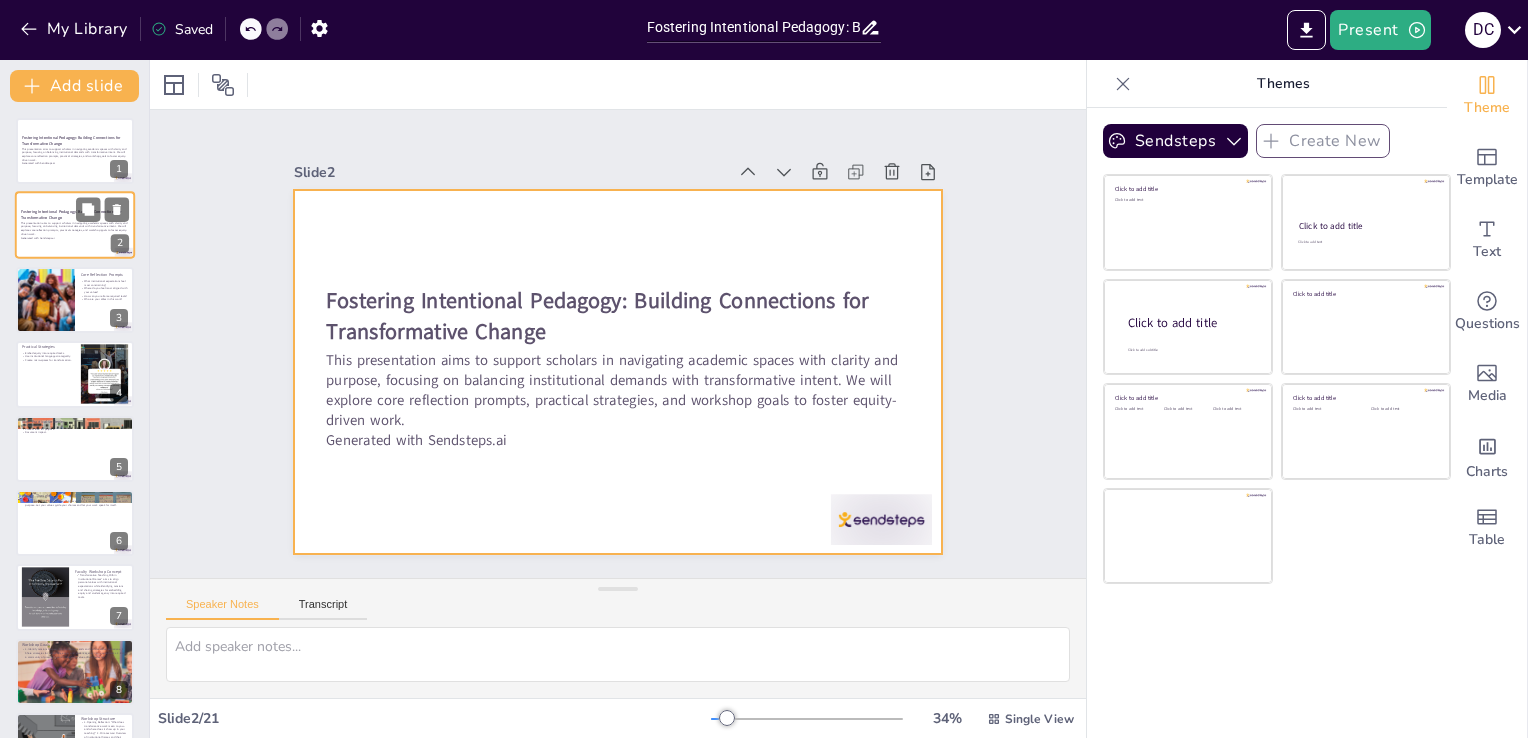 click at bounding box center [75, 226] 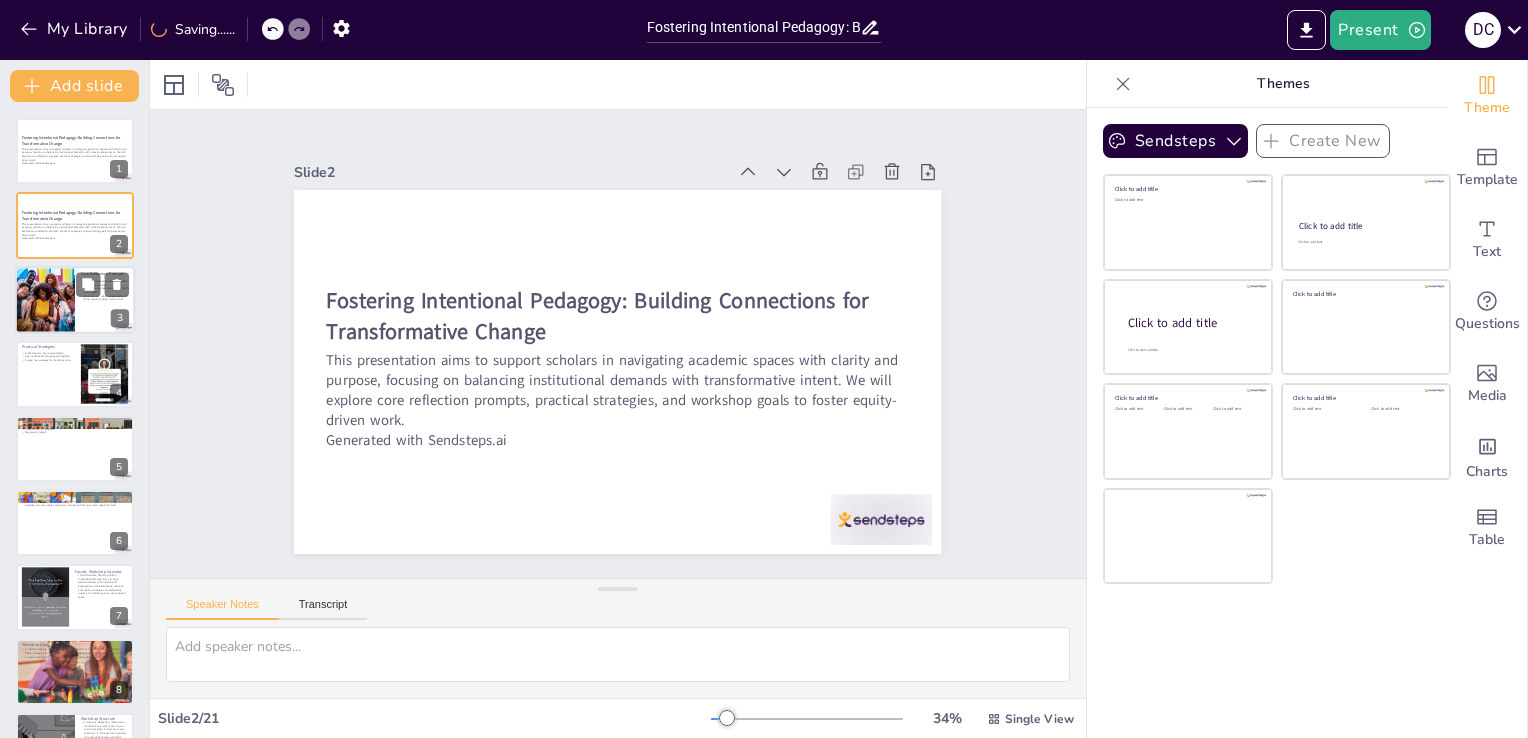 click at bounding box center (44, 300) 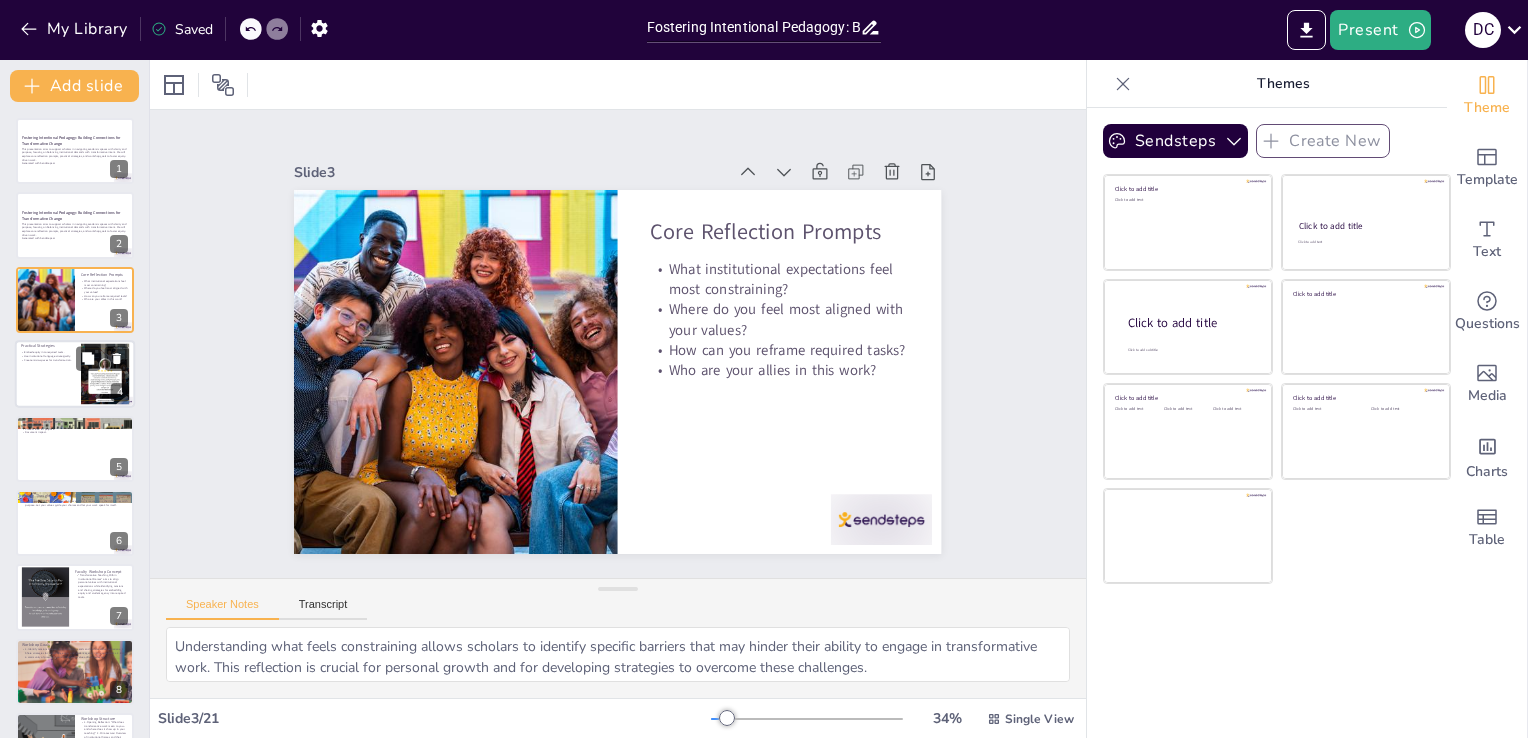 click at bounding box center (75, 374) 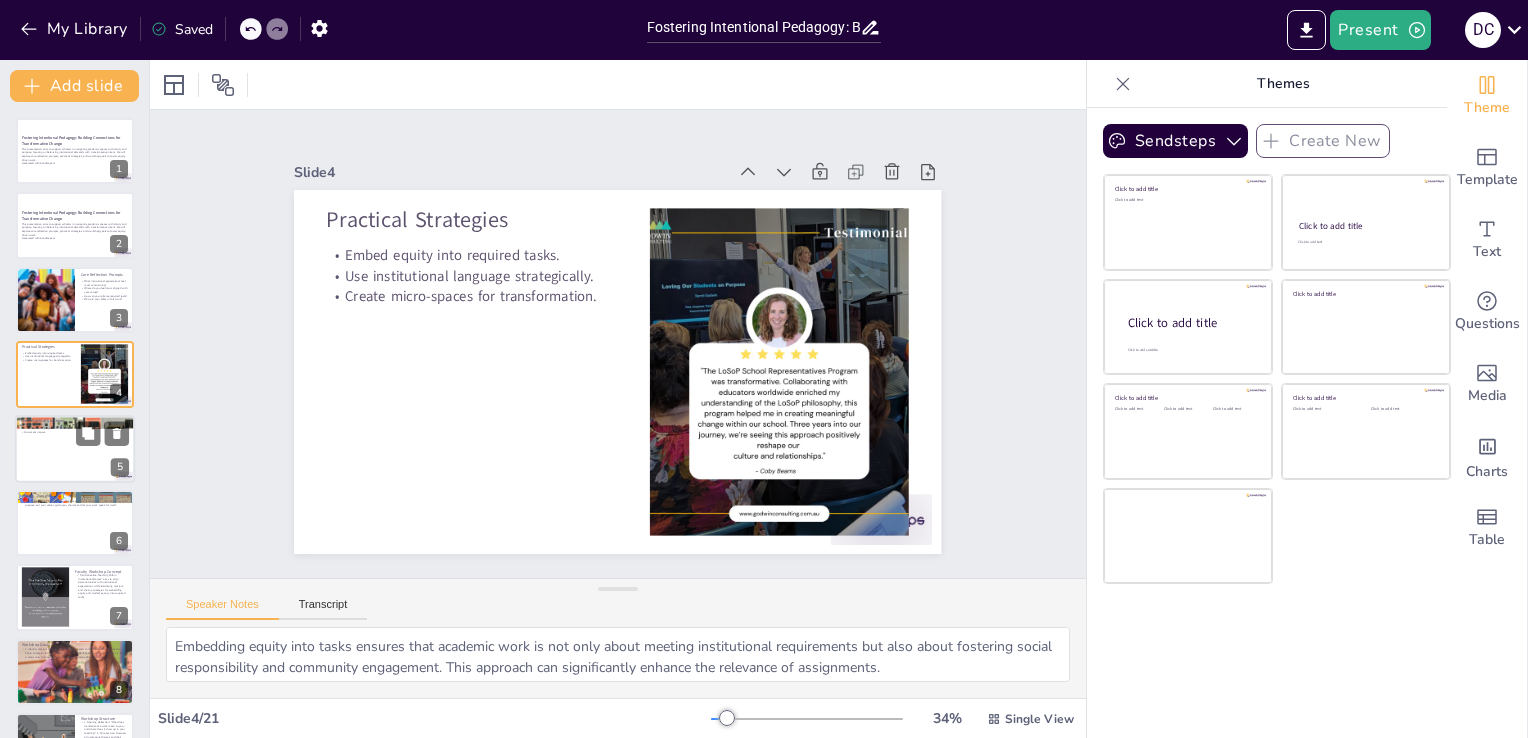 click at bounding box center [75, 449] 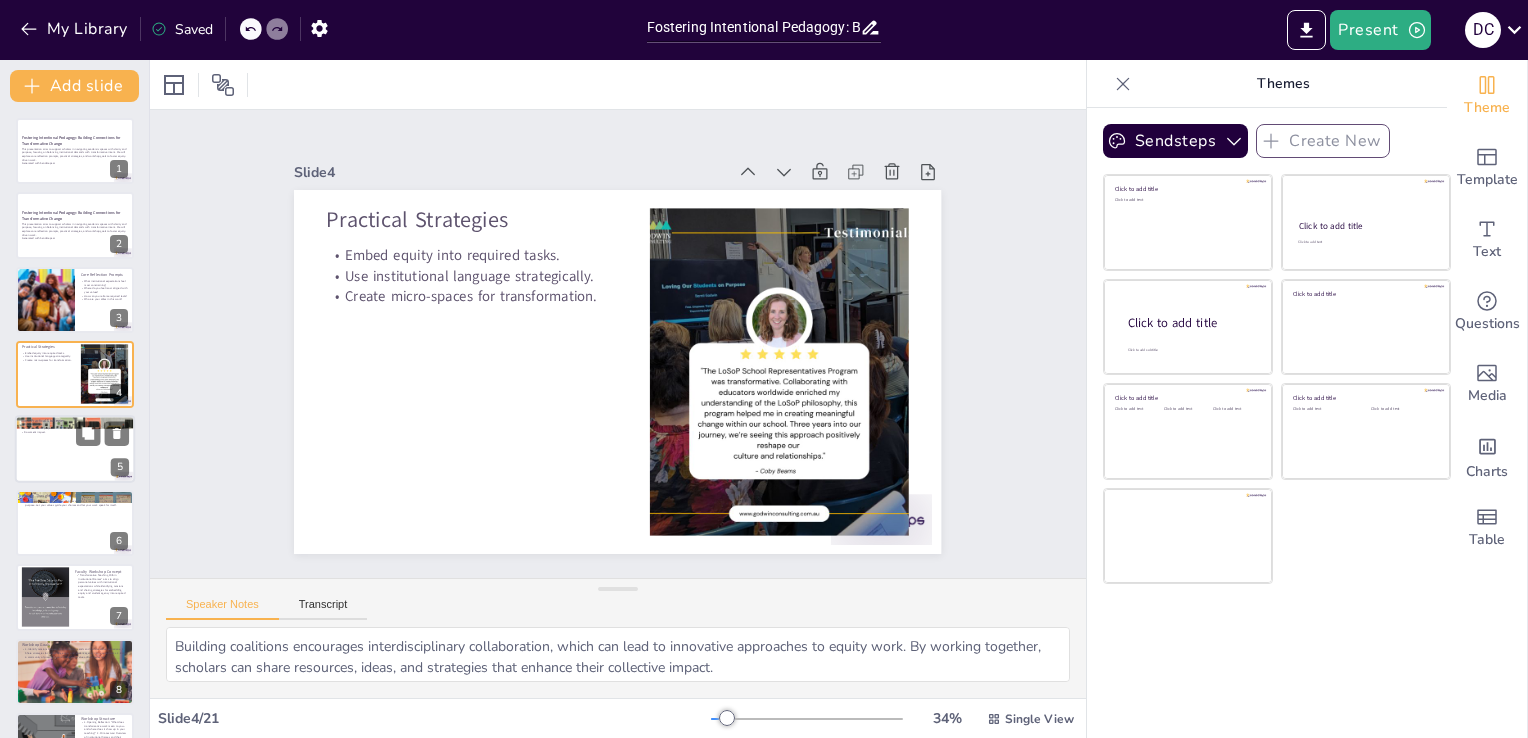 scroll, scrollTop: 28, scrollLeft: 0, axis: vertical 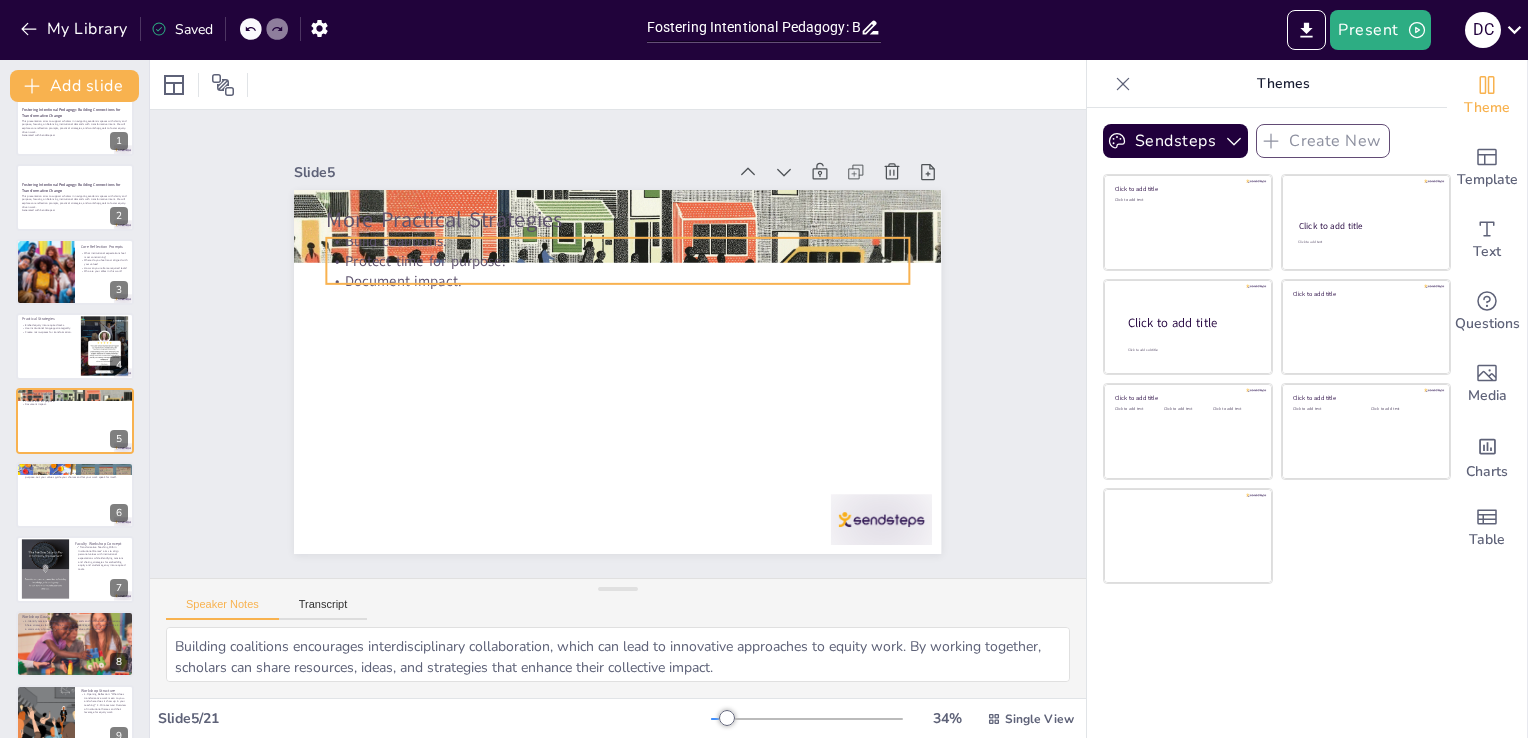 click on "More Practical Strategies Build coalitions. Protect time for purpose. Document impact." at bounding box center (644, 355) 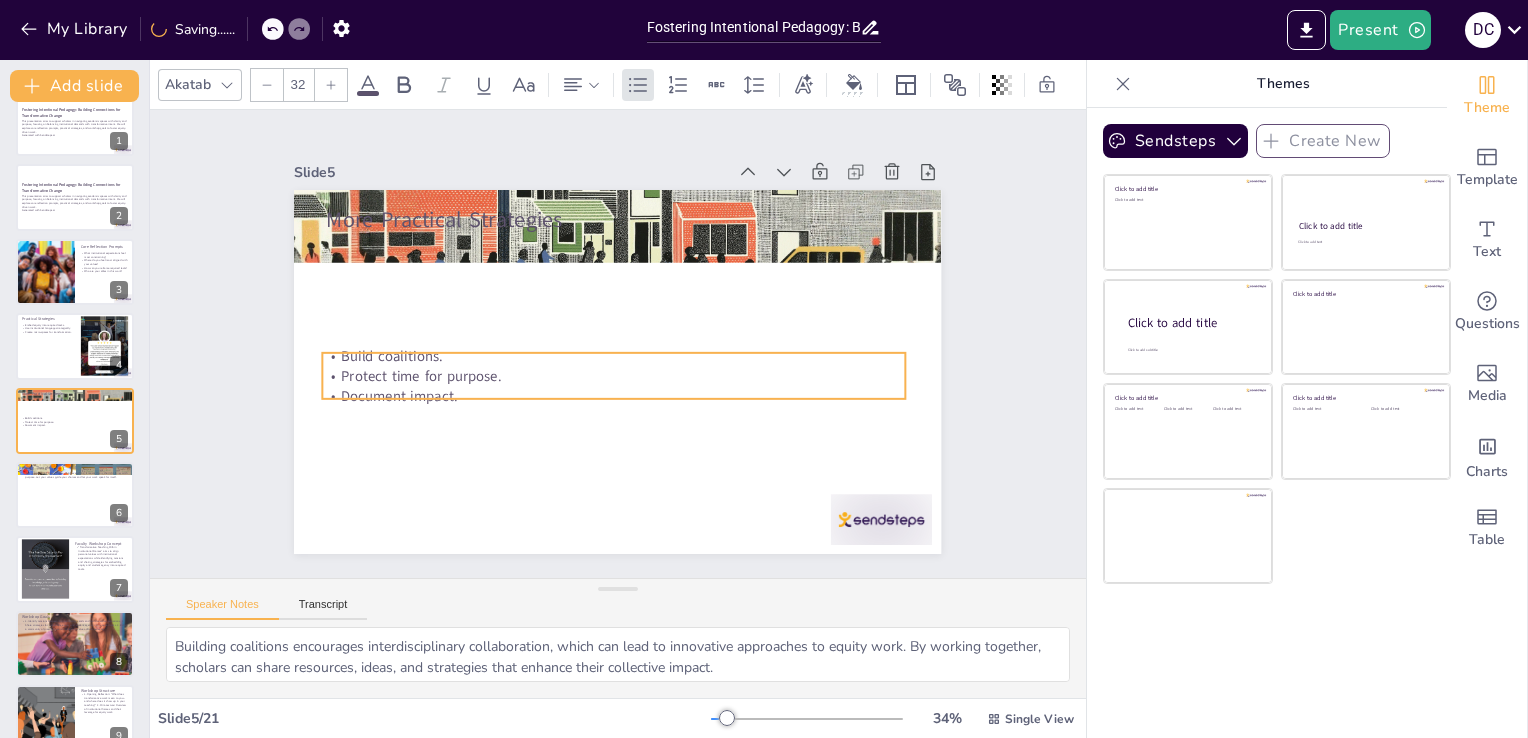 drag, startPoint x: 364, startPoint y: 255, endPoint x: 360, endPoint y: 370, distance: 115.06954 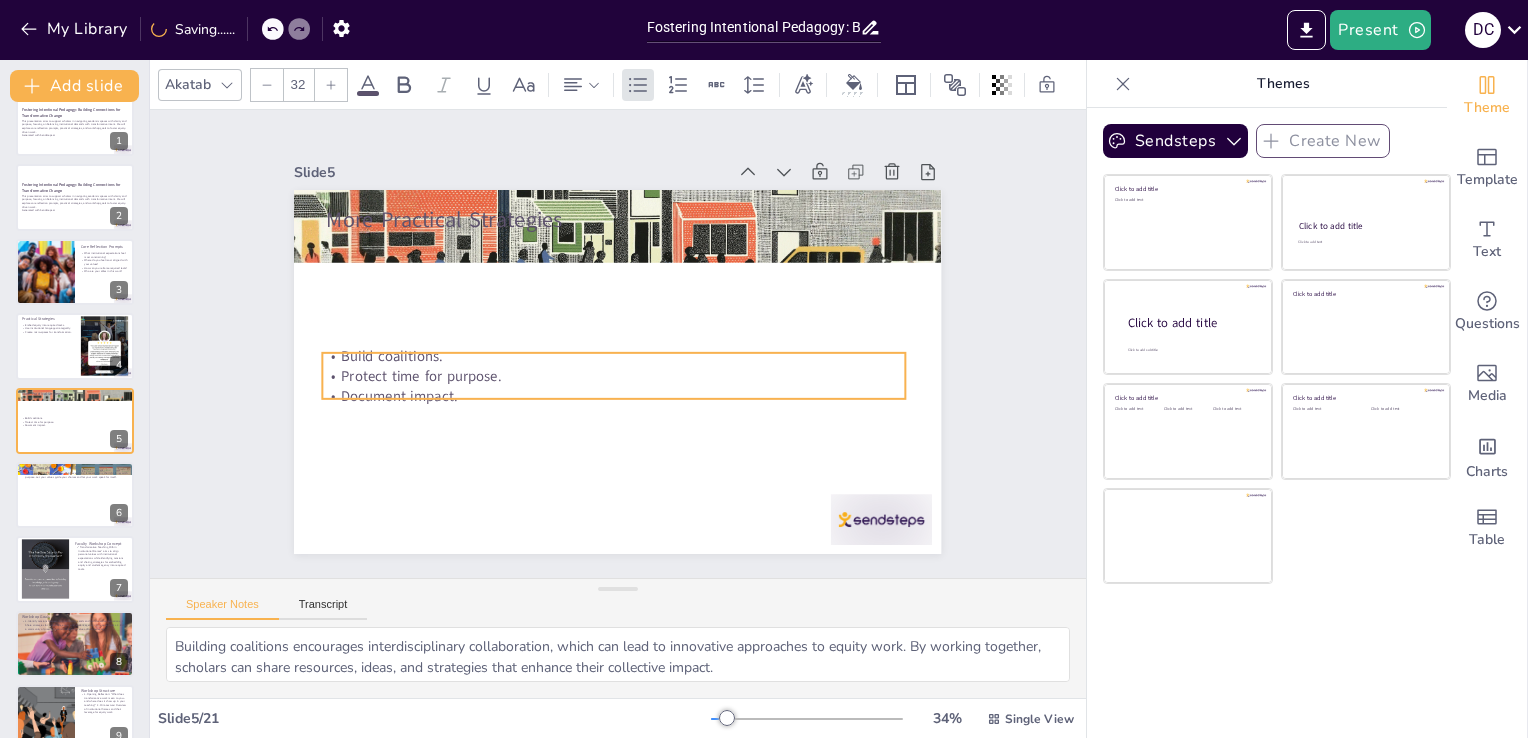 click on "Protect time for purpose." at bounding box center (633, 372) 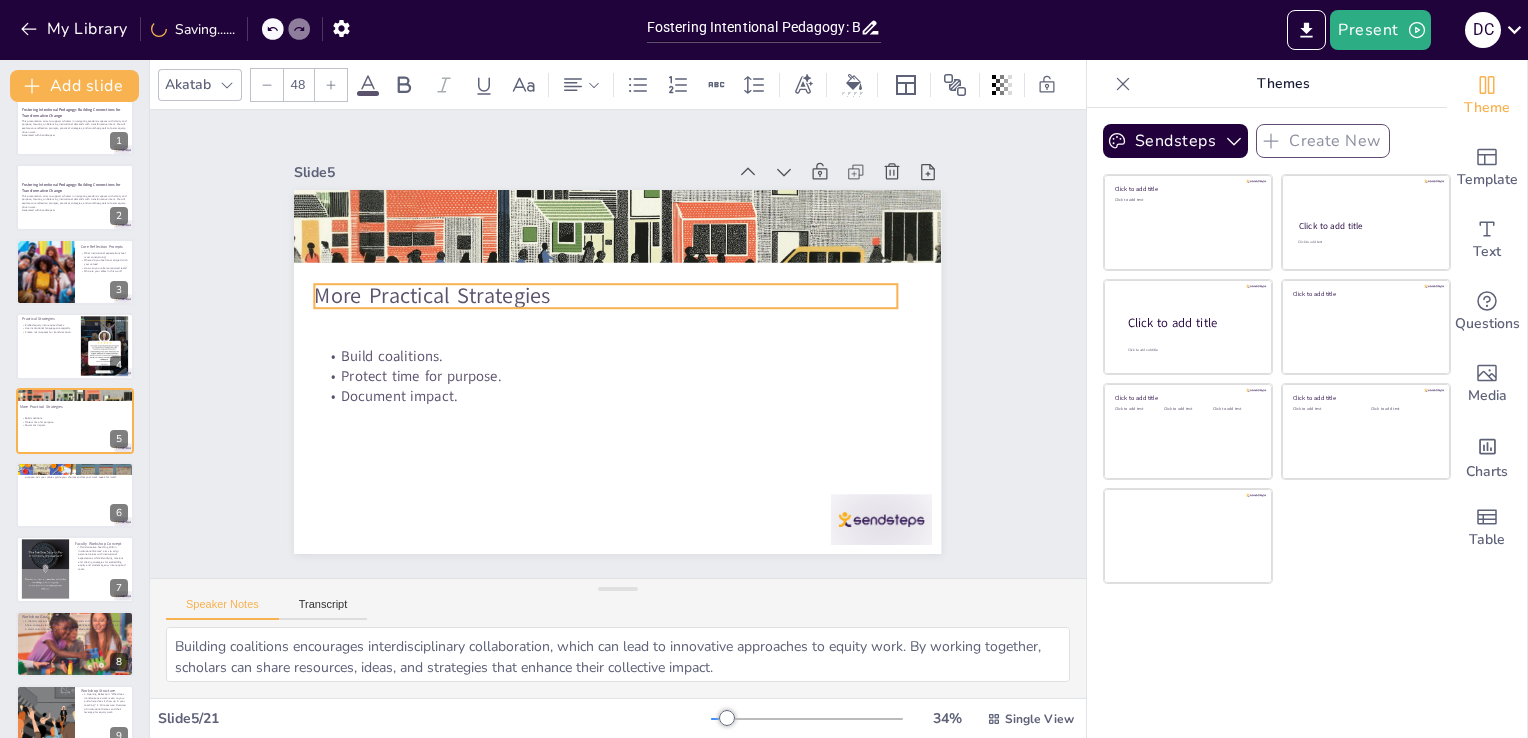 drag, startPoint x: 384, startPoint y: 206, endPoint x: 372, endPoint y: 282, distance: 76.941536 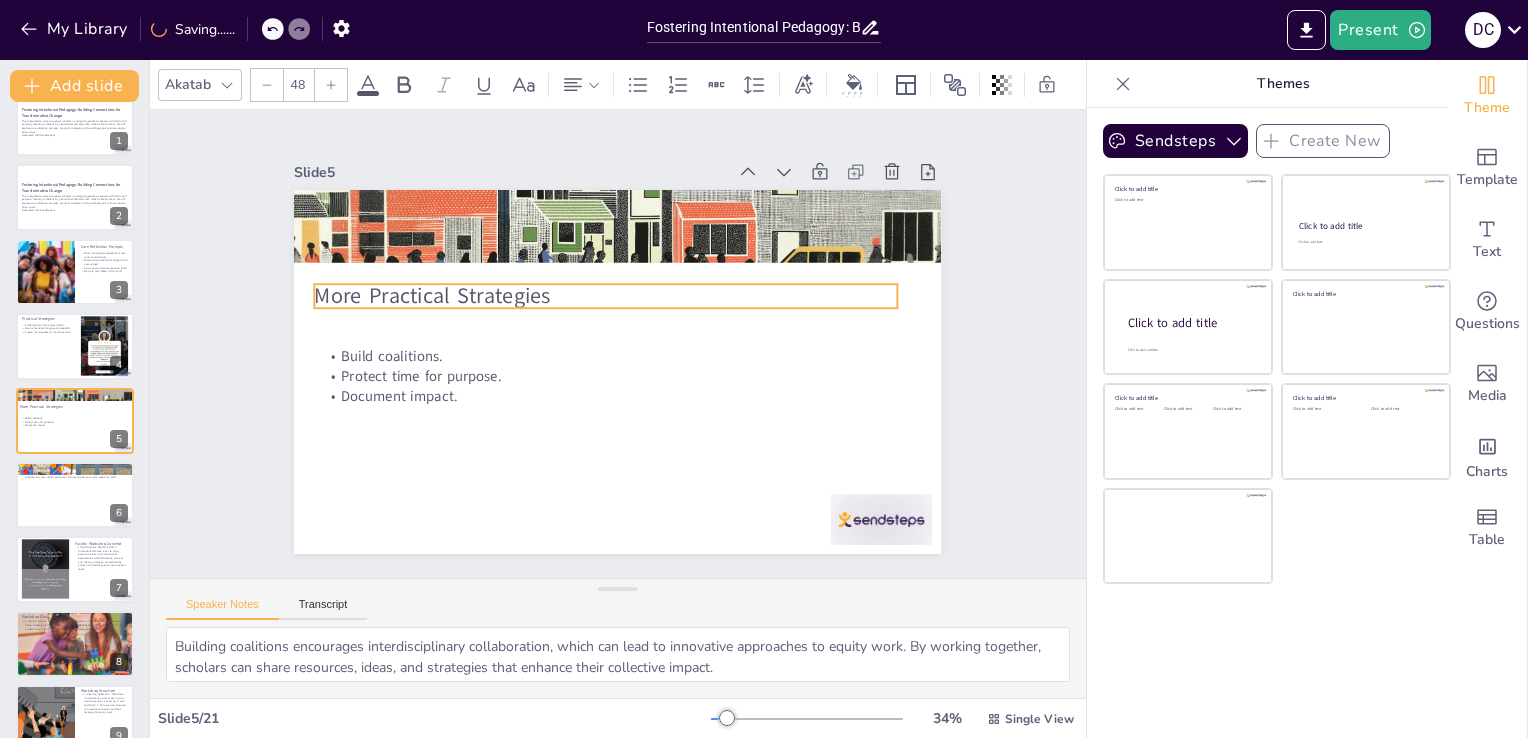 click on "More Practical Strategies" at bounding box center (662, 366) 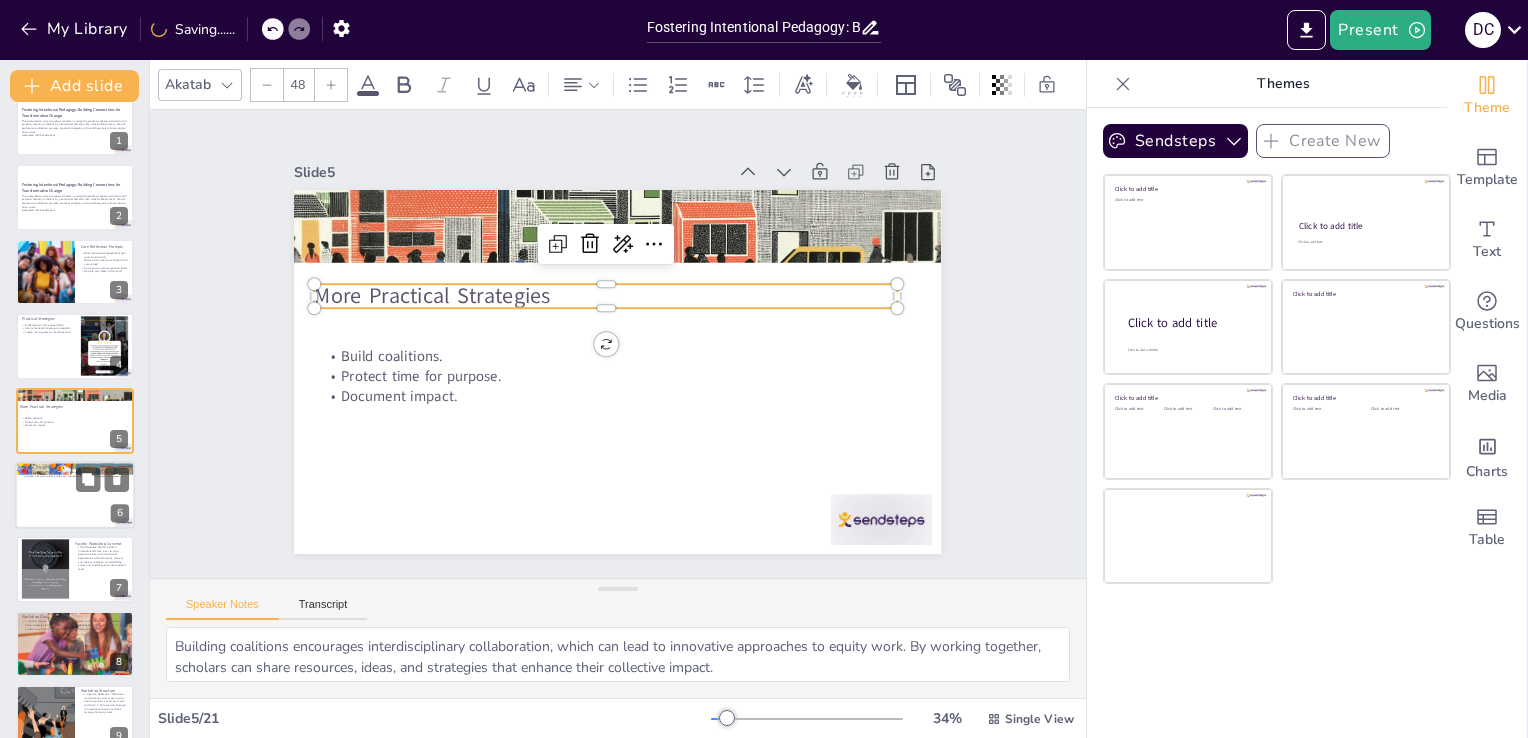 click at bounding box center (75, 495) 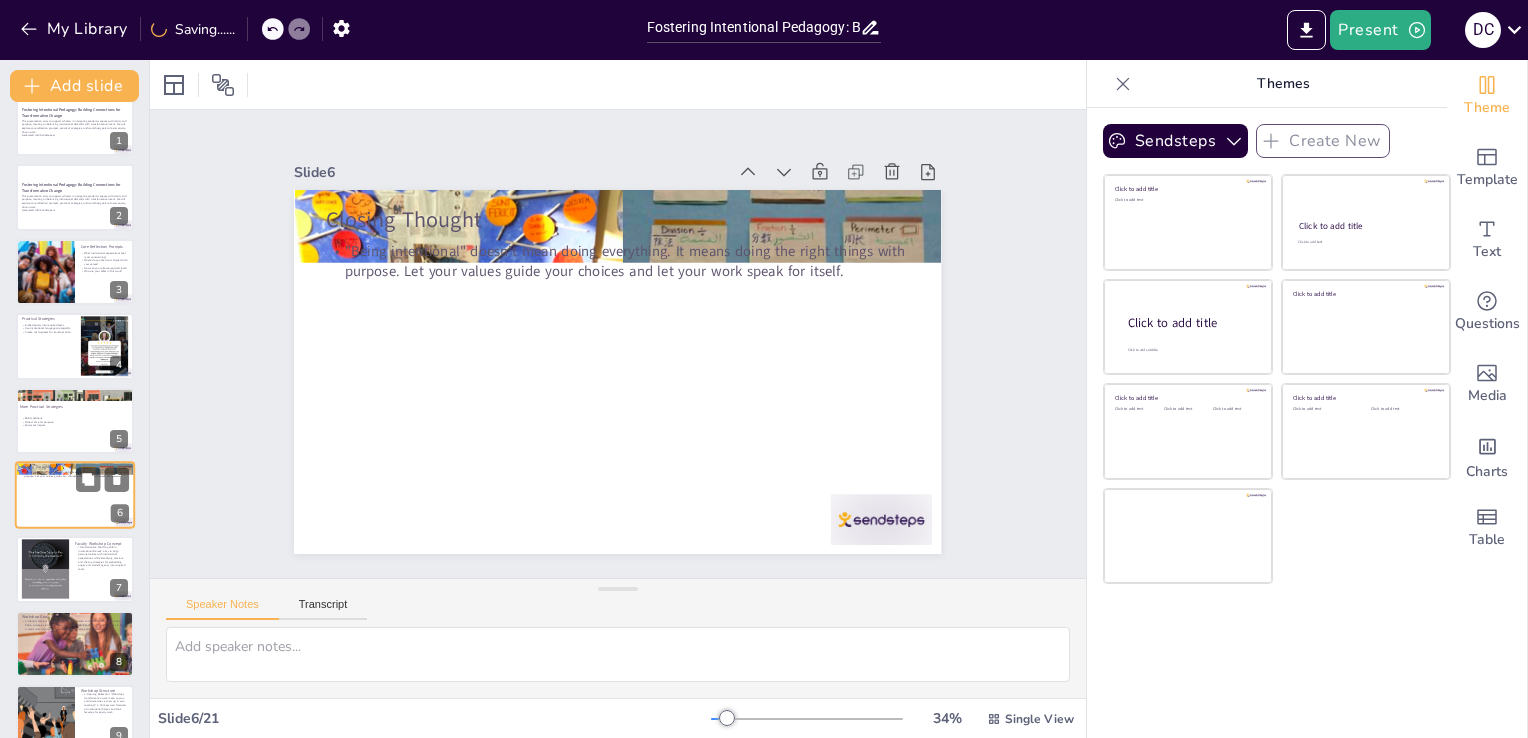 scroll, scrollTop: 103, scrollLeft: 0, axis: vertical 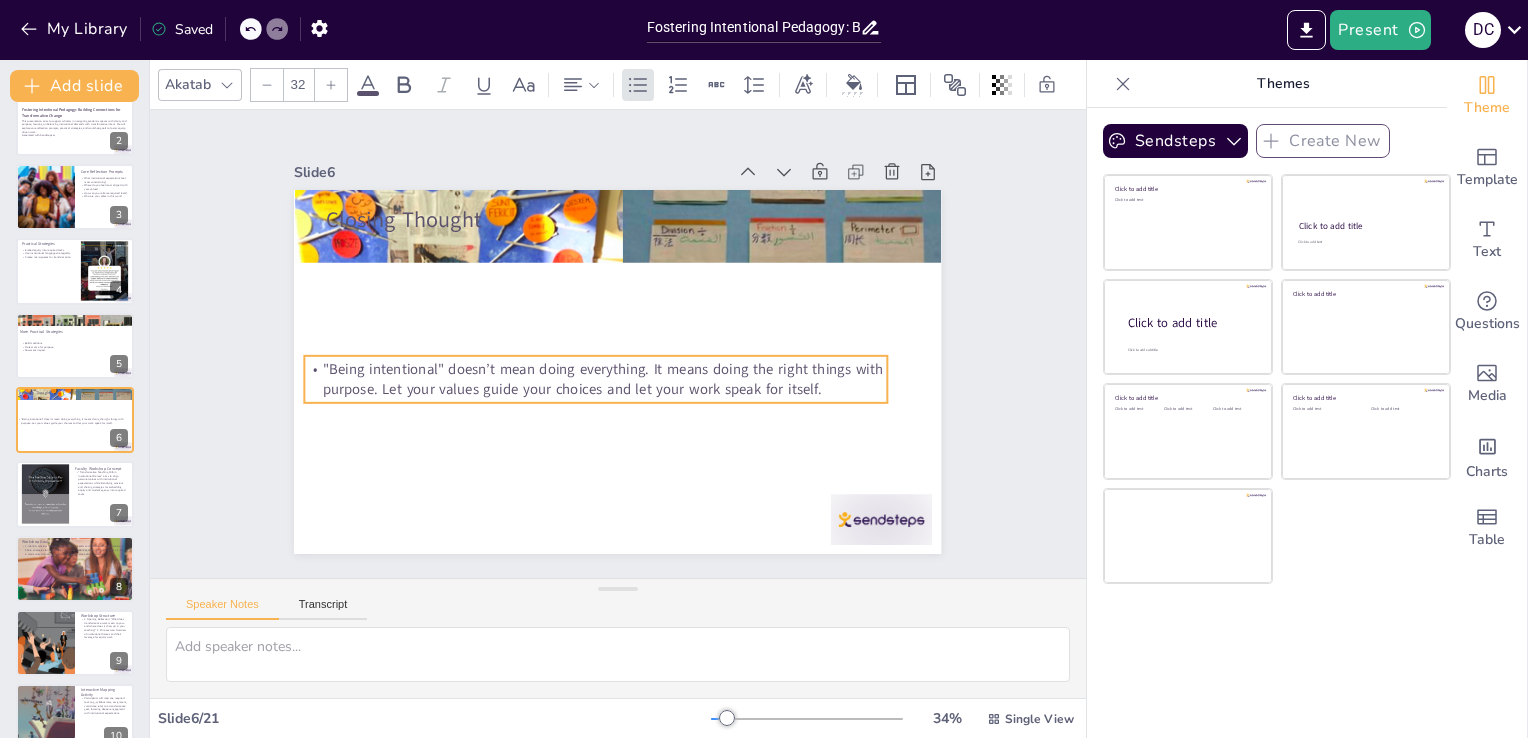 drag, startPoint x: 409, startPoint y: 258, endPoint x: 387, endPoint y: 376, distance: 120.033325 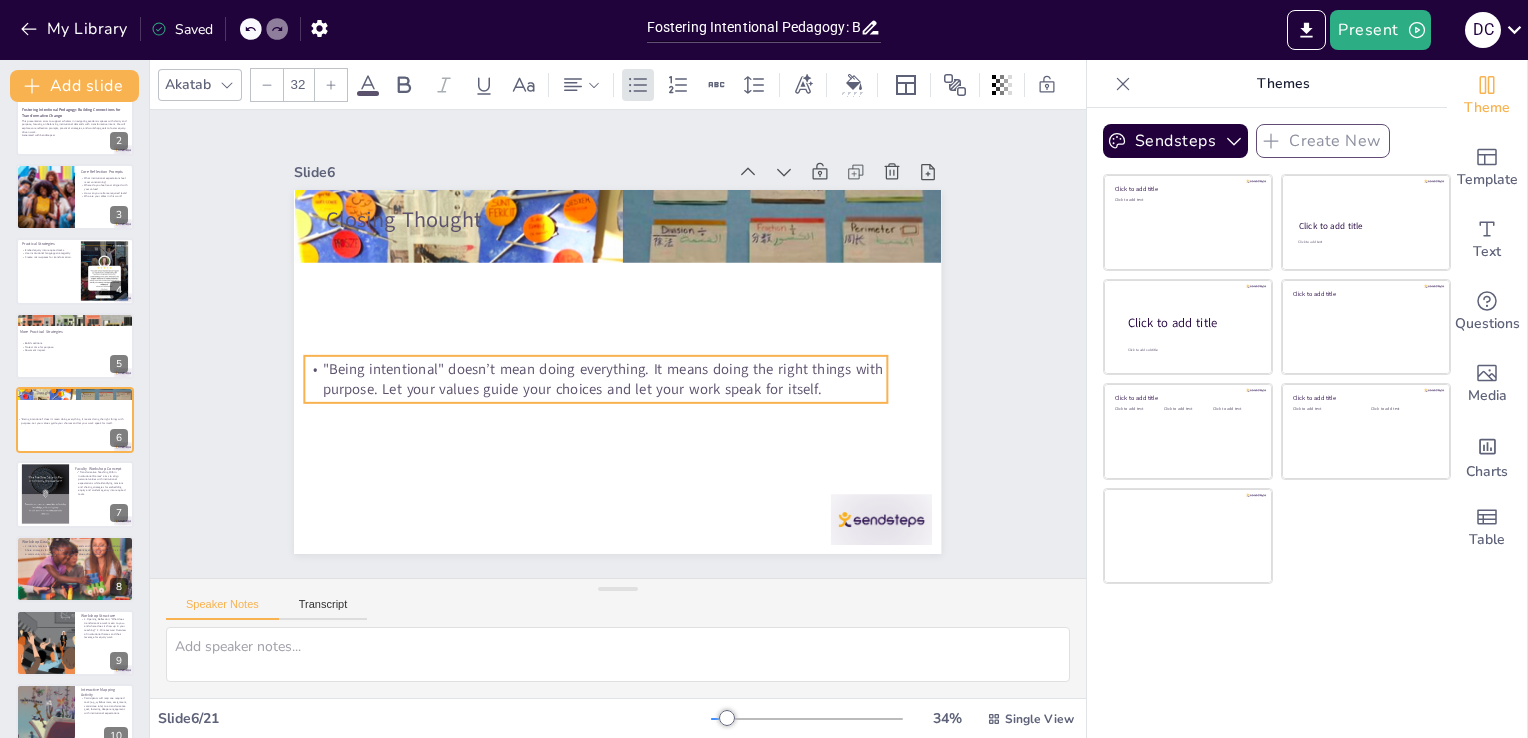 click on ""Being intentional" doesn’t mean doing everything. It means doing the right things with purpose. Let your values guide your choices and let your work speak for itself." at bounding box center (591, 312) 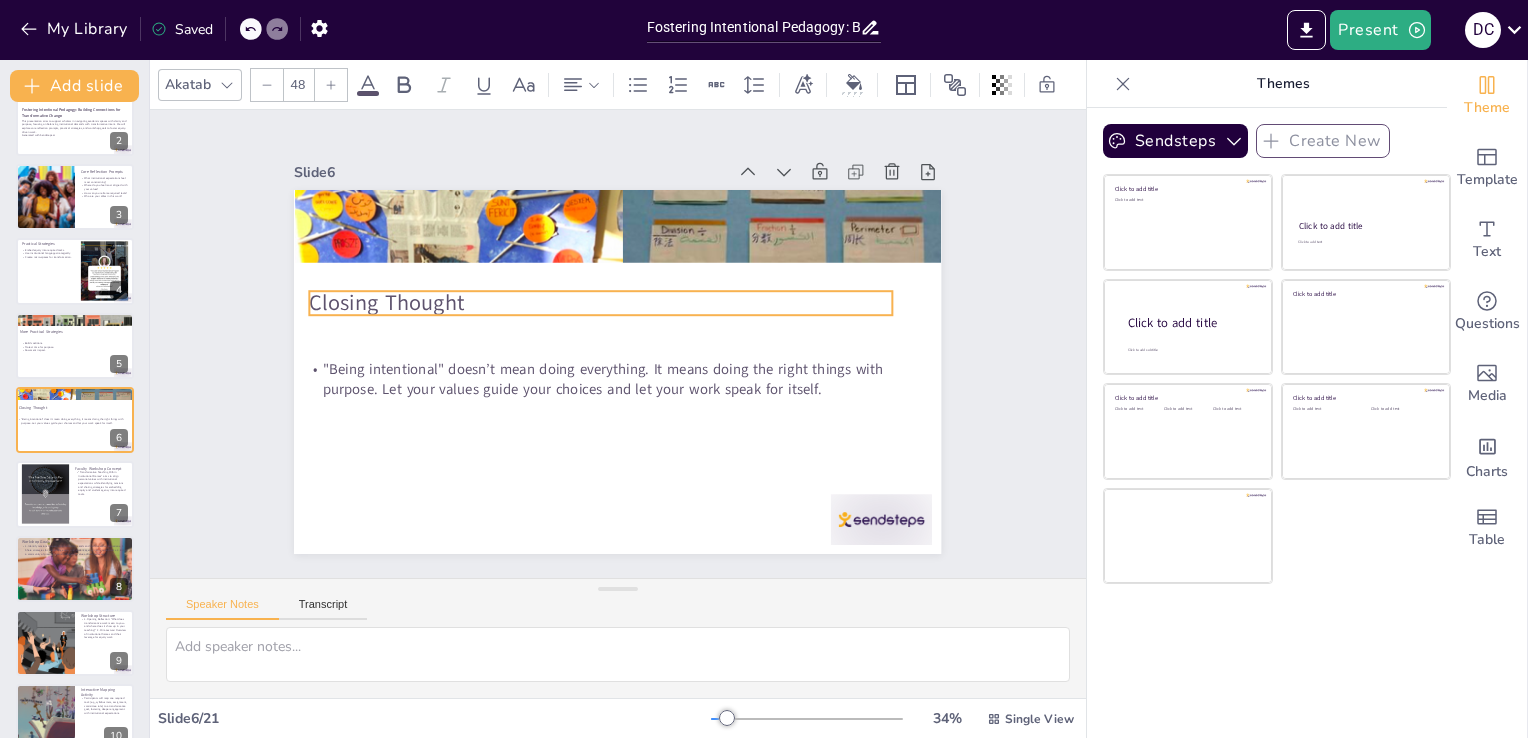 drag, startPoint x: 392, startPoint y: 212, endPoint x: 375, endPoint y: 295, distance: 84.723076 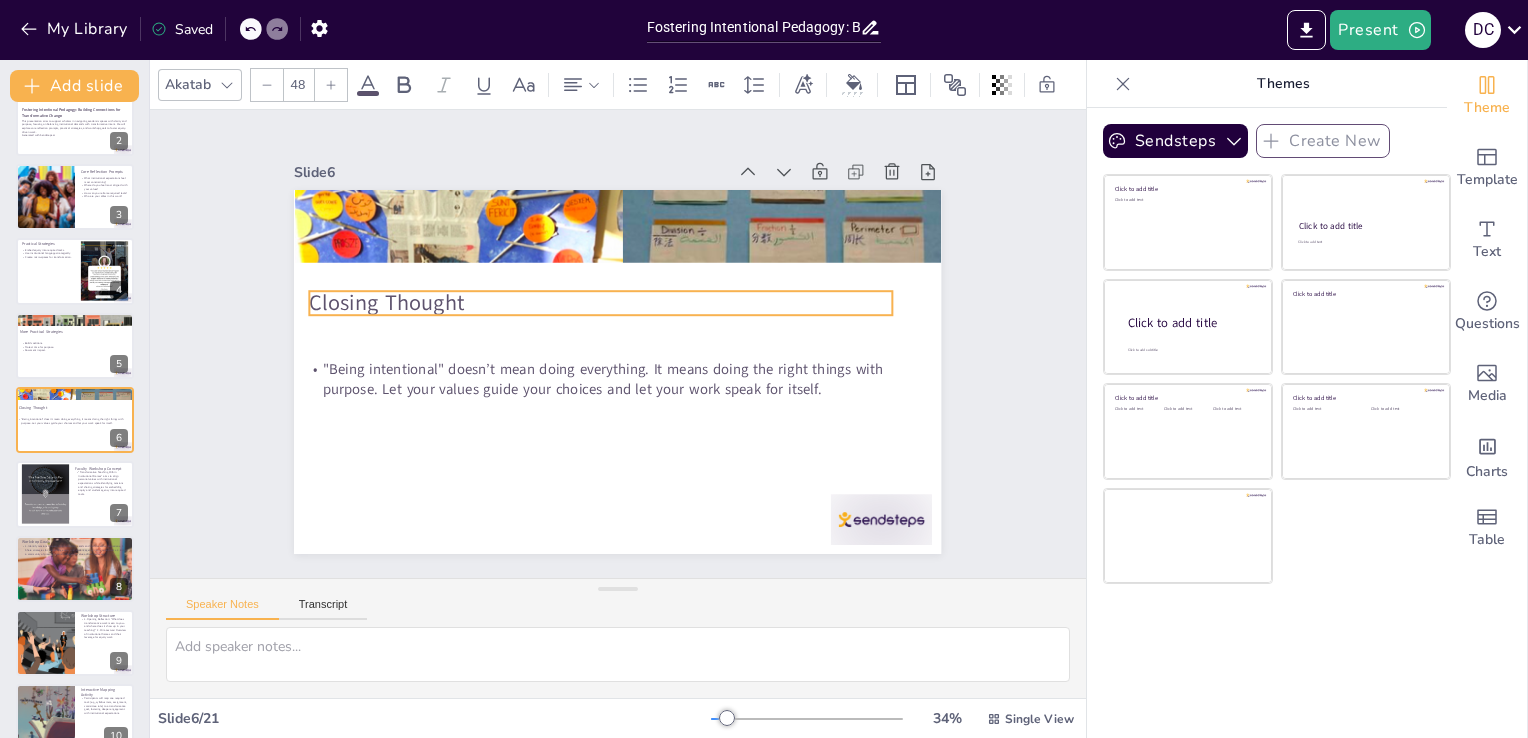 click on "Closing Thought" at bounding box center [626, 387] 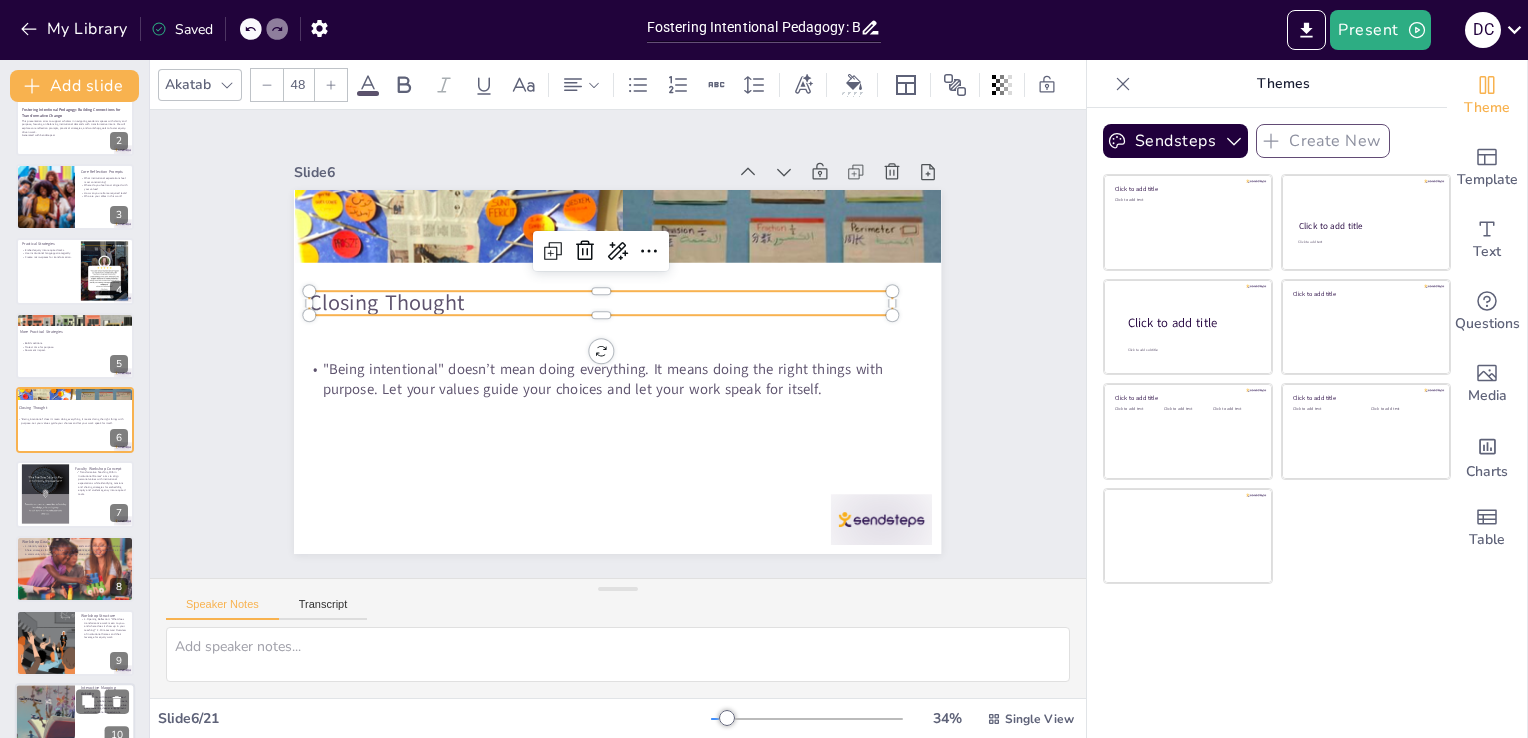 click on "Workshop Goals 1. Identify tensions between institutional demands and transformative aspirations. 2. Share strategies for embedding equity and student agency into required tasks. 3. Build a community of practice around intentional, values-driven pedagogy. 8" at bounding box center [75, 569] 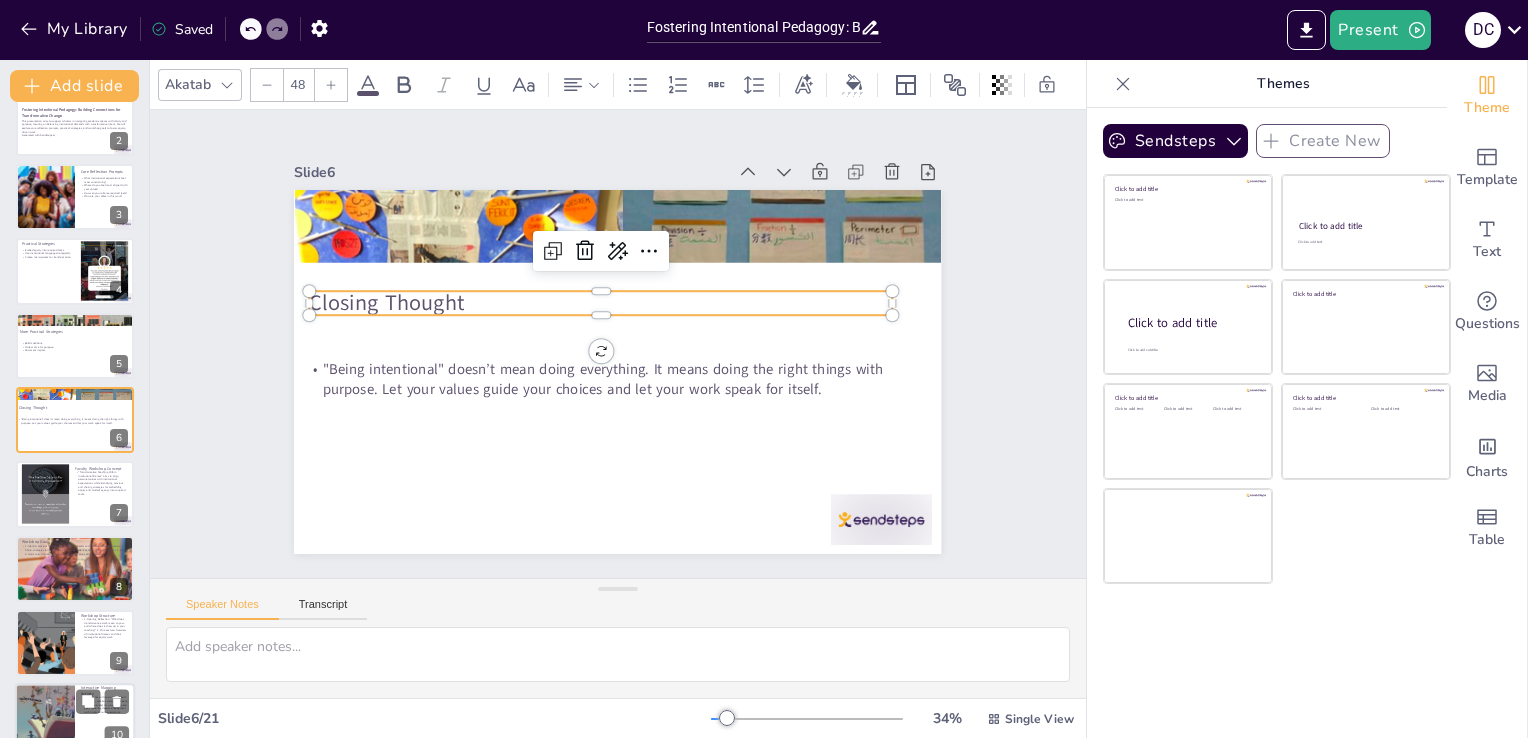 scroll, scrollTop: 252, scrollLeft: 0, axis: vertical 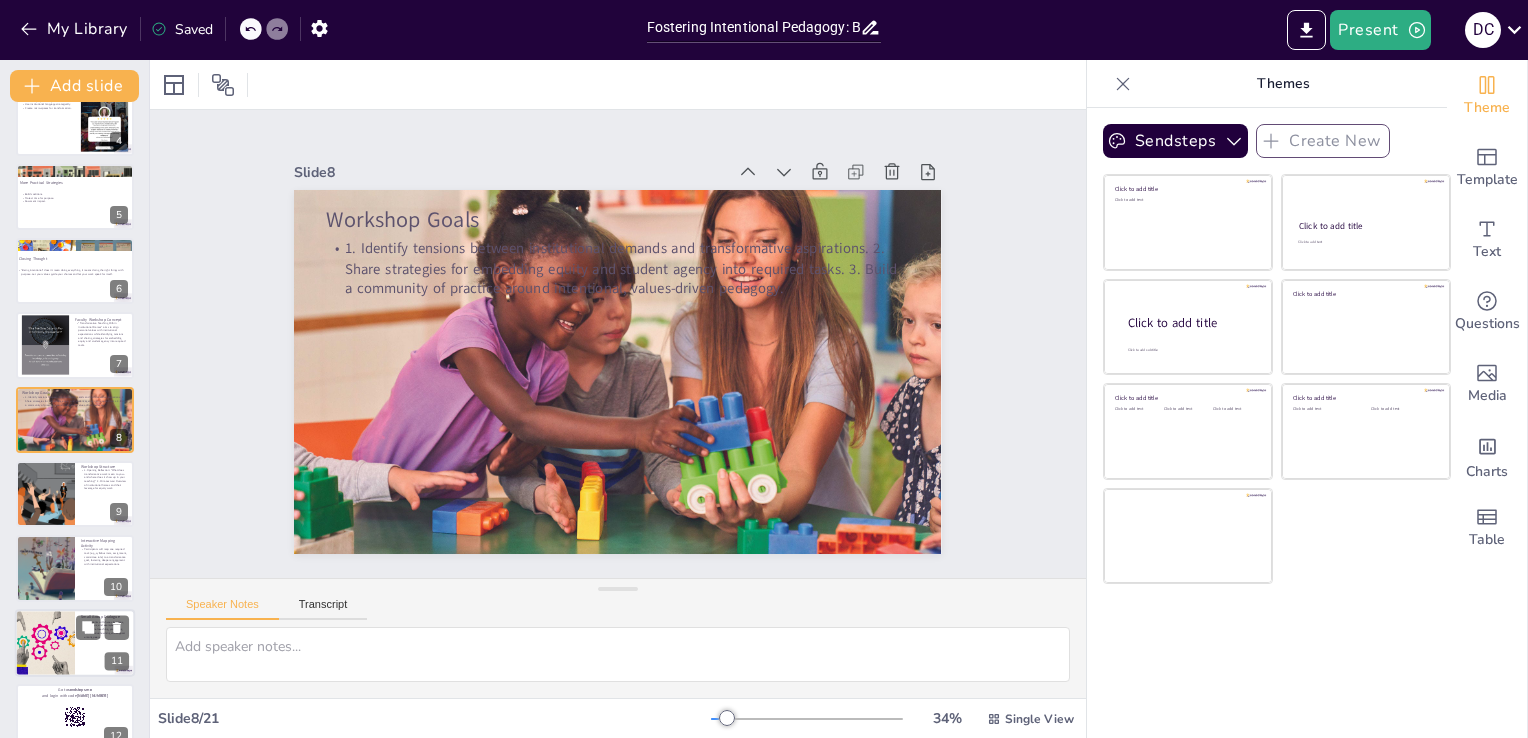 click at bounding box center [45, 643] 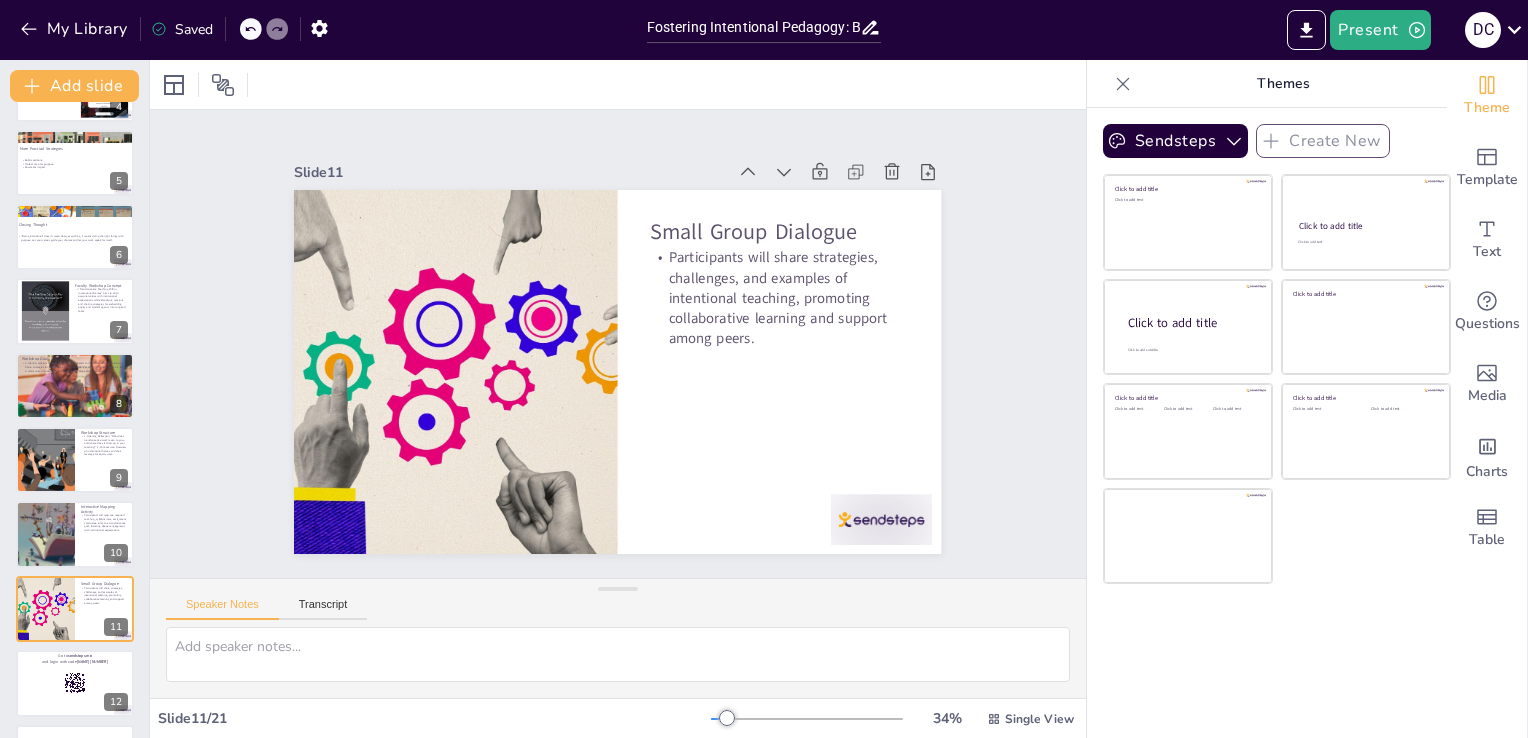 scroll, scrollTop: 0, scrollLeft: 0, axis: both 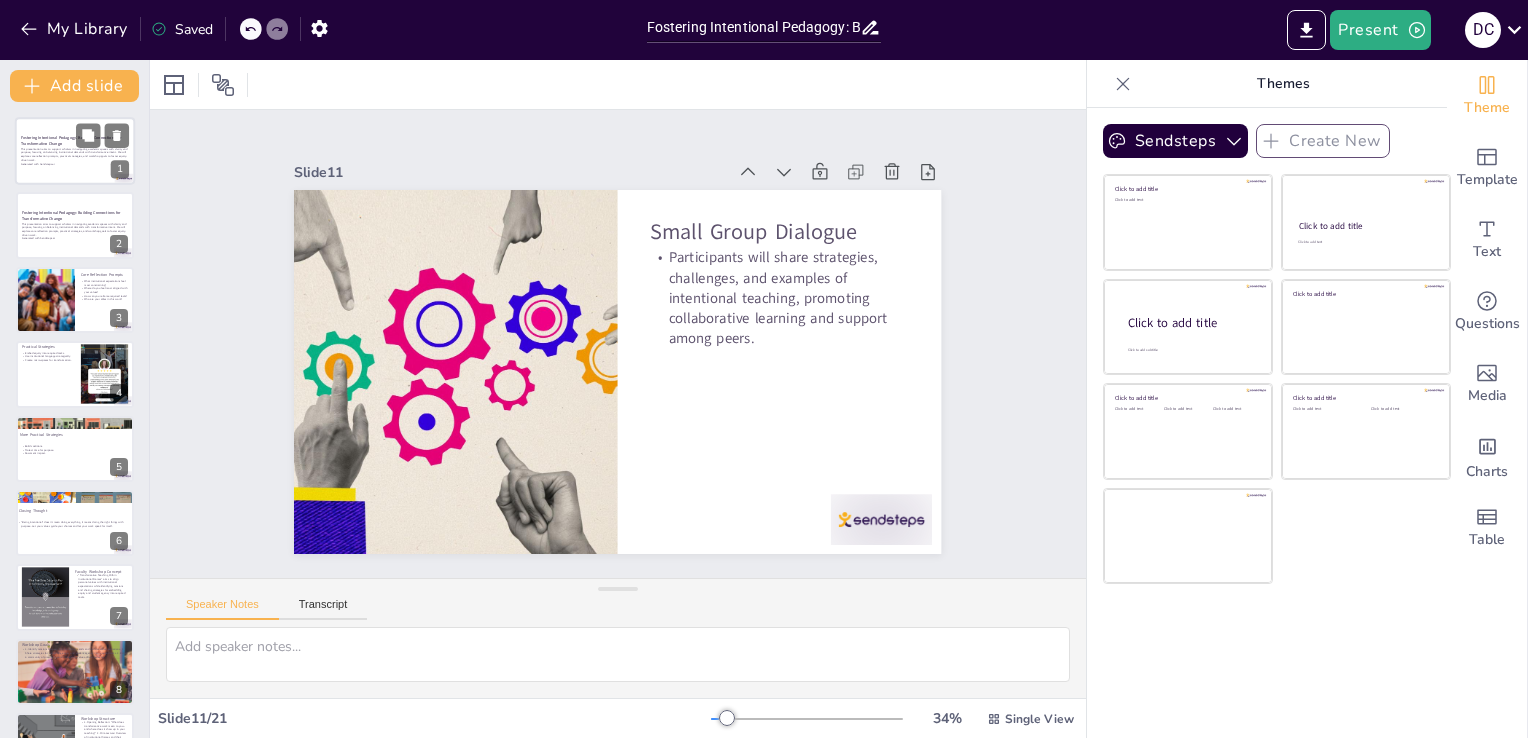 click on "This presentation aims to support scholars in navigating academic spaces with clarity and purpose, focusing on balancing institutional demands with transformative intent. We will explore core reflection prompts, practical strategies, and workshop goals to foster equity-driven work." at bounding box center [75, 154] 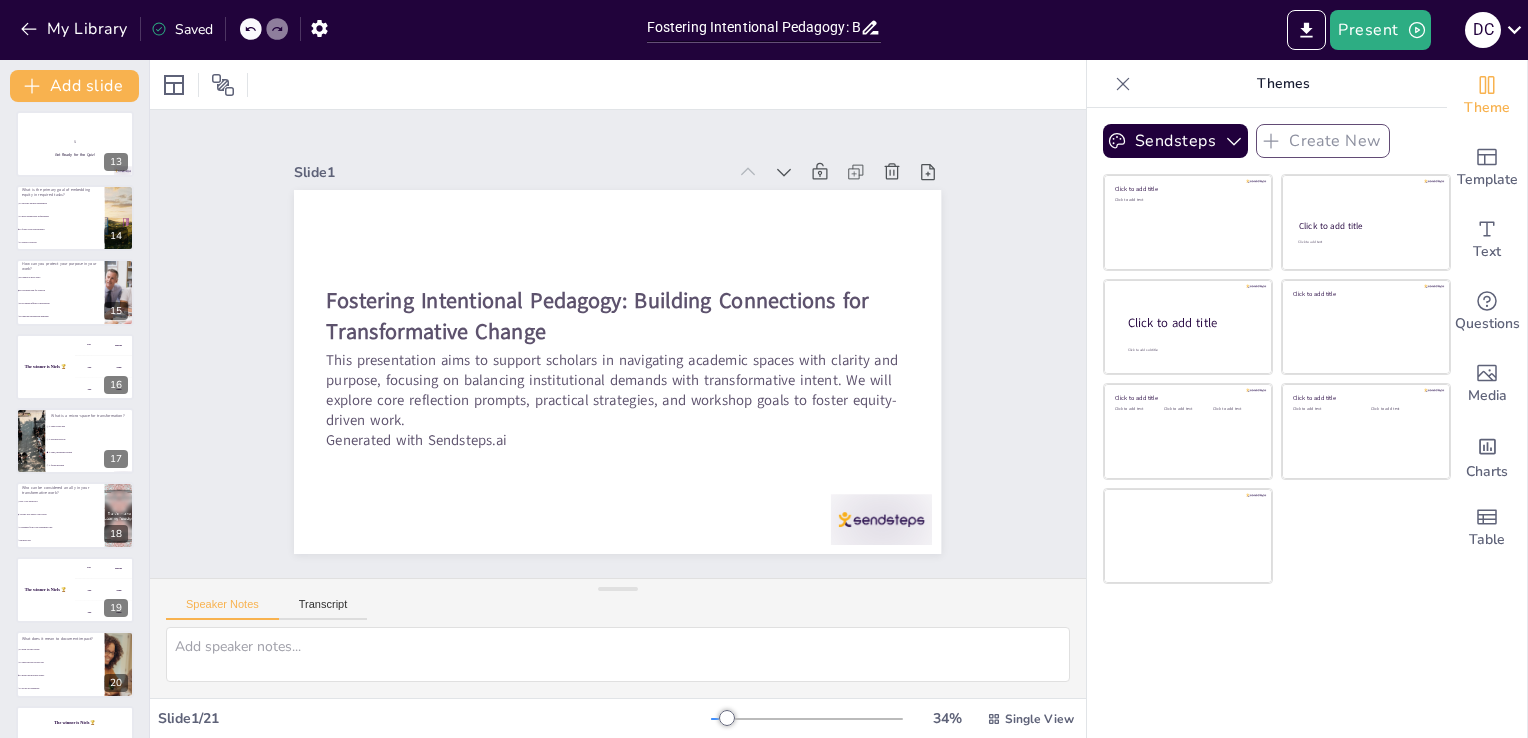 scroll, scrollTop: 949, scrollLeft: 0, axis: vertical 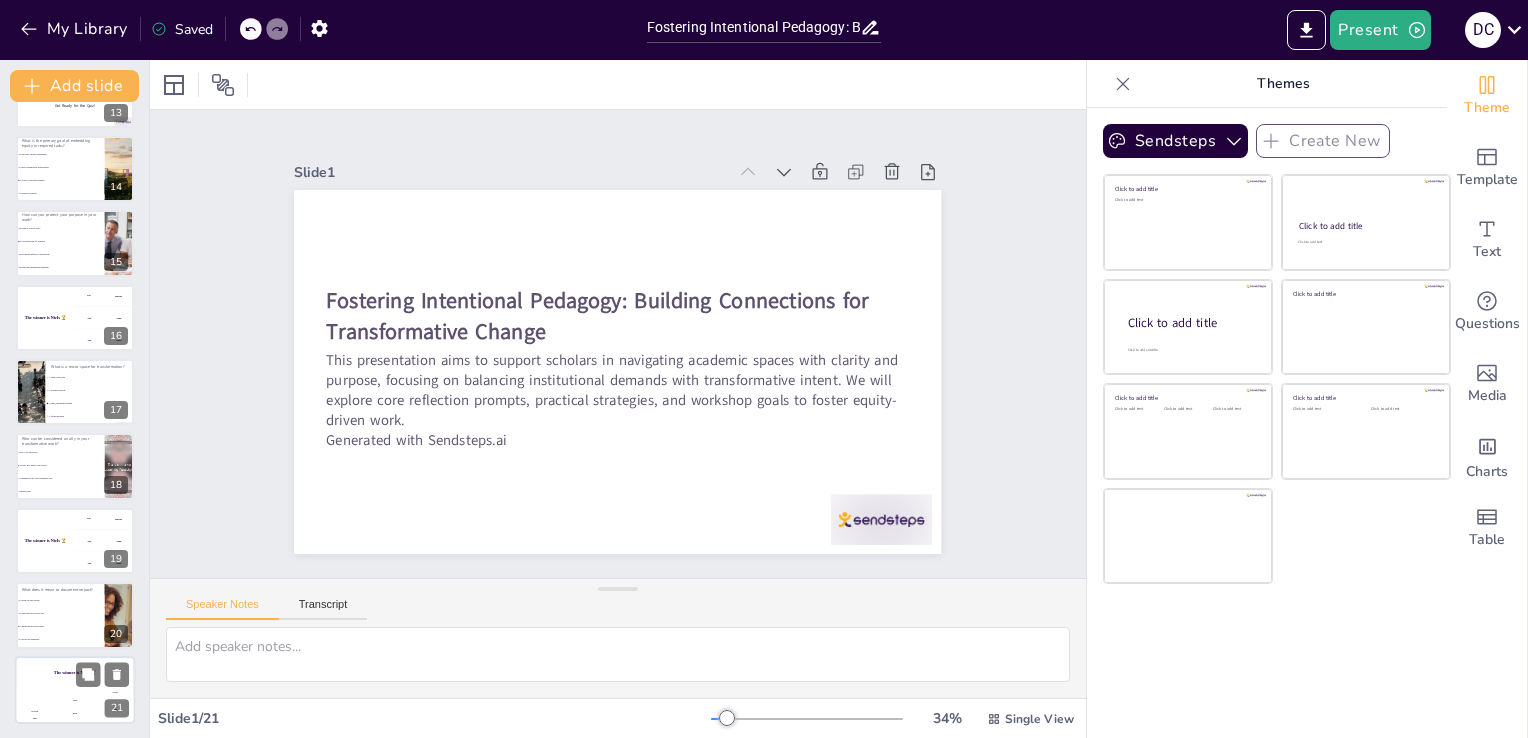 click on "The winner is   Niels 🏆" at bounding box center [75, 673] 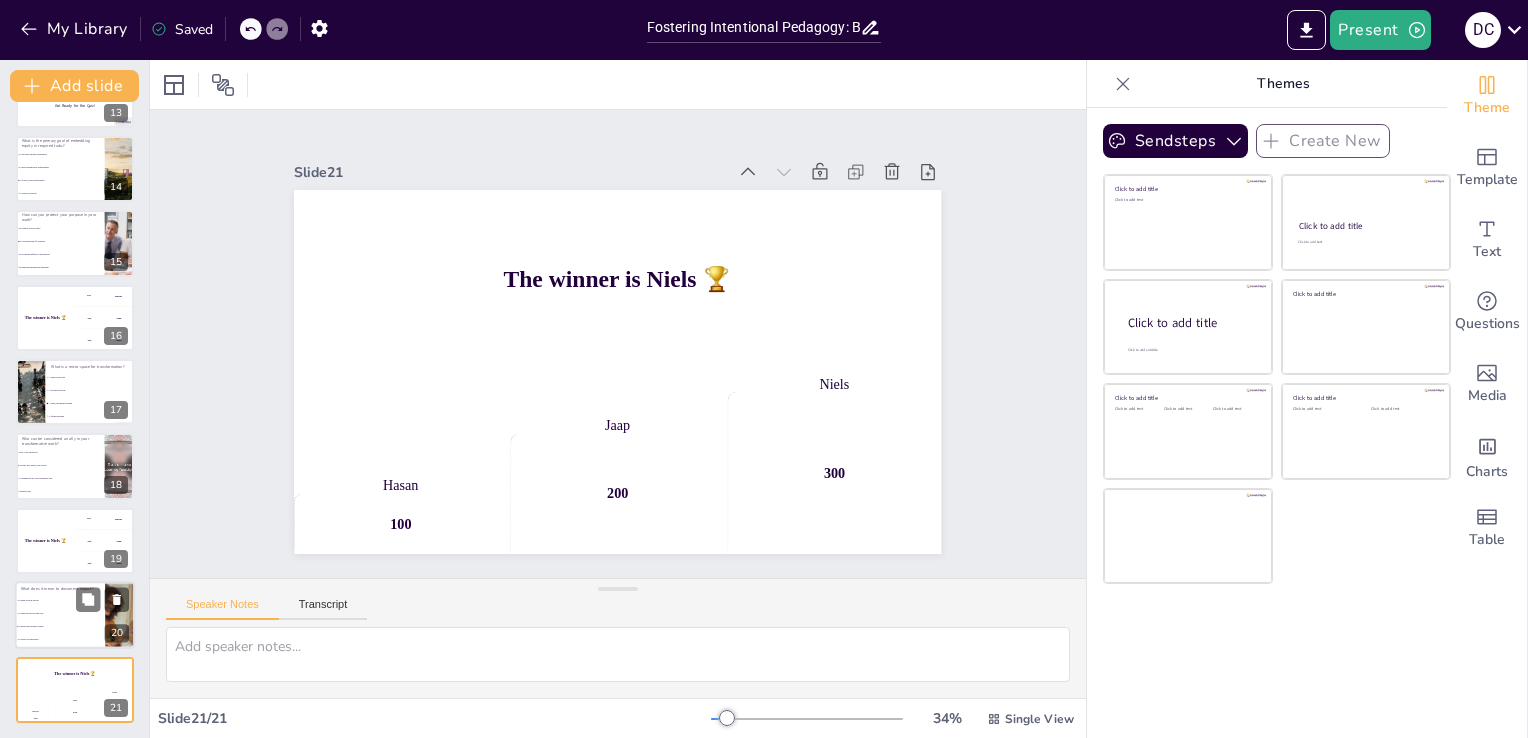 click on "To make the invisible visible" at bounding box center [60, 627] 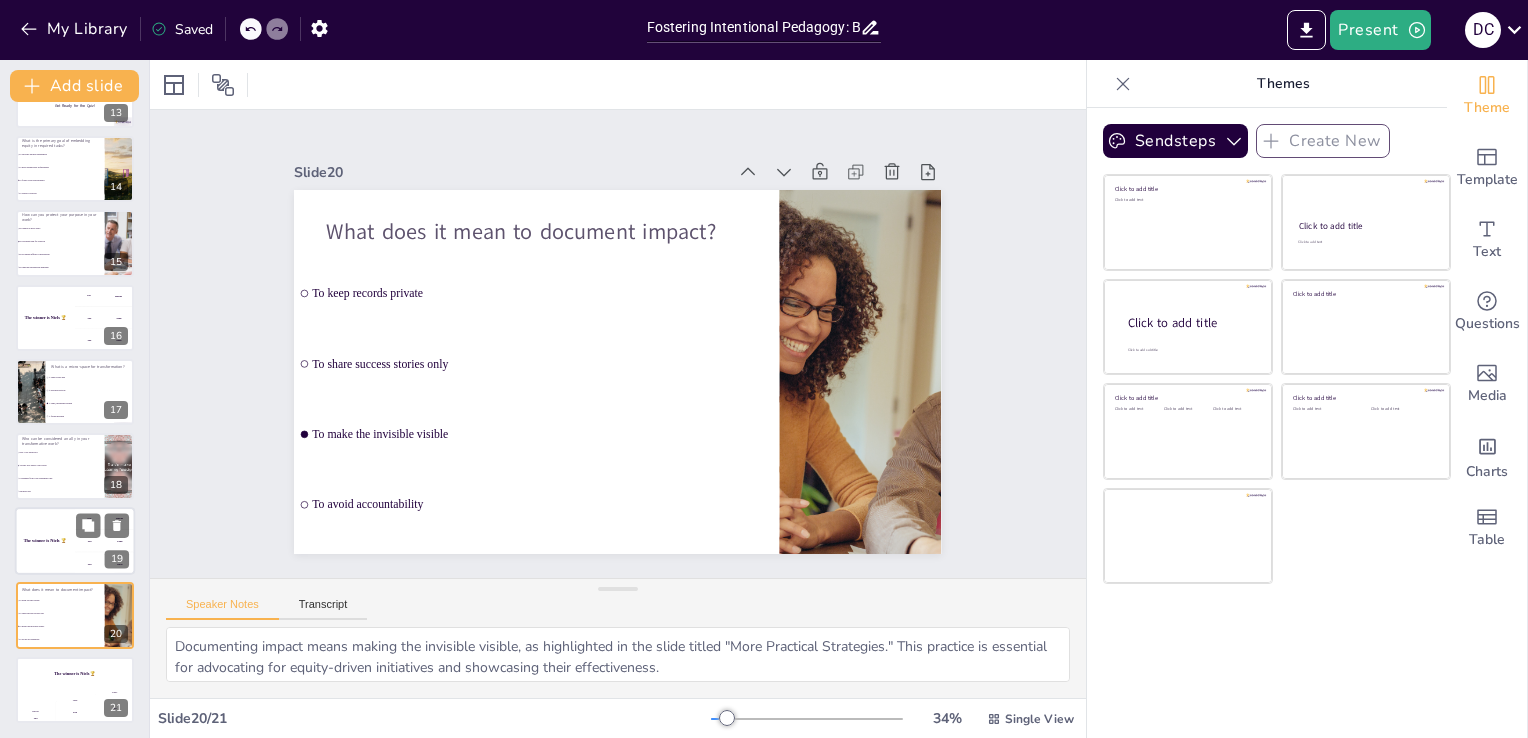 click on "The winner is   Niels 🏆" at bounding box center (45, 541) 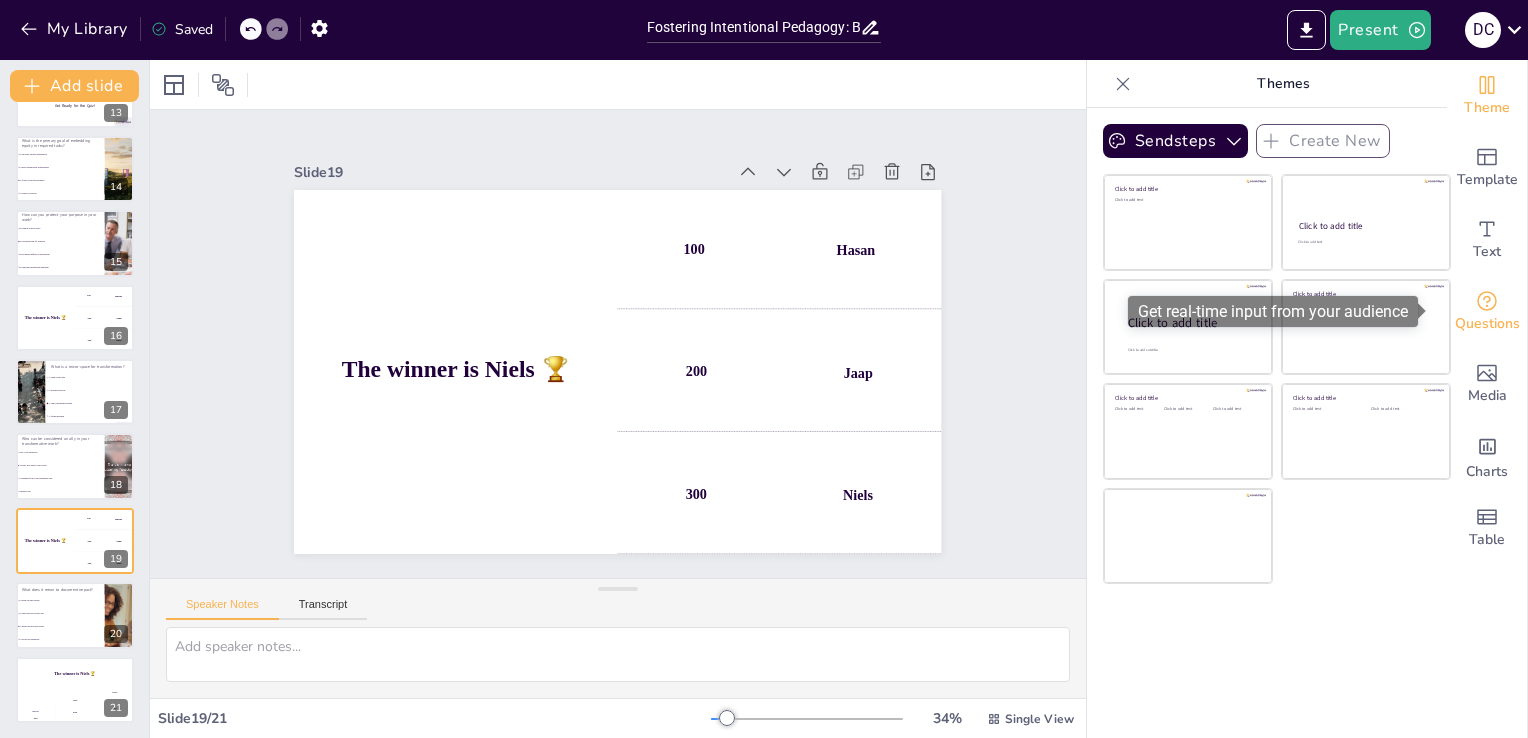 click on "Questions" at bounding box center (1487, 324) 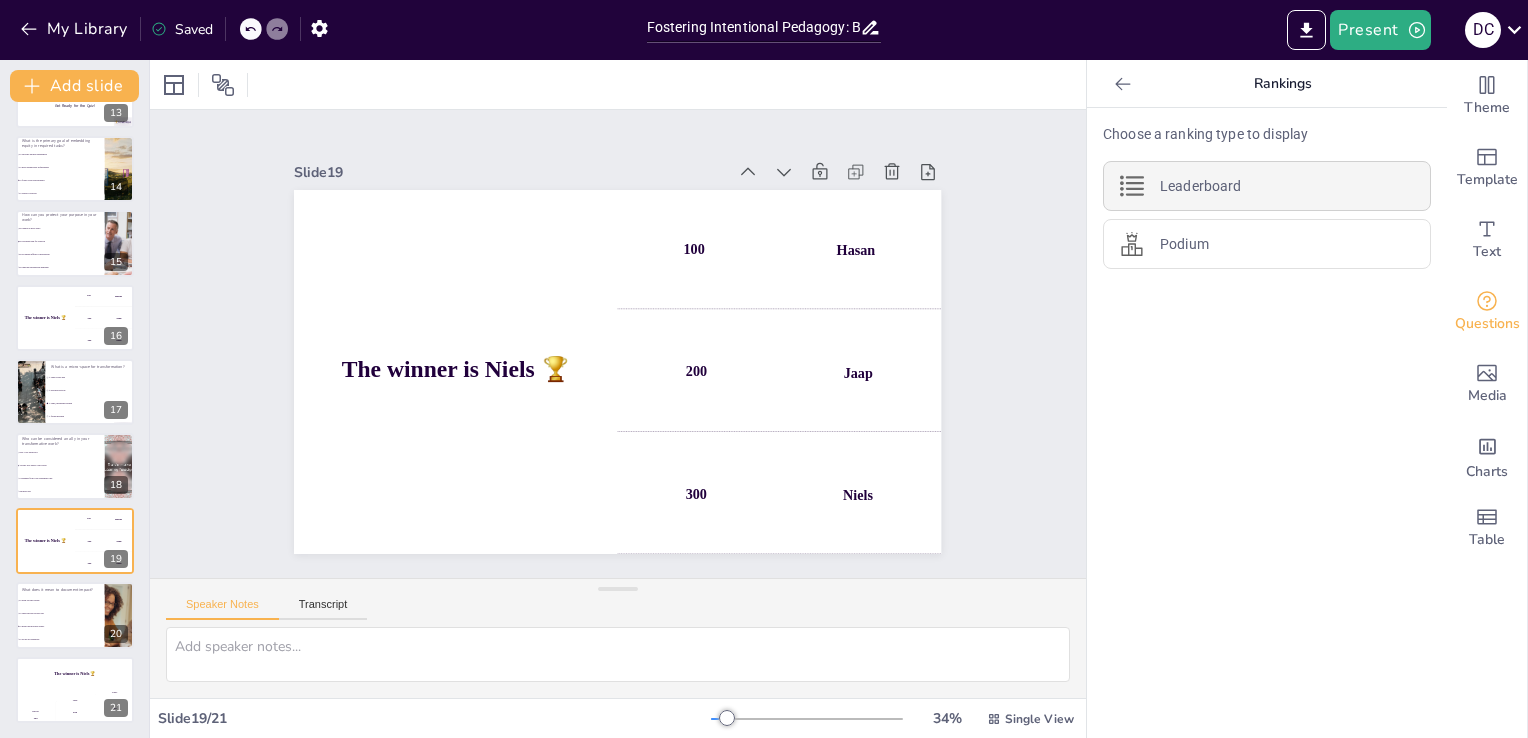 click on "Leaderboard" at bounding box center [1200, 186] 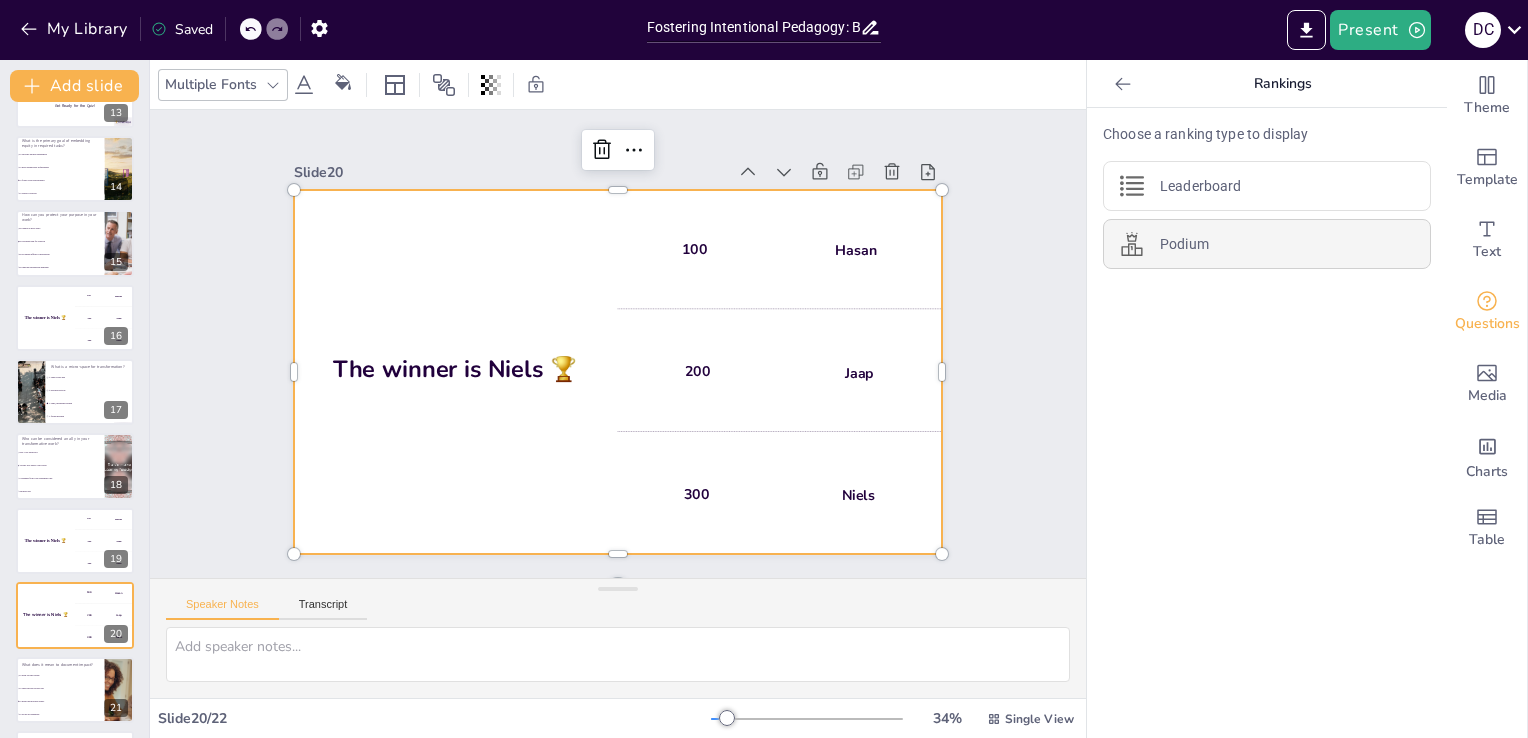 click on "Podium" at bounding box center (1267, 244) 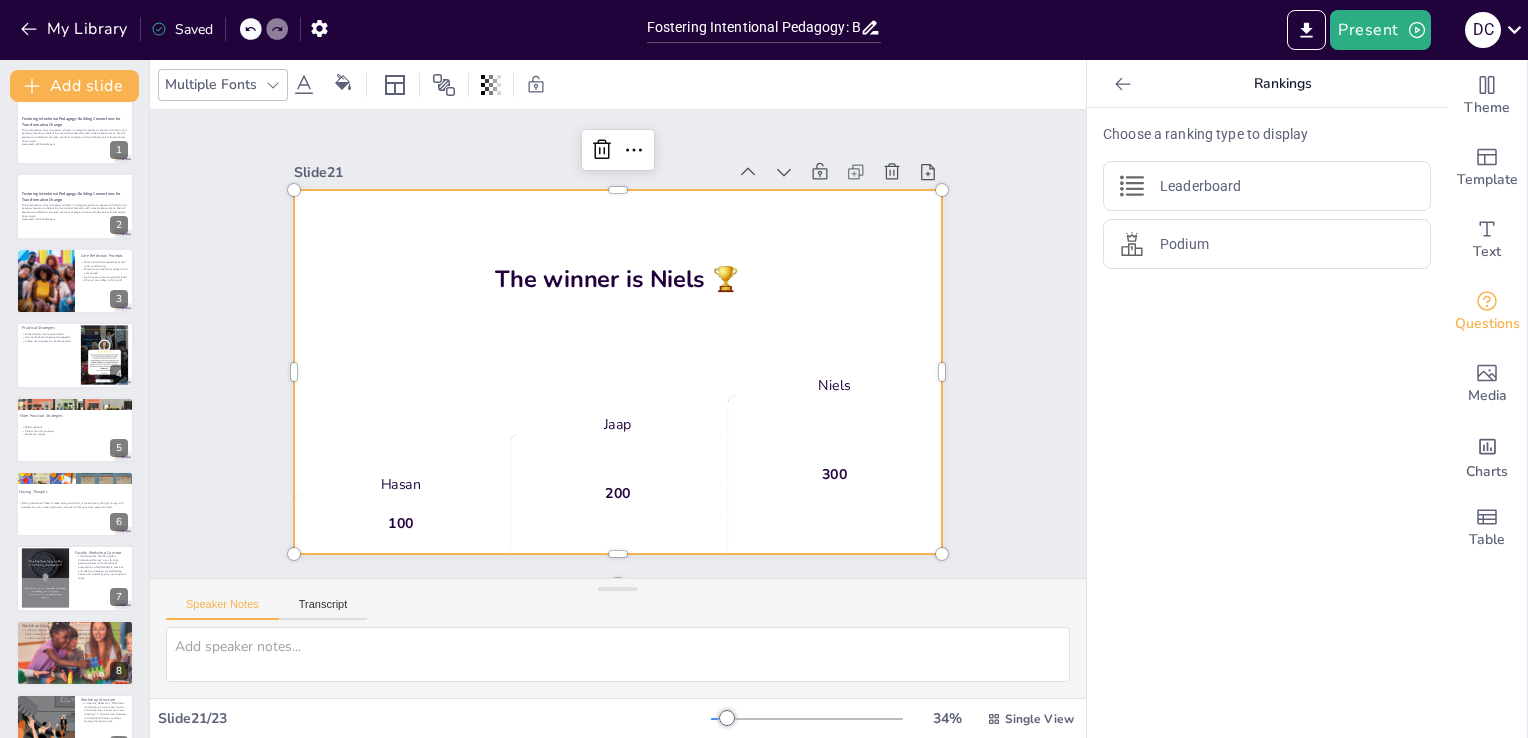 scroll, scrollTop: 0, scrollLeft: 0, axis: both 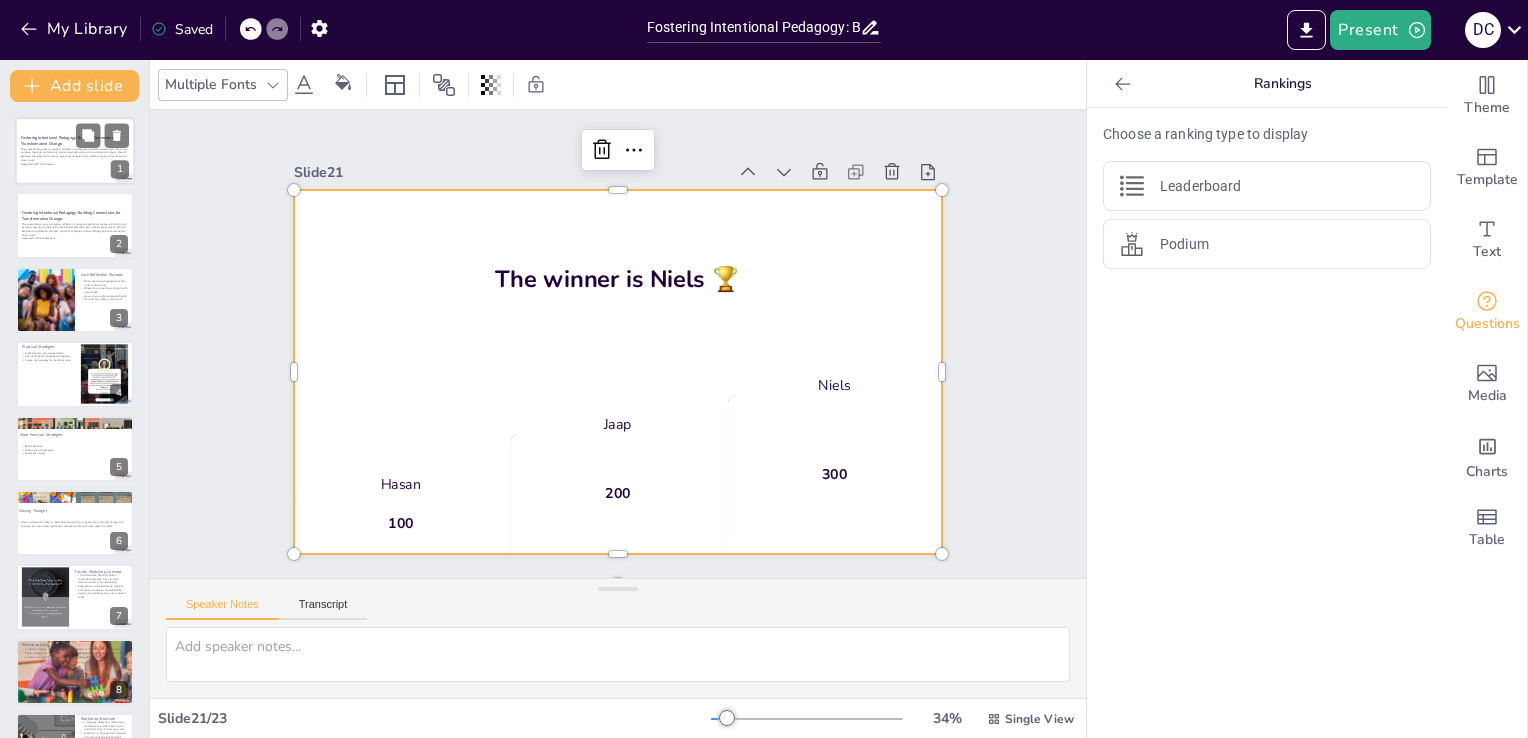 click on "This presentation aims to support scholars in navigating academic spaces with clarity and purpose, focusing on balancing institutional demands with transformative intent. We will explore core reflection prompts, practical strategies, and workshop goals to foster equity-driven work." at bounding box center [75, 154] 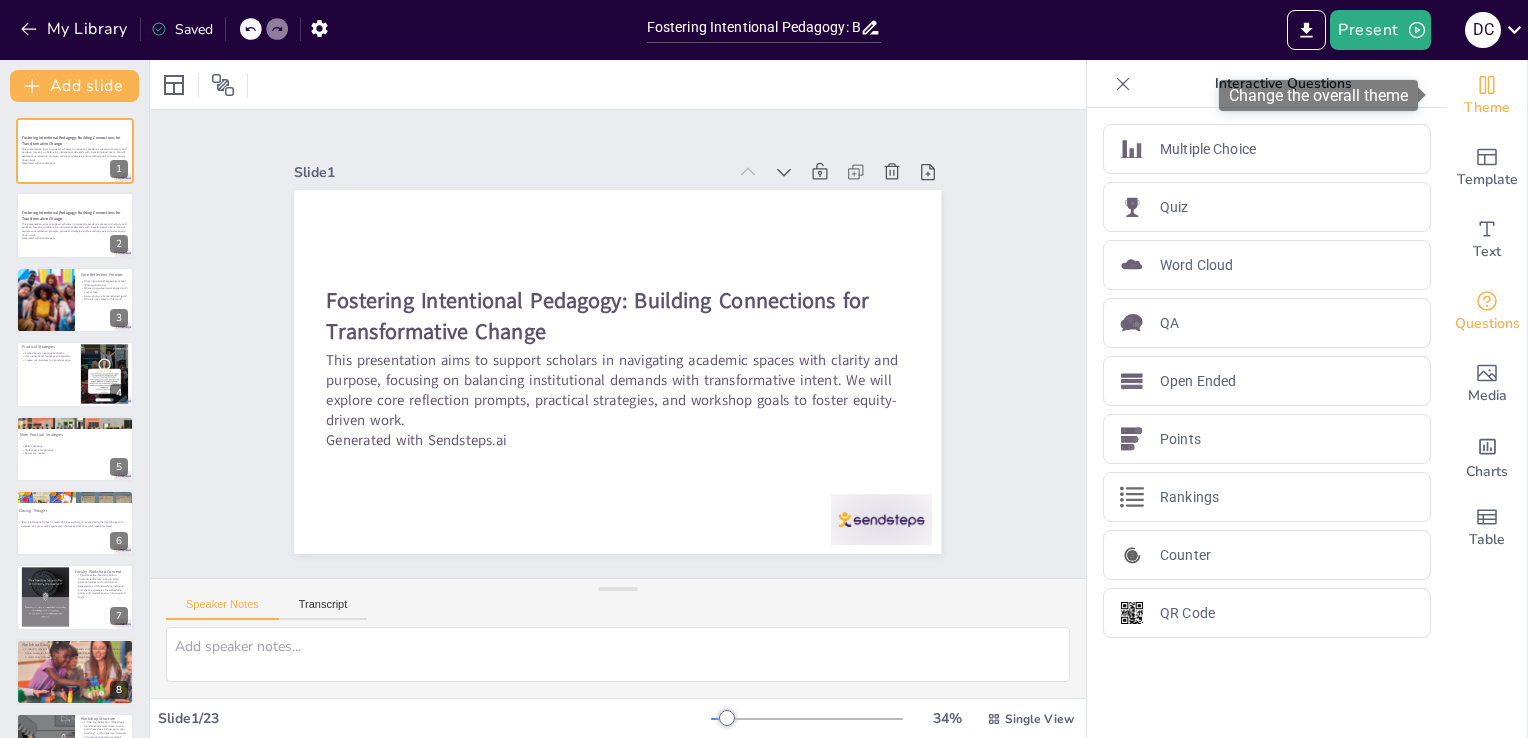 click on "Theme" at bounding box center (1487, 108) 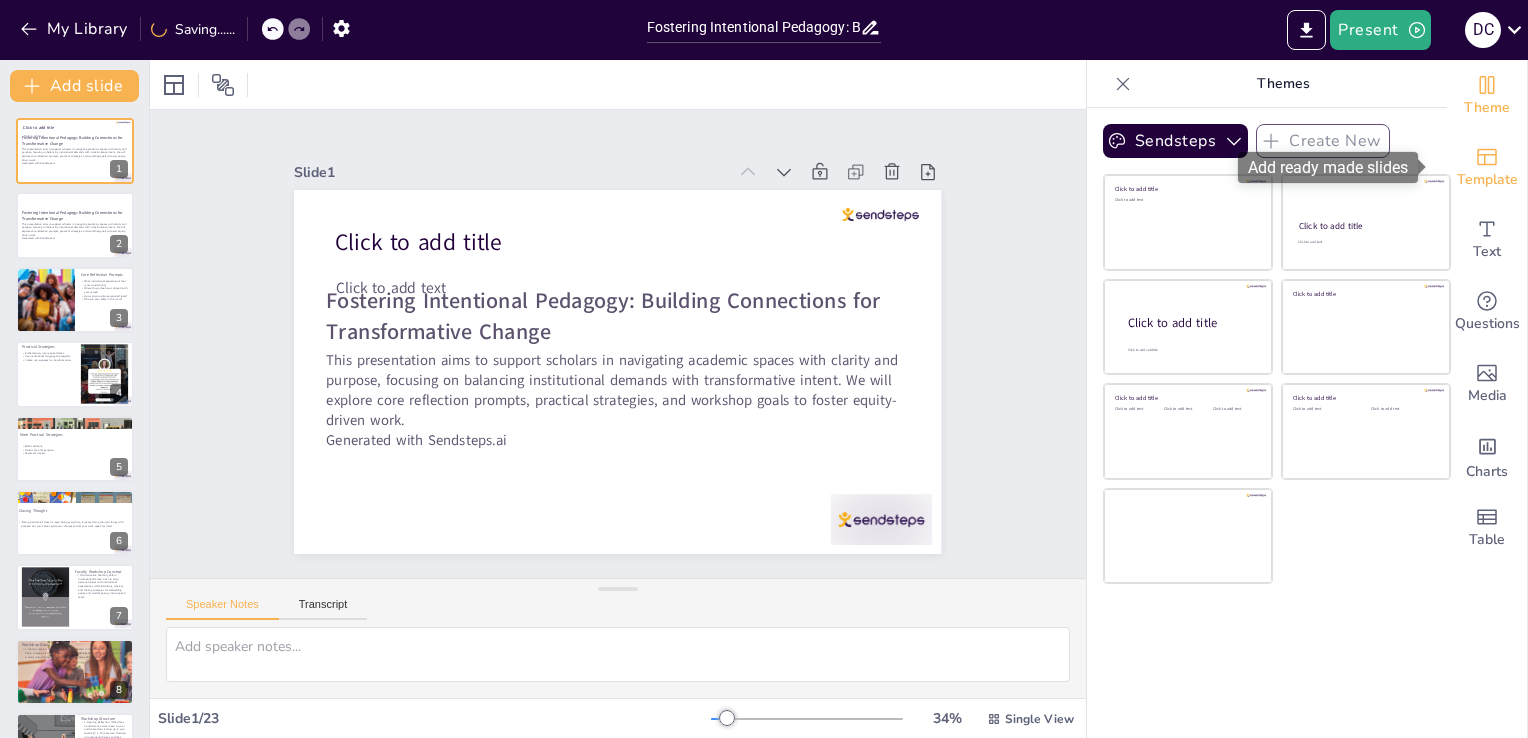click on "Template" at bounding box center [1487, 180] 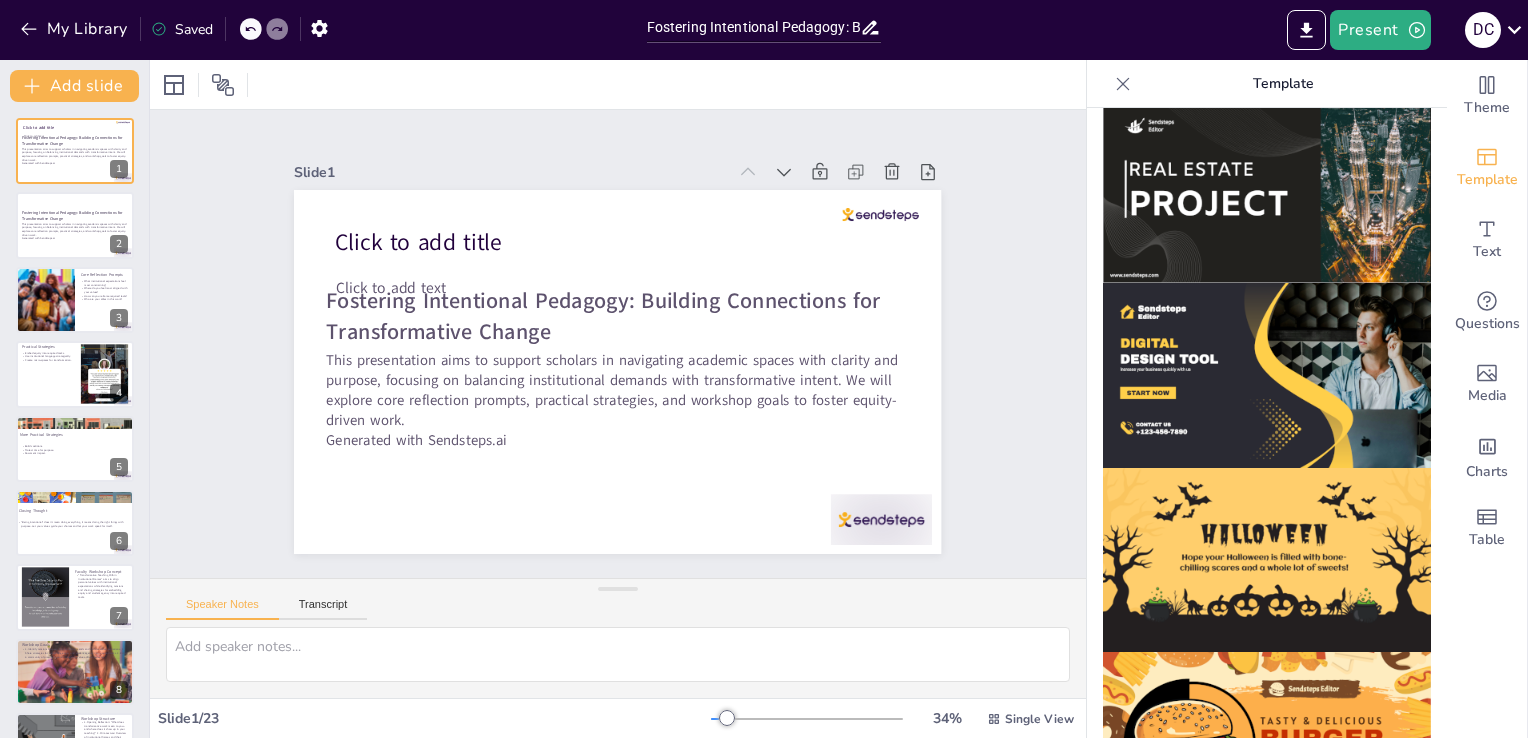 scroll, scrollTop: 1906, scrollLeft: 0, axis: vertical 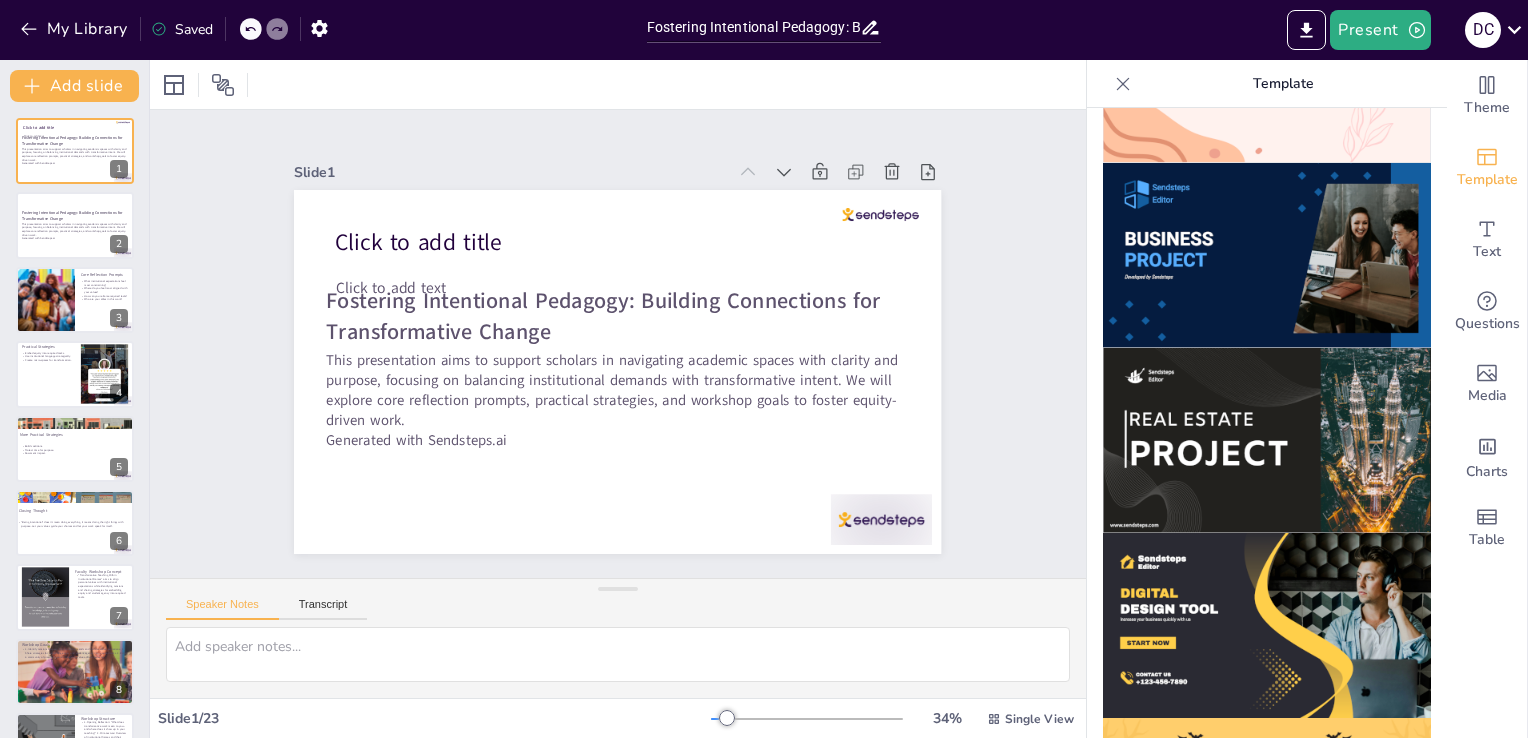click at bounding box center (1267, 625) 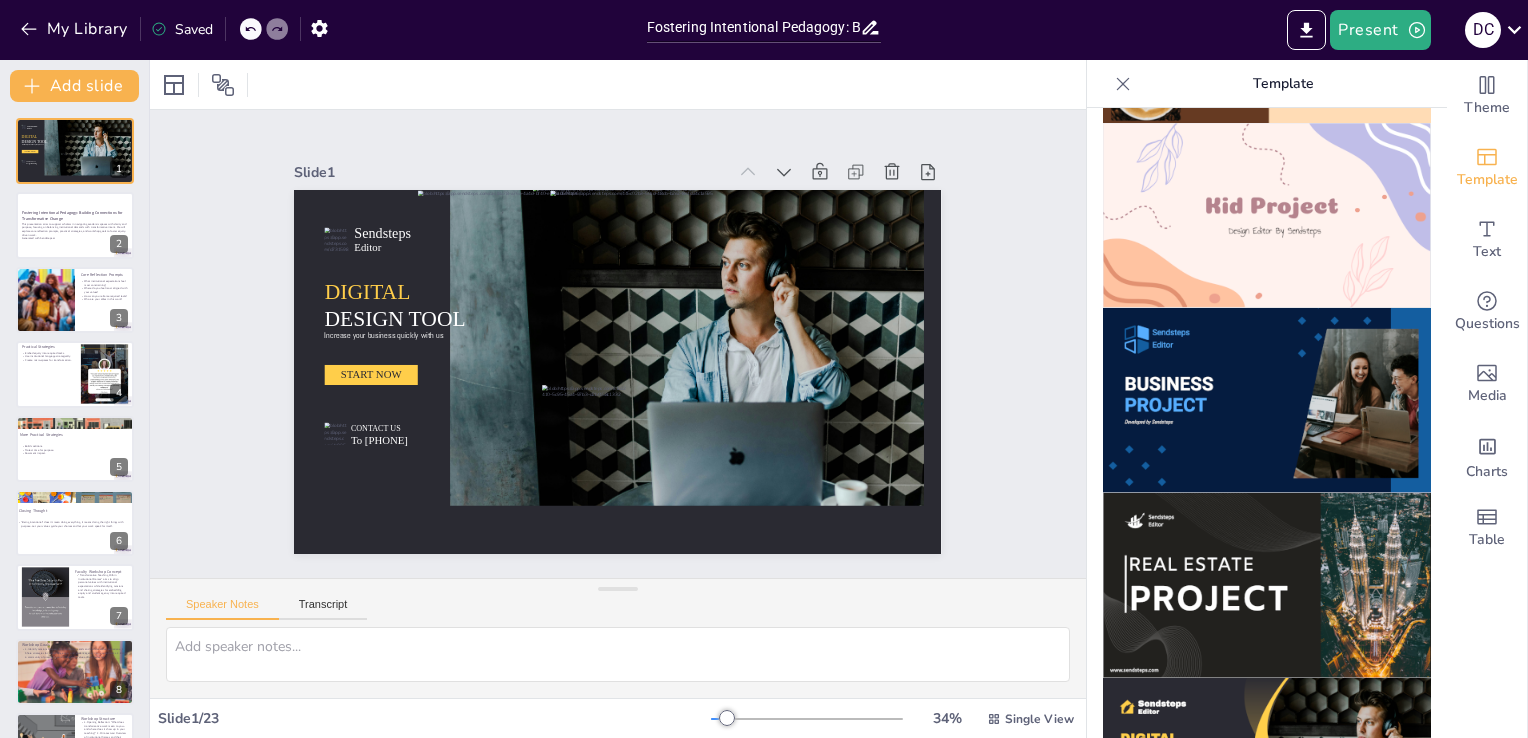 scroll, scrollTop: 1472, scrollLeft: 0, axis: vertical 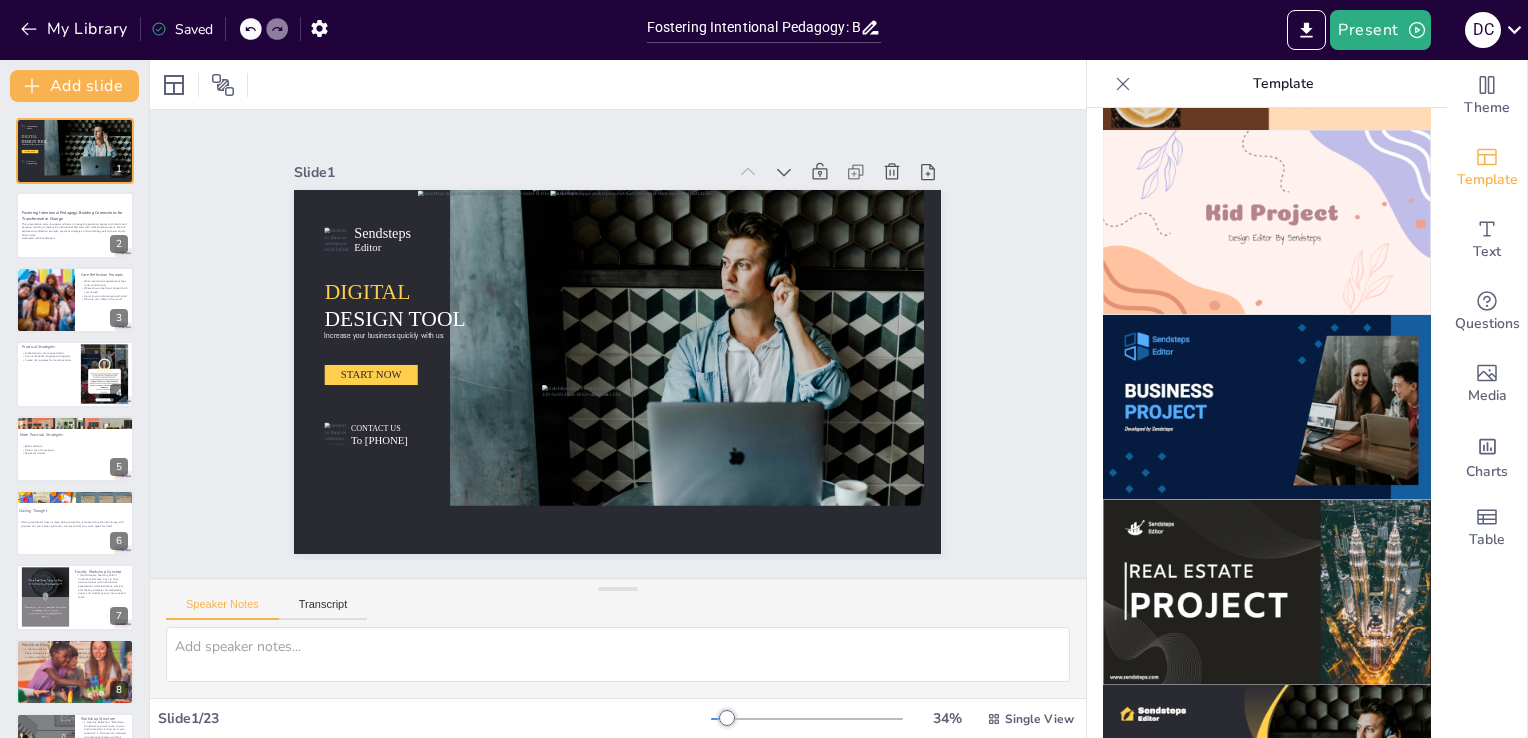 drag, startPoint x: 1421, startPoint y: 549, endPoint x: 1418, endPoint y: 518, distance: 31.144823 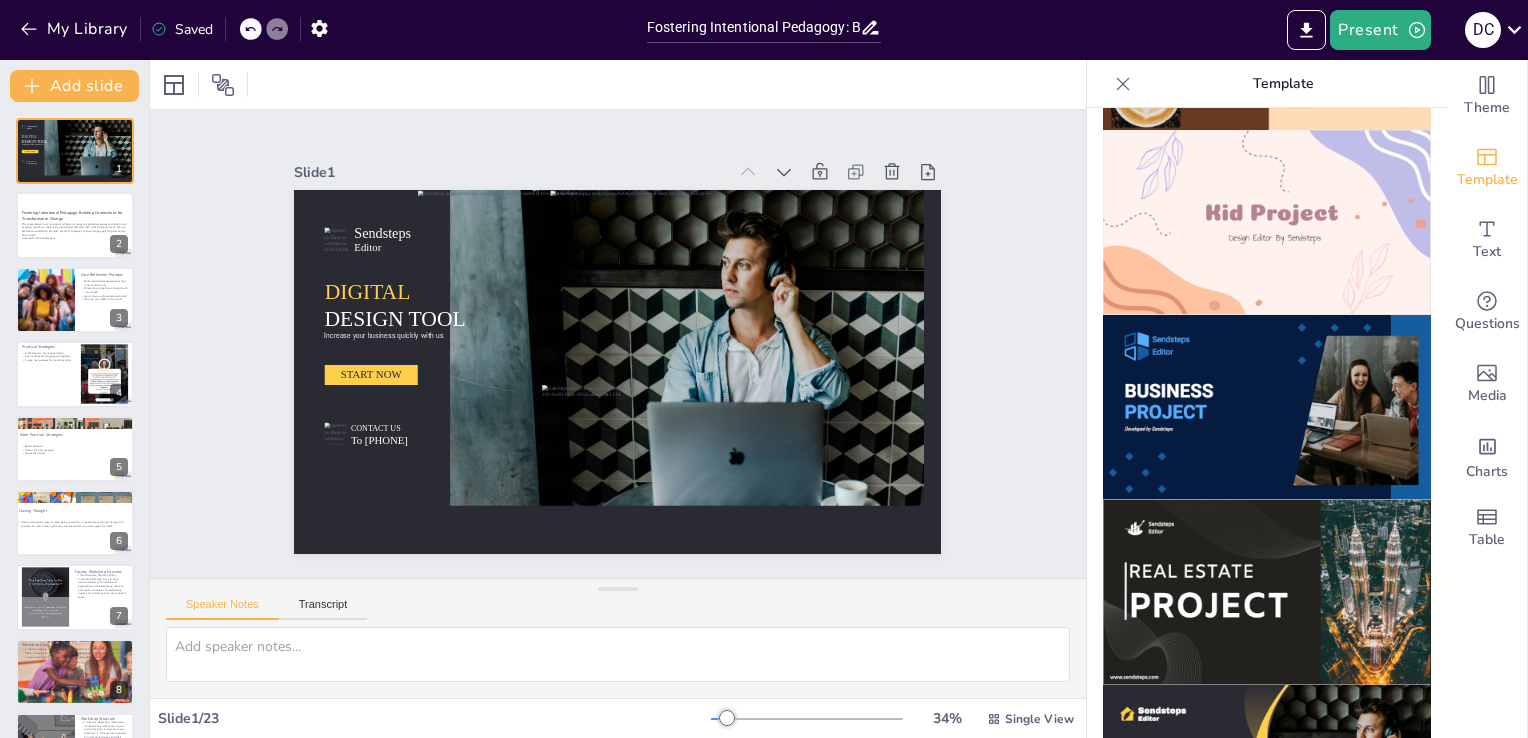 click at bounding box center [1267, 423] 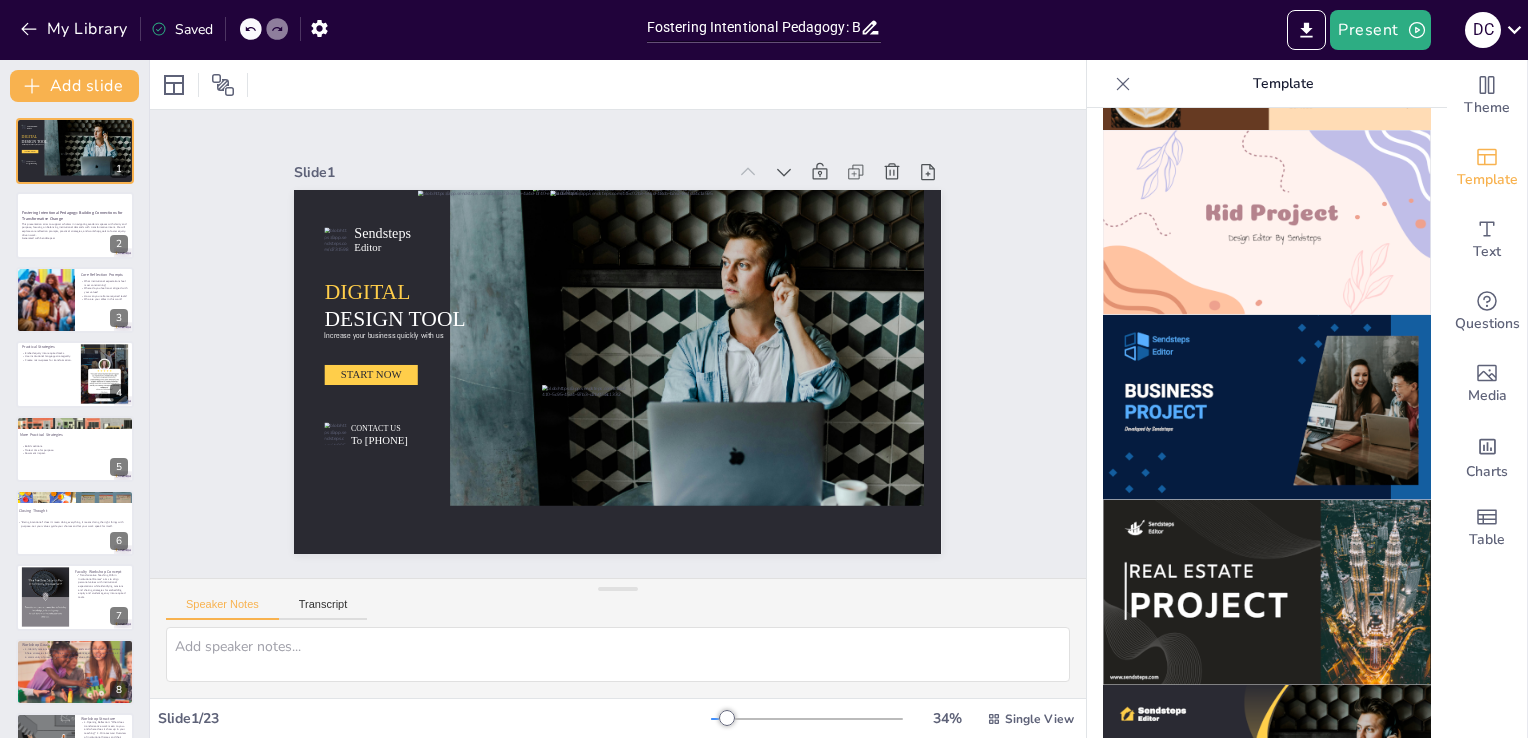 click at bounding box center (1267, 423) 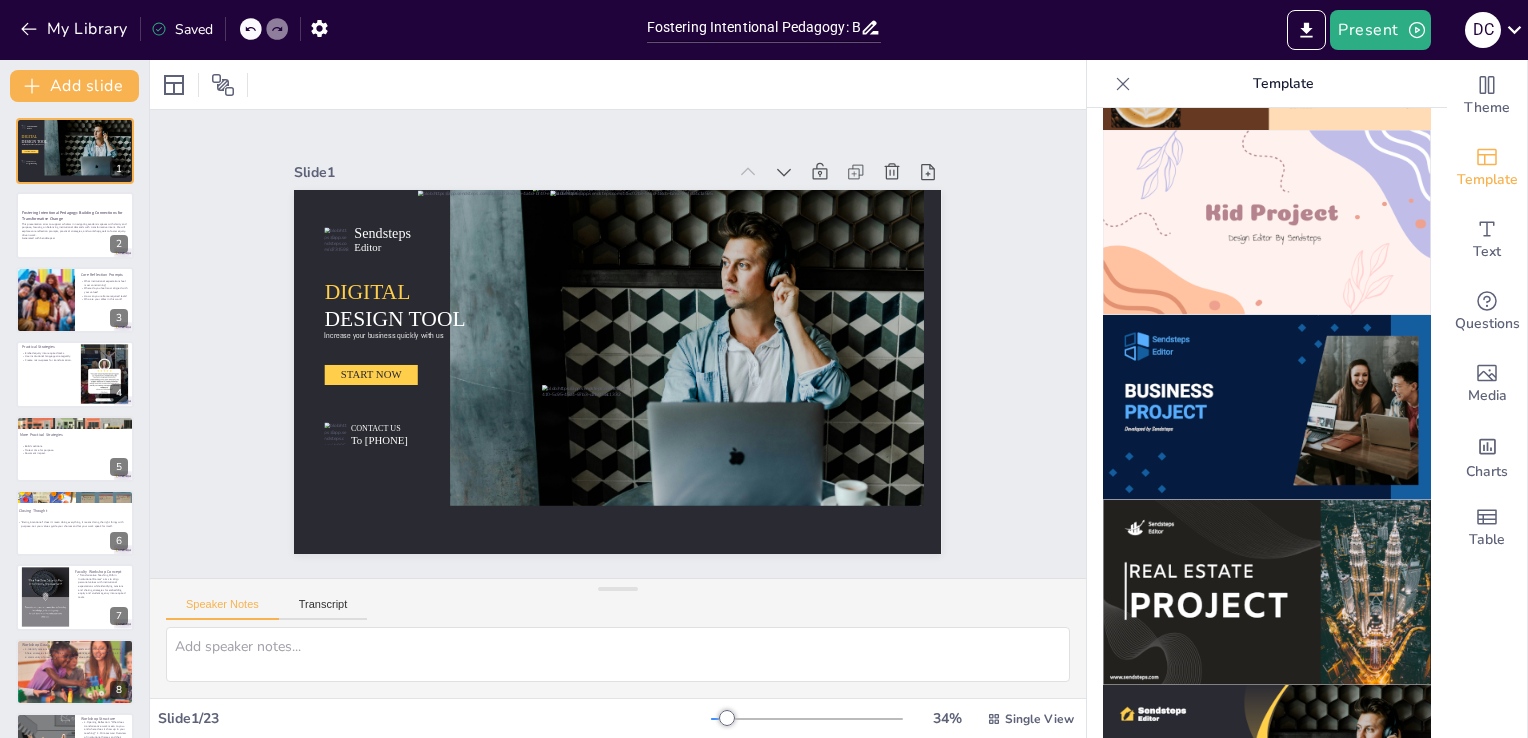 click at bounding box center [1267, 423] 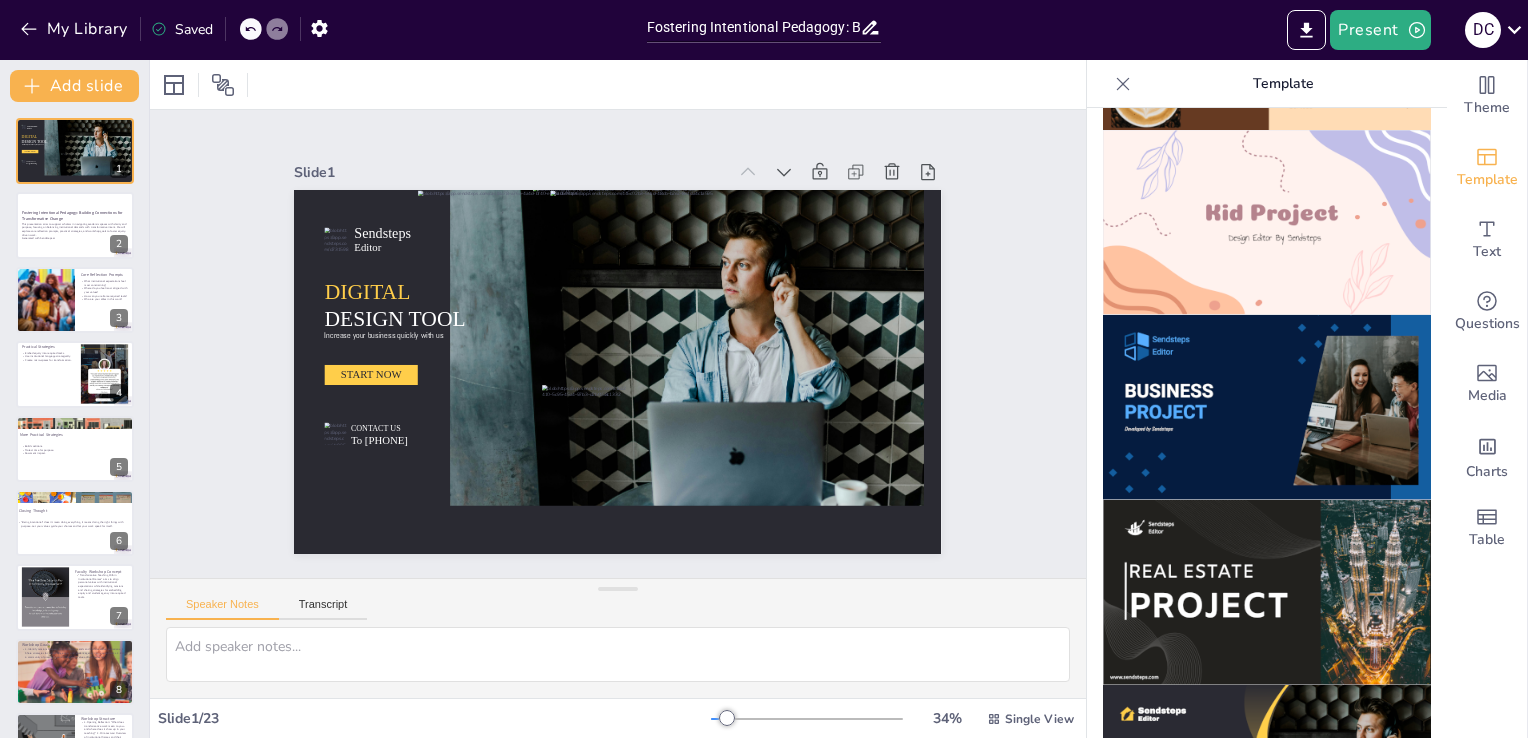 click at bounding box center [1267, 423] 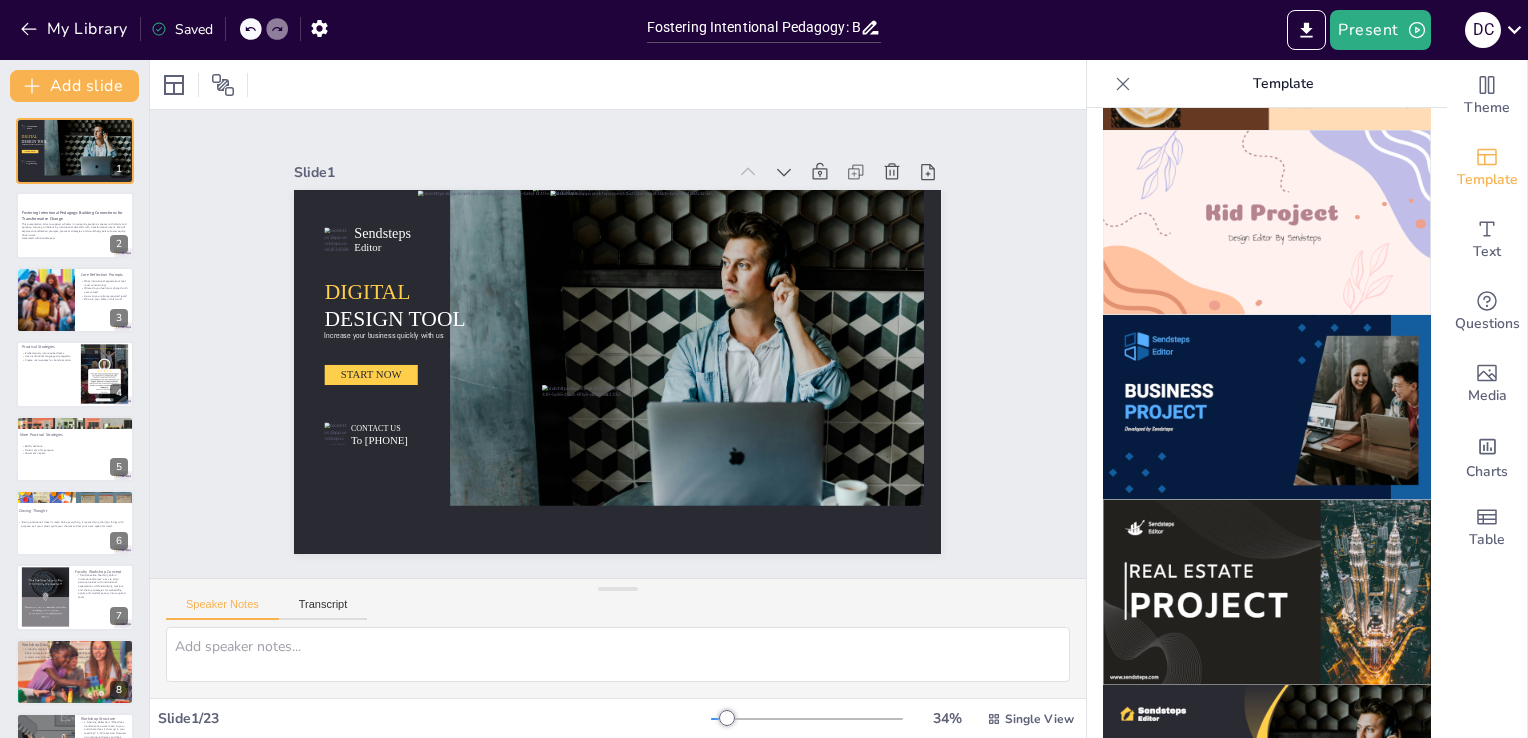 click at bounding box center [1267, 423] 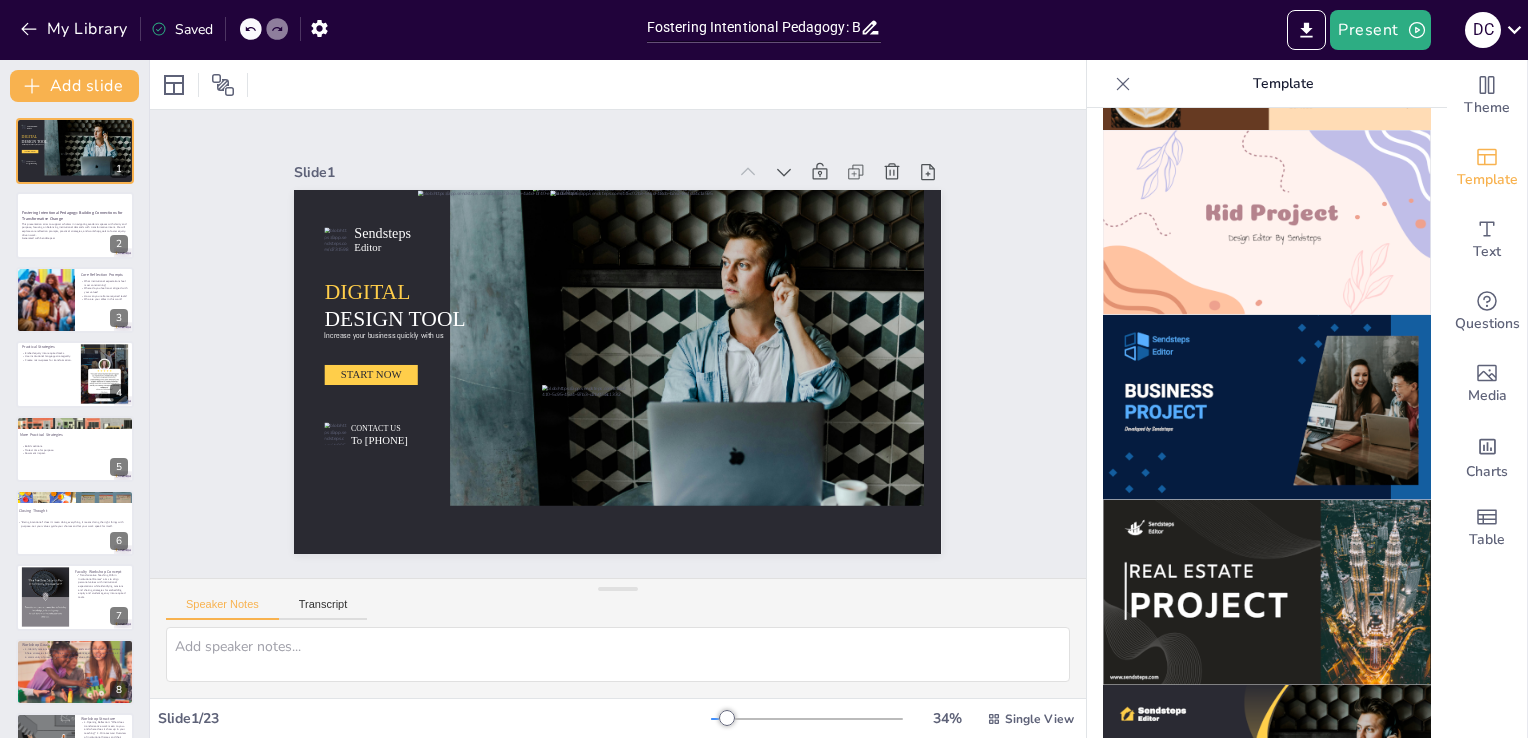 click at bounding box center (1267, 423) 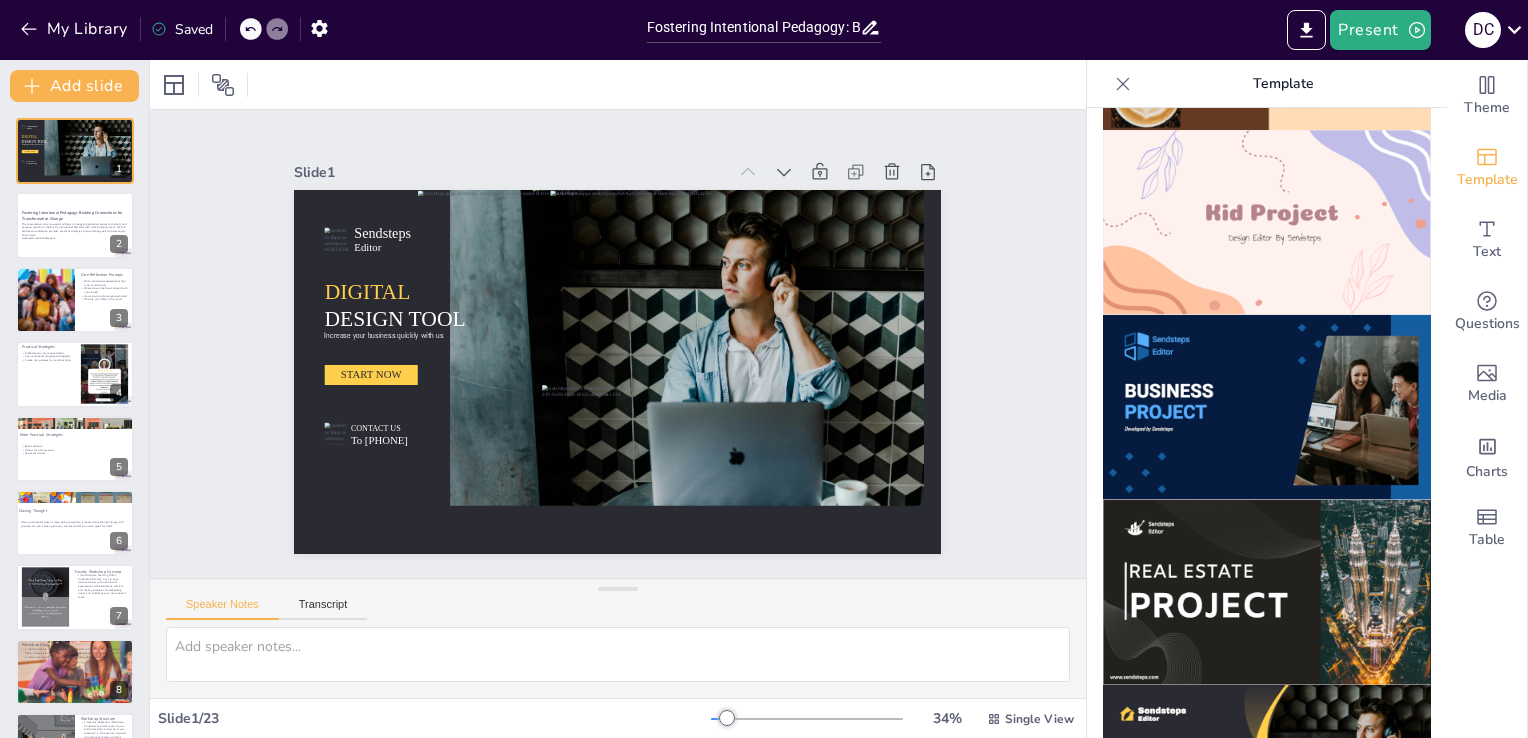 click at bounding box center [1267, 423] 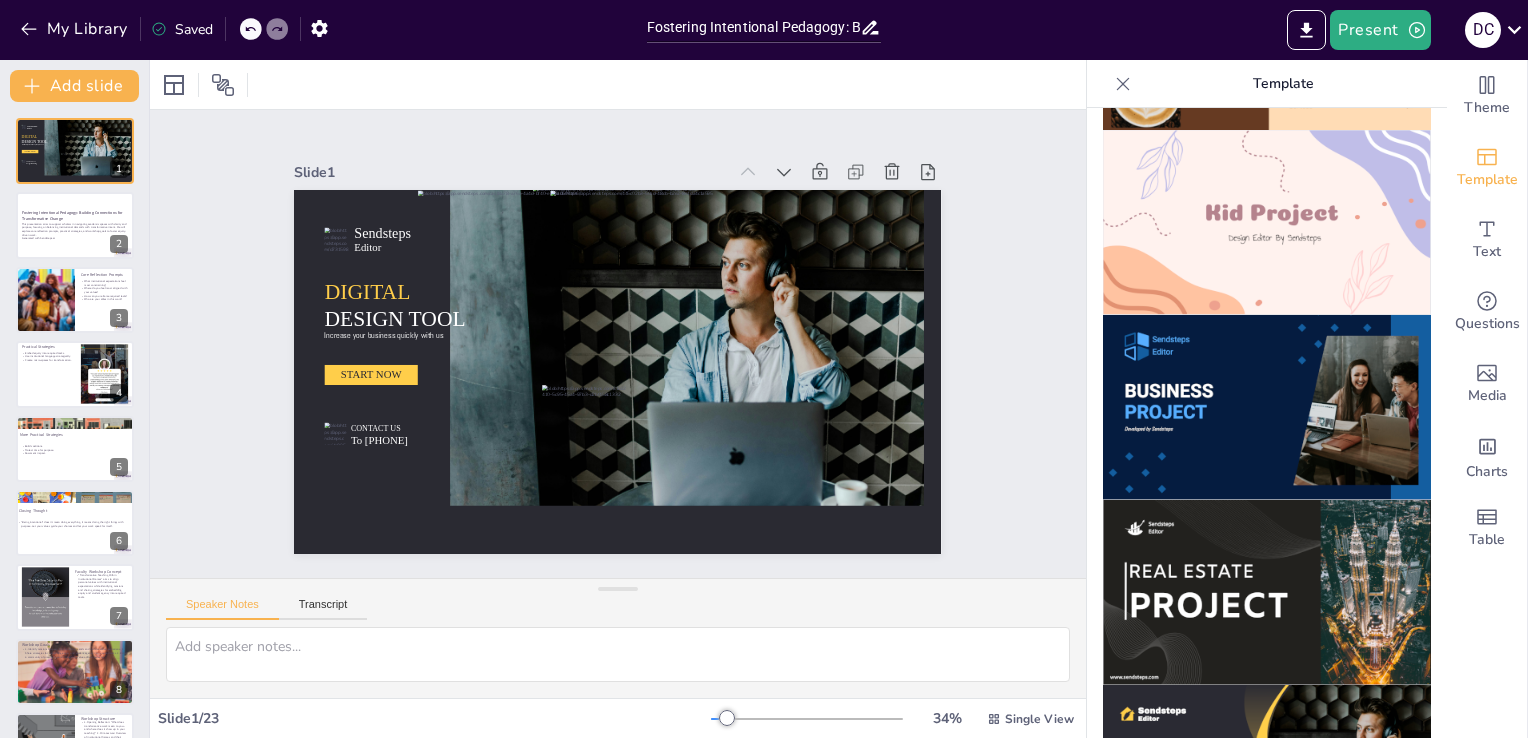 click at bounding box center (1267, 423) 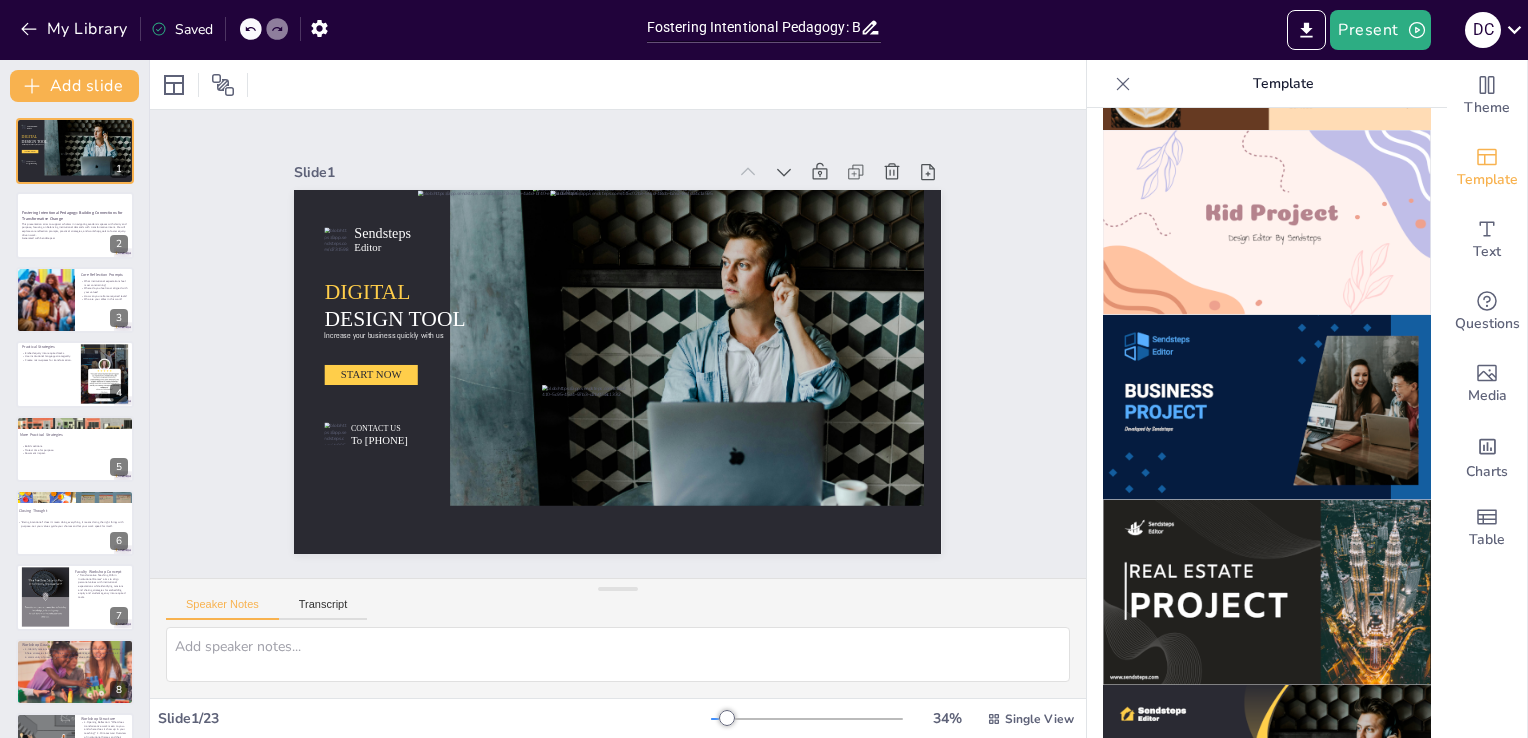 click at bounding box center (1267, 423) 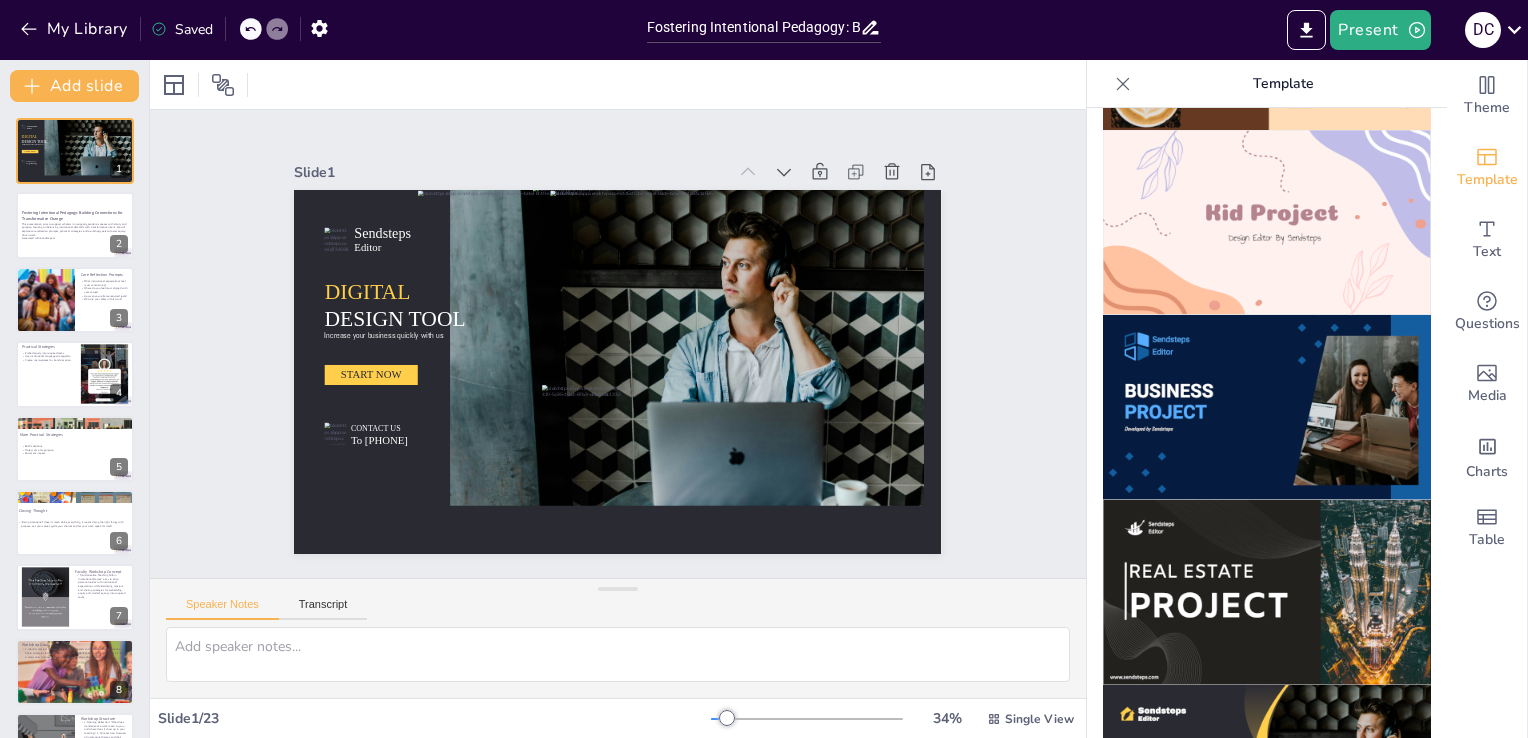 click at bounding box center [1267, 423] 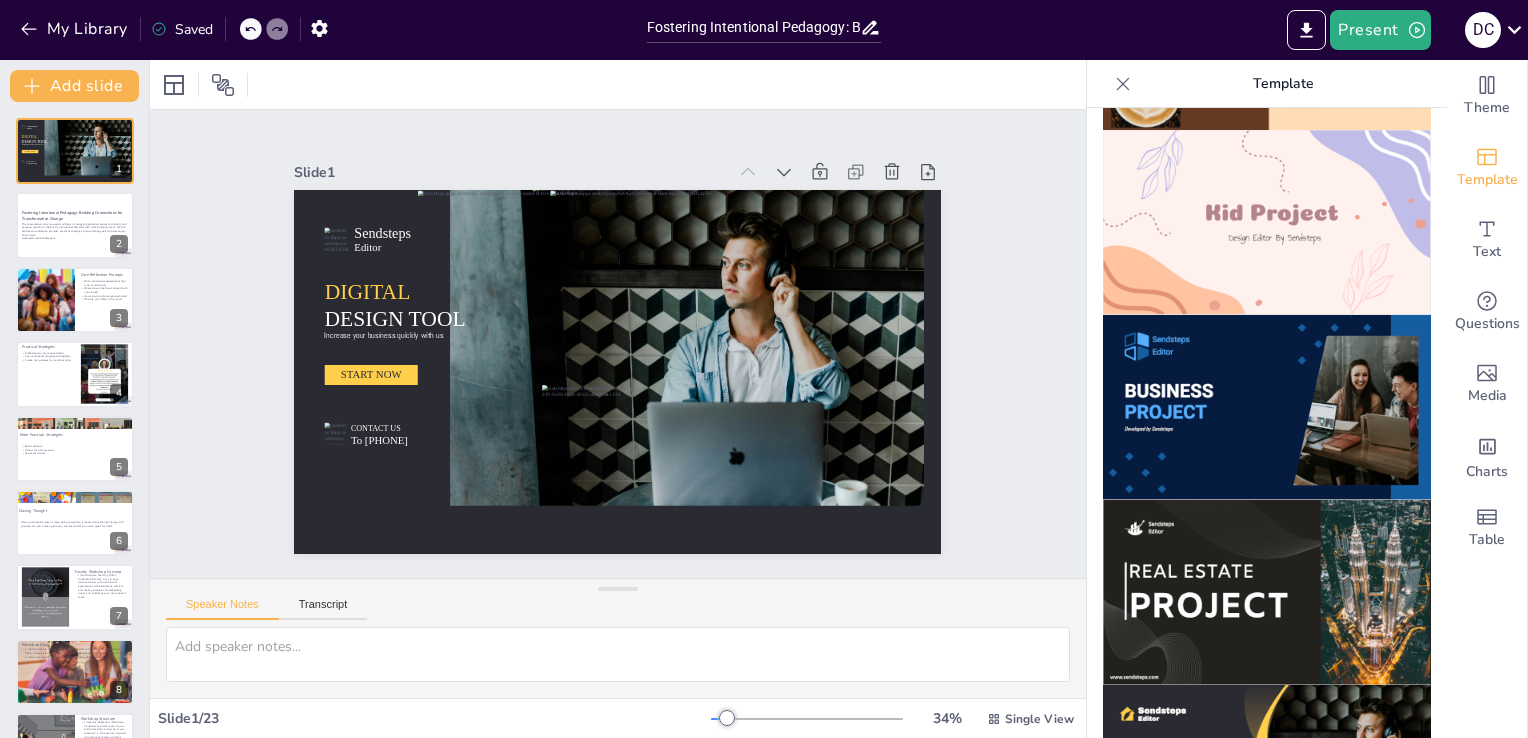 click at bounding box center (1267, 407) 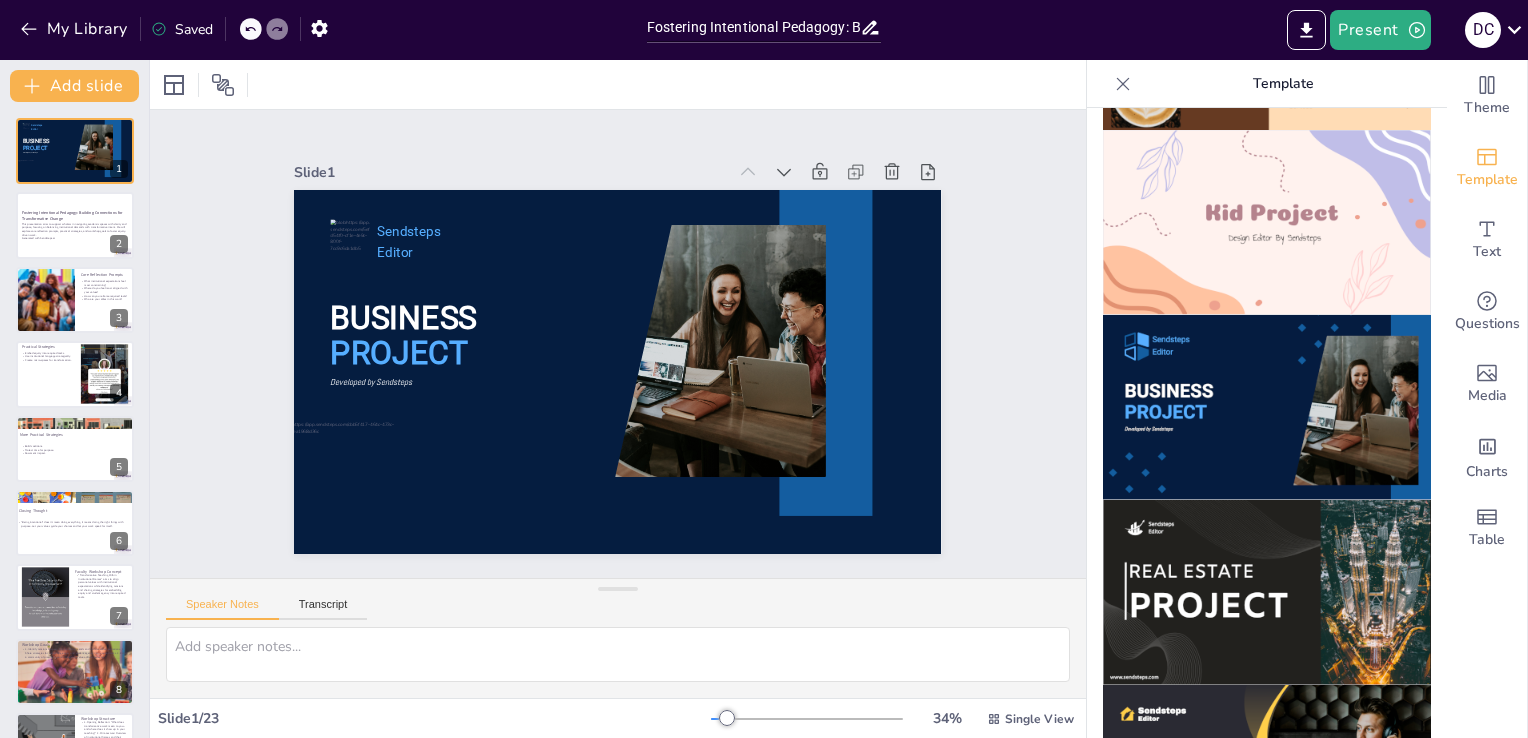 drag, startPoint x: 1424, startPoint y: 514, endPoint x: 1417, endPoint y: 447, distance: 67.36468 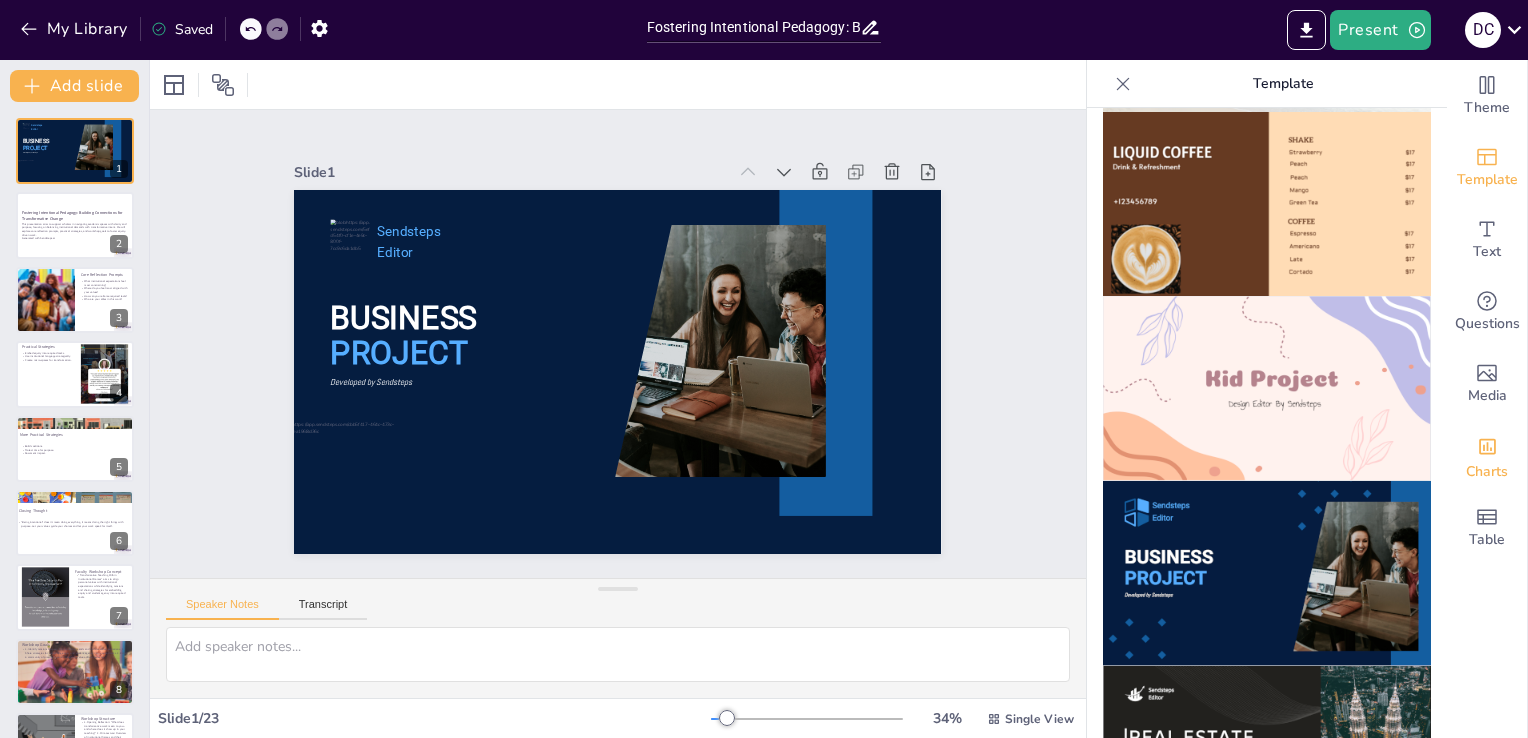 scroll, scrollTop: 1303, scrollLeft: 0, axis: vertical 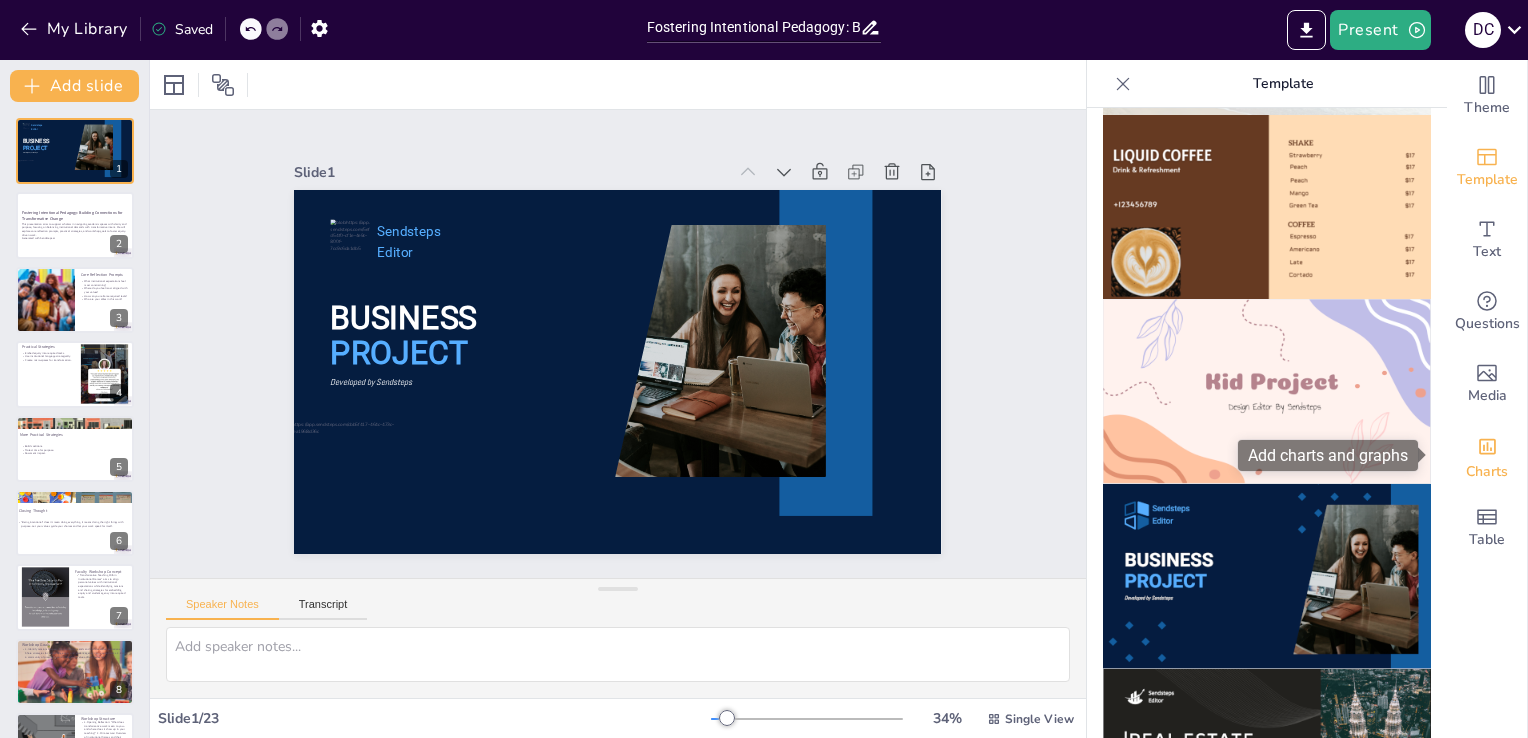 drag, startPoint x: 1462, startPoint y: 482, endPoint x: 1460, endPoint y: 432, distance: 50.039986 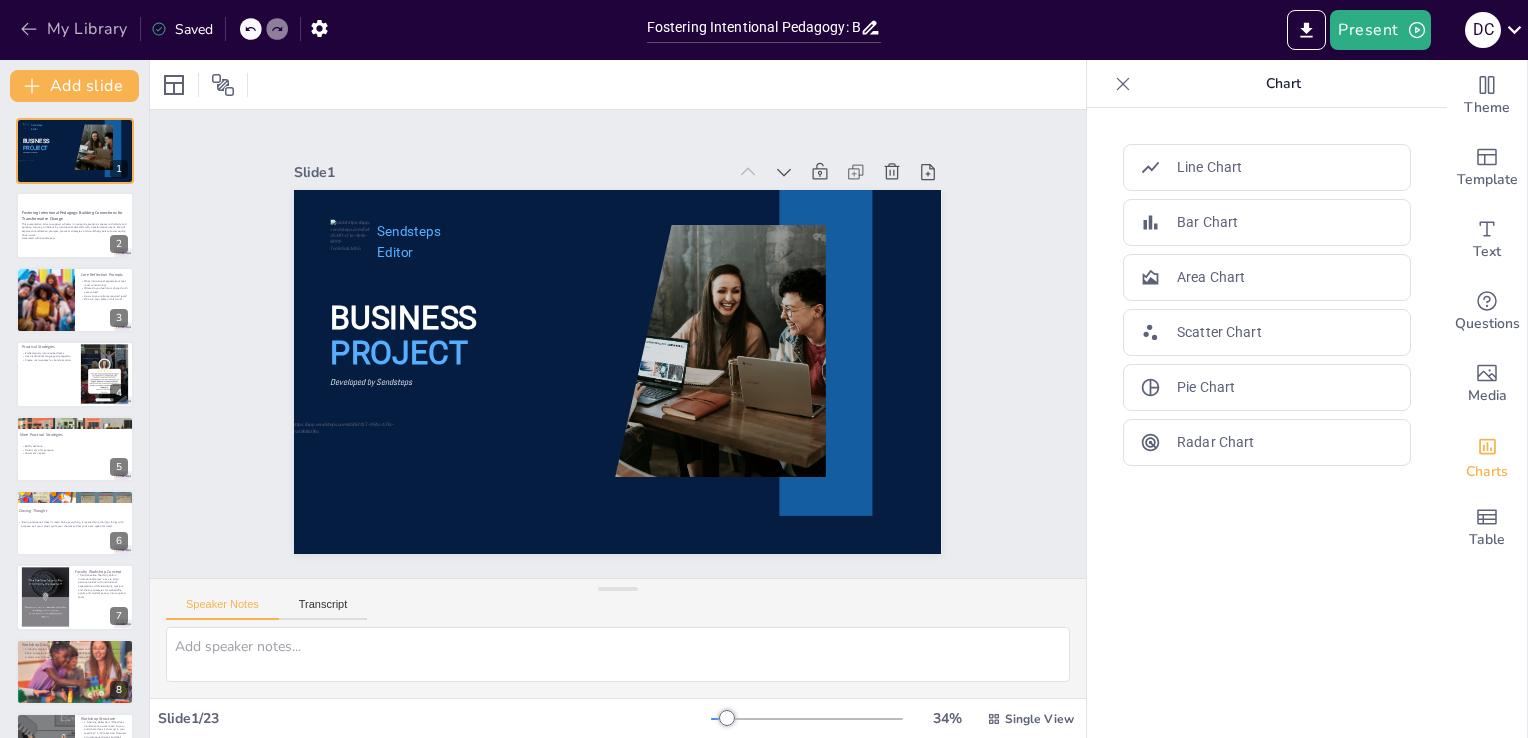 click on "My Library" at bounding box center [75, 29] 